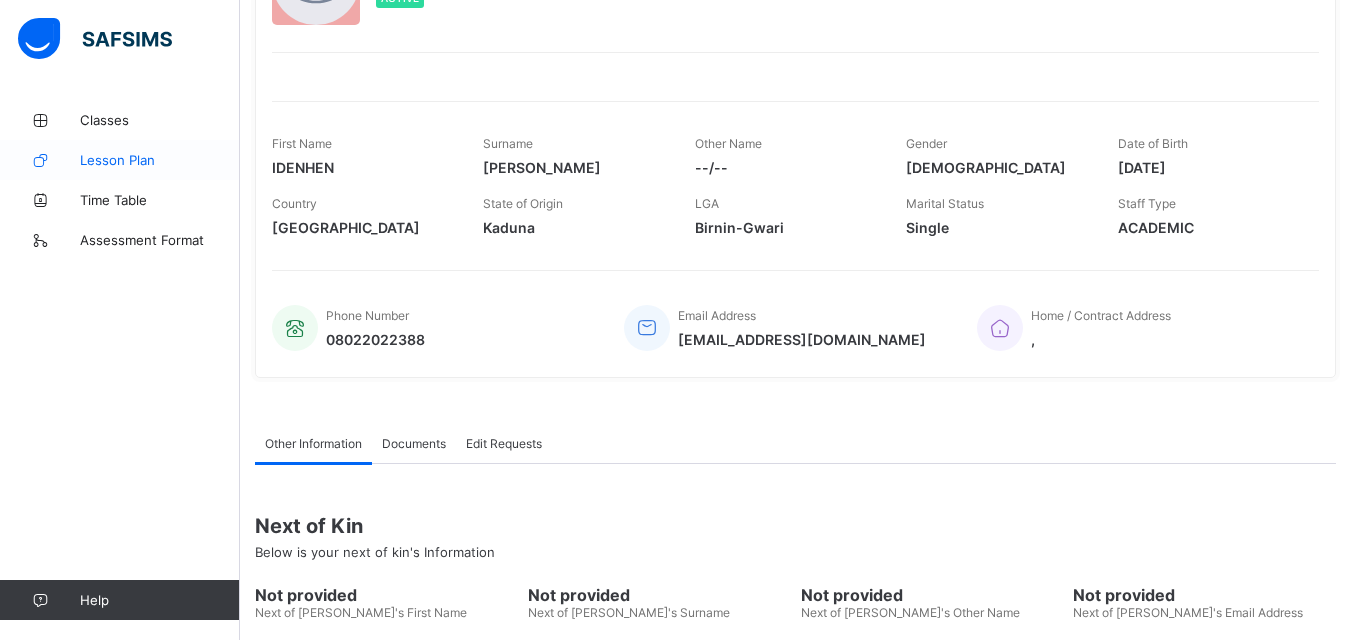 scroll, scrollTop: 200, scrollLeft: 0, axis: vertical 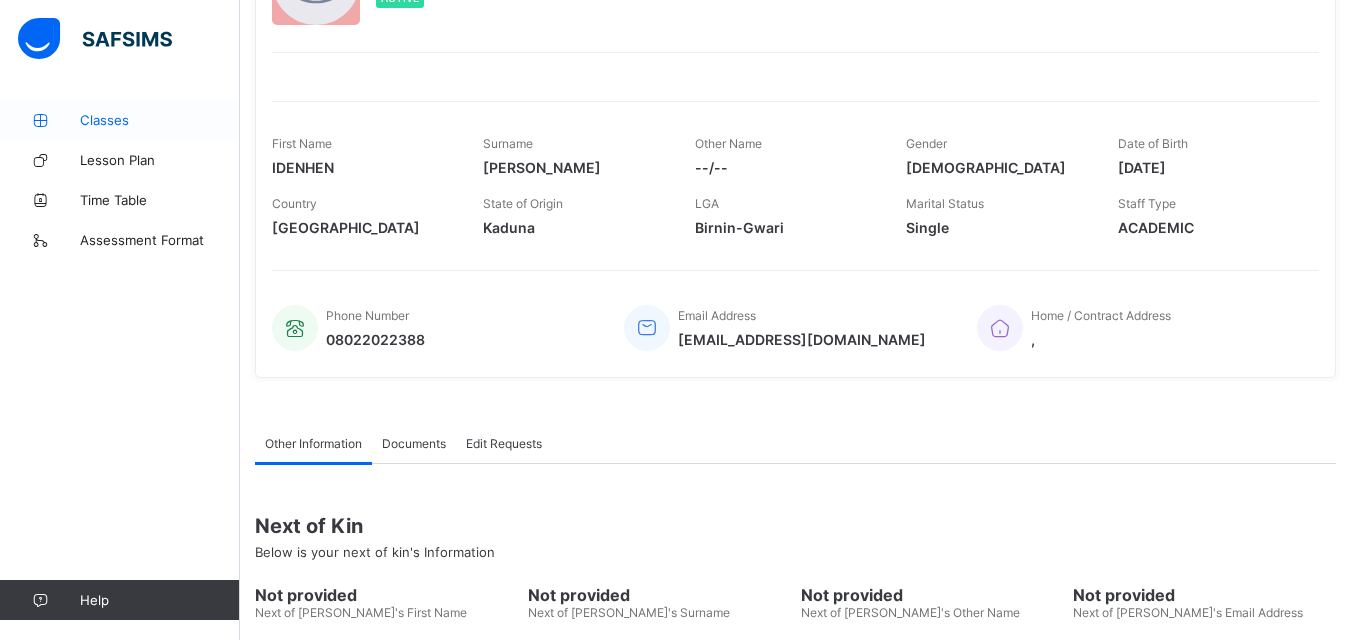 click on "Classes" at bounding box center [160, 120] 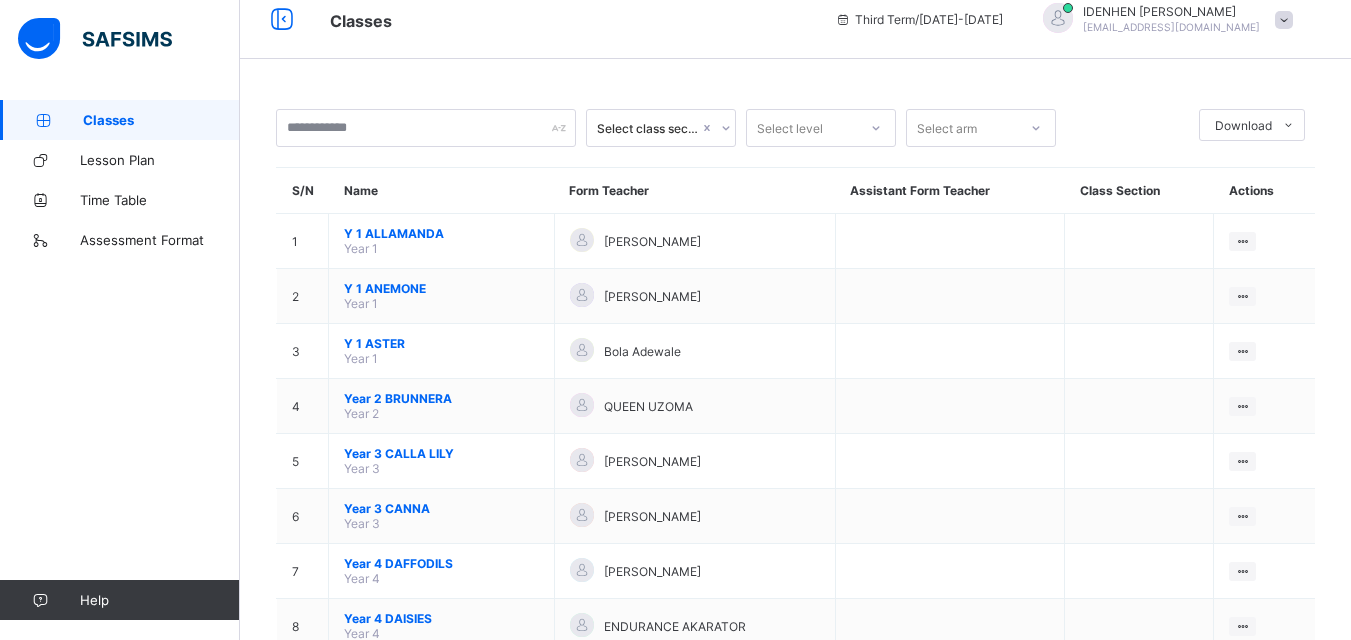 scroll, scrollTop: 0, scrollLeft: 0, axis: both 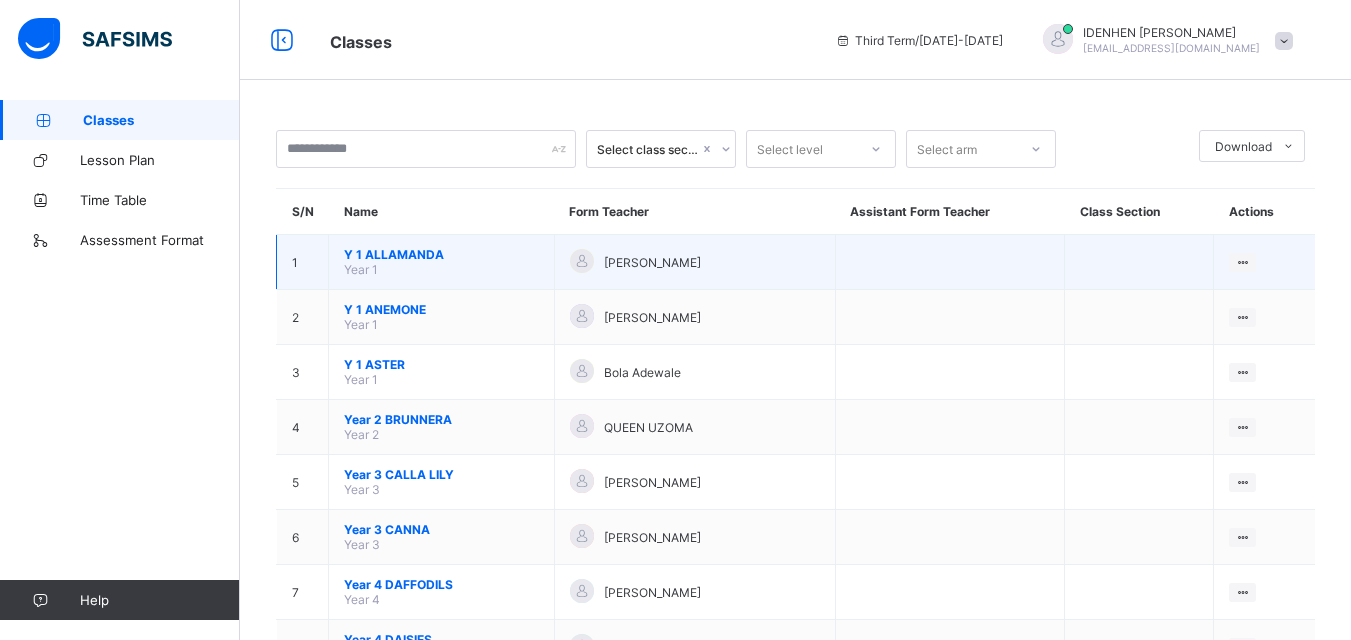 click on "Y 1   ALLAMANDA" at bounding box center [441, 254] 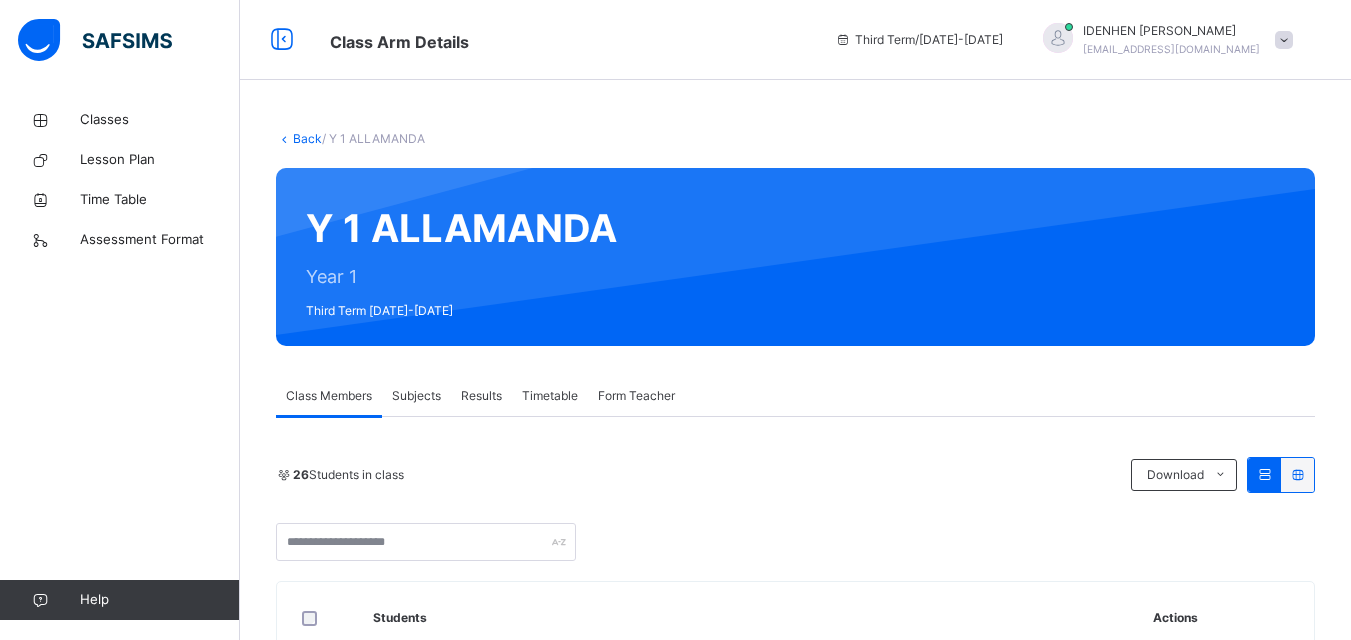 click on "Subjects" at bounding box center (416, 396) 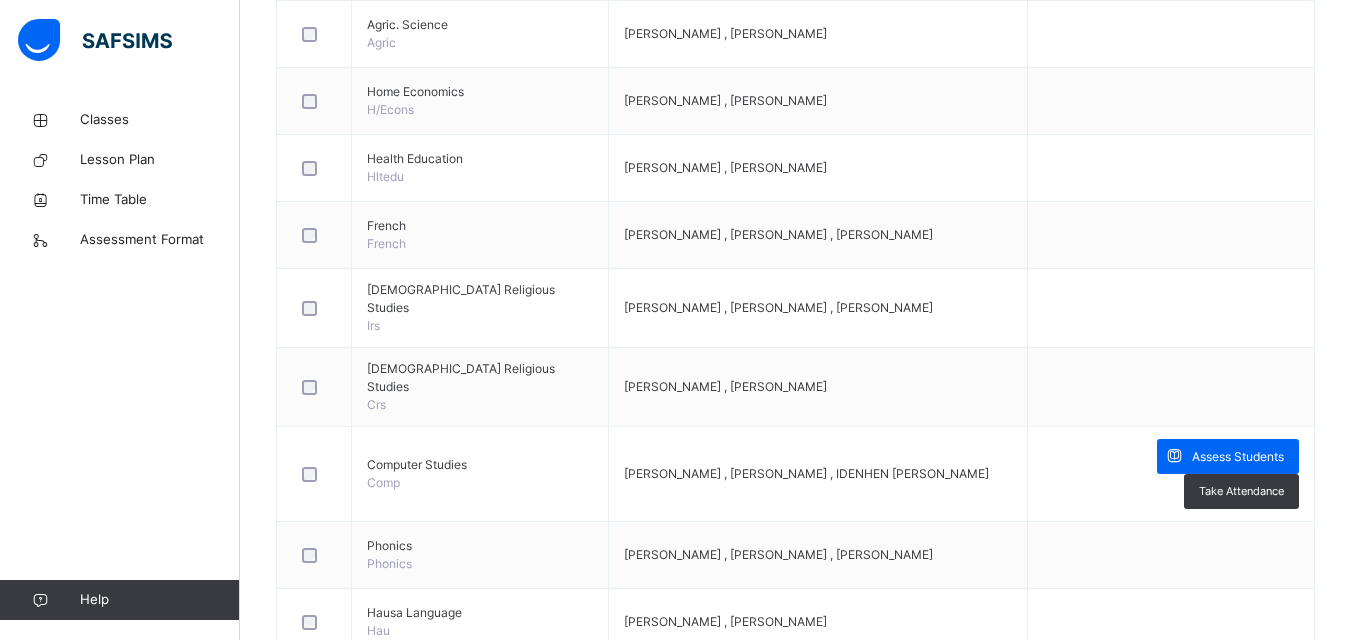 scroll, scrollTop: 1800, scrollLeft: 0, axis: vertical 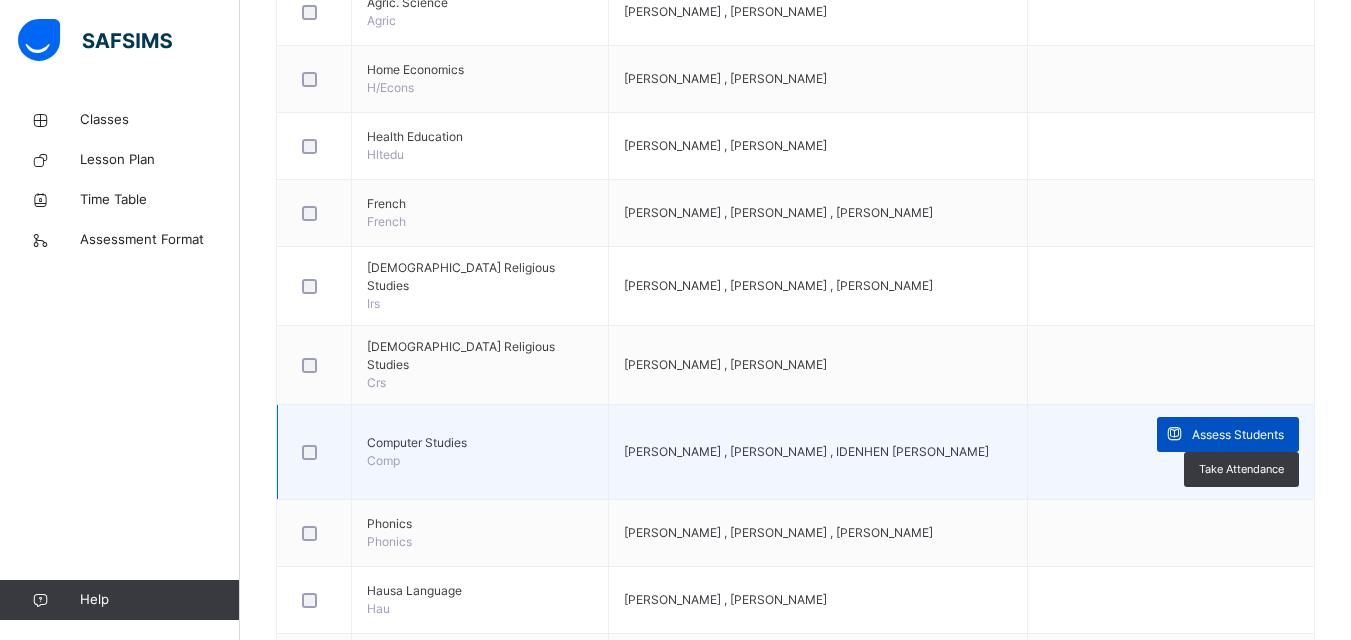 click on "Assess Students" at bounding box center (1238, 435) 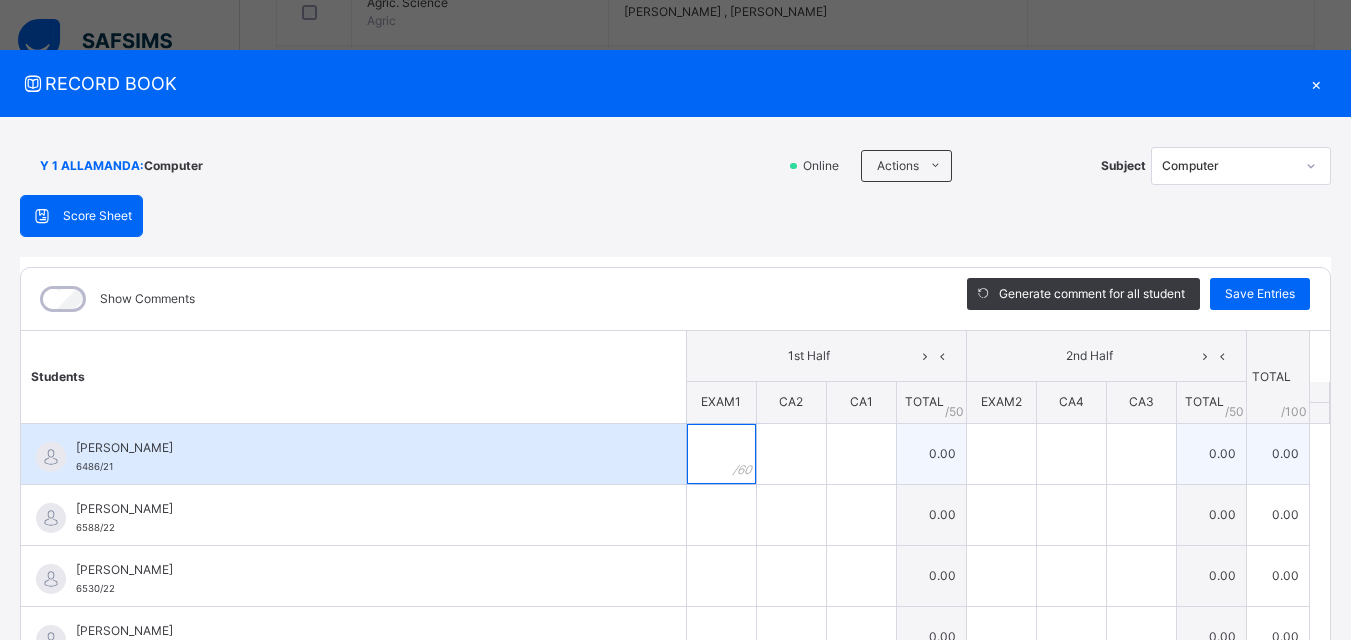 click at bounding box center (721, 454) 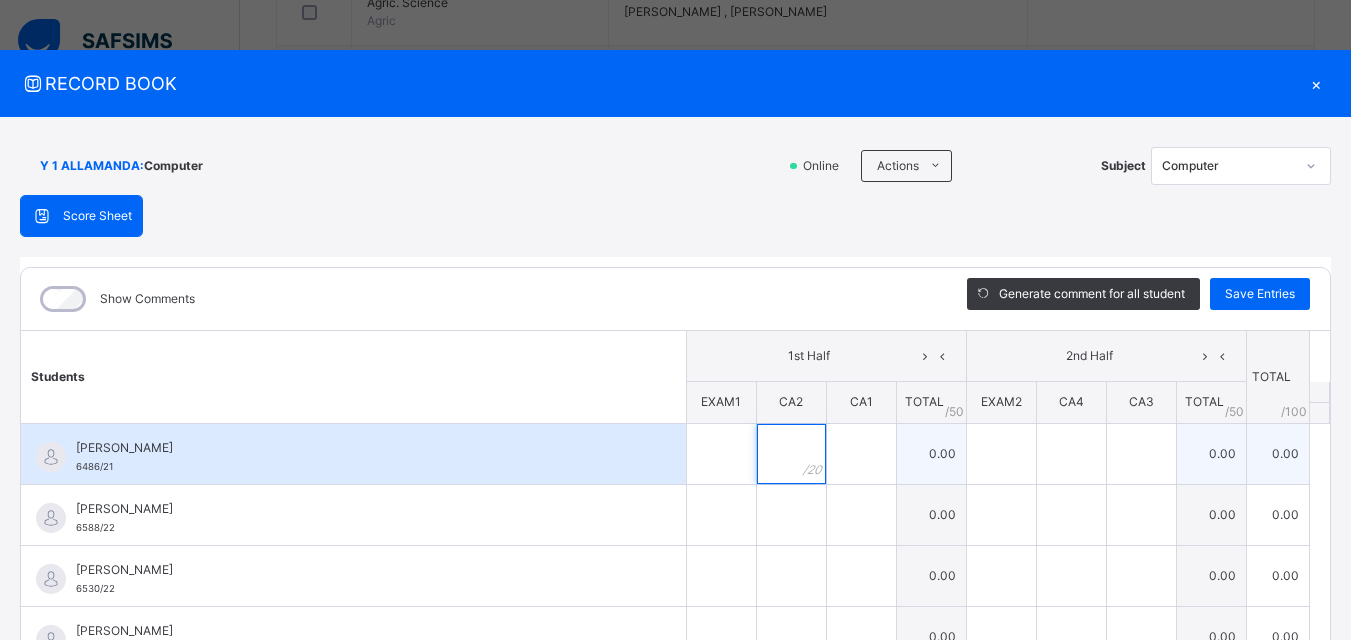 click at bounding box center [791, 454] 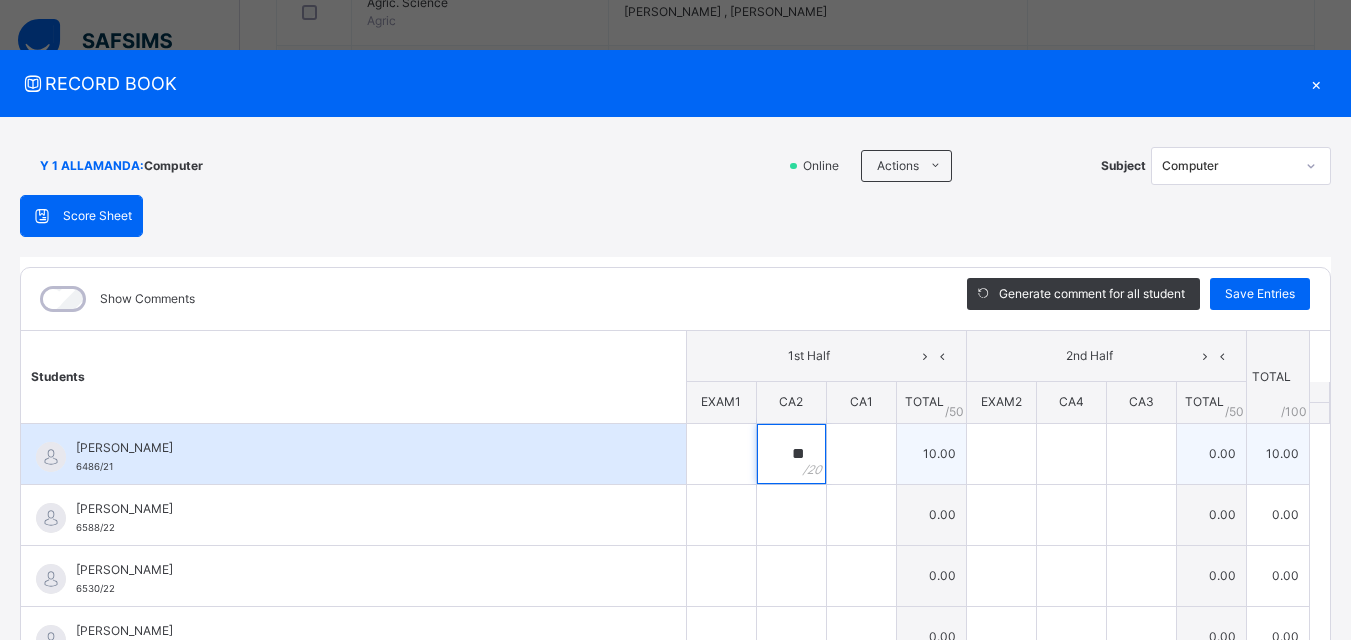 type on "**" 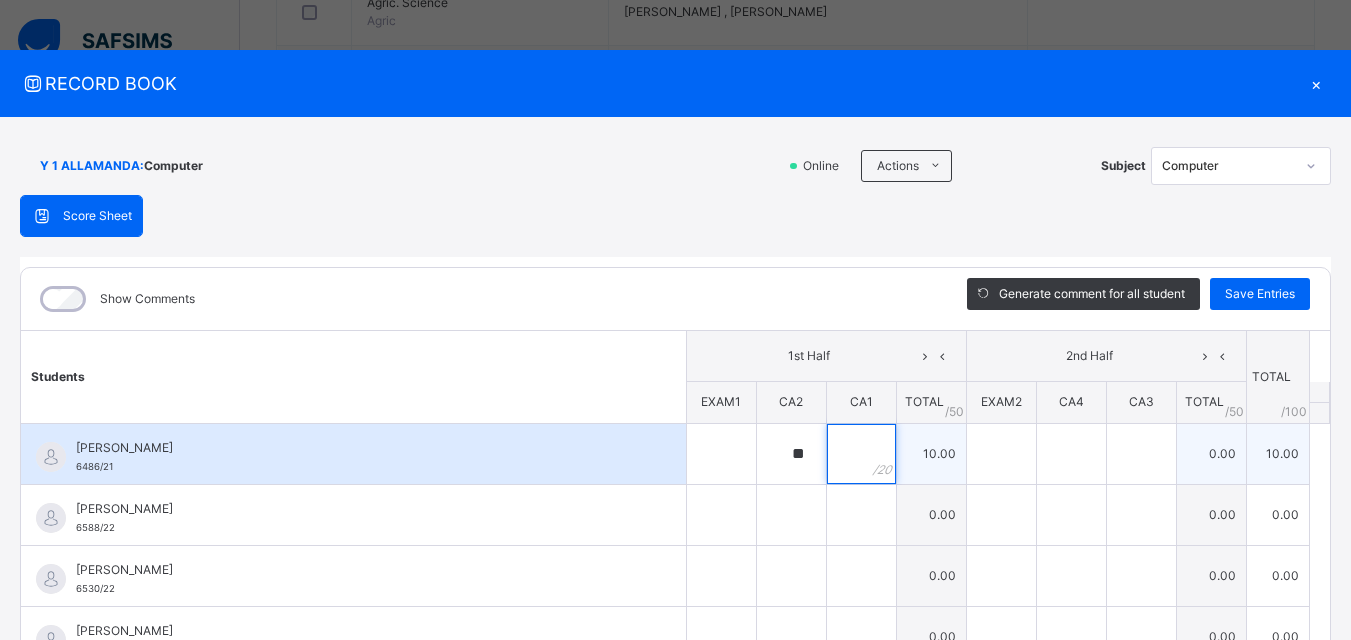 click at bounding box center [861, 454] 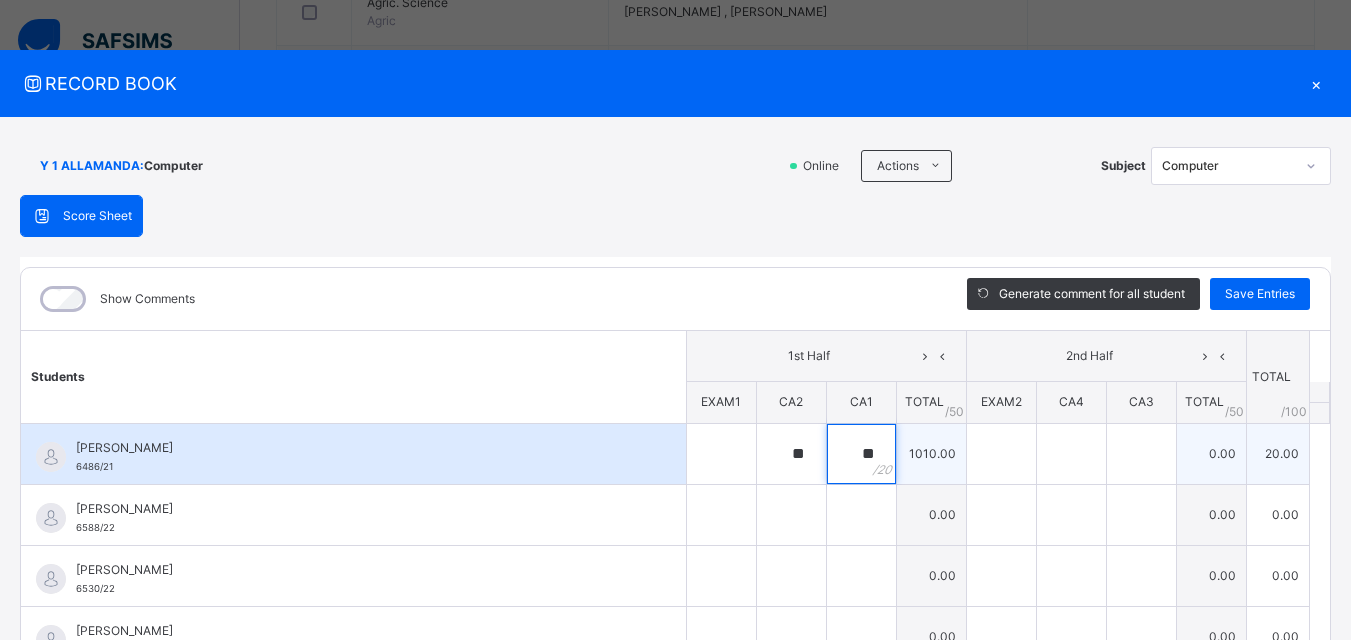 type on "**" 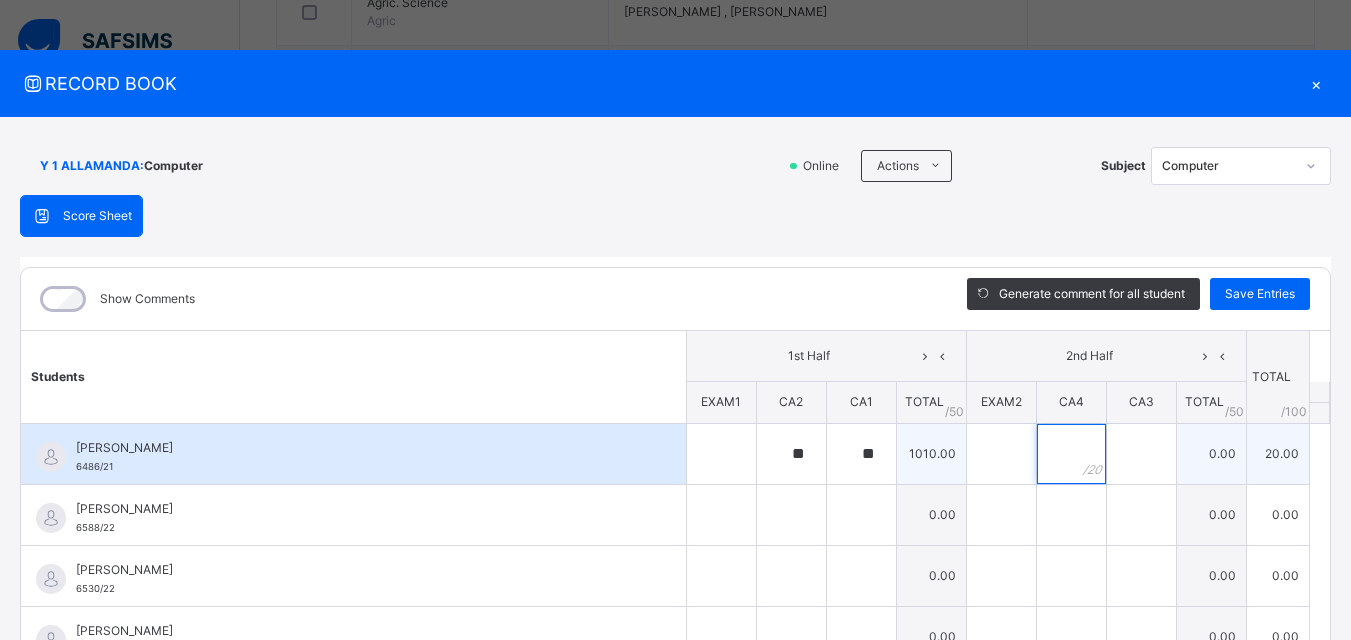 click at bounding box center (1071, 454) 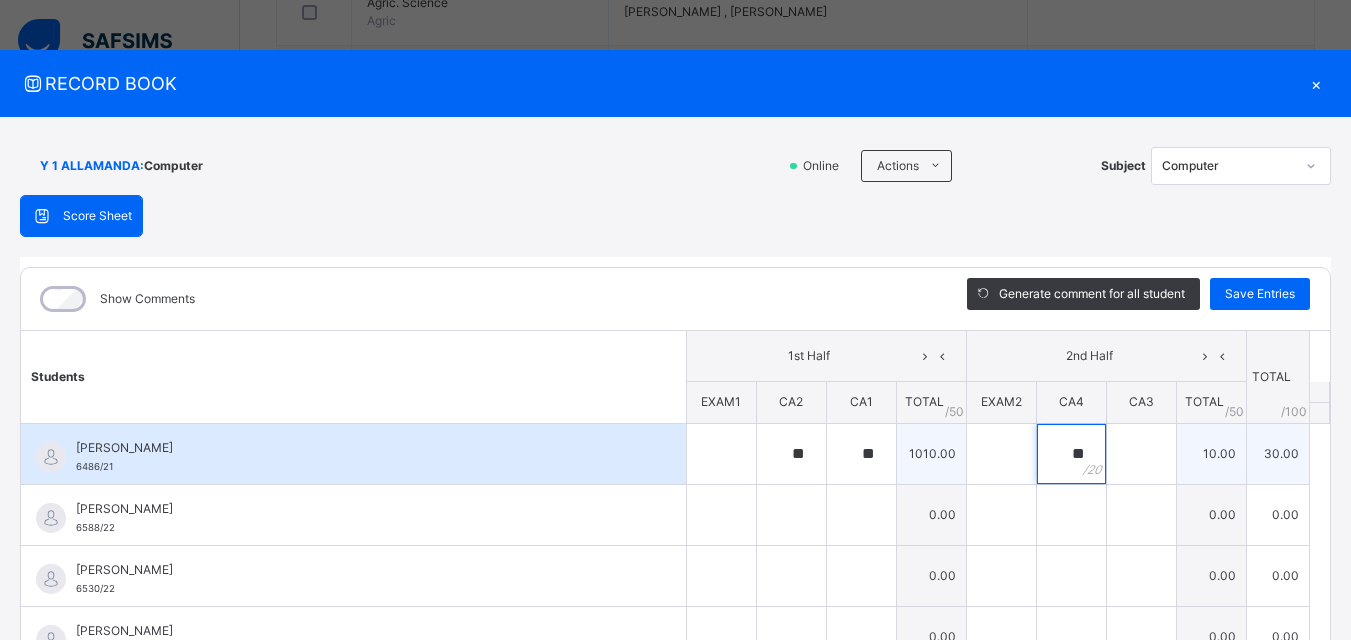 type on "**" 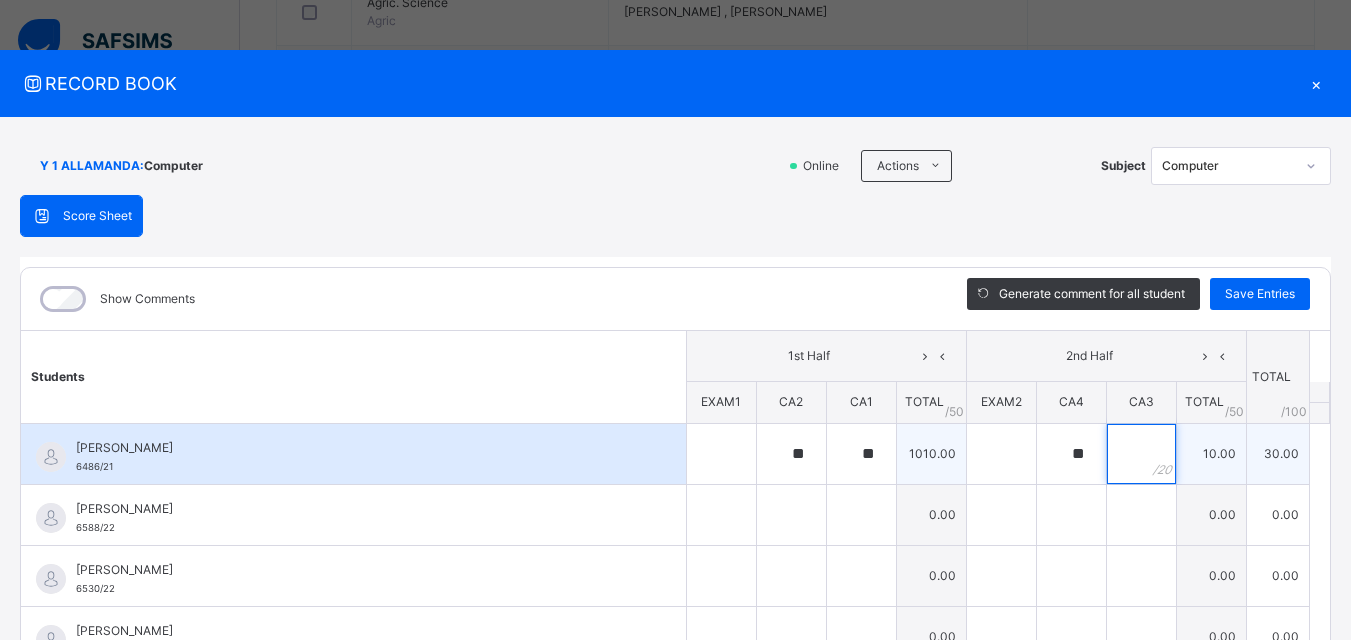 click at bounding box center (1141, 454) 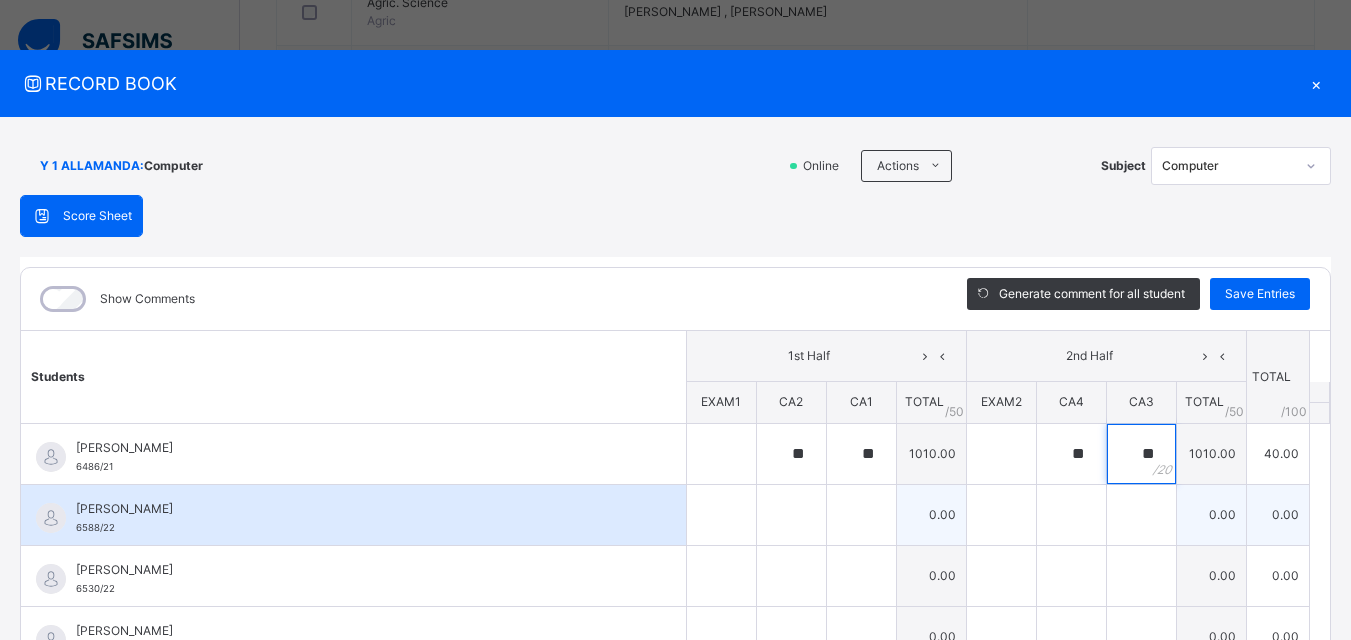 type on "**" 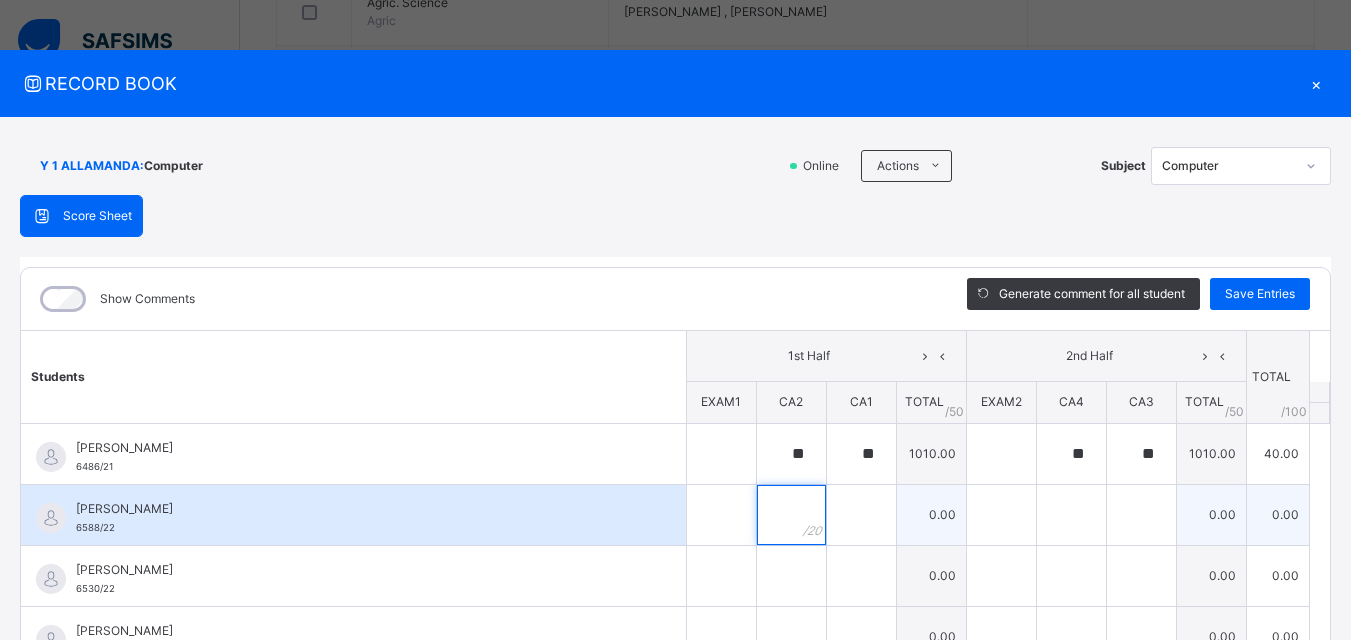 click at bounding box center [791, 515] 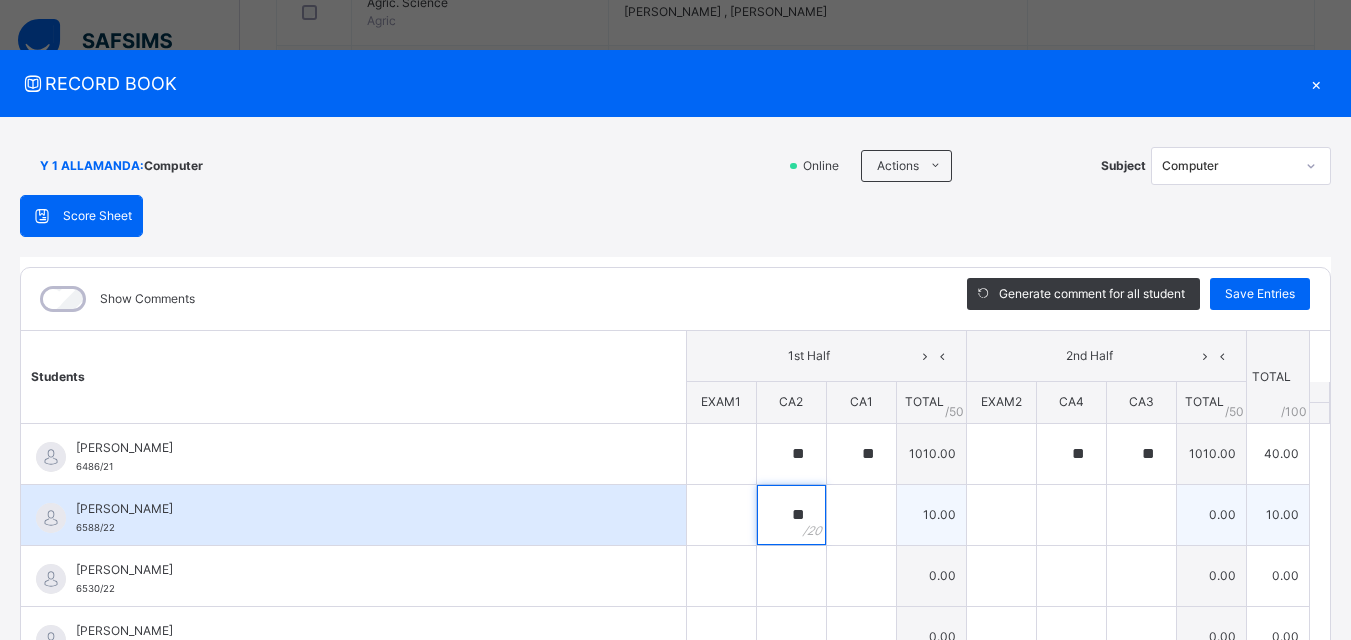 type on "**" 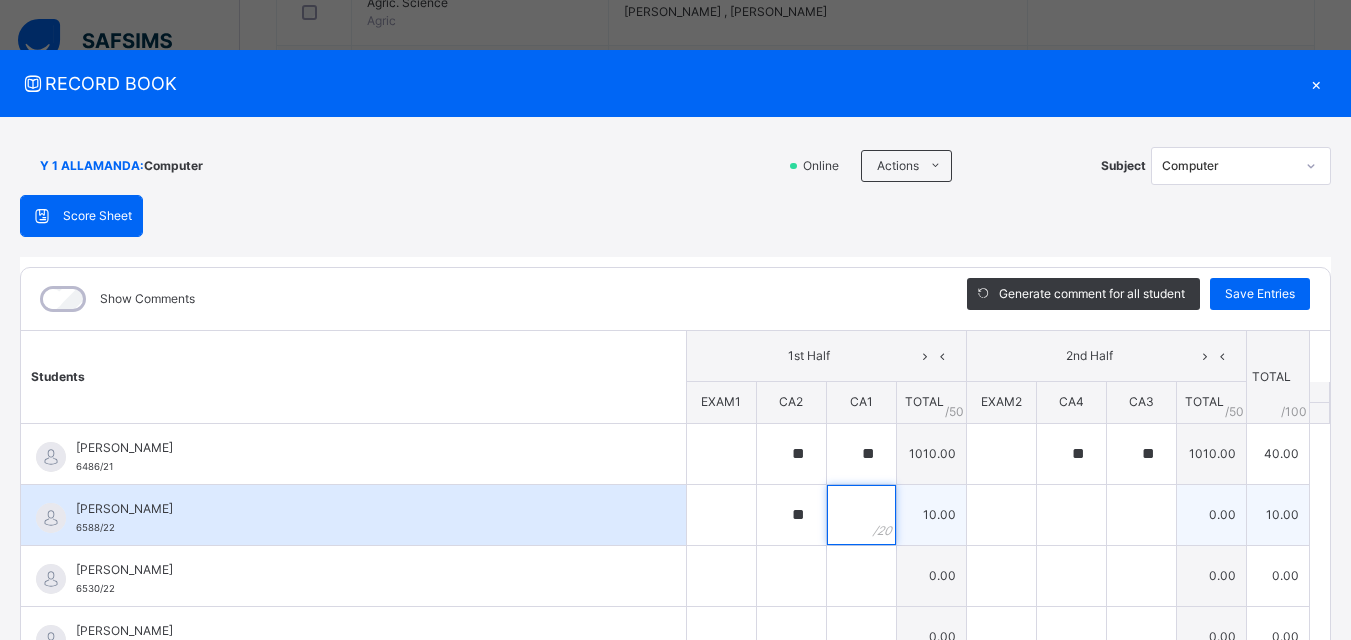 click at bounding box center [861, 515] 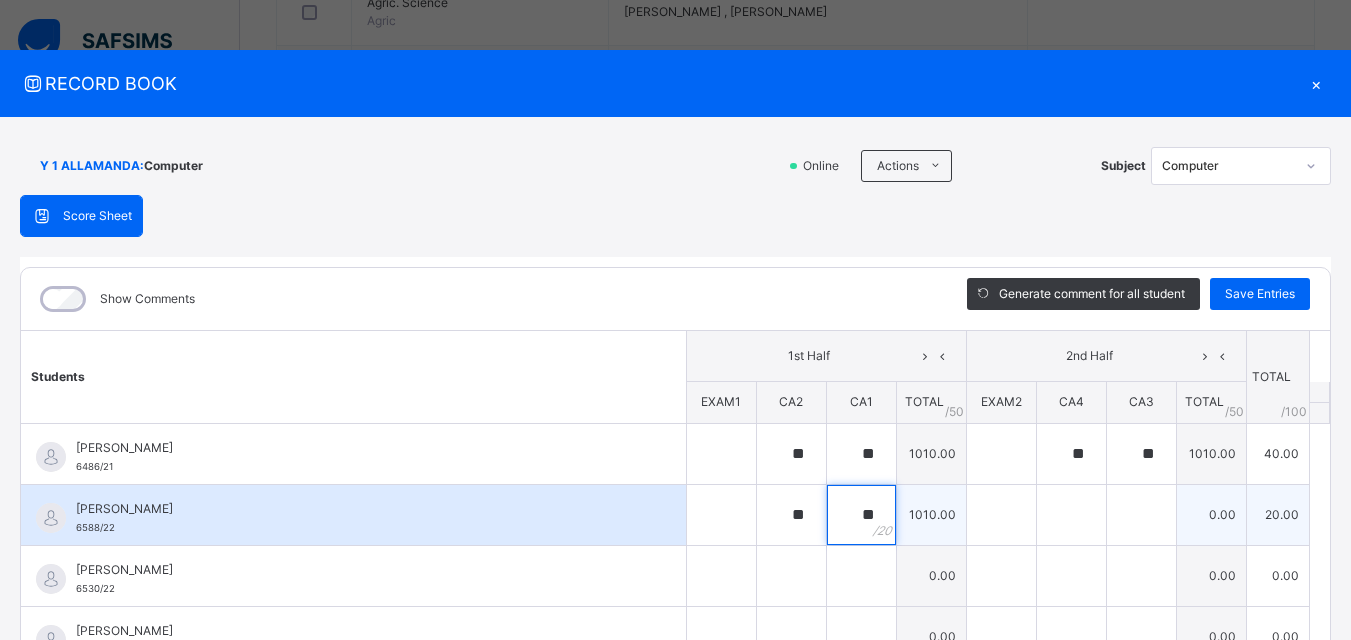 type on "**" 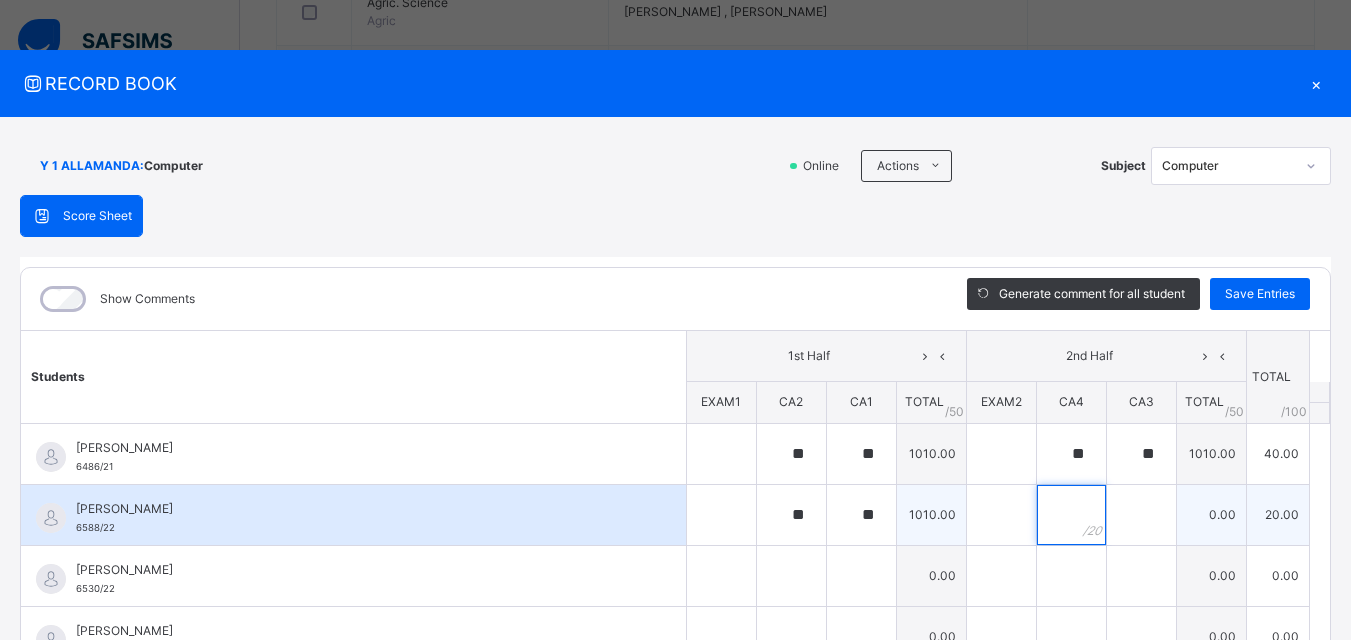 click at bounding box center (1071, 515) 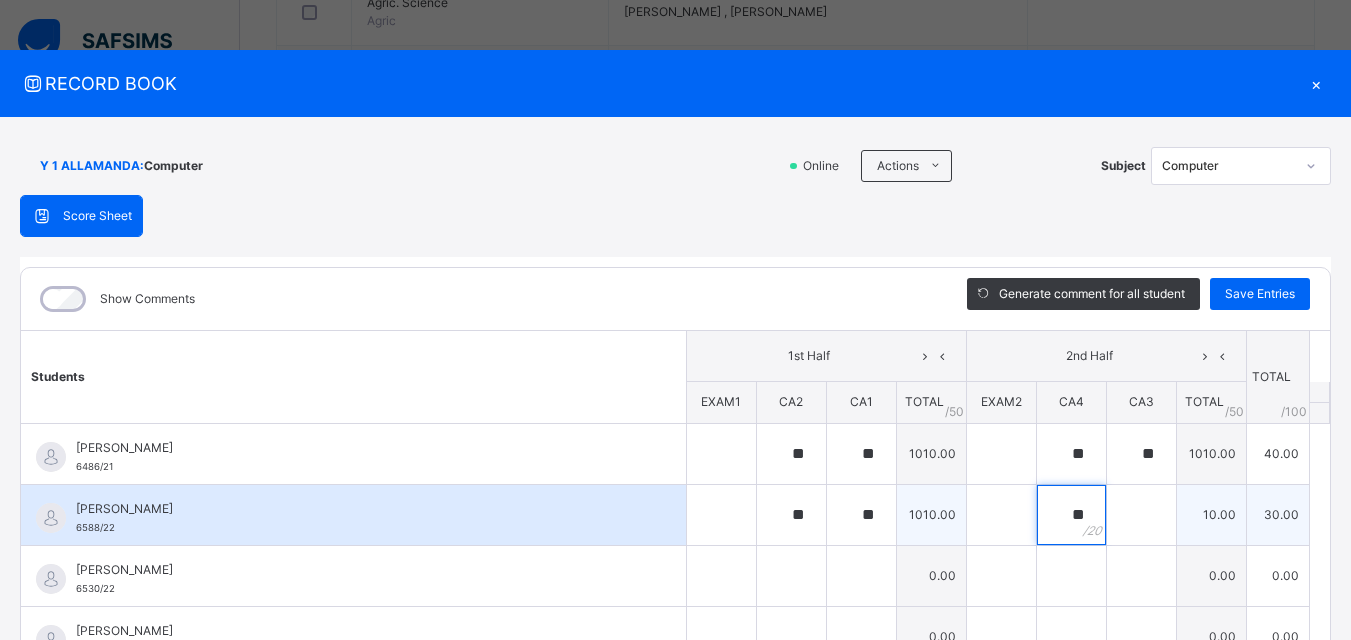 type on "**" 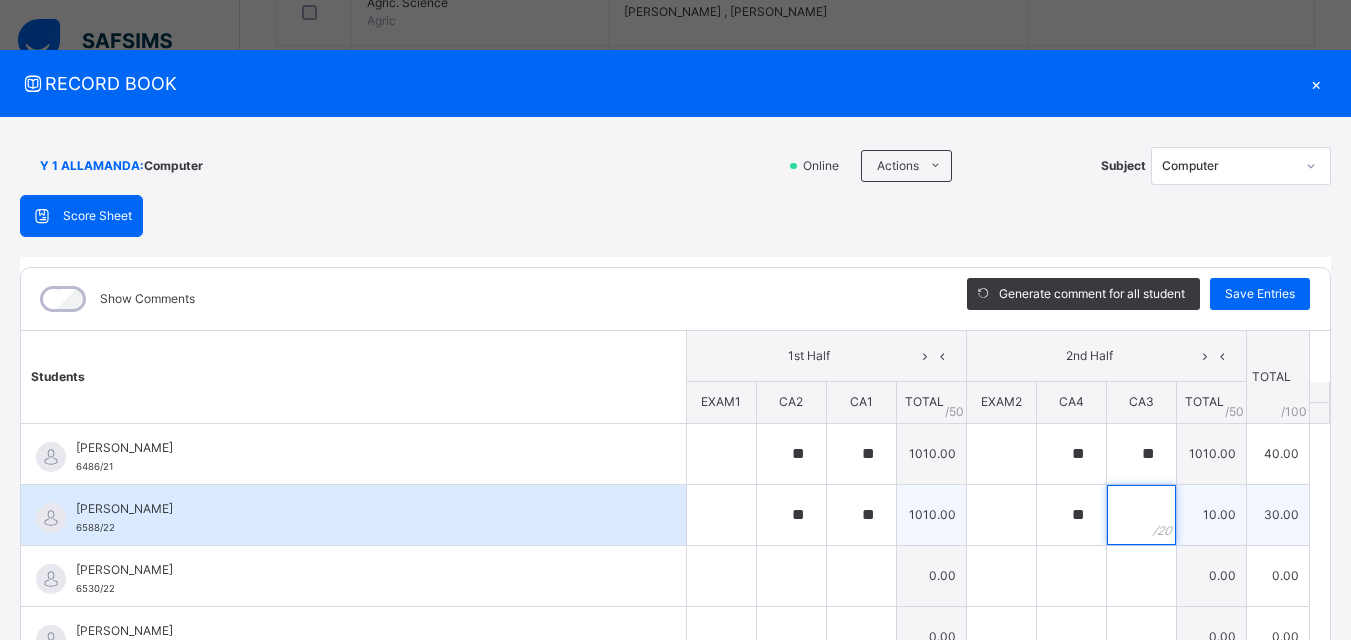 click at bounding box center (1141, 515) 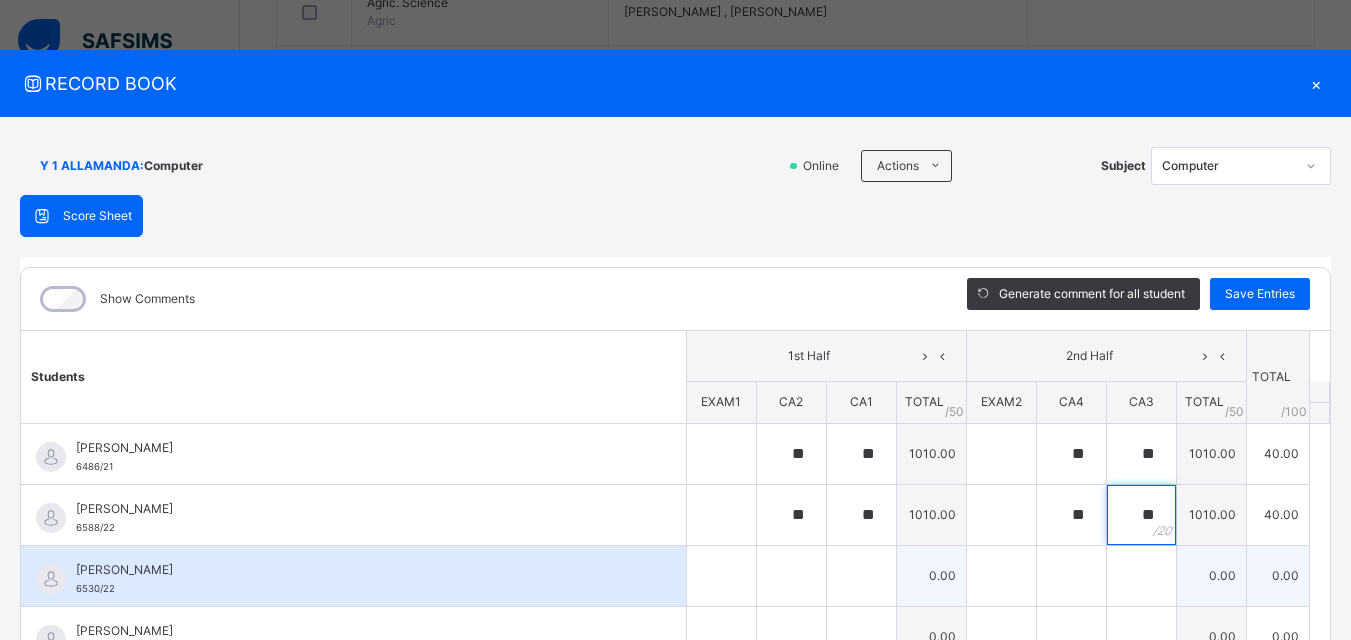 type on "**" 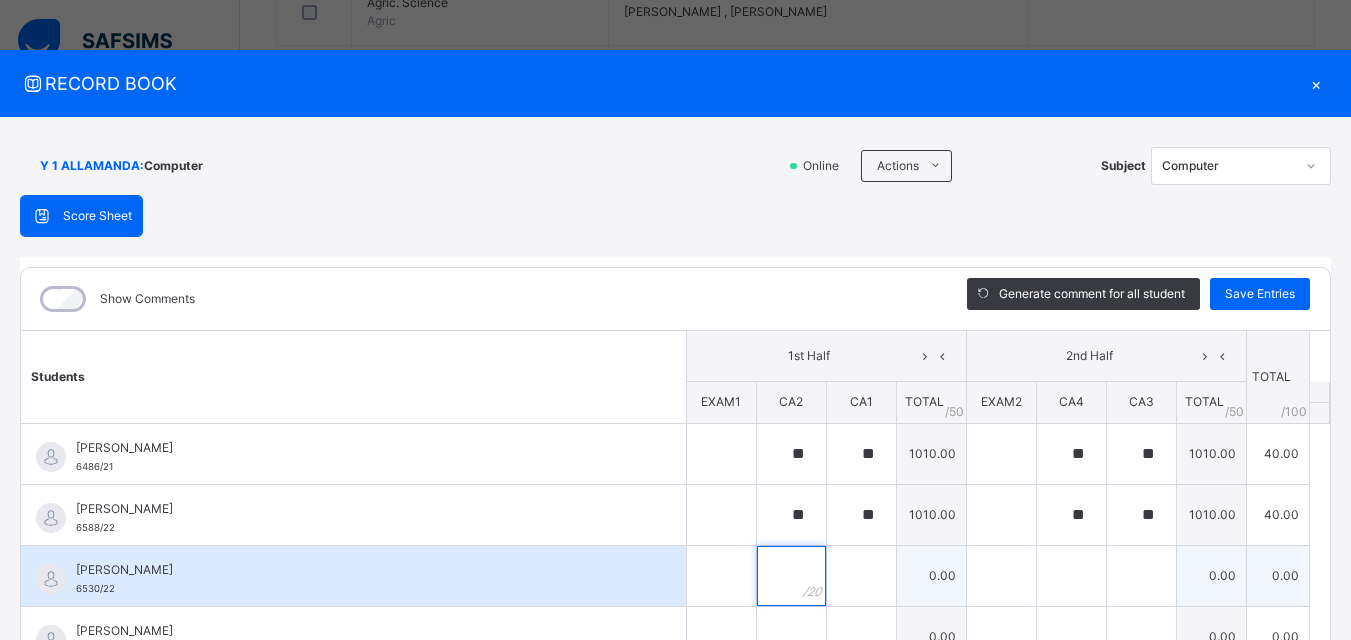 click at bounding box center [791, 576] 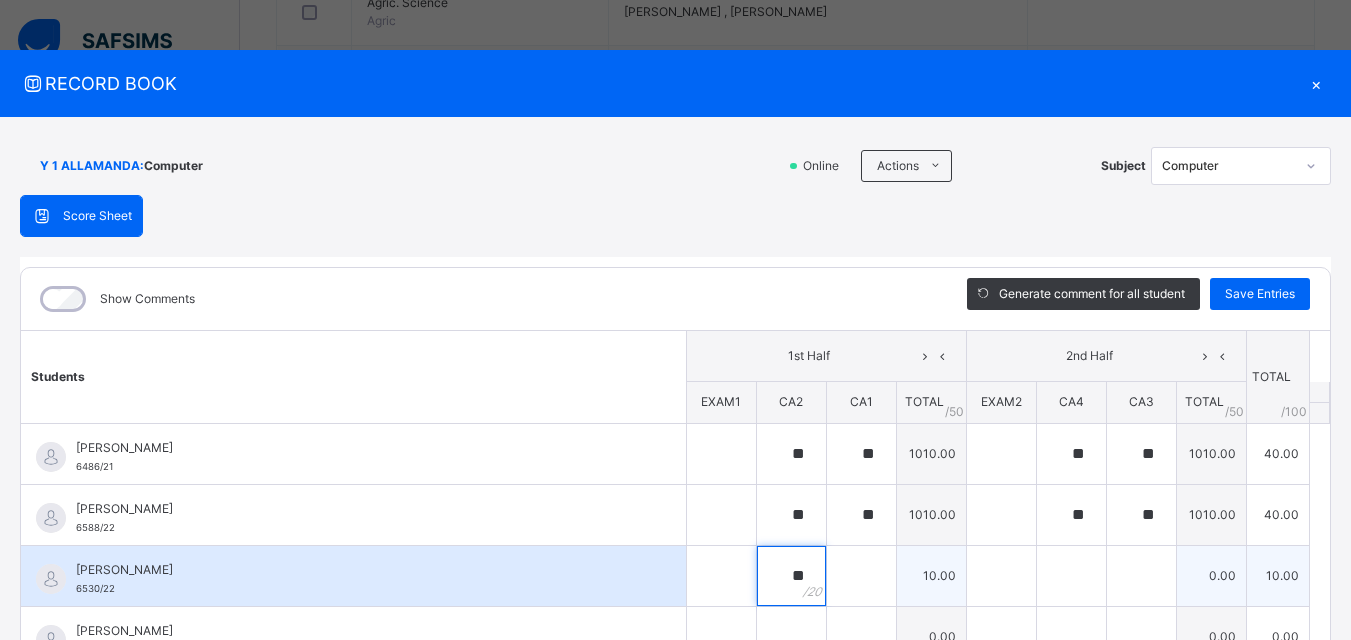type on "**" 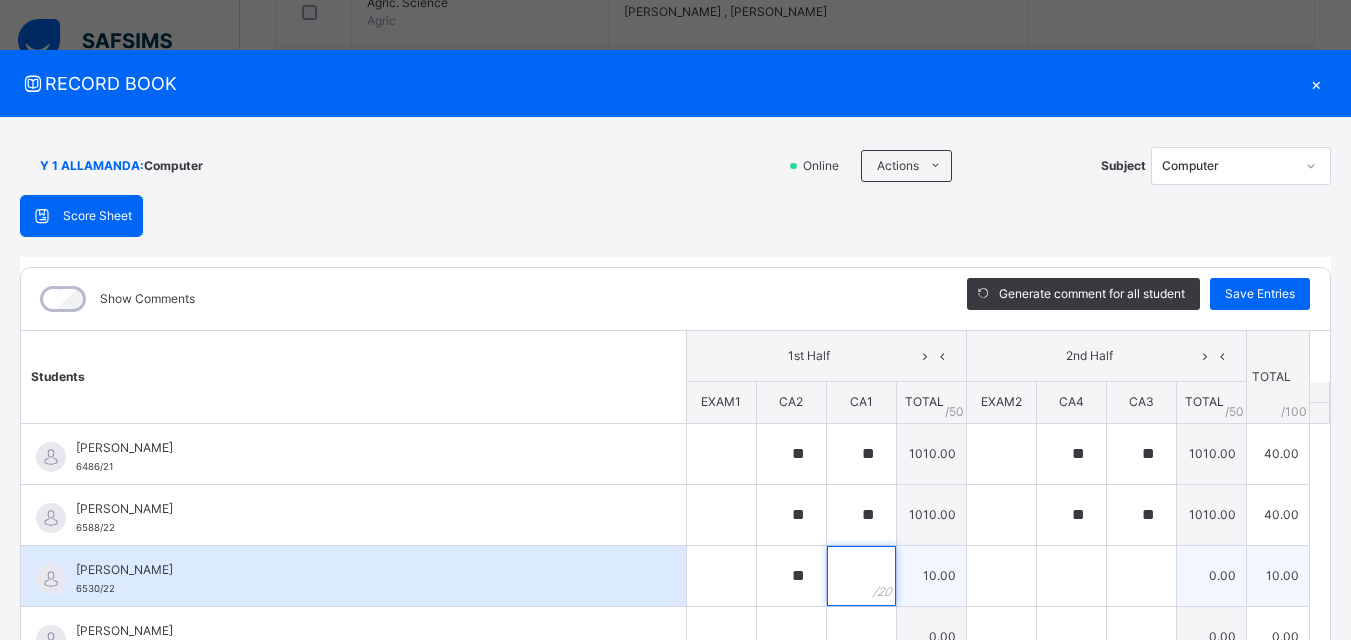 click at bounding box center (861, 576) 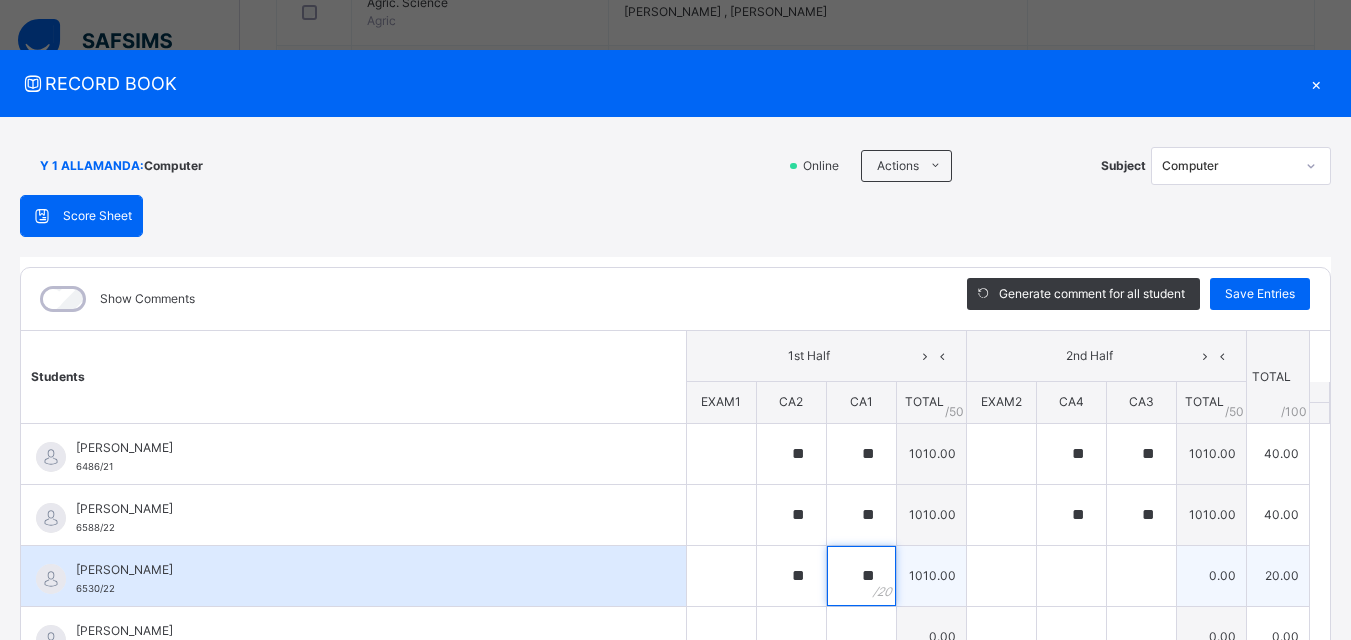 type on "**" 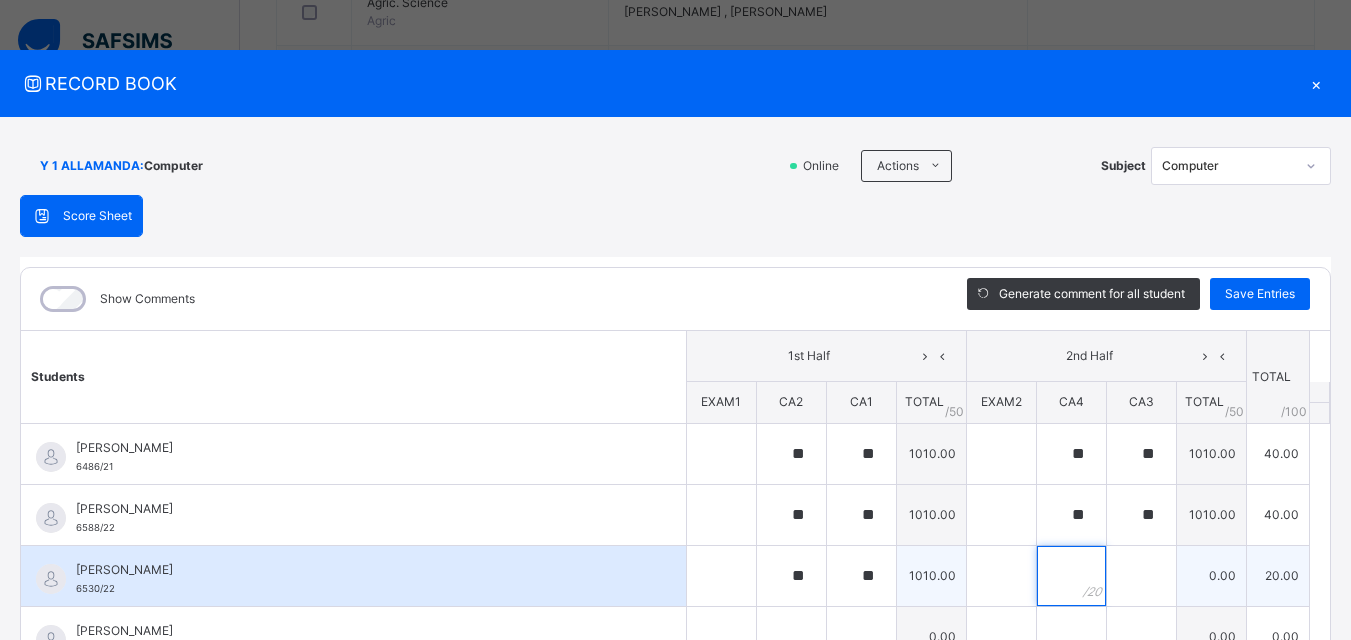 click at bounding box center (1071, 576) 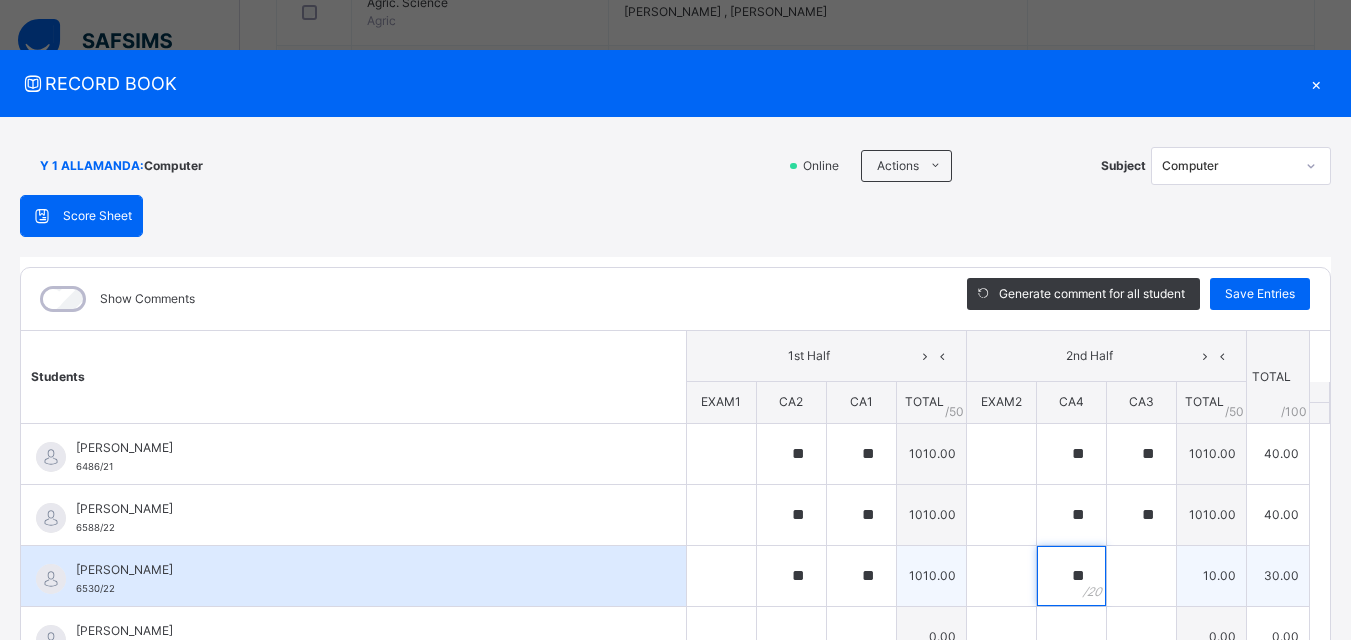 type on "**" 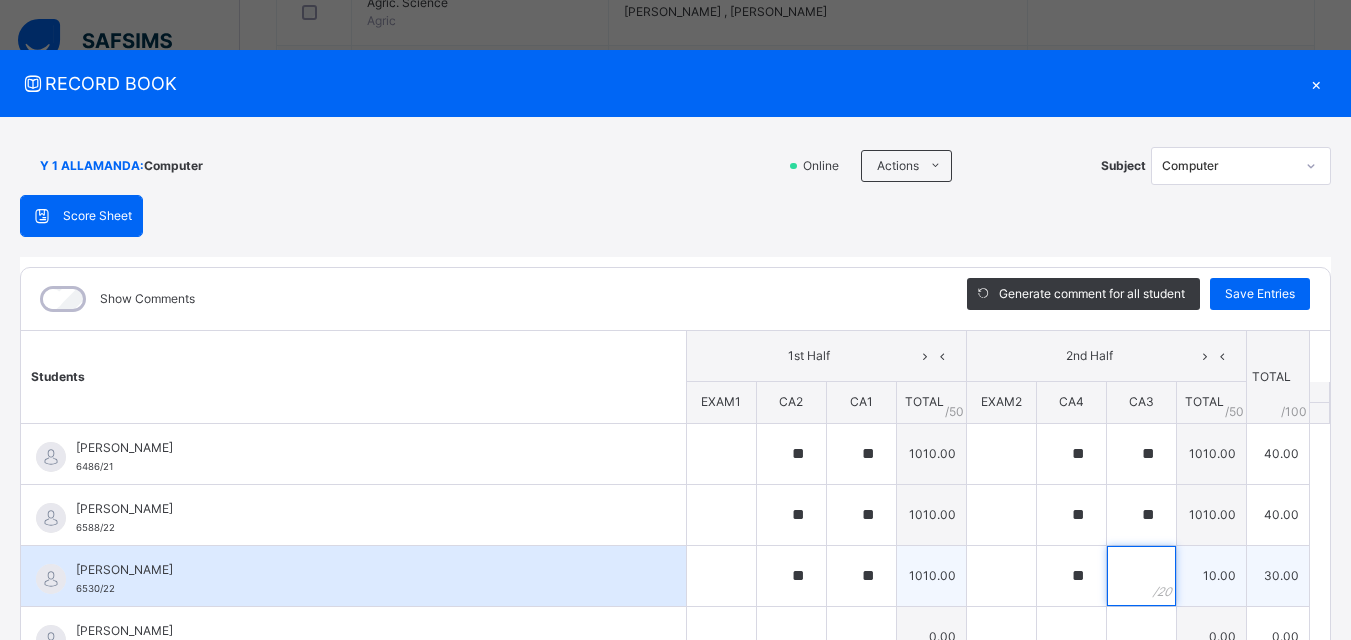 click at bounding box center [1141, 576] 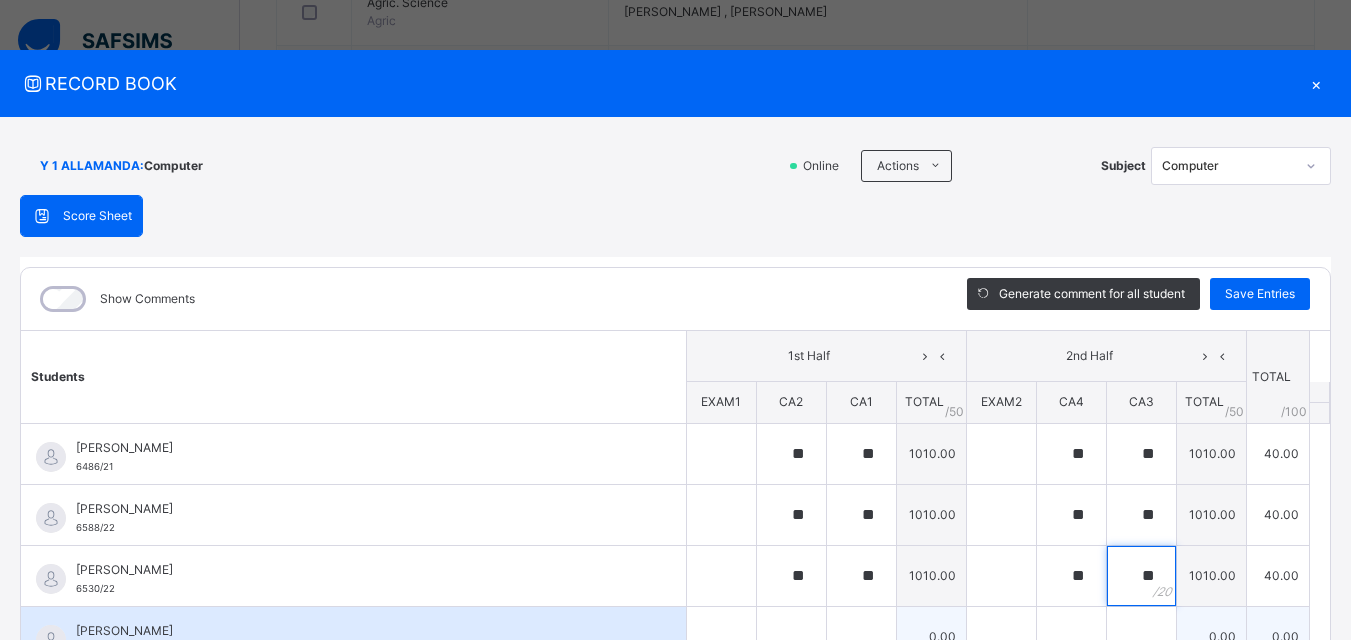 type on "**" 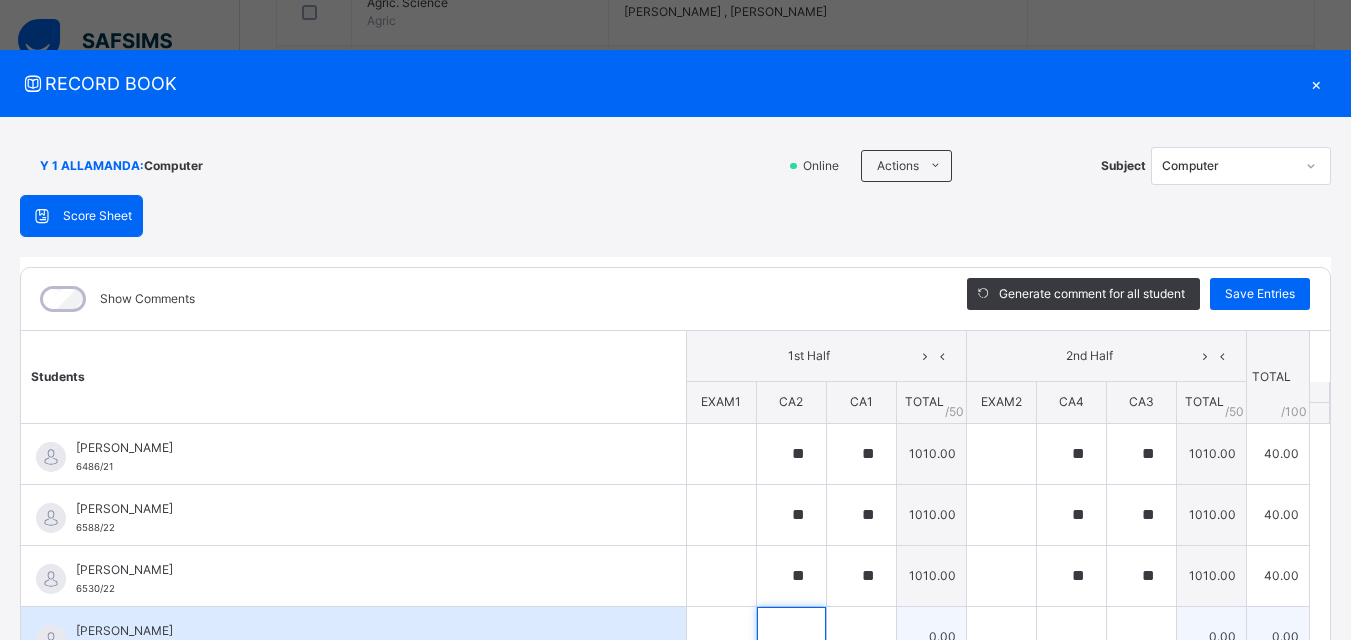 click at bounding box center [791, 637] 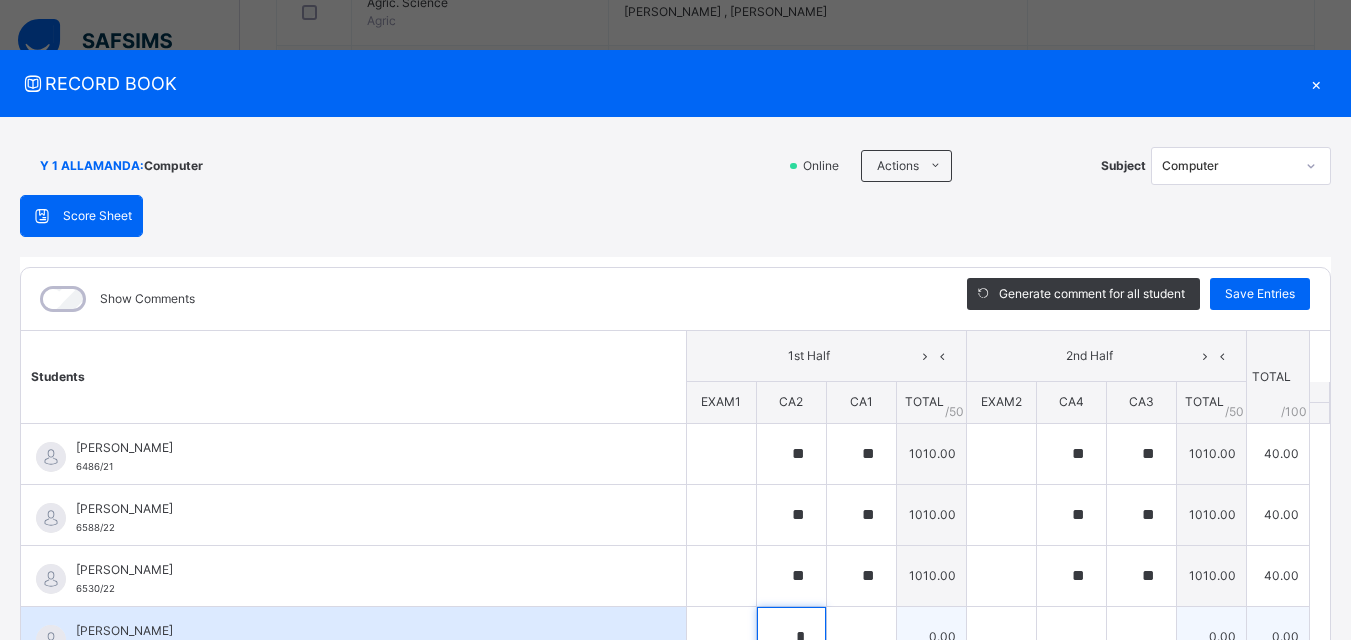 scroll, scrollTop: 7, scrollLeft: 0, axis: vertical 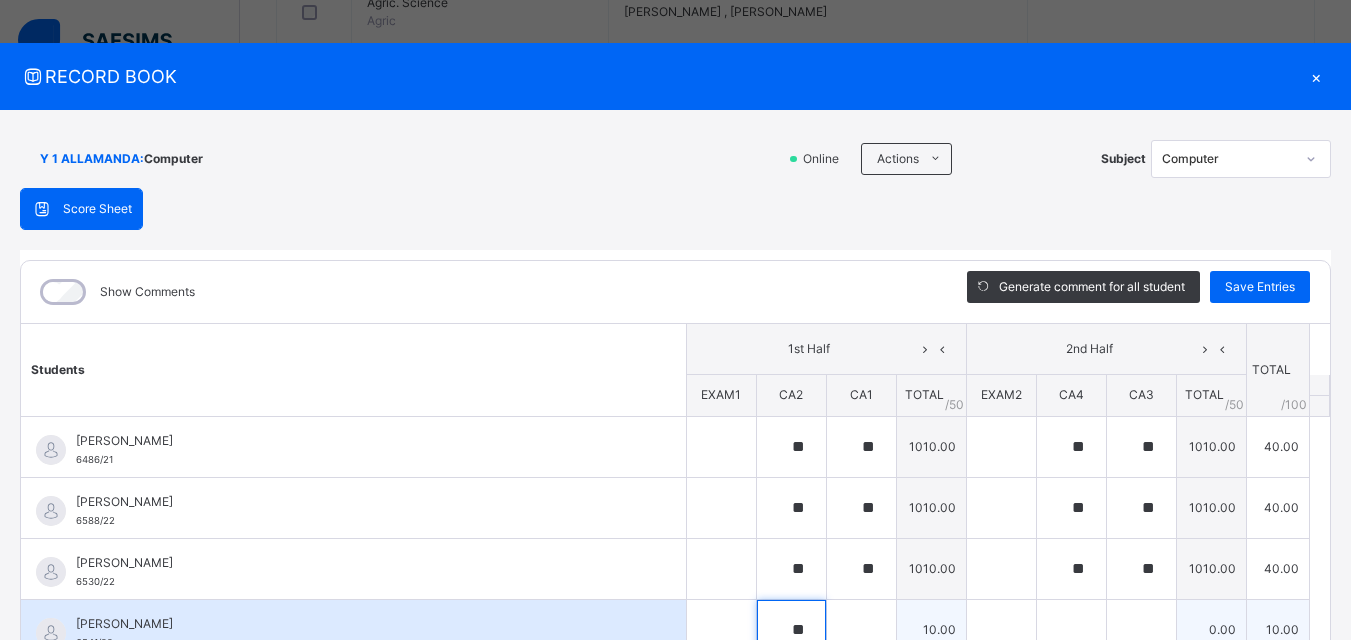 type on "**" 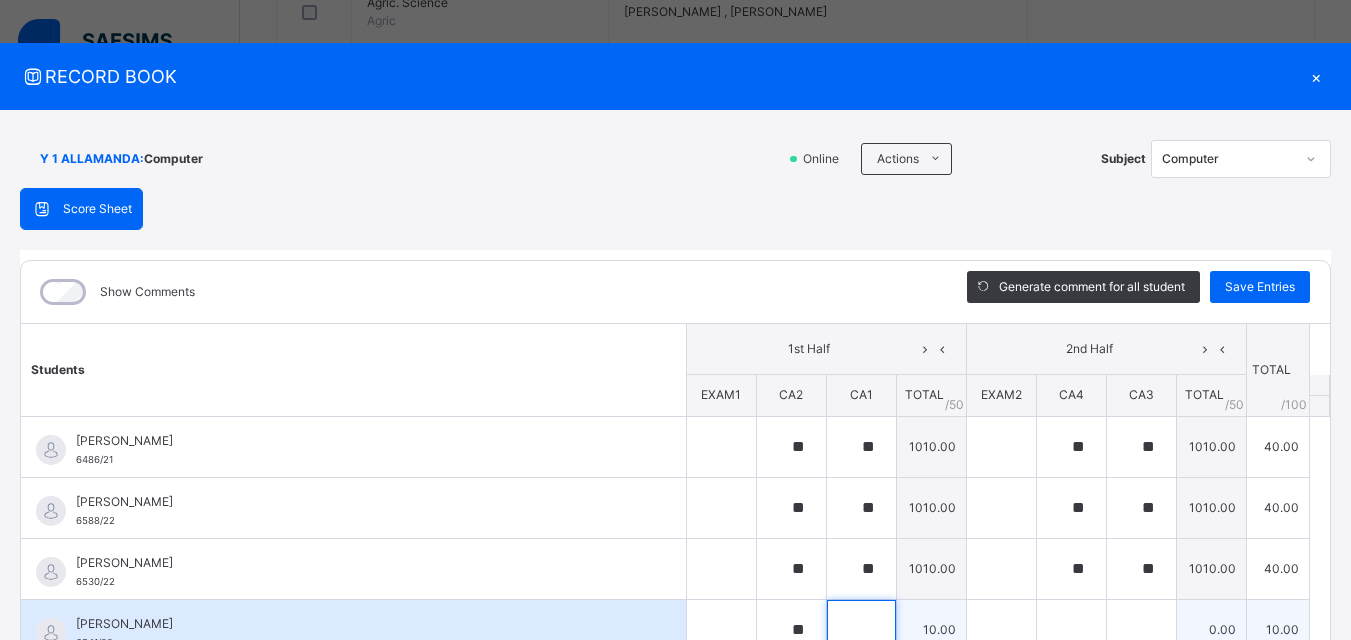 click at bounding box center (861, 630) 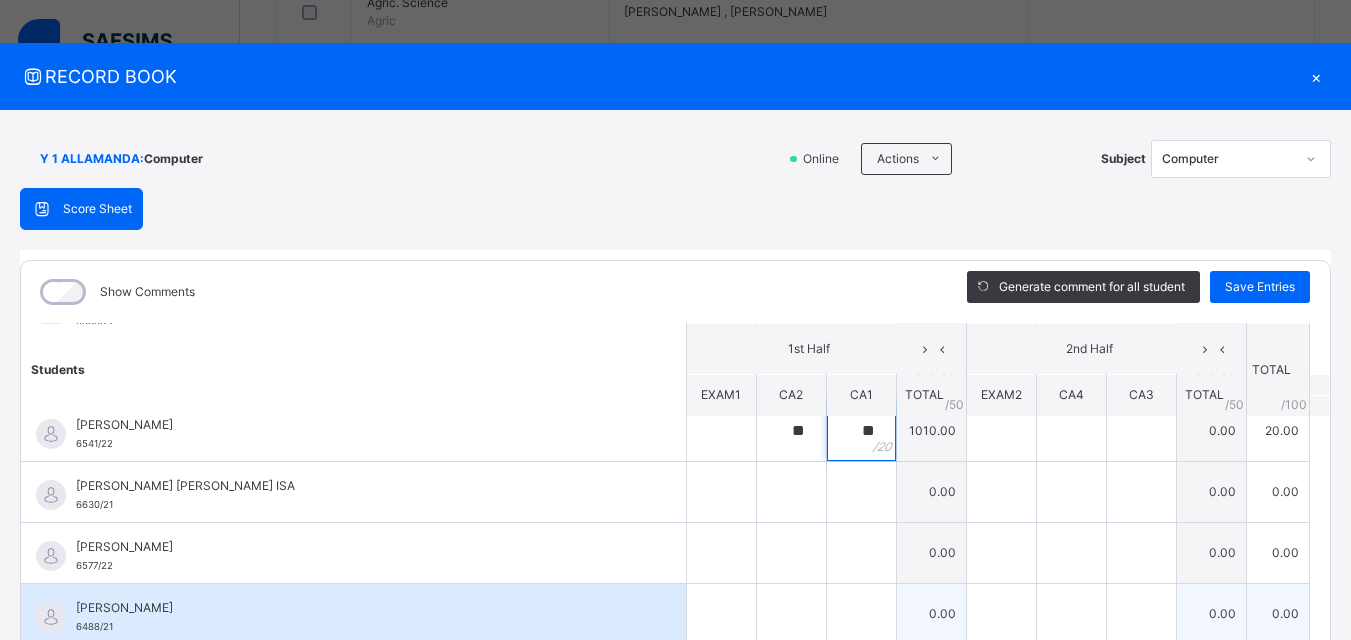 scroll, scrollTop: 200, scrollLeft: 0, axis: vertical 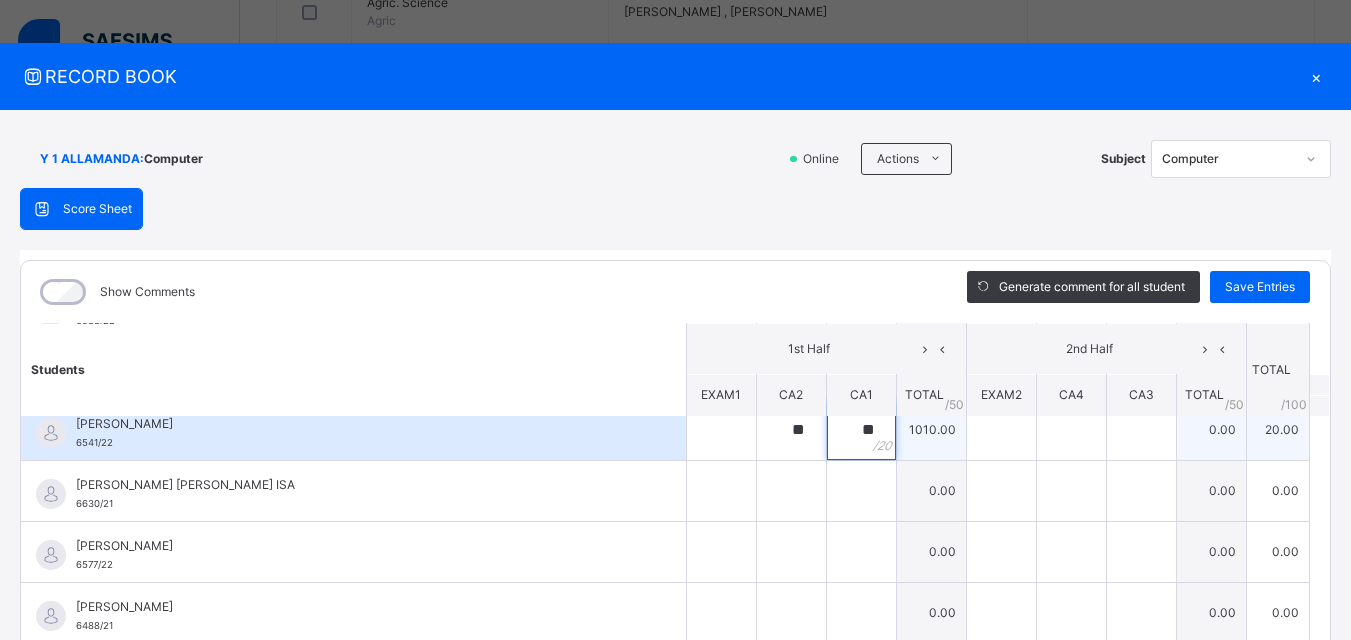 type on "**" 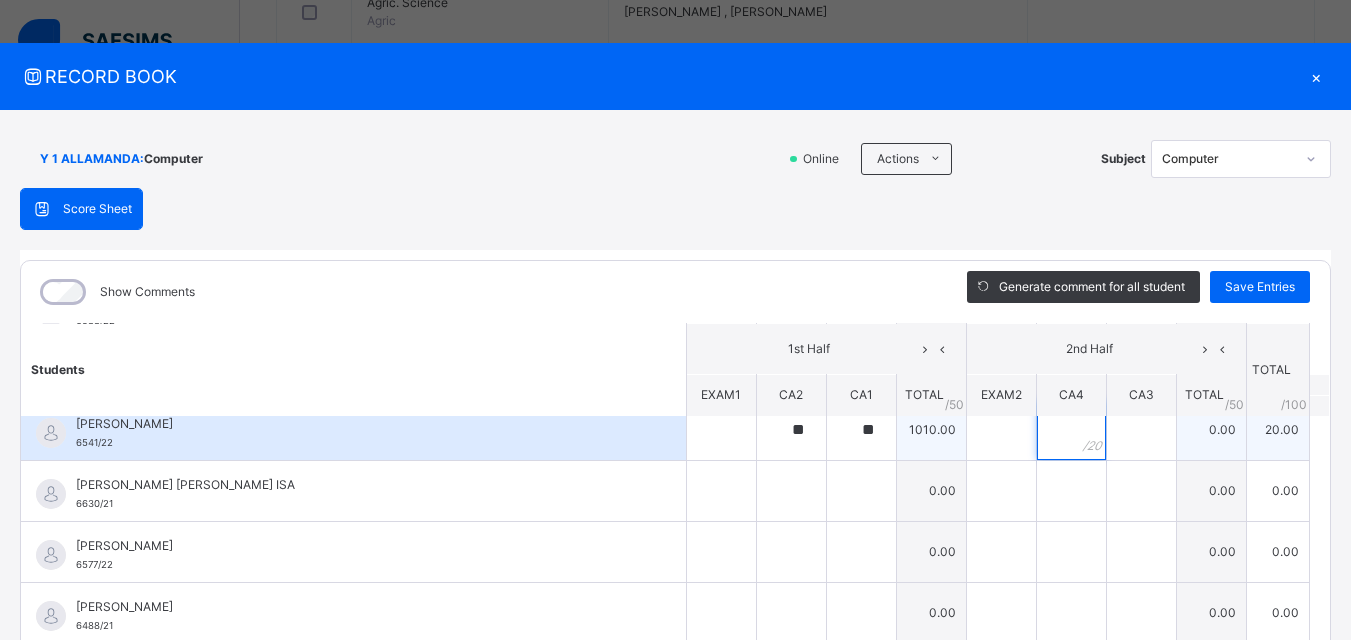 click at bounding box center [1071, 430] 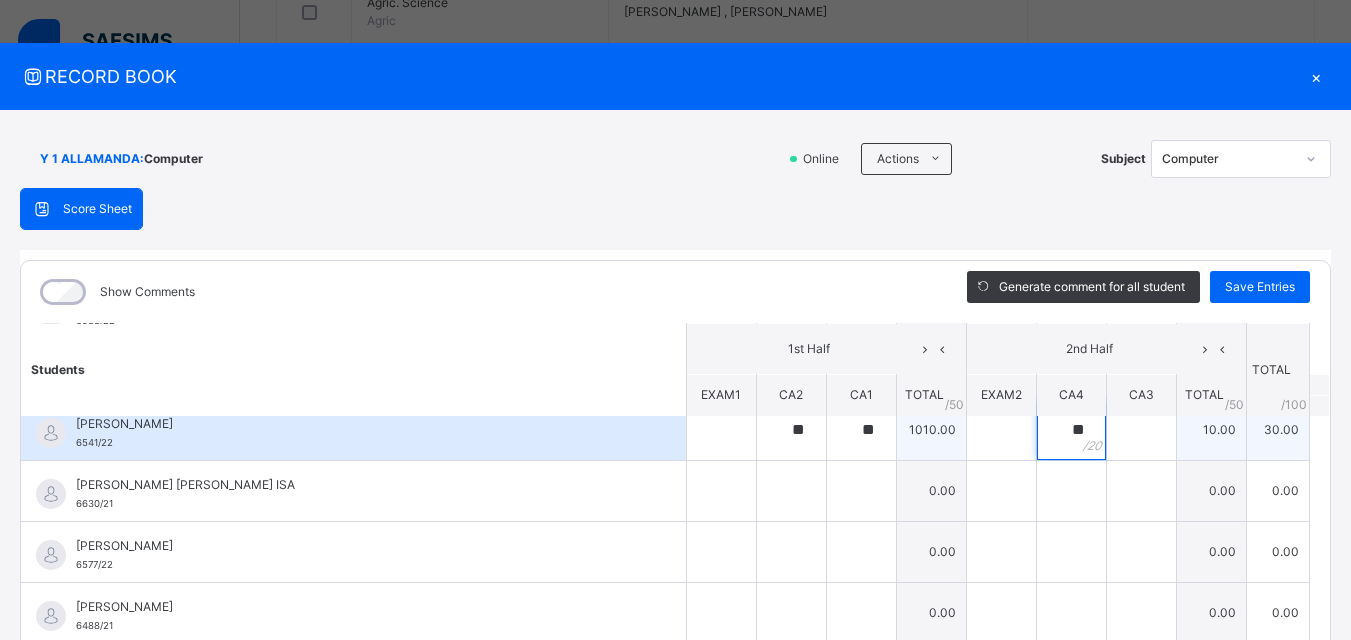 type on "**" 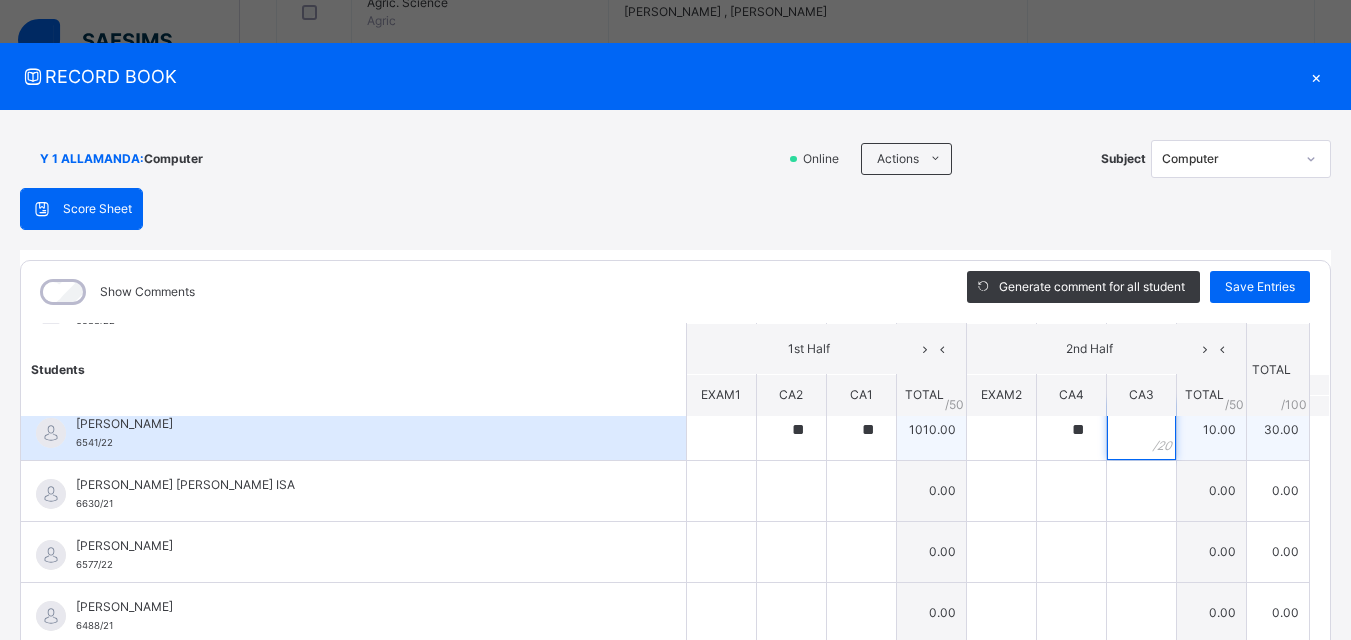 click at bounding box center [1141, 430] 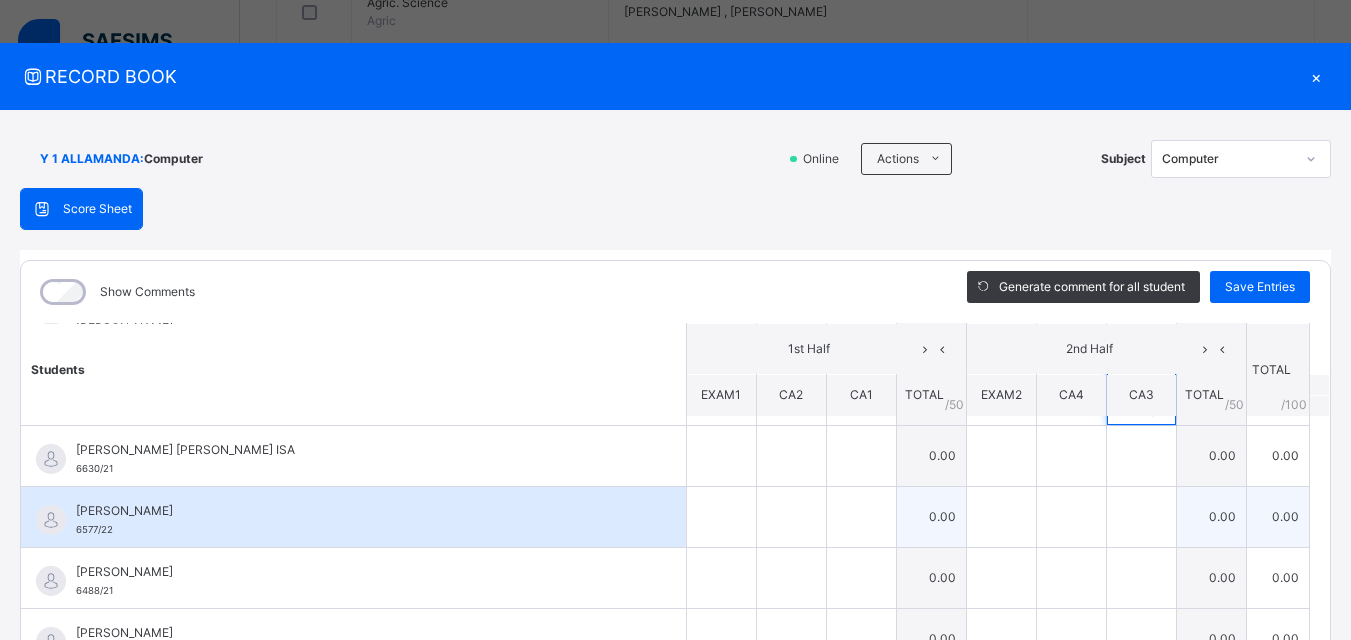 scroll, scrollTop: 200, scrollLeft: 0, axis: vertical 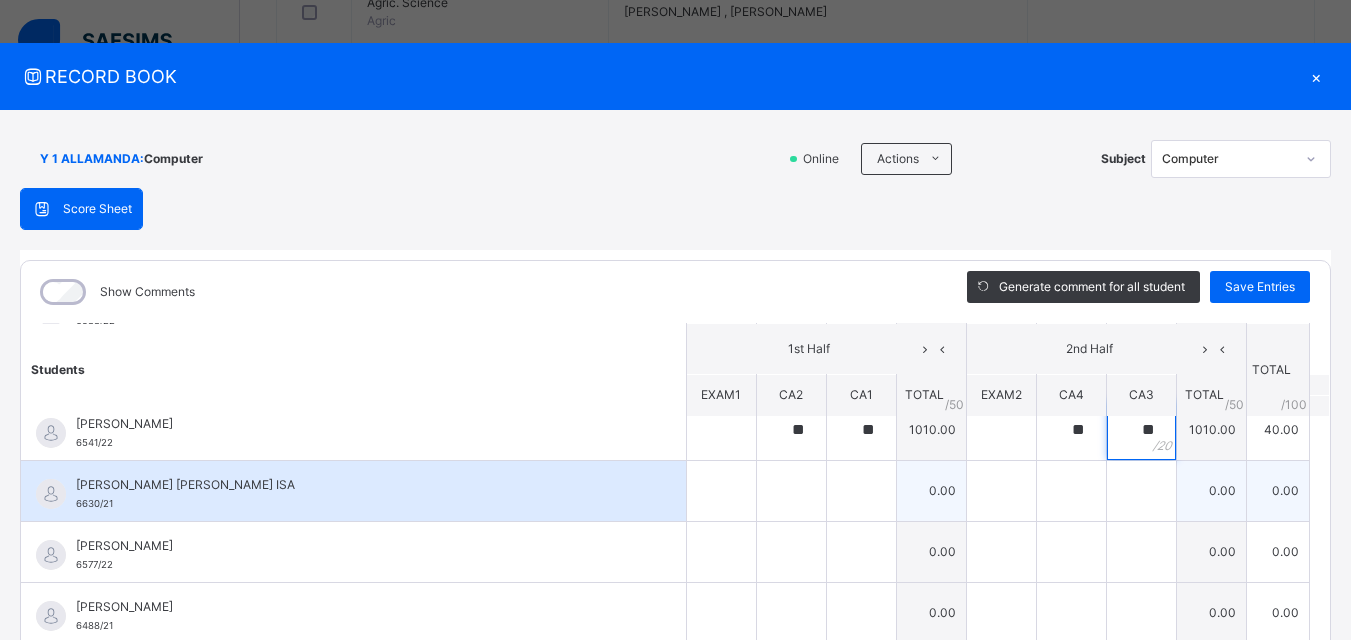 type on "**" 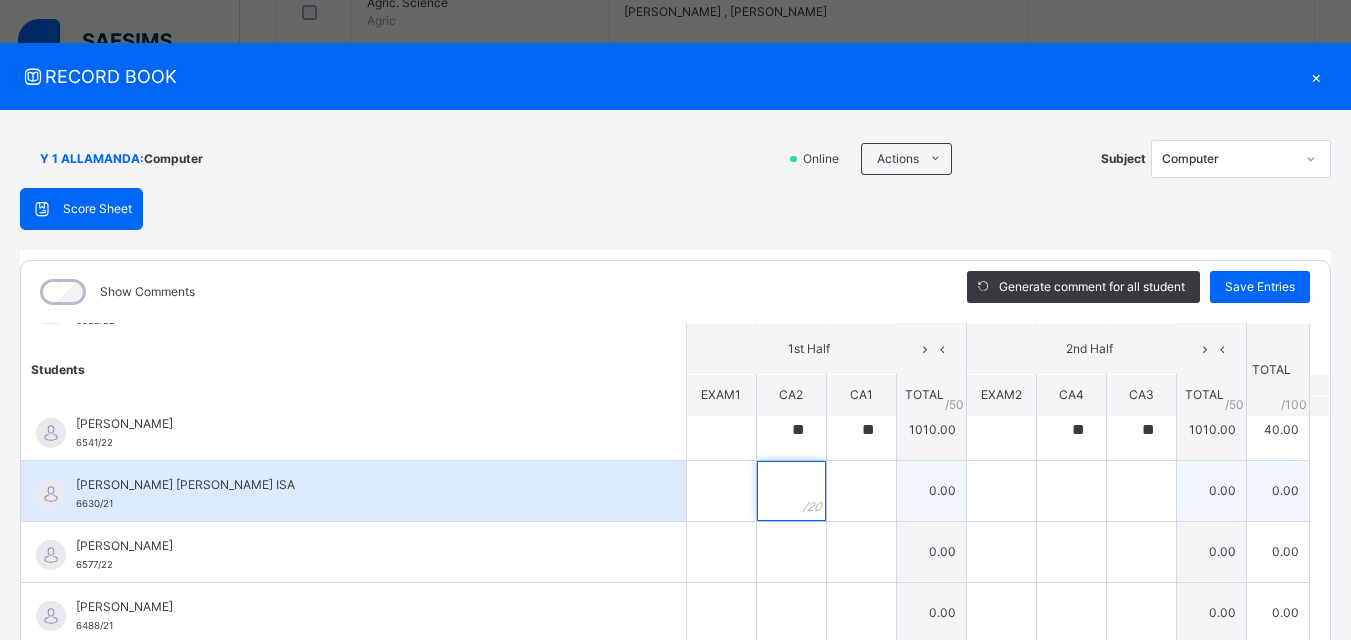 click at bounding box center (791, 491) 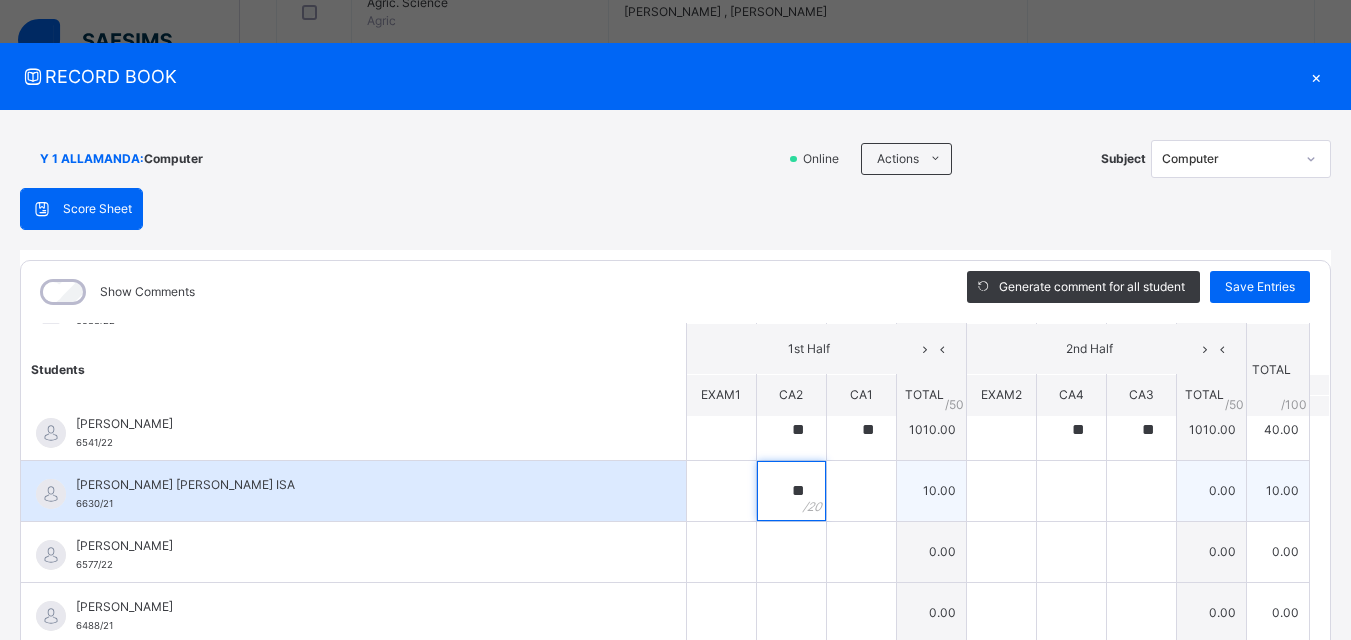 type on "**" 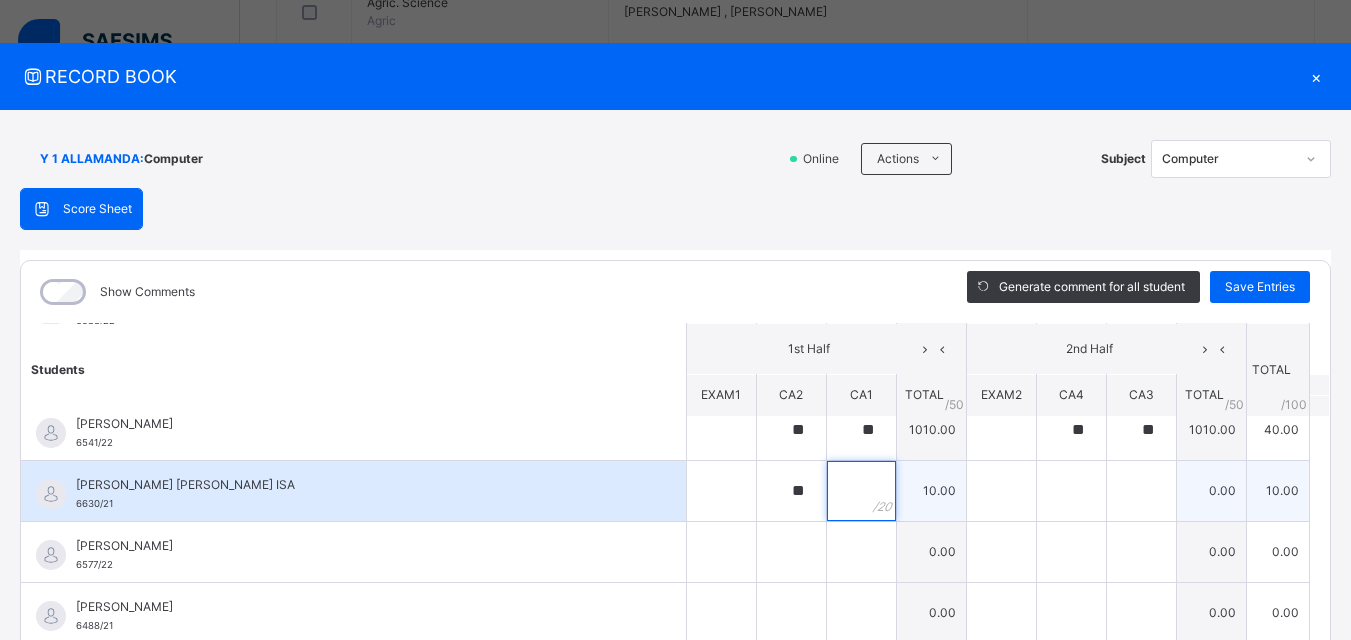 click at bounding box center [861, 491] 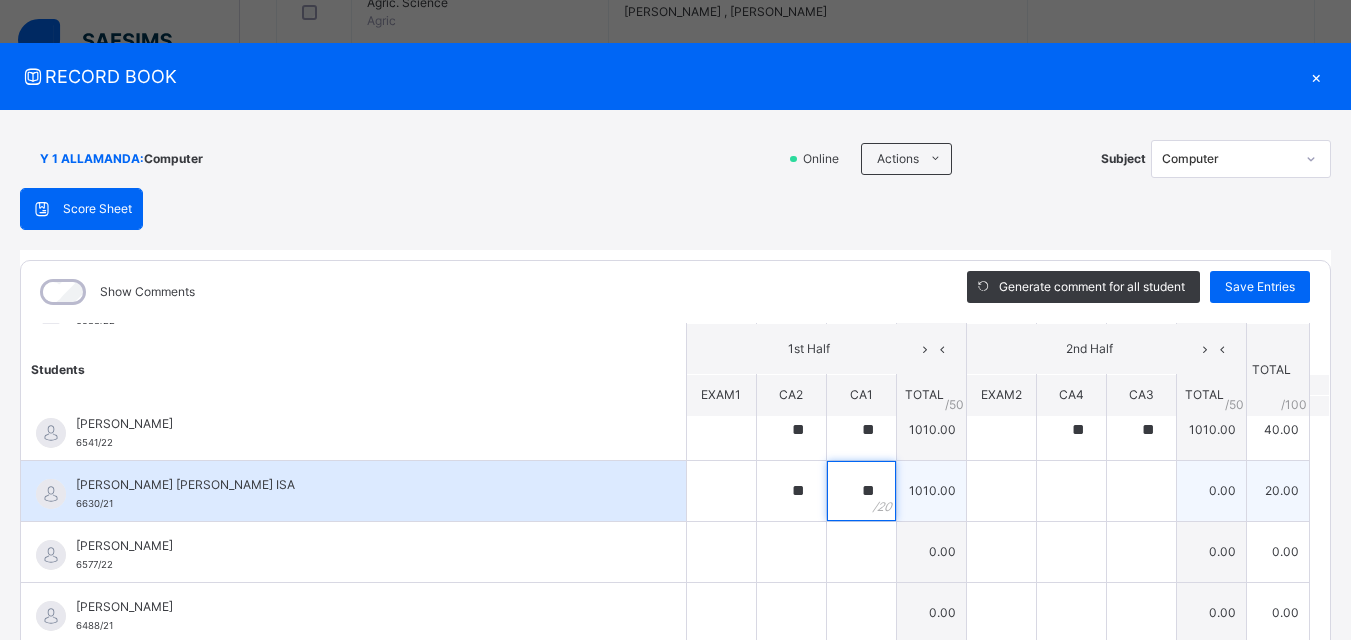 type on "**" 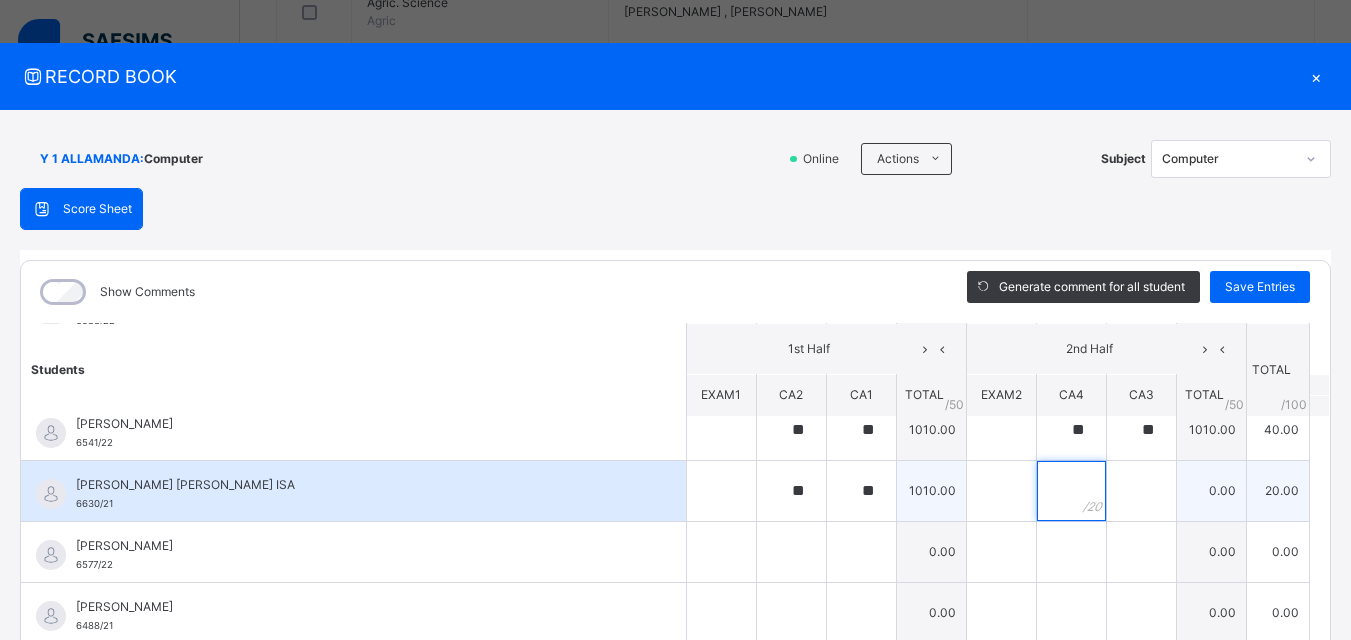 click at bounding box center (1071, 491) 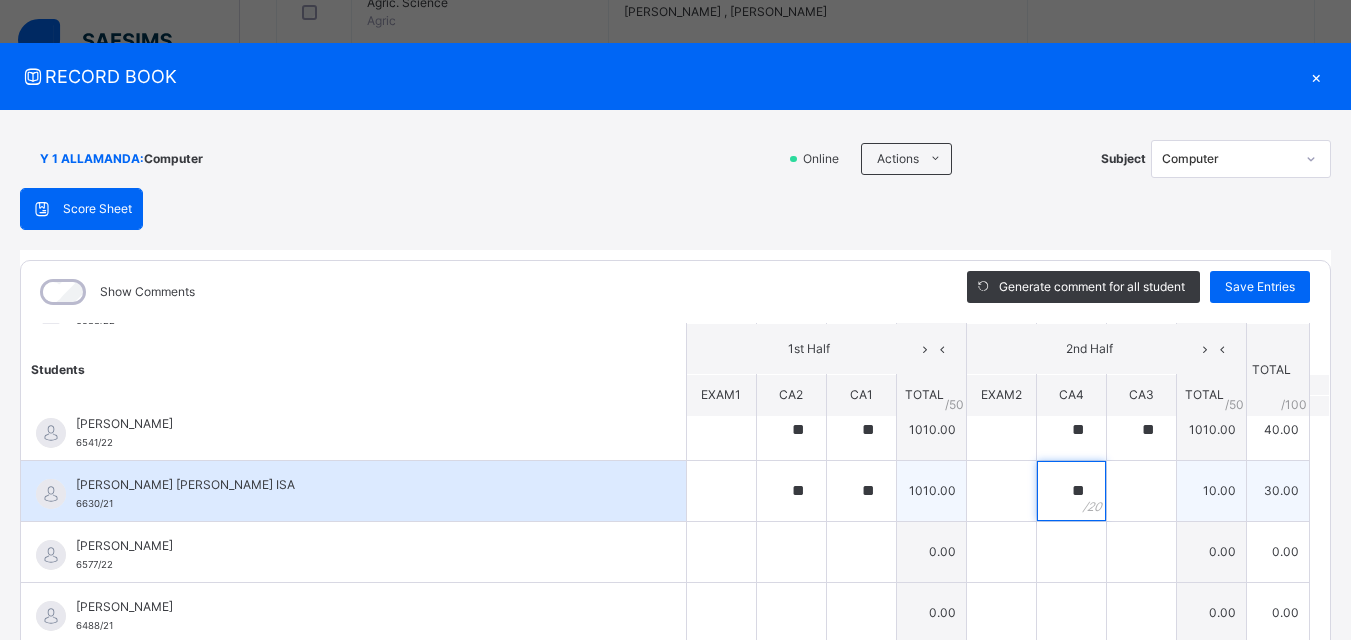 type on "**" 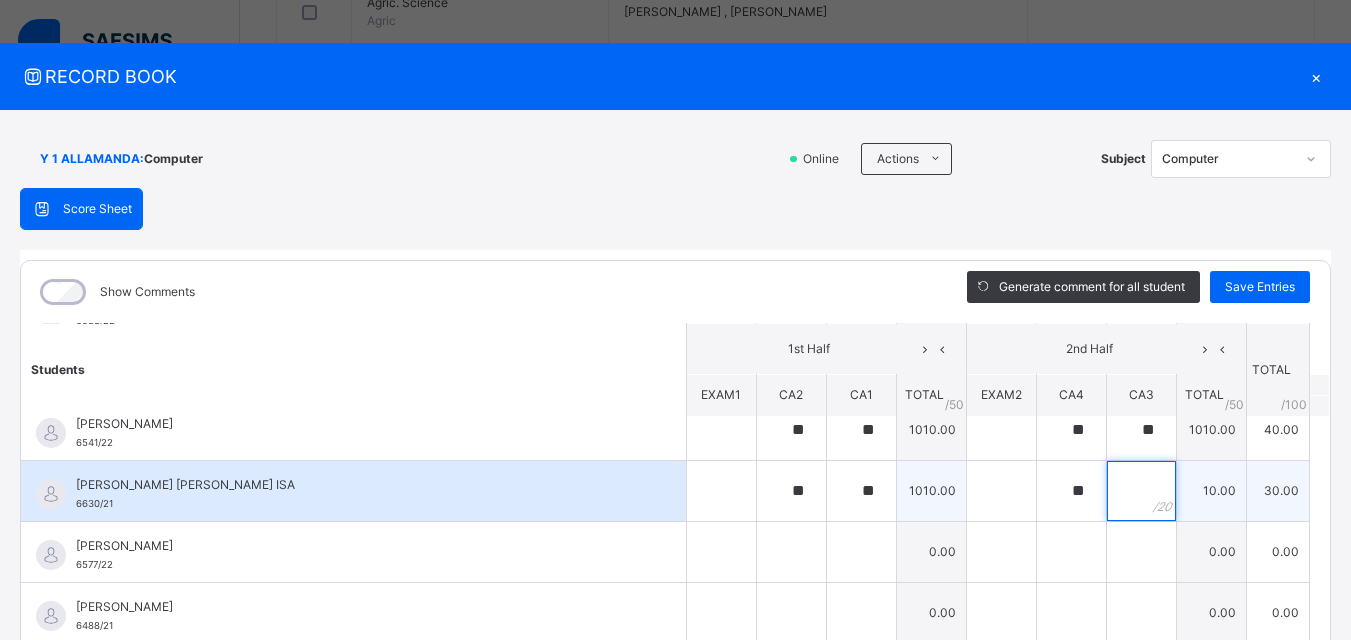click at bounding box center [1141, 491] 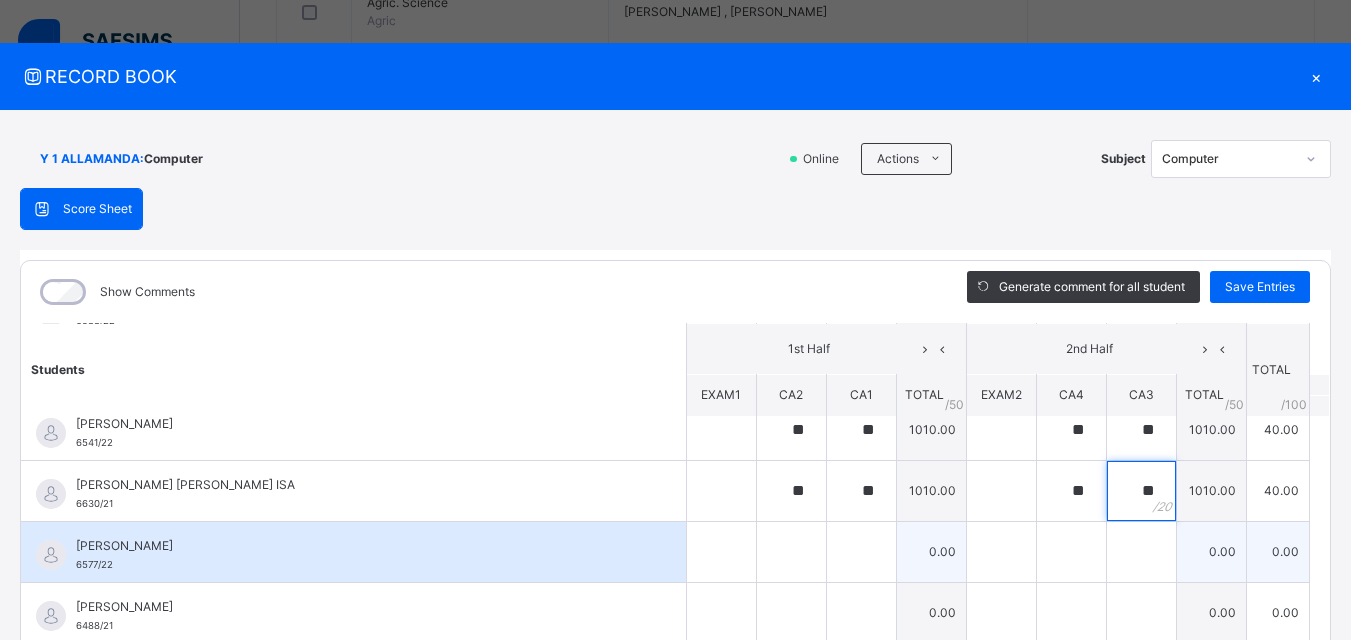 type on "**" 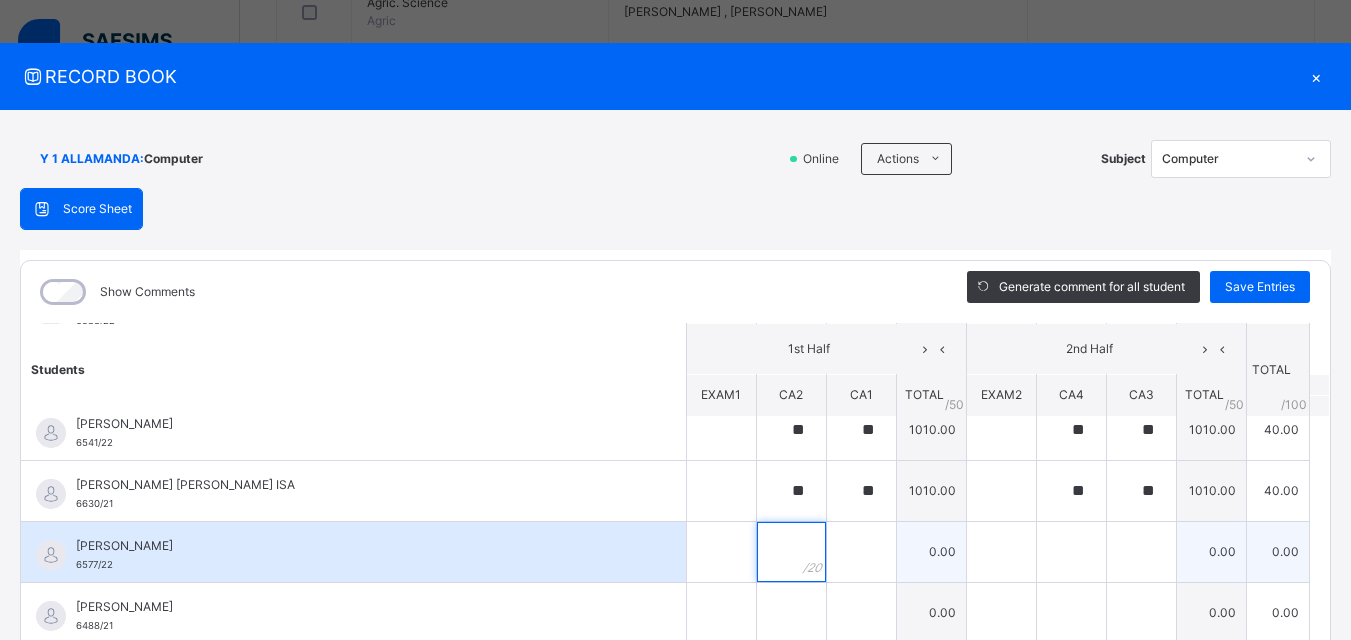 click at bounding box center [791, 552] 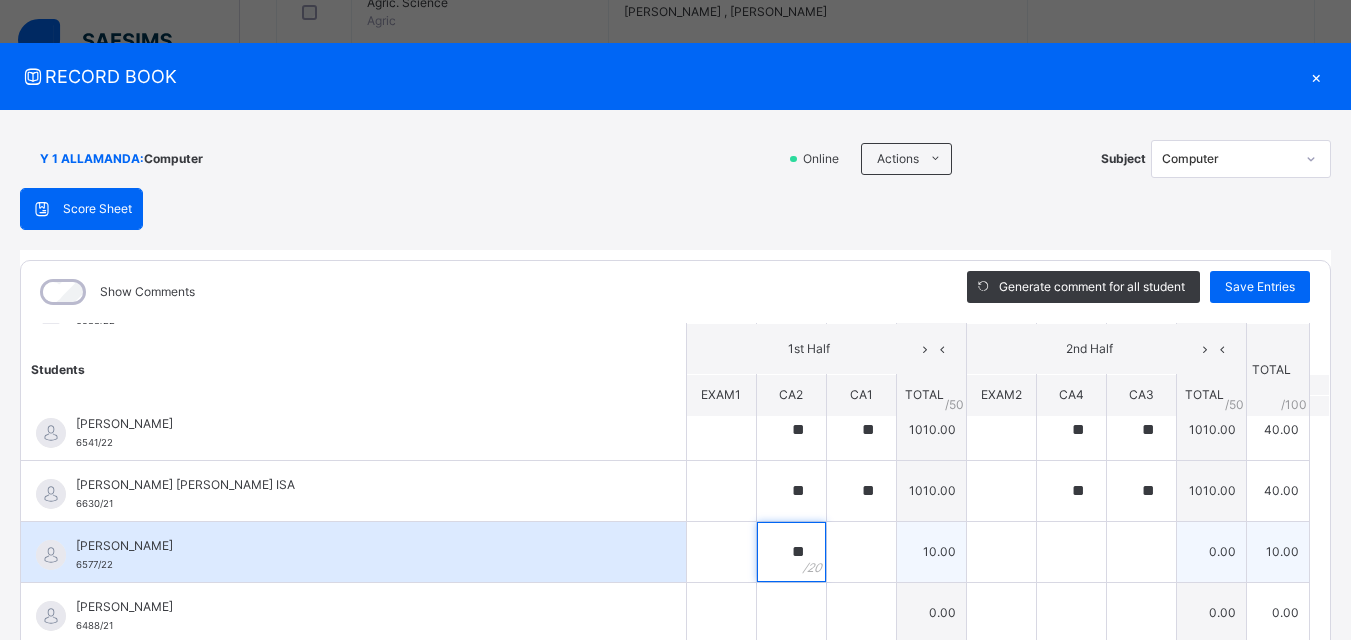 type on "**" 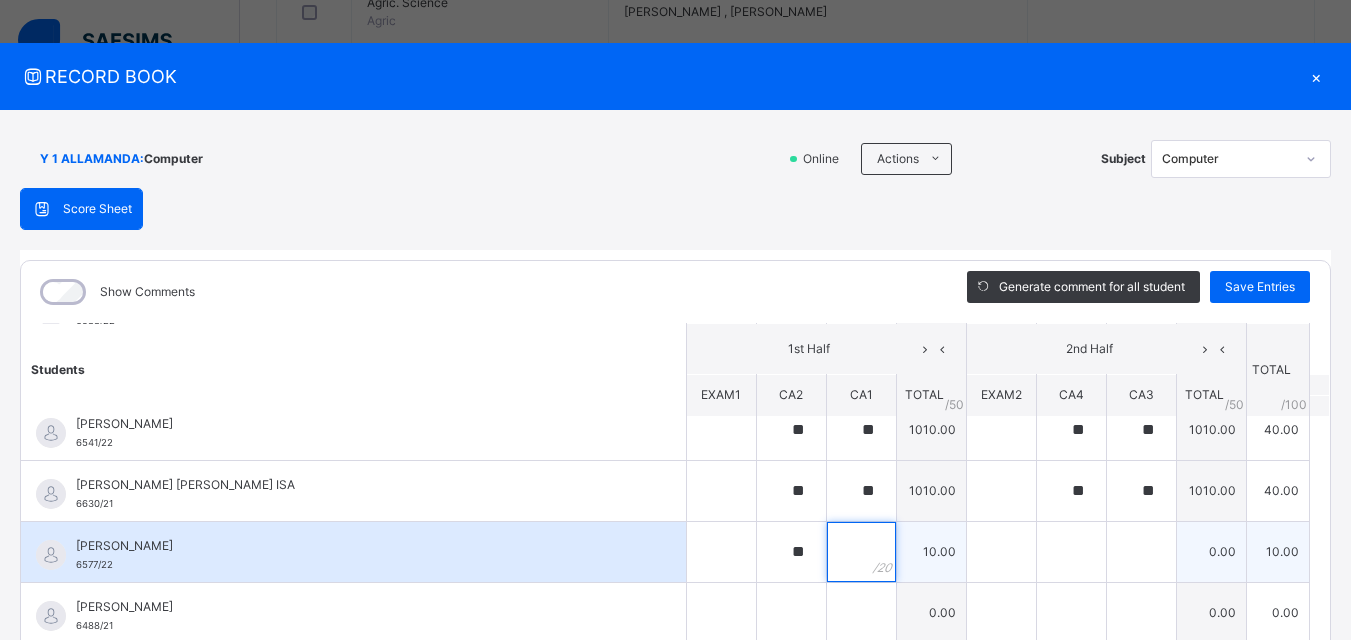 click at bounding box center [861, 552] 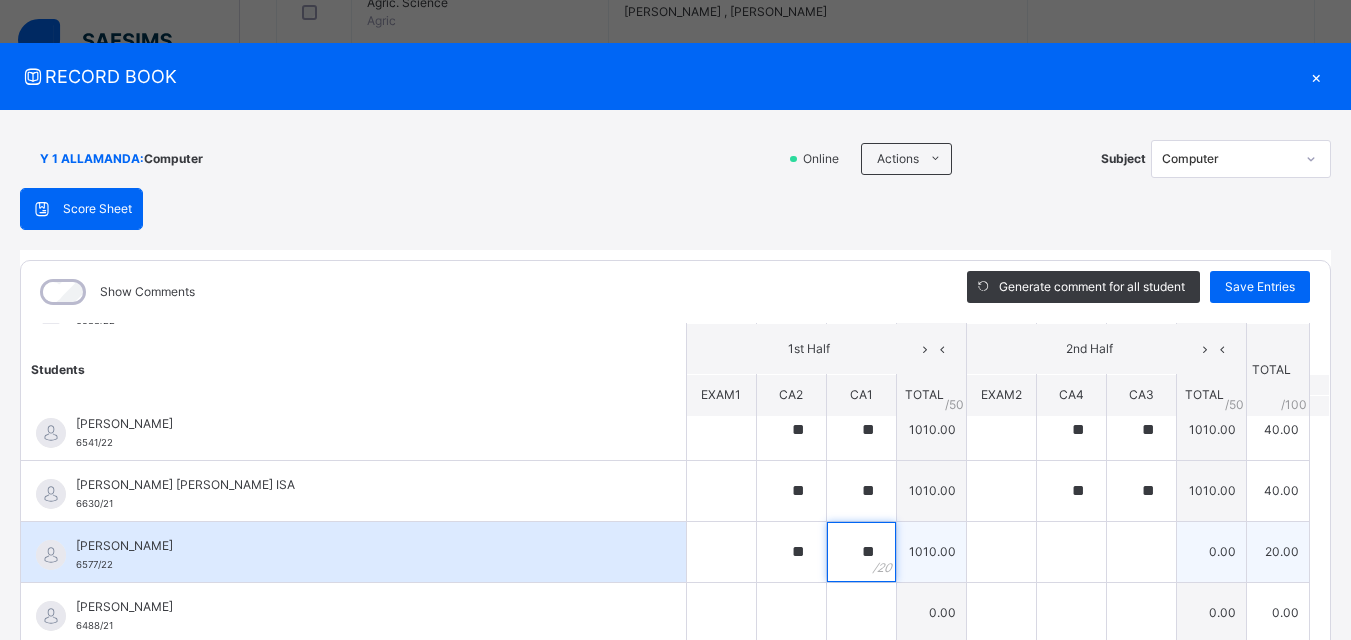 type on "**" 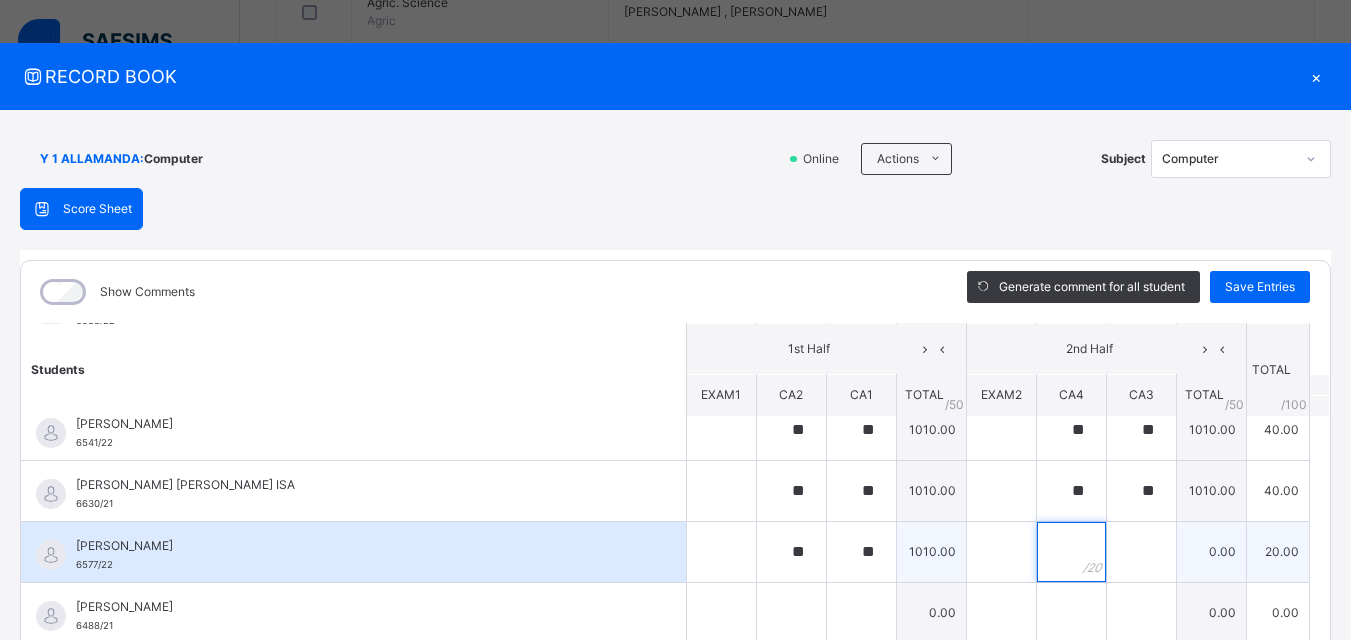 click at bounding box center (1071, 552) 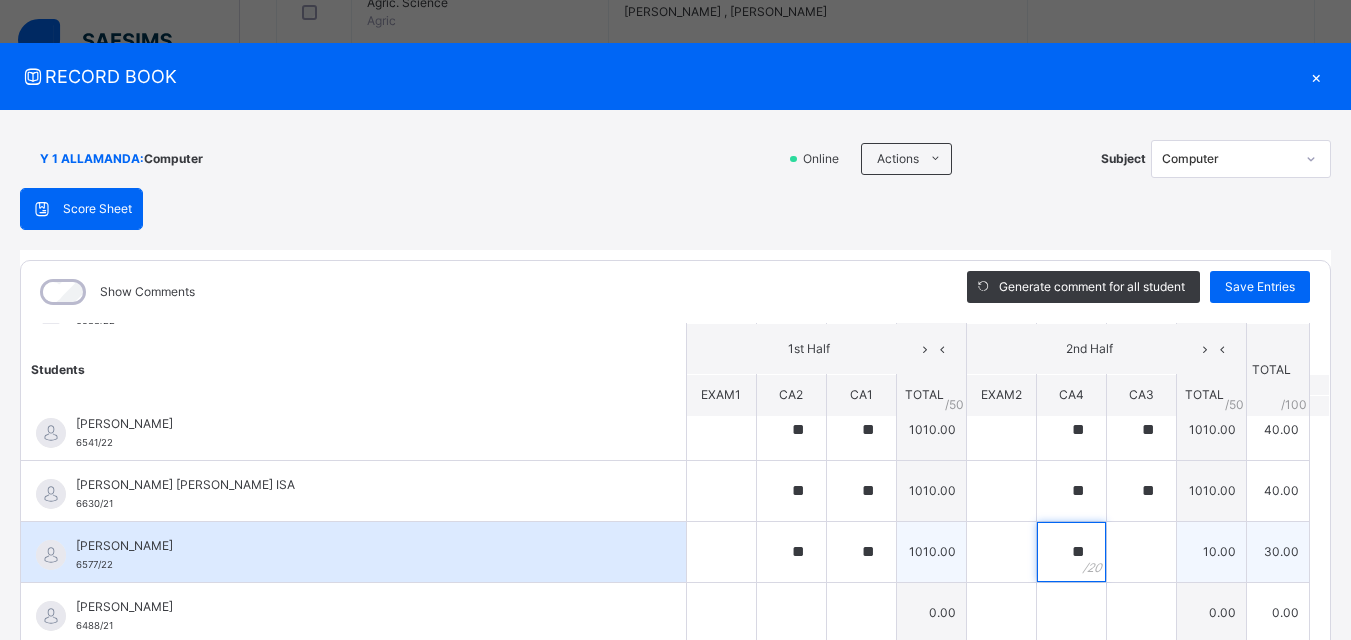 type on "**" 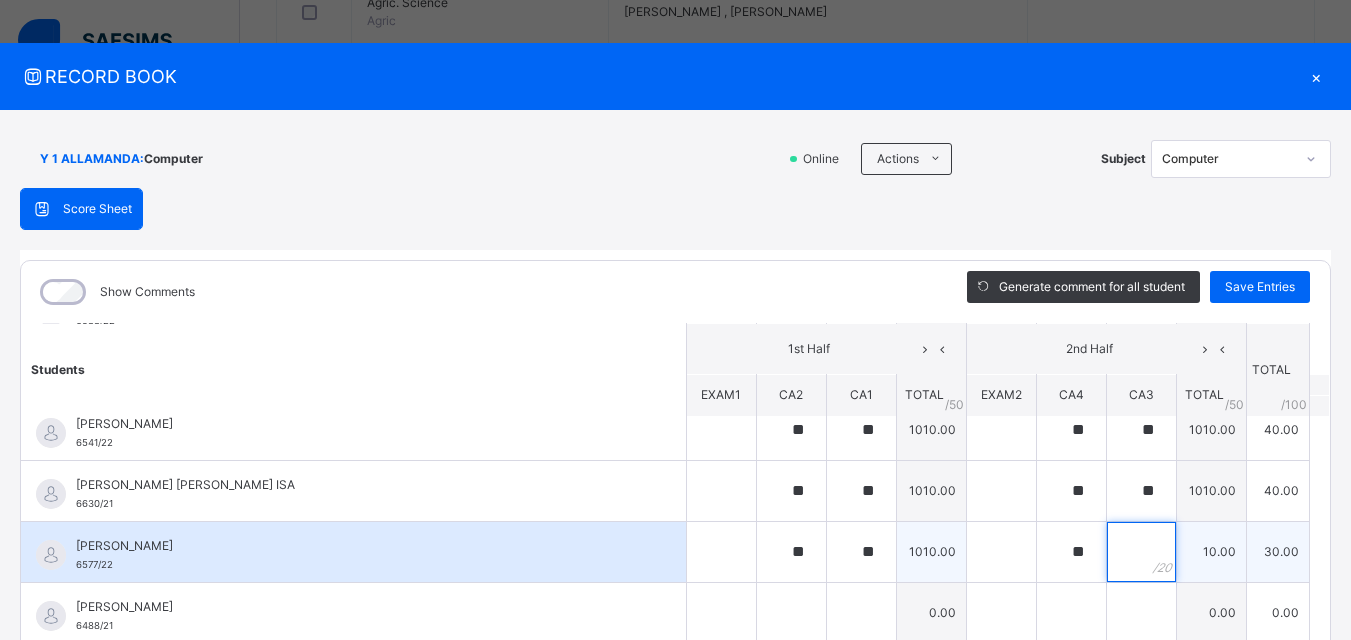 click at bounding box center [1141, 552] 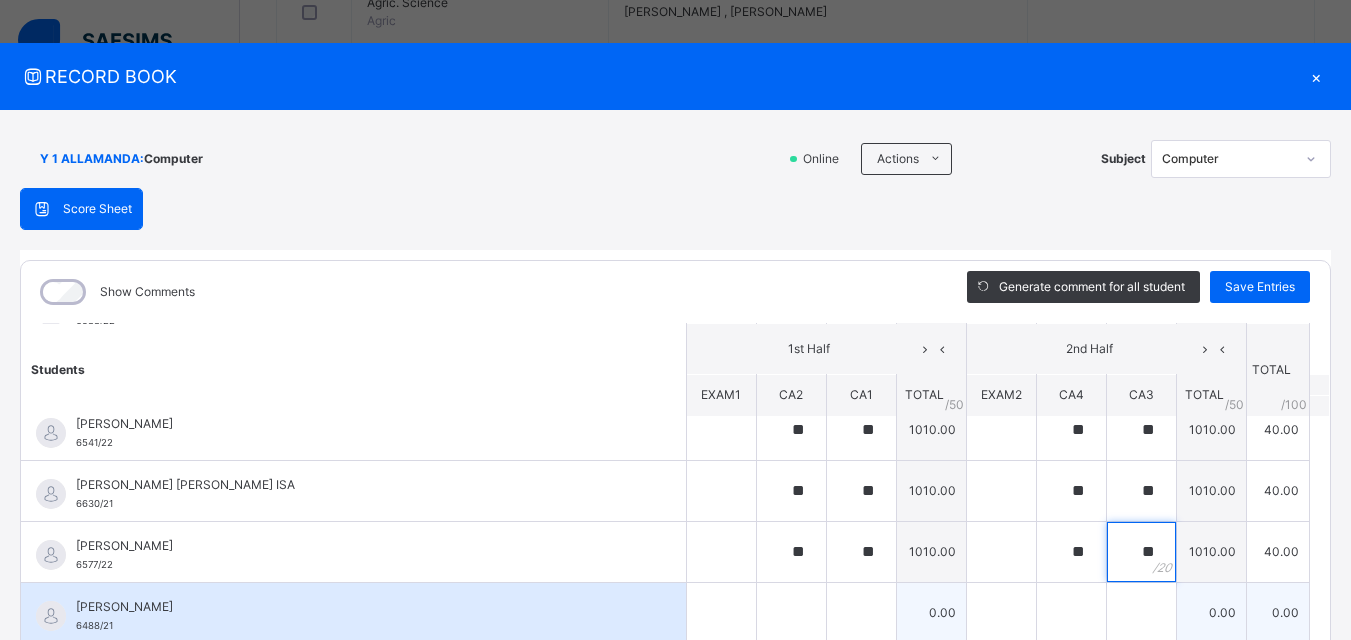 type on "**" 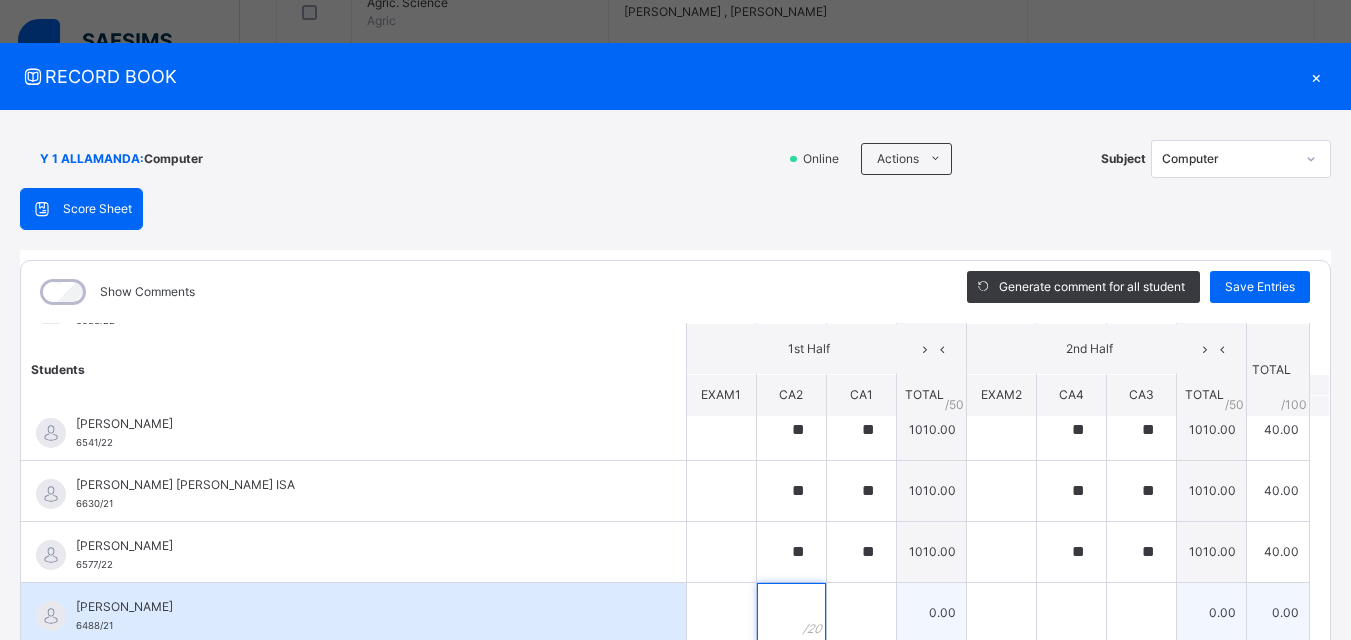 click at bounding box center [791, 613] 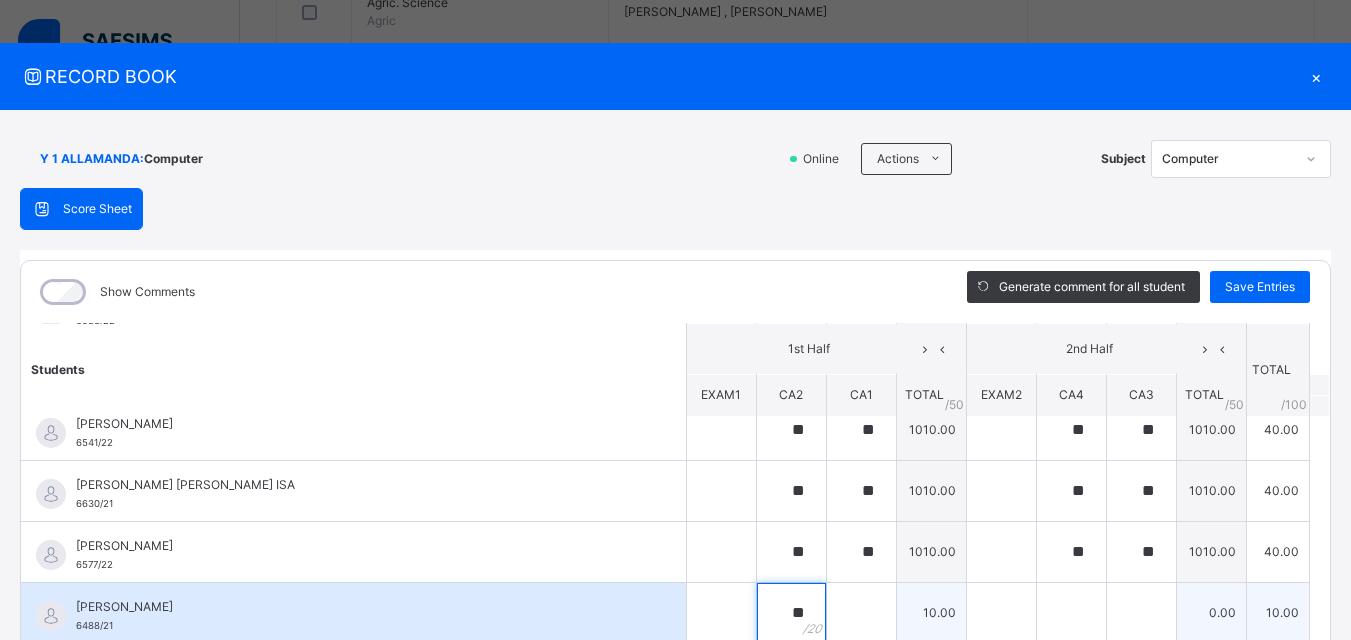 type on "**" 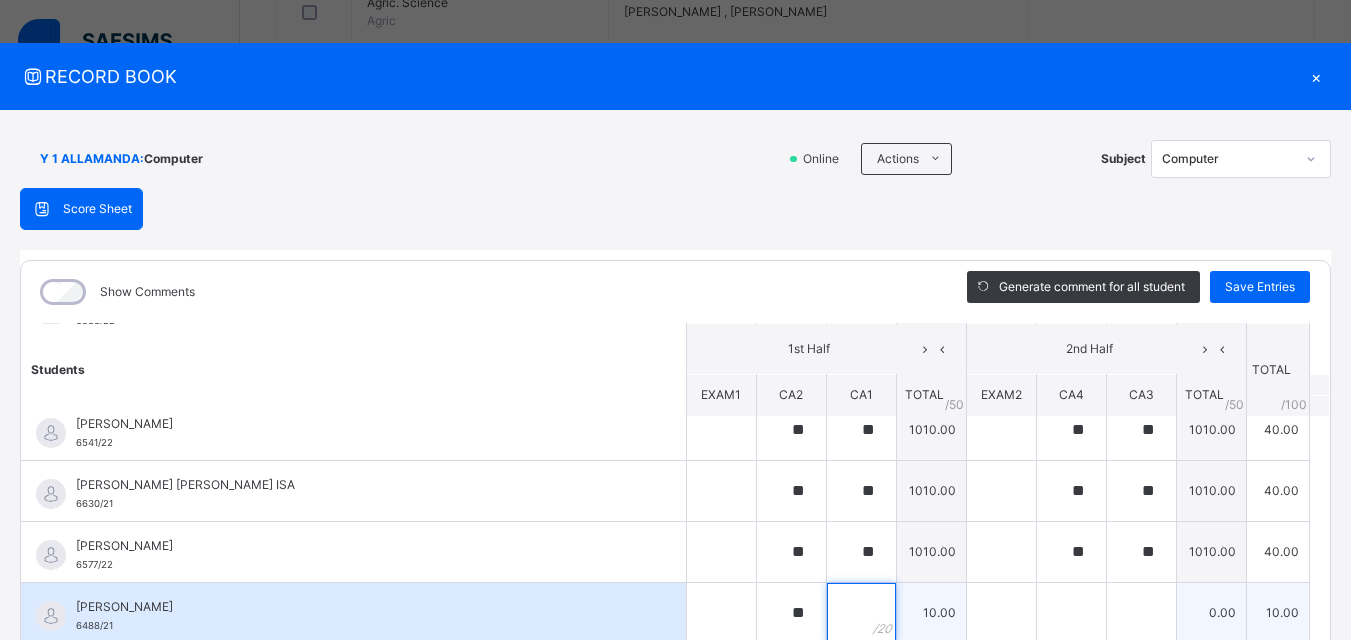 click at bounding box center [861, 613] 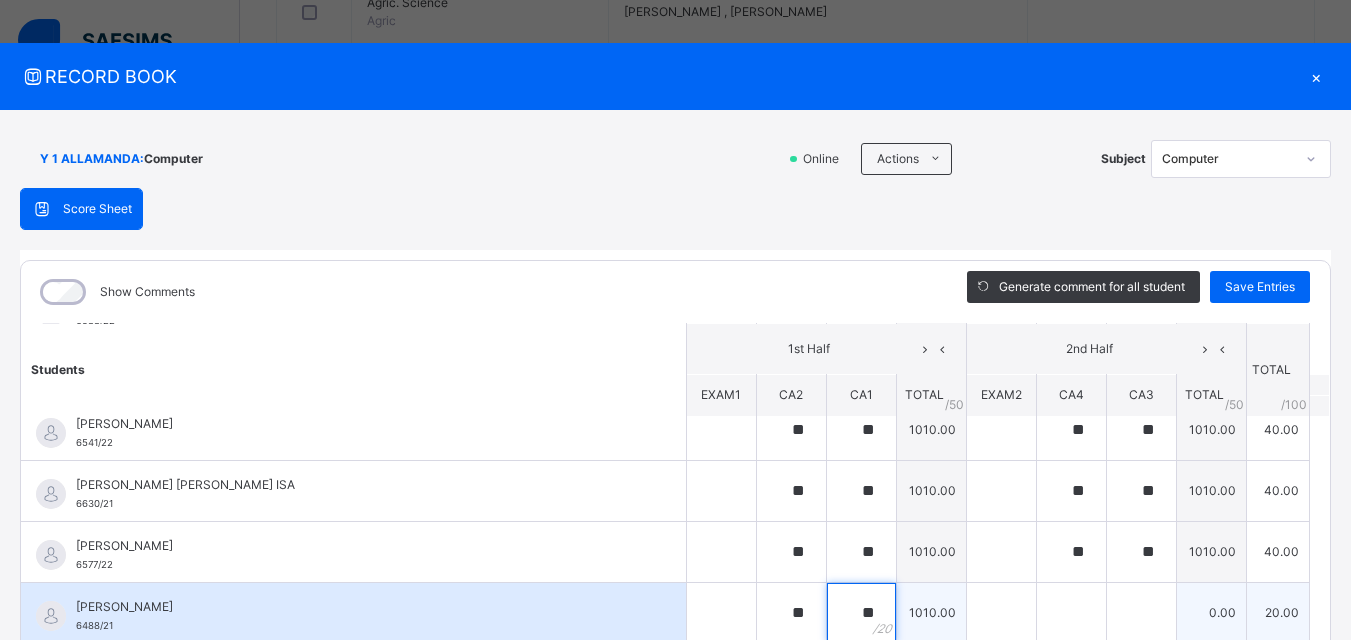 type on "**" 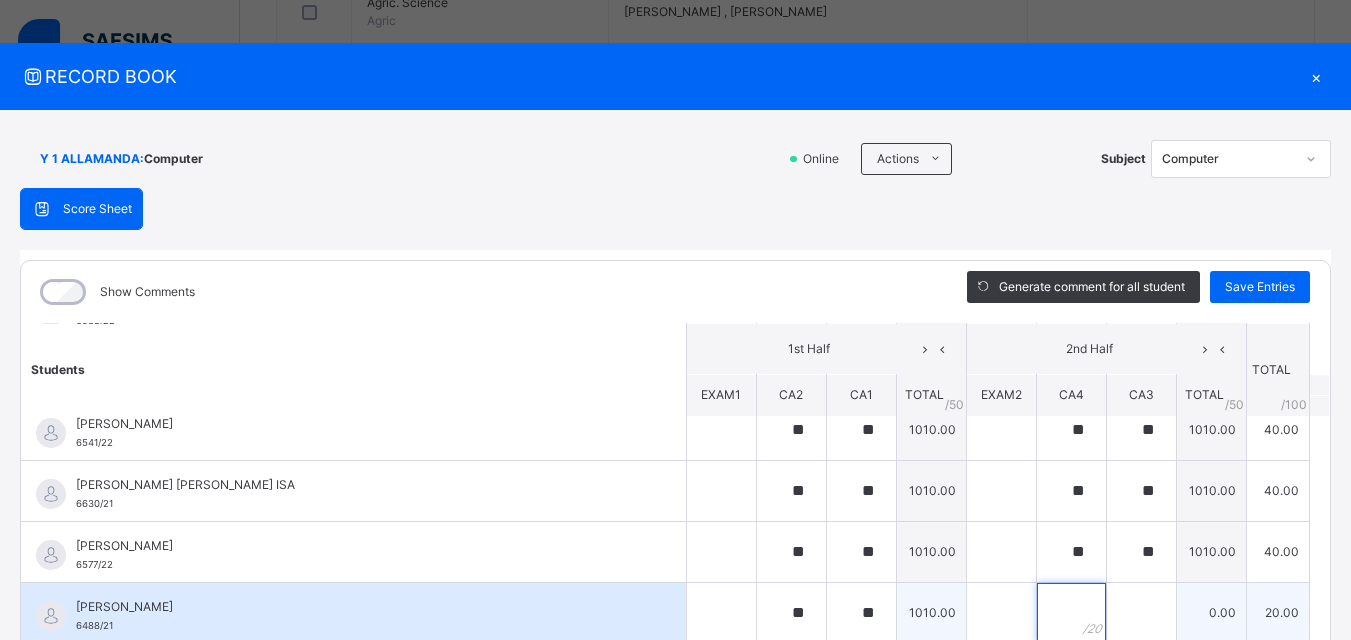 click at bounding box center [1071, 613] 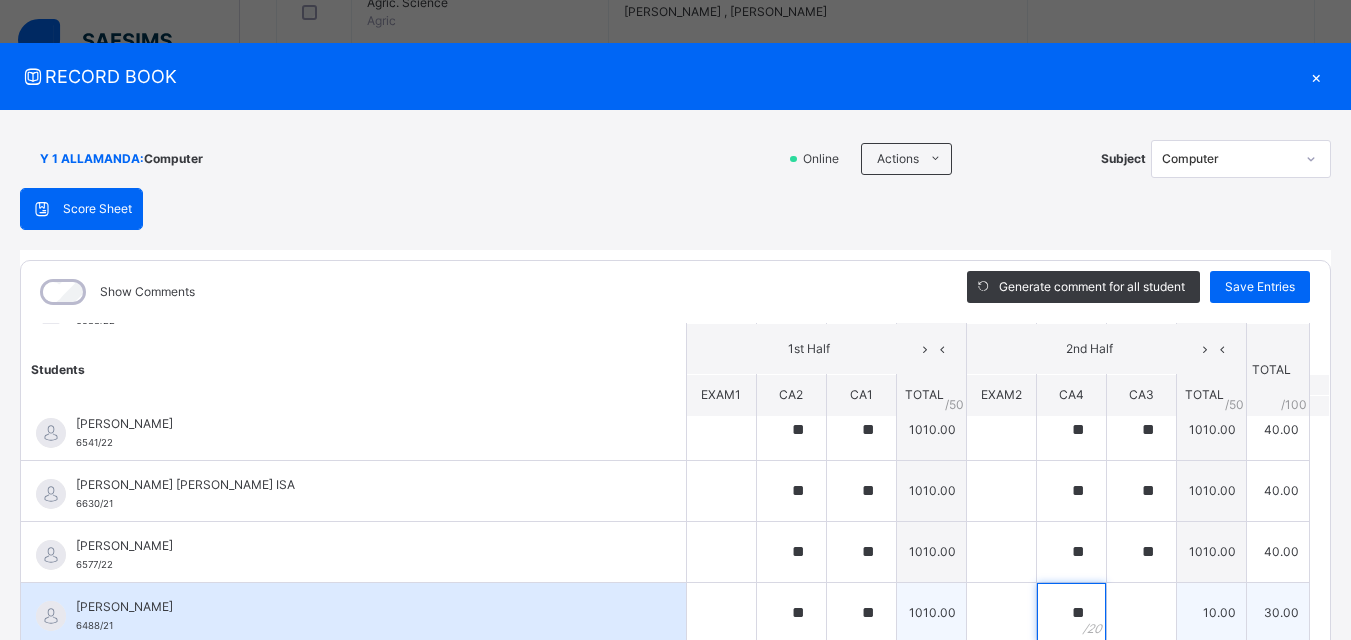 type on "**" 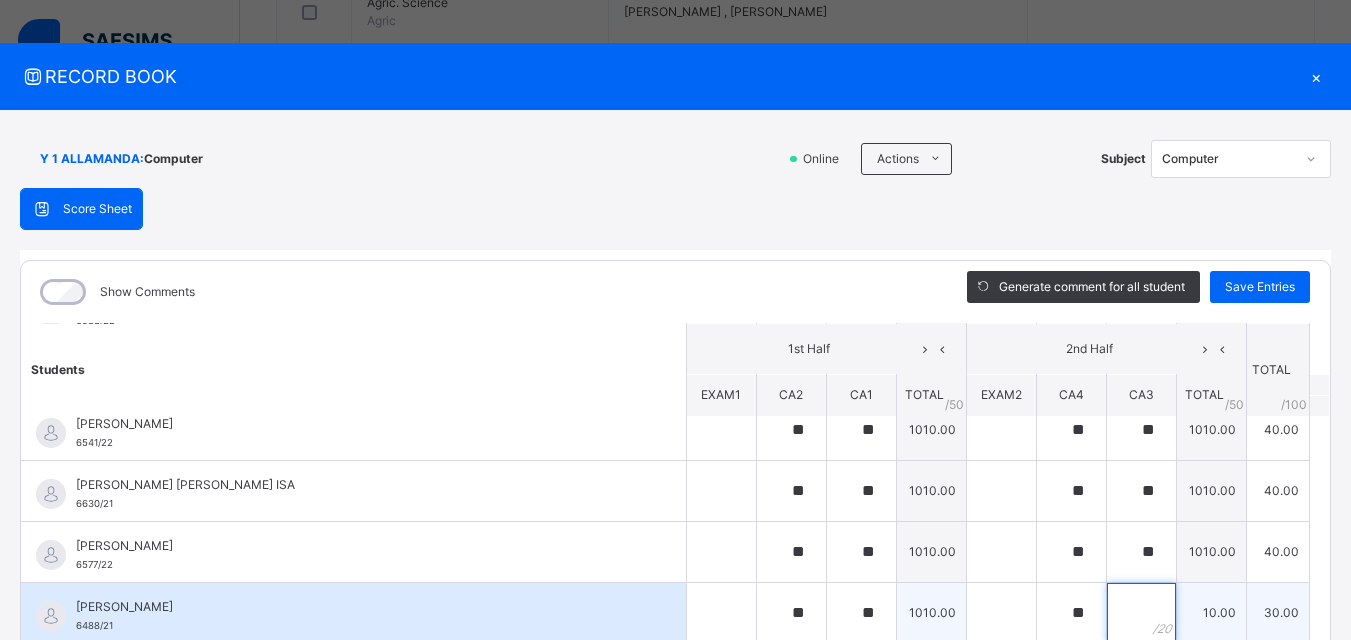click at bounding box center [1141, 613] 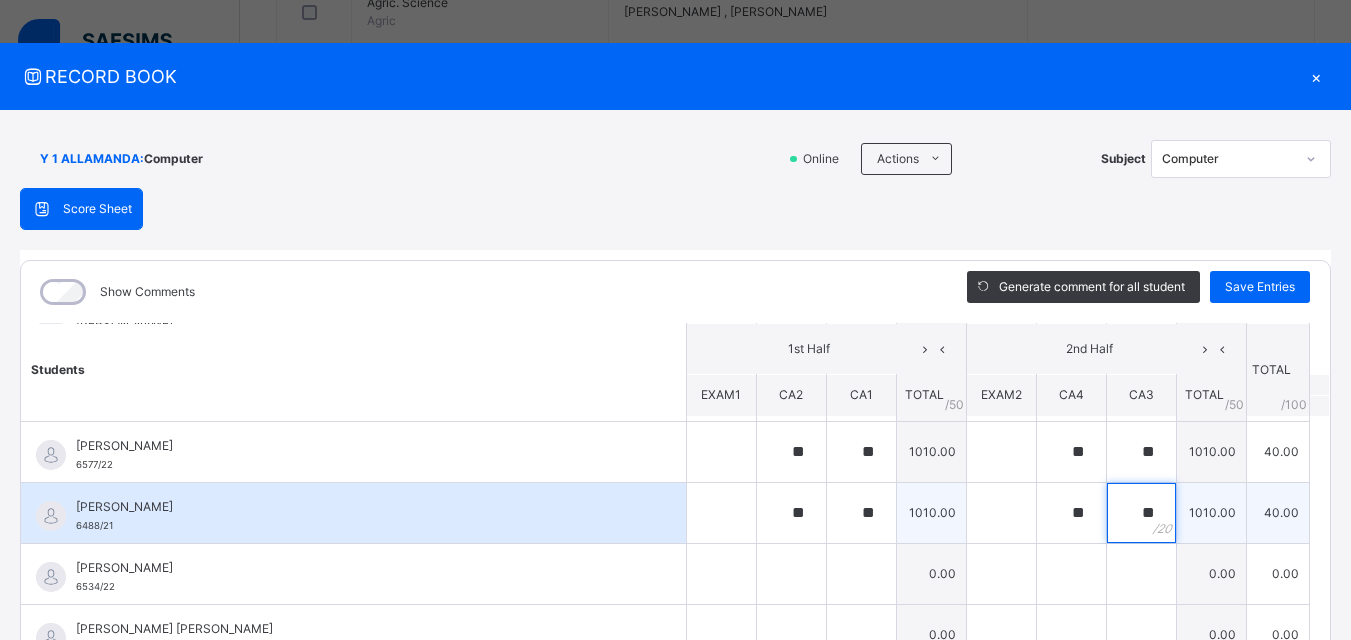scroll, scrollTop: 400, scrollLeft: 0, axis: vertical 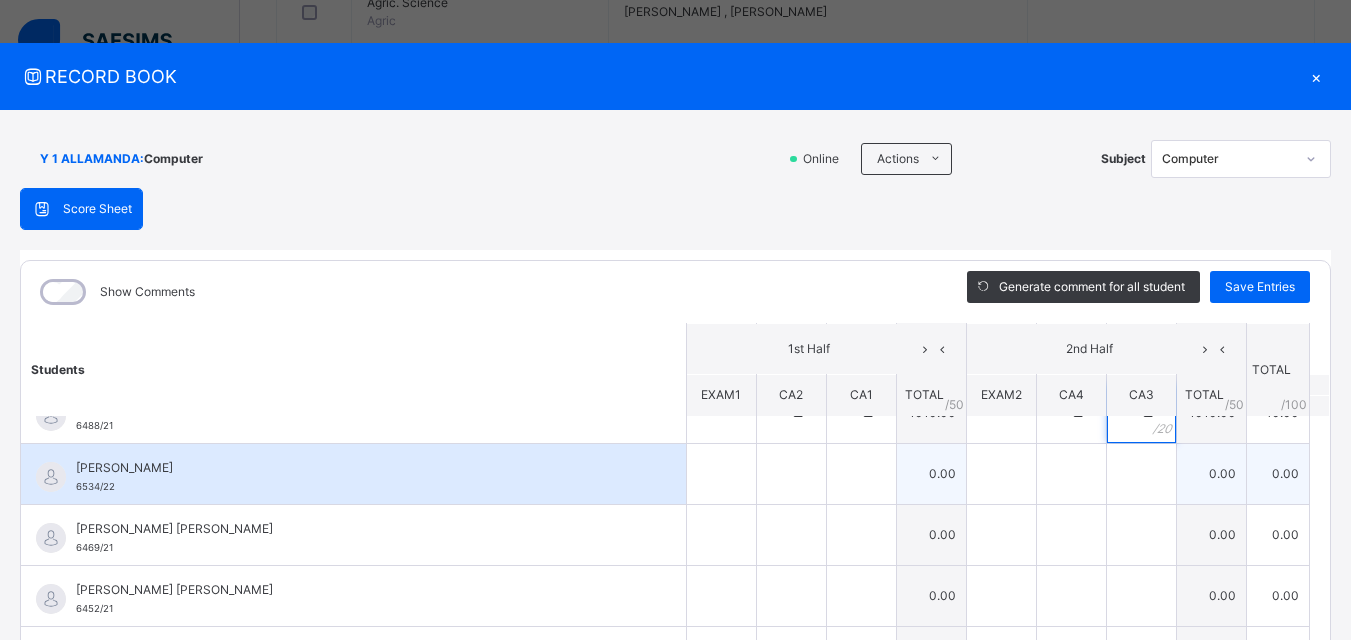 type on "**" 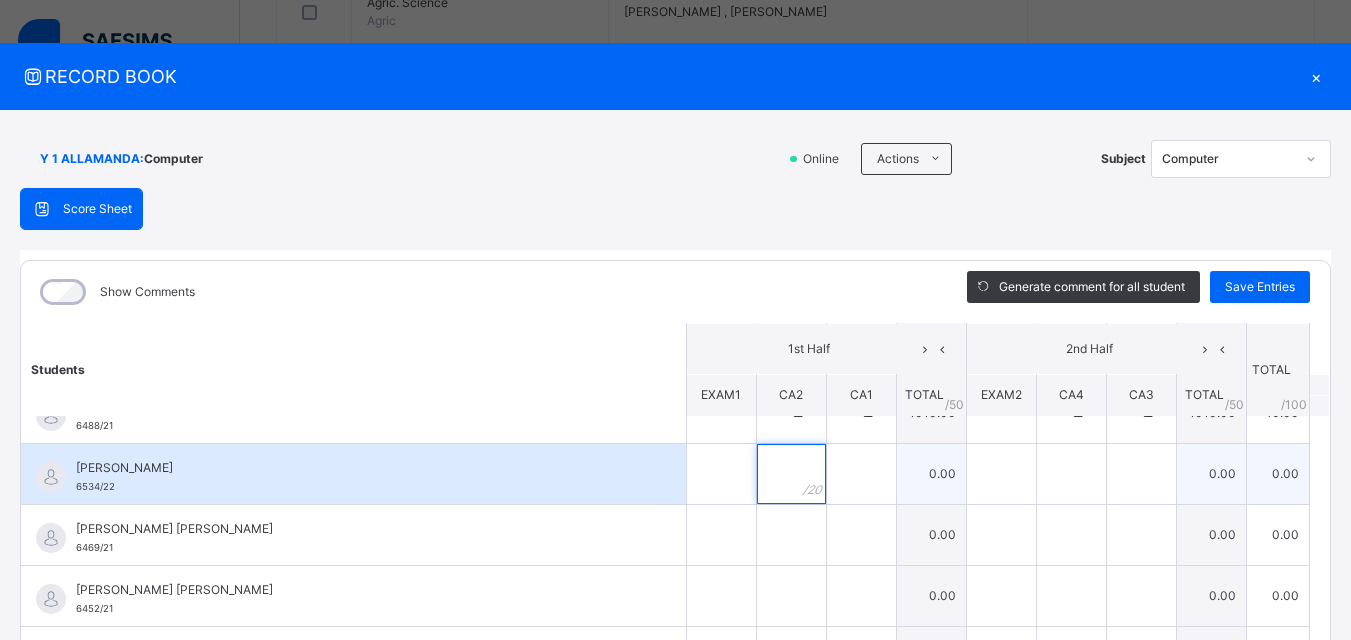 click at bounding box center [791, 474] 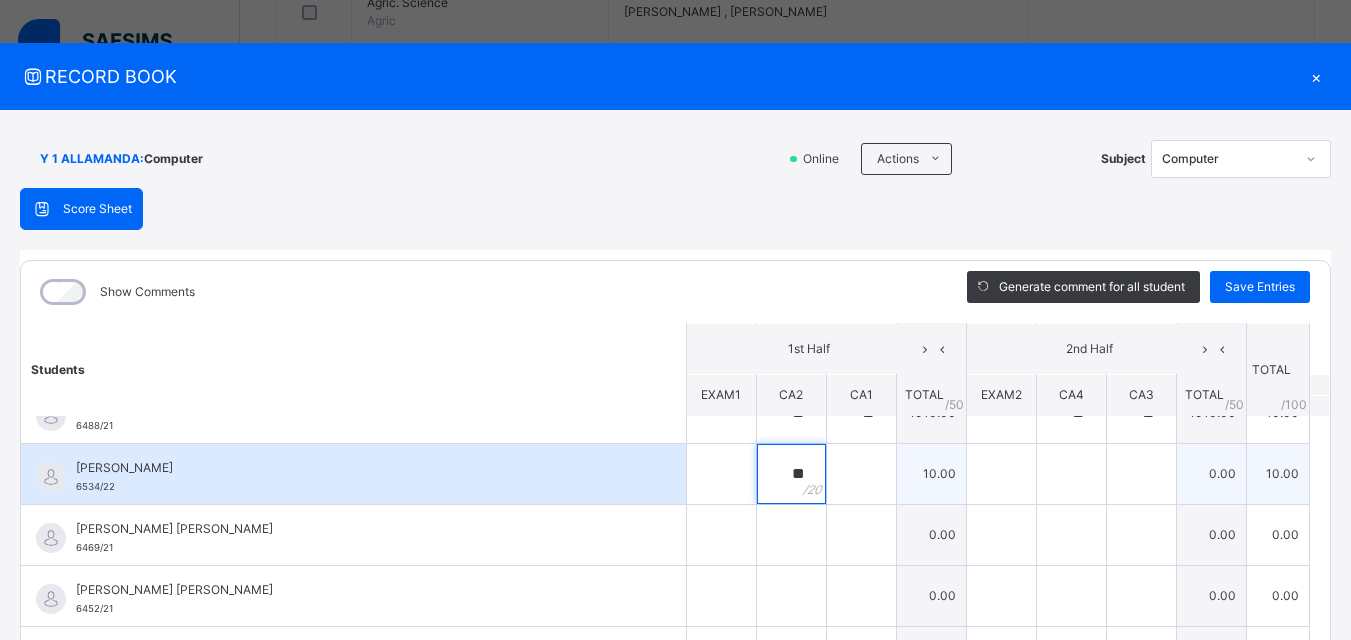 type on "**" 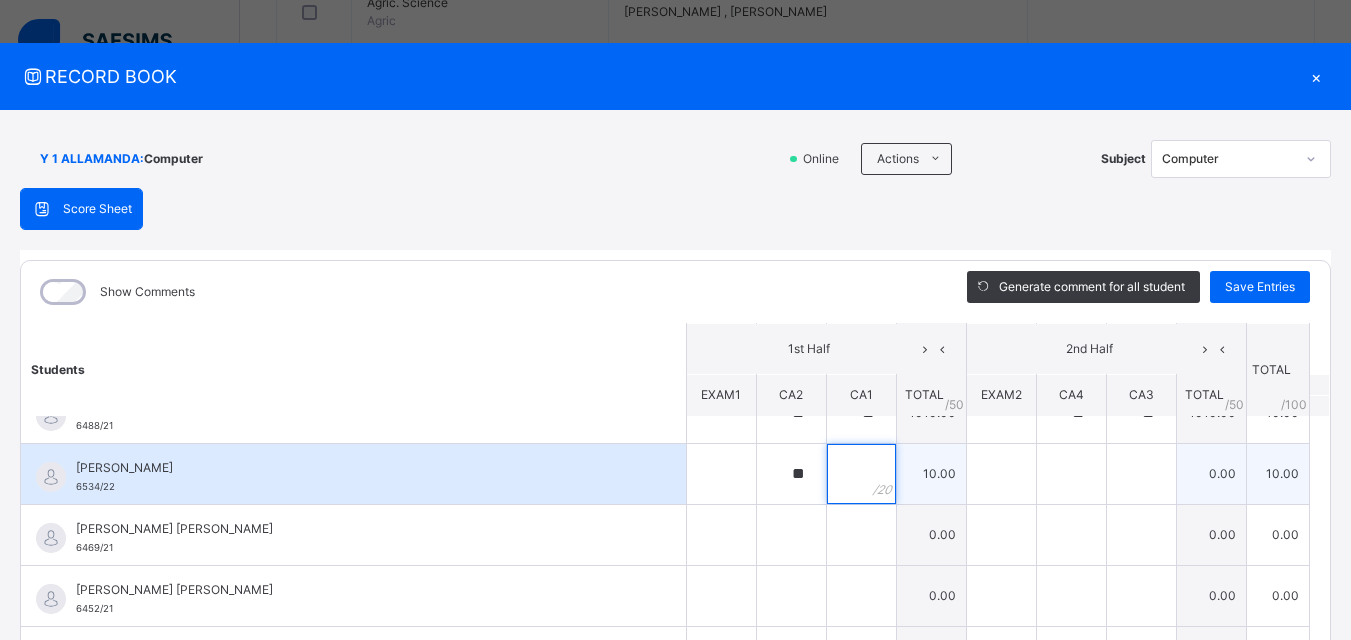 click at bounding box center (861, 474) 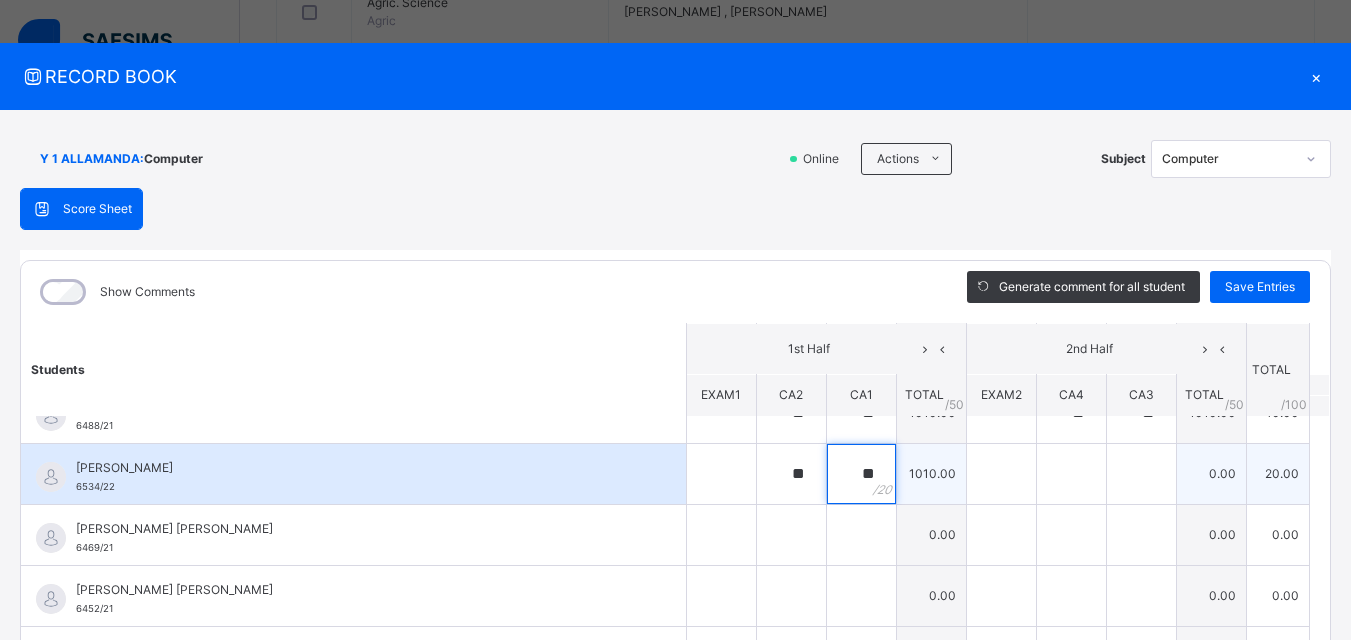 type on "**" 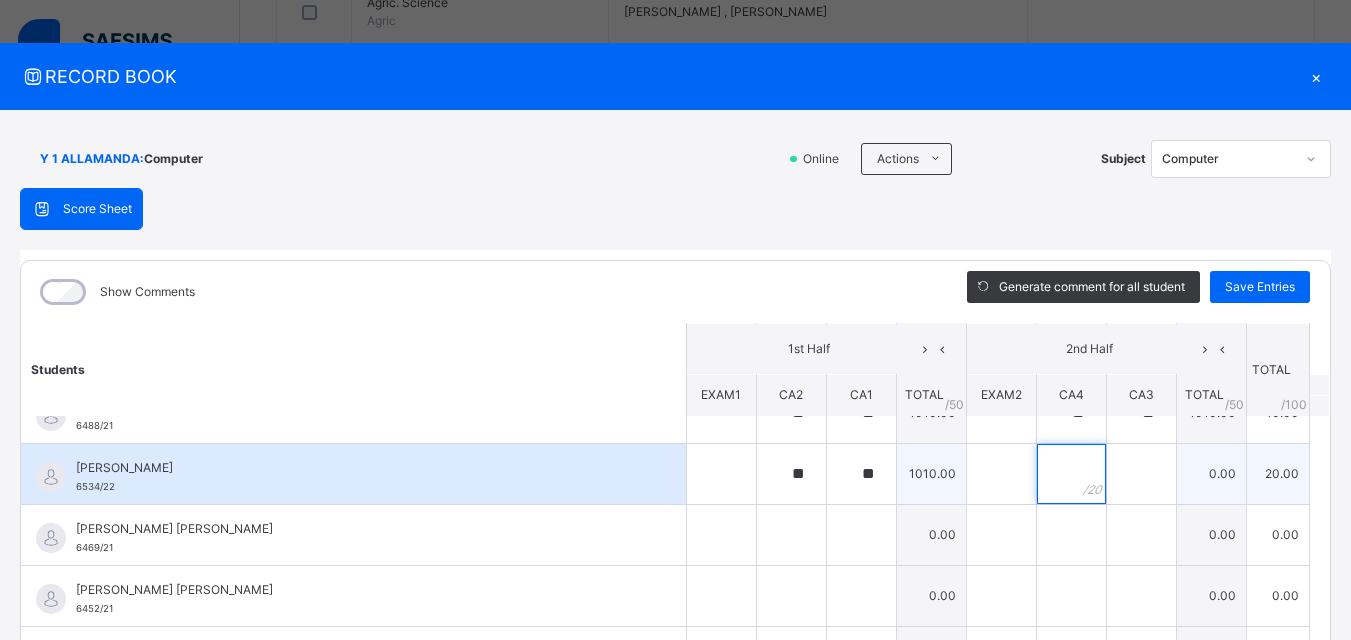 click at bounding box center (1071, 474) 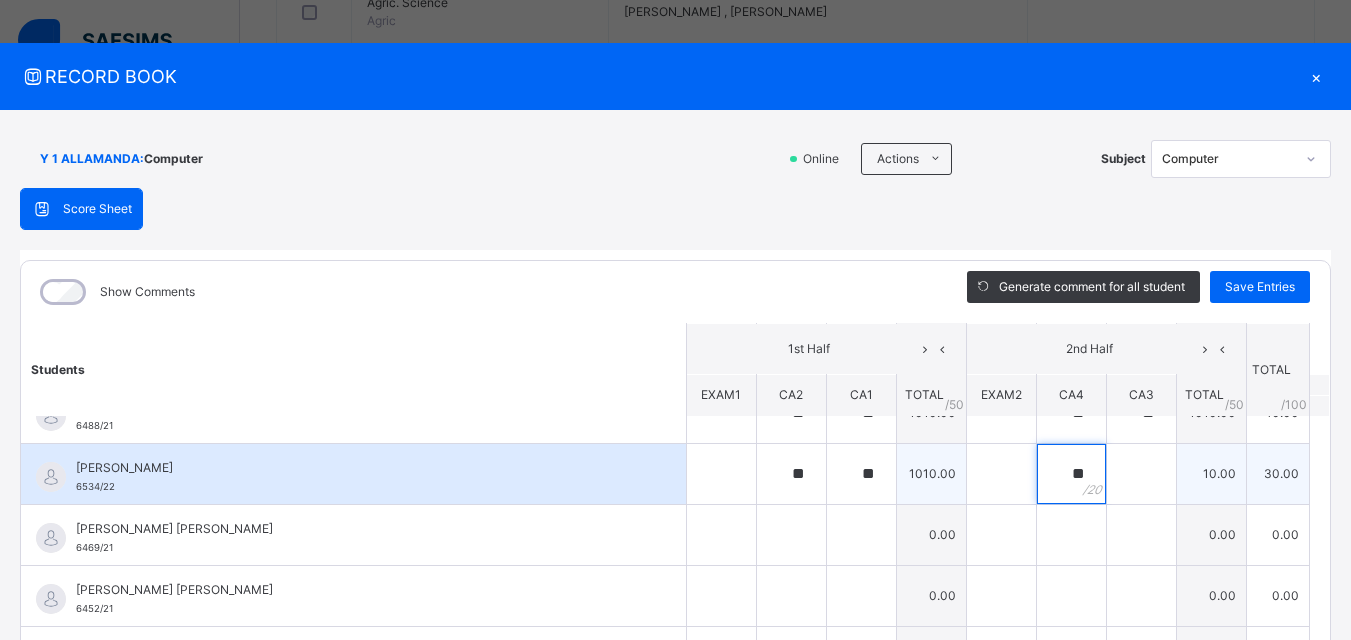 type on "**" 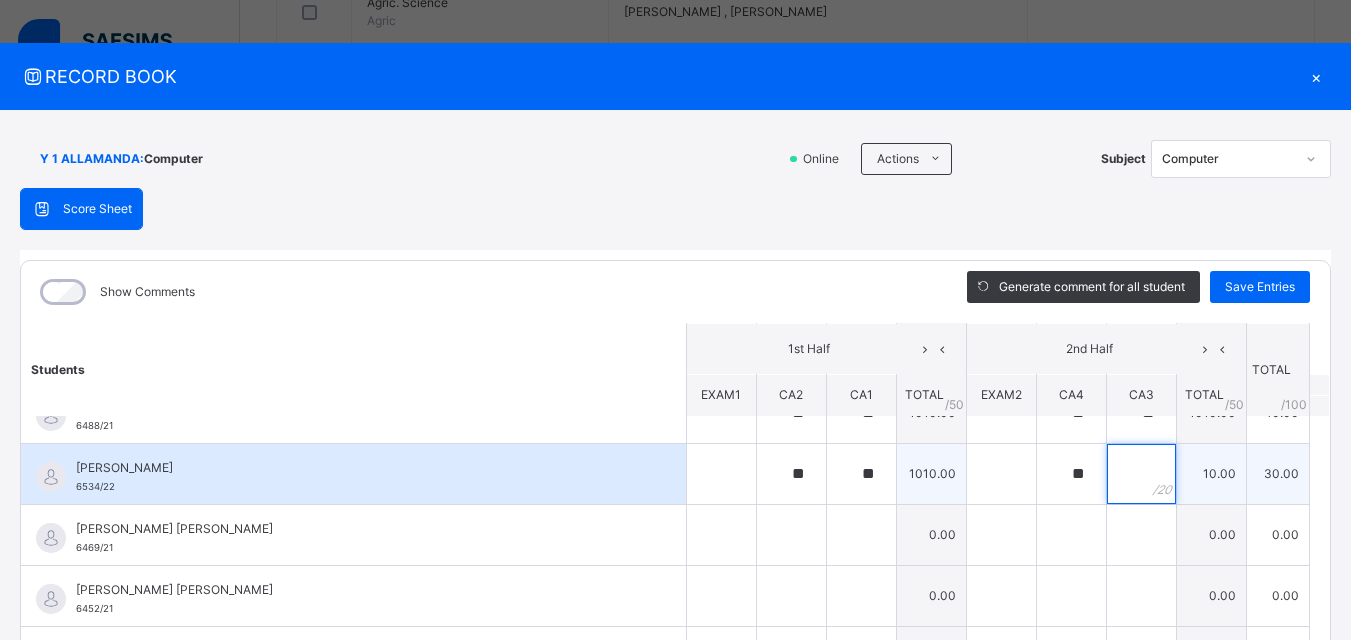 click at bounding box center [1141, 474] 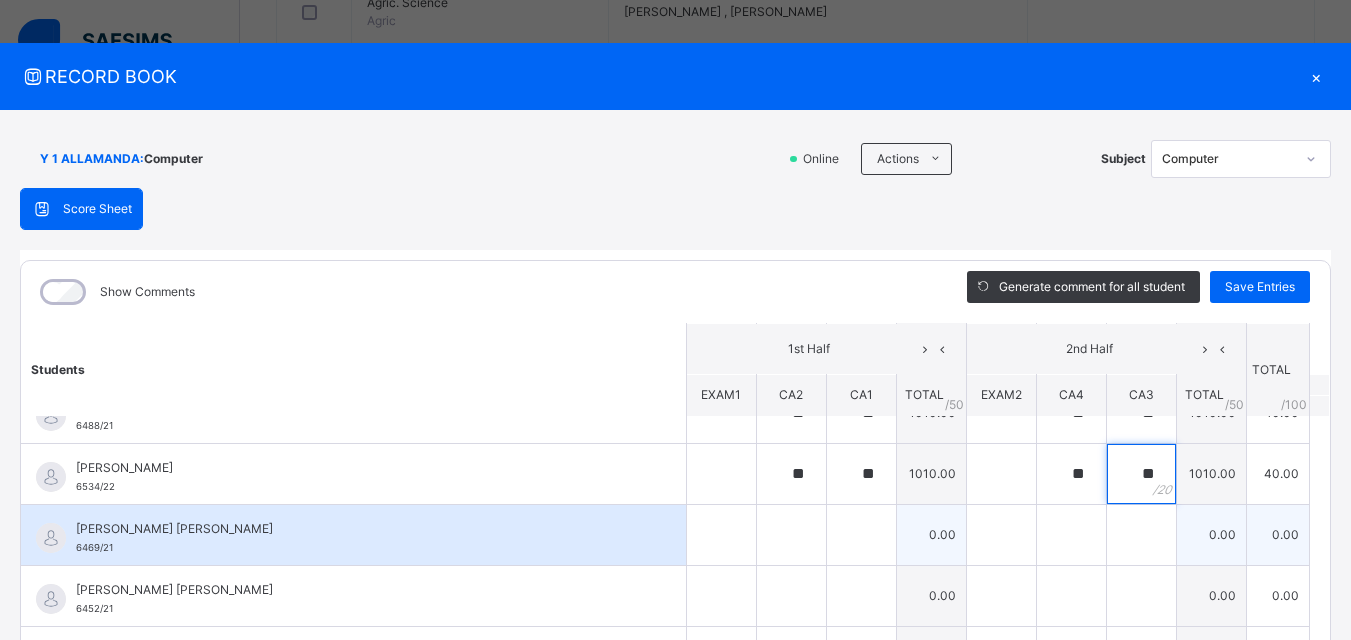 type on "**" 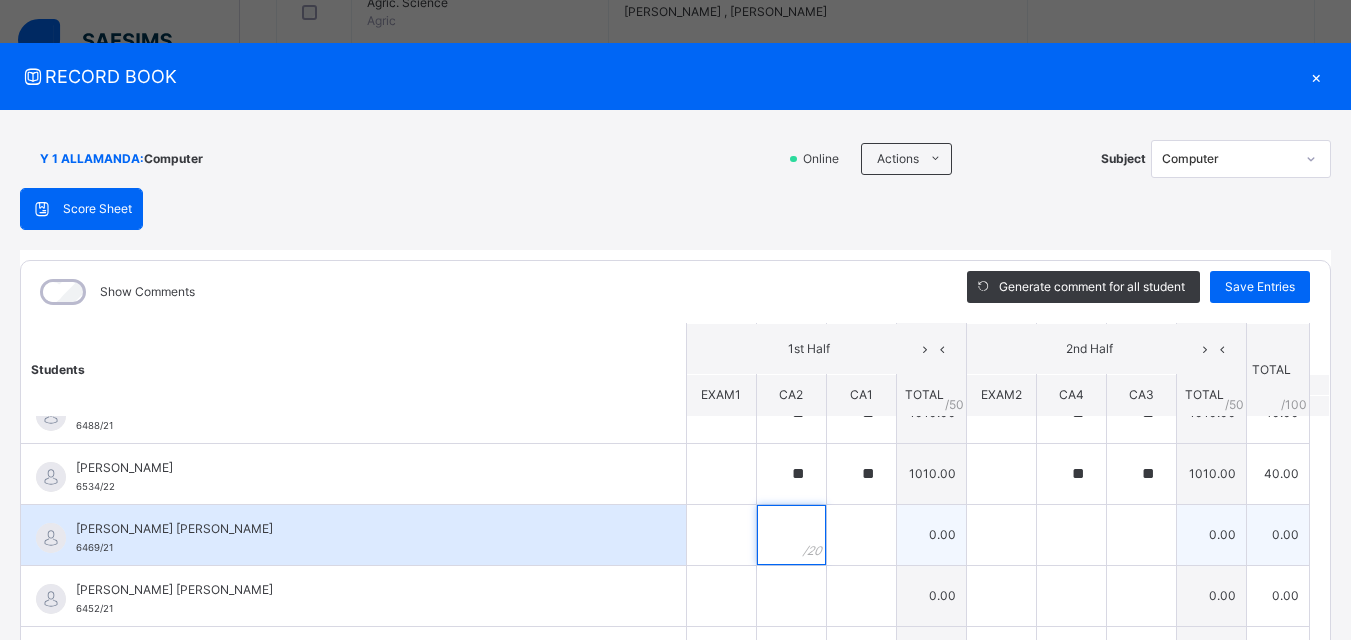 click at bounding box center [791, 535] 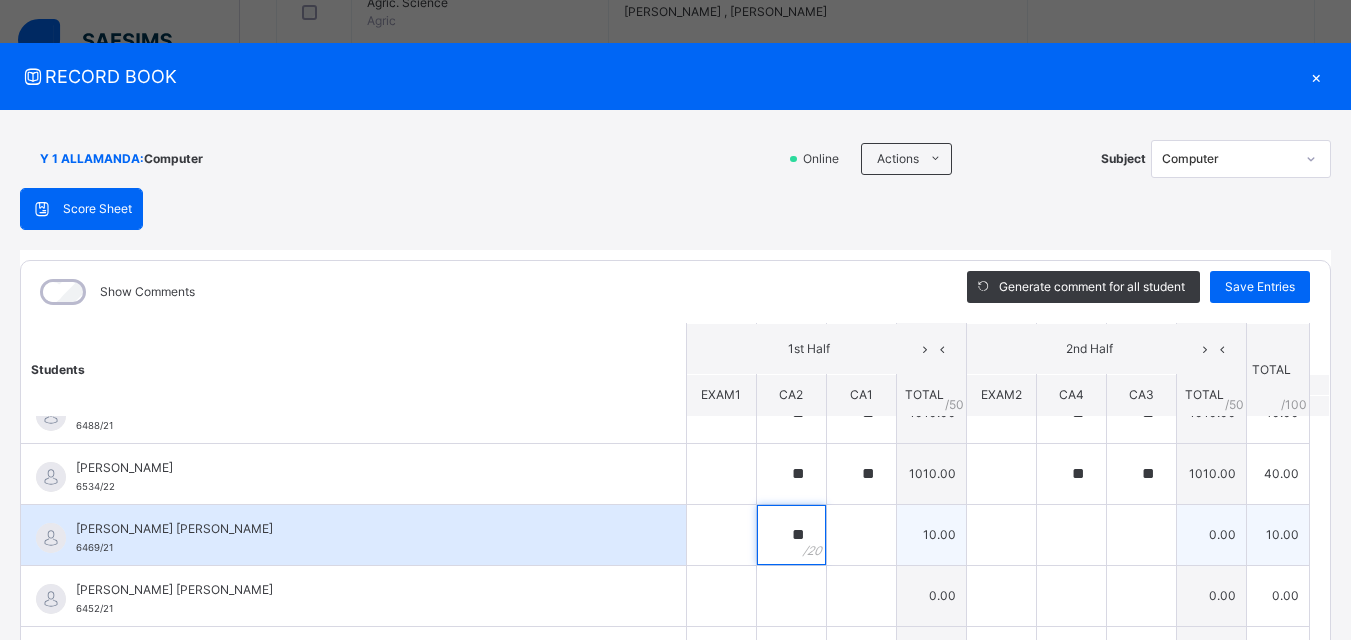 type on "**" 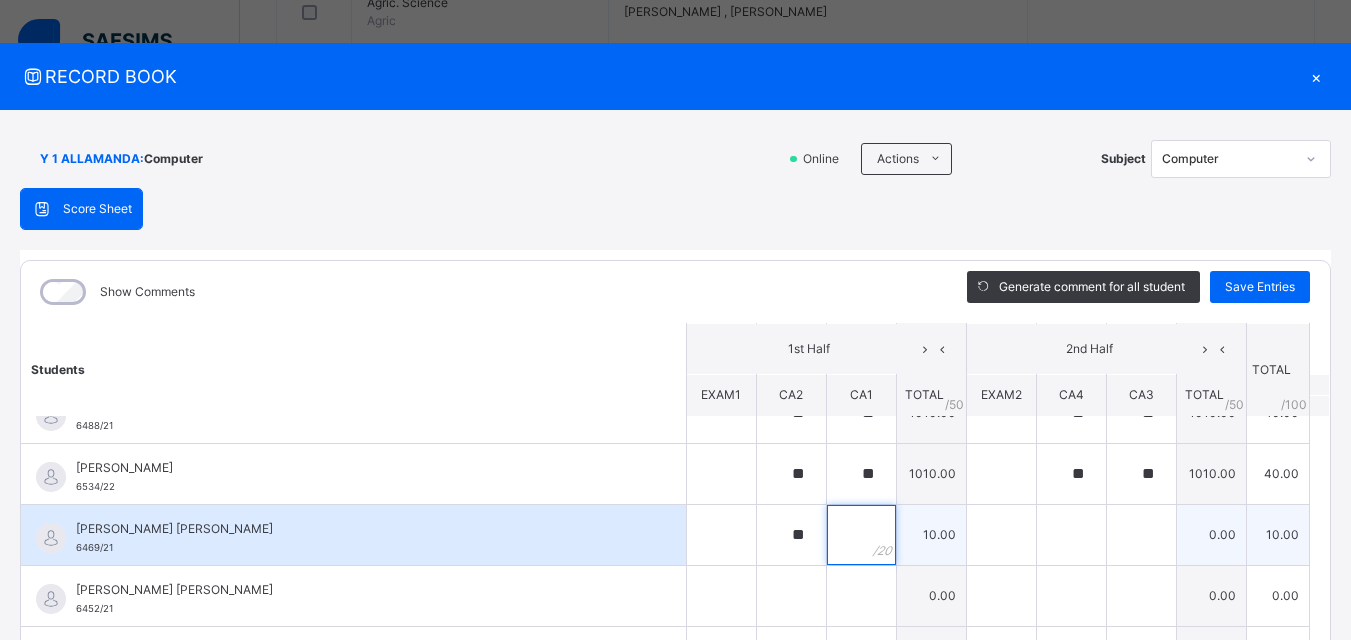 click at bounding box center (861, 535) 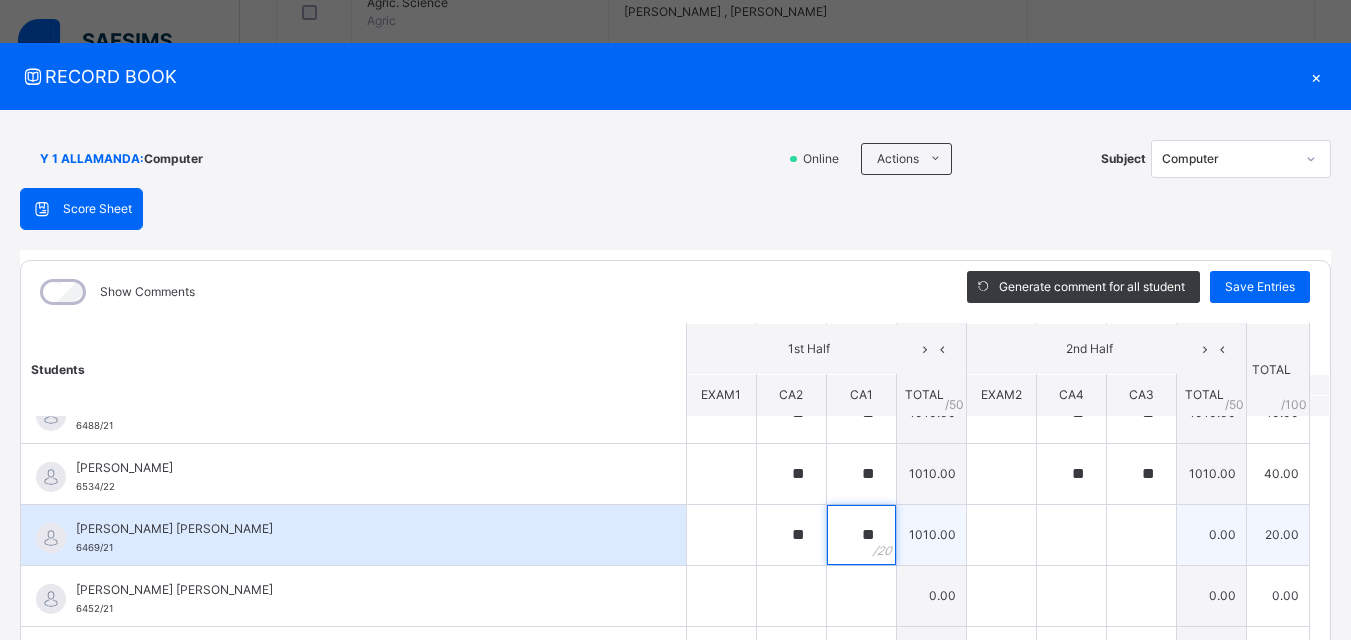 type on "**" 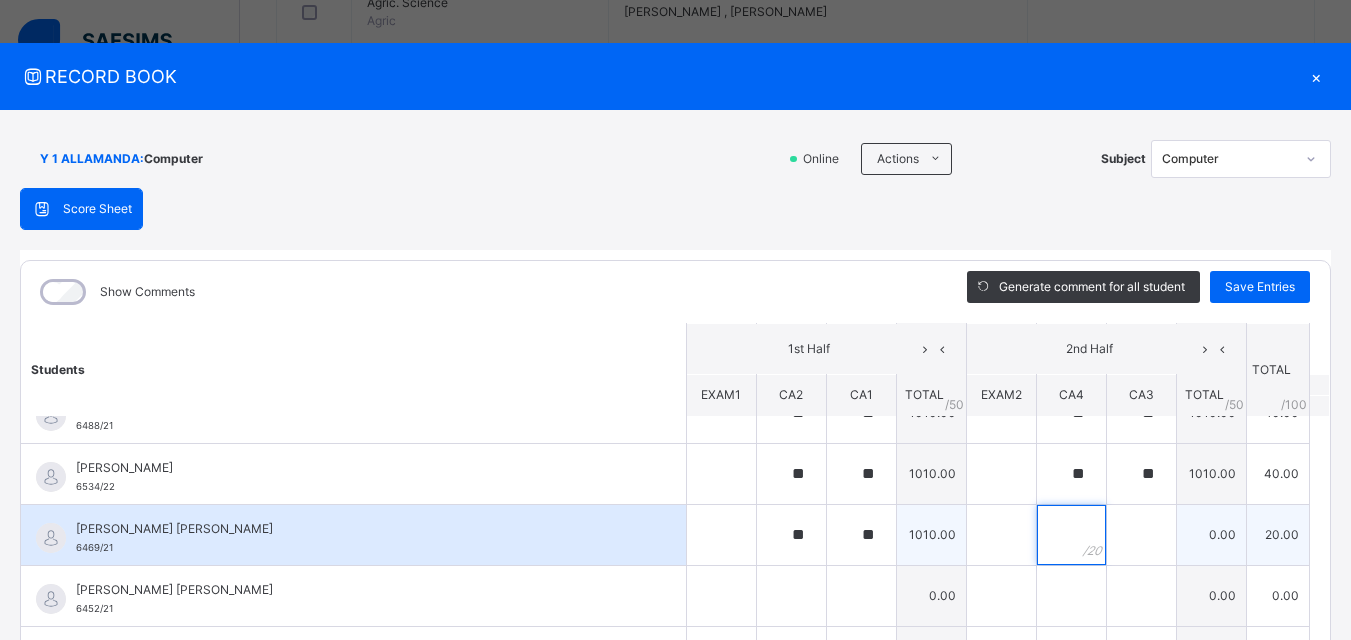 click at bounding box center [1071, 535] 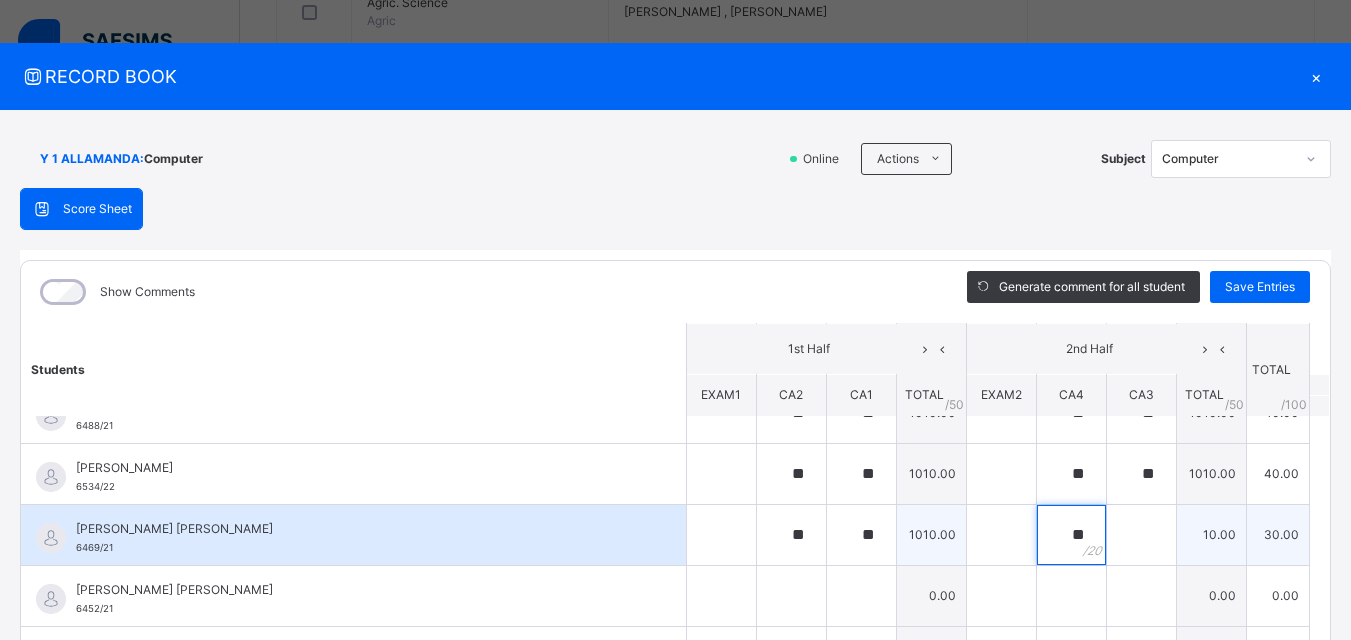type on "**" 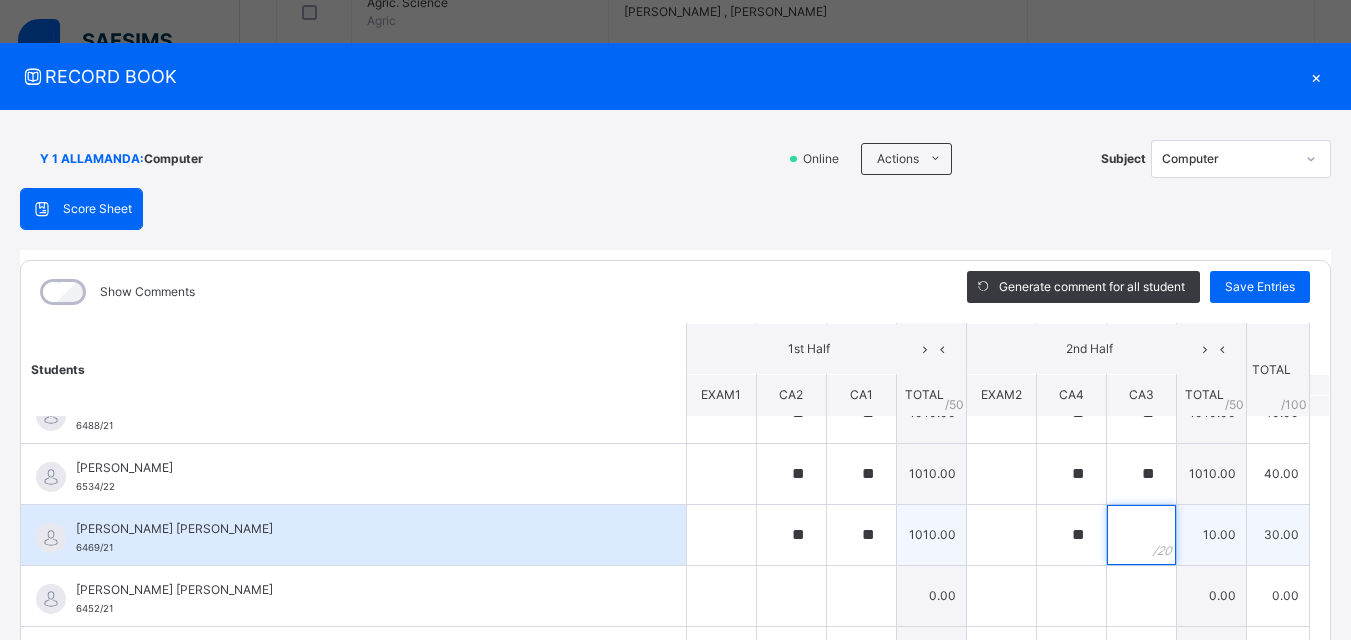 click at bounding box center [1141, 535] 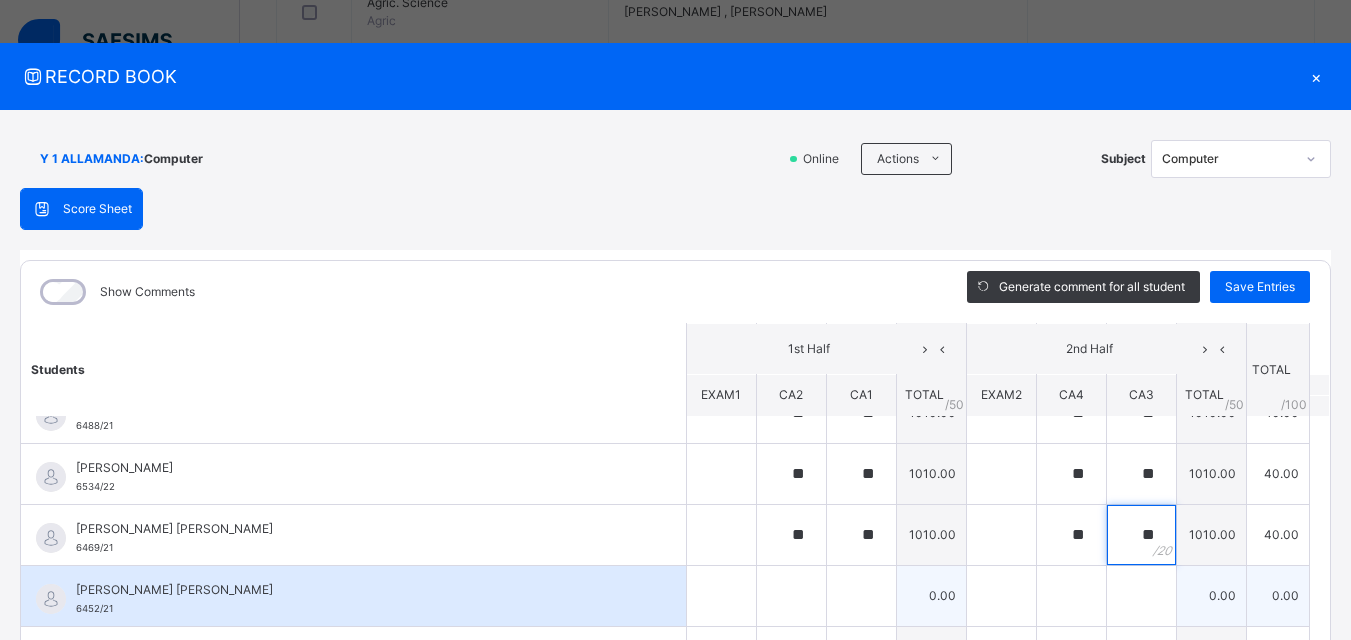 type on "**" 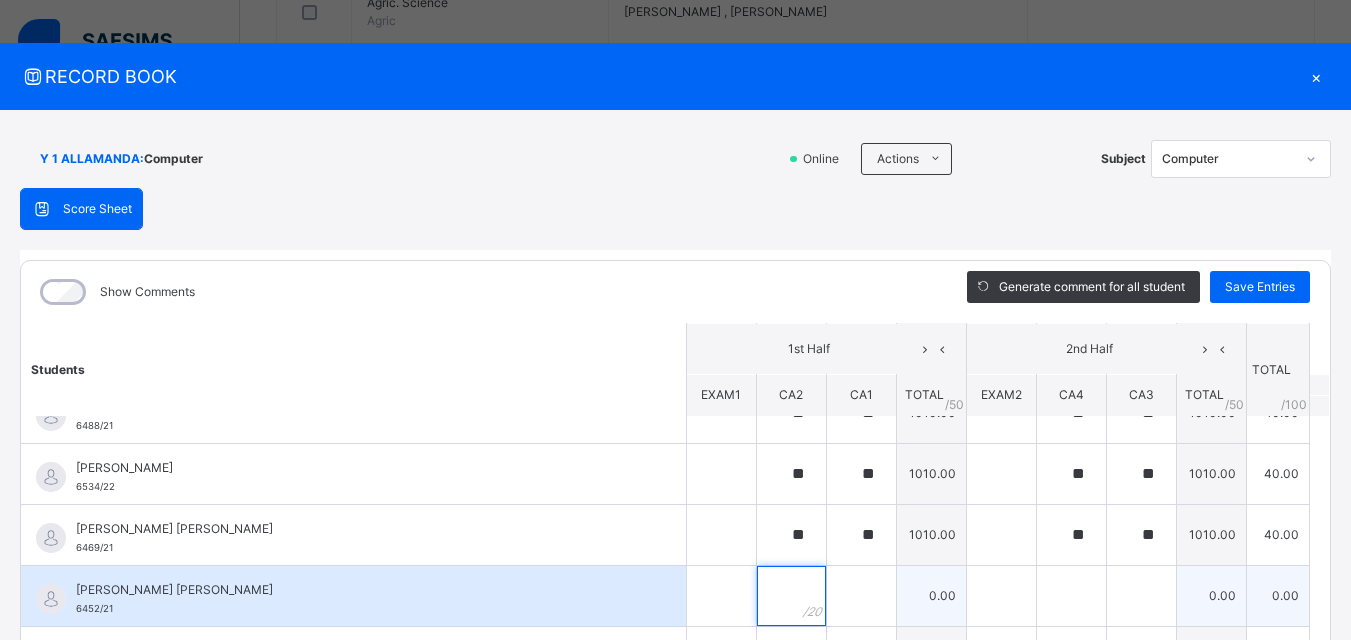 click at bounding box center [791, 596] 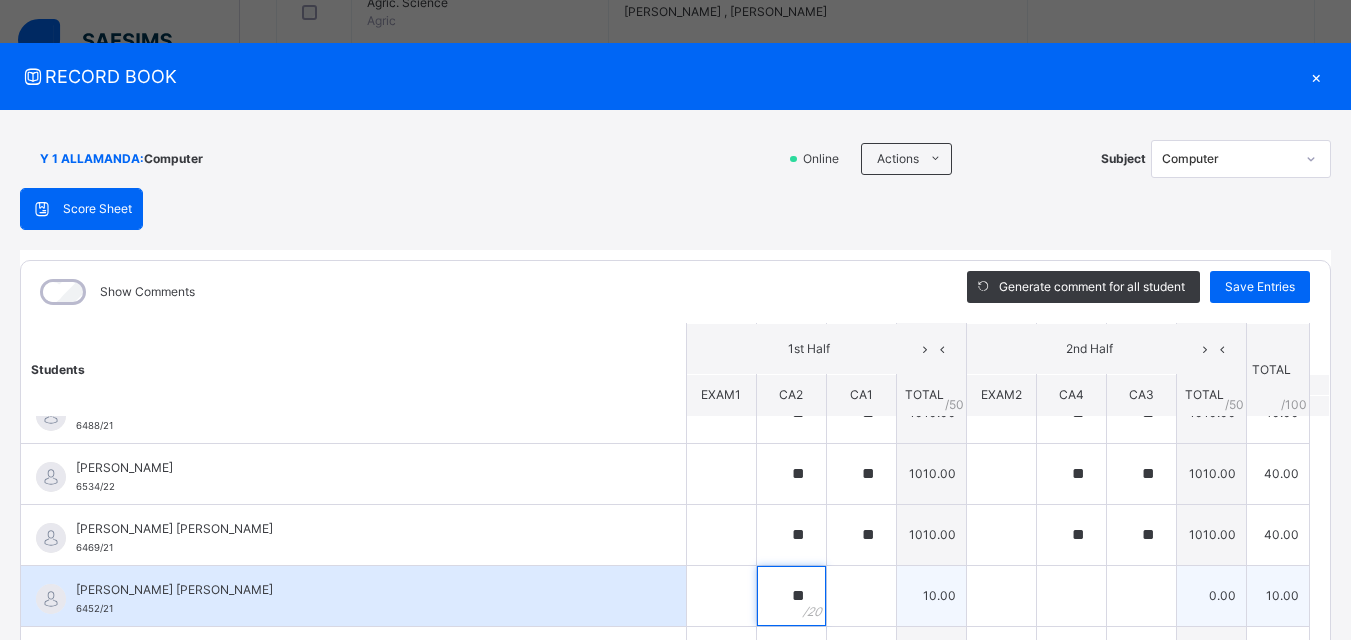 type on "**" 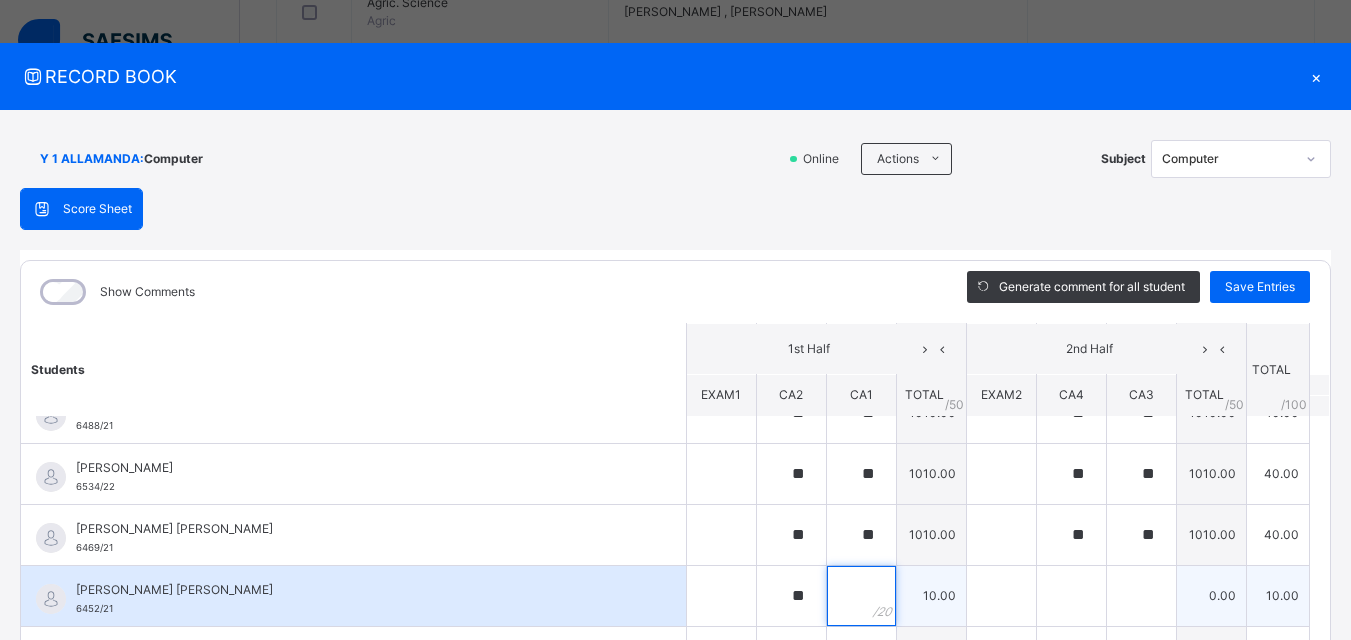 click at bounding box center [861, 596] 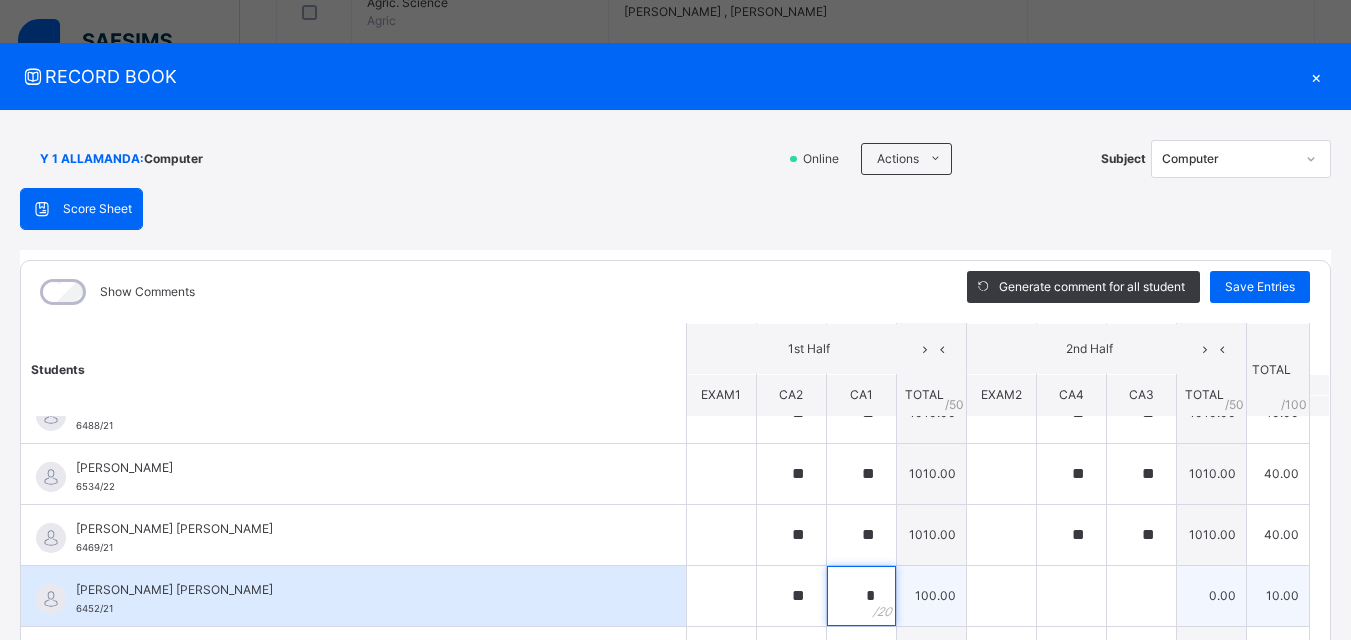 type on "*" 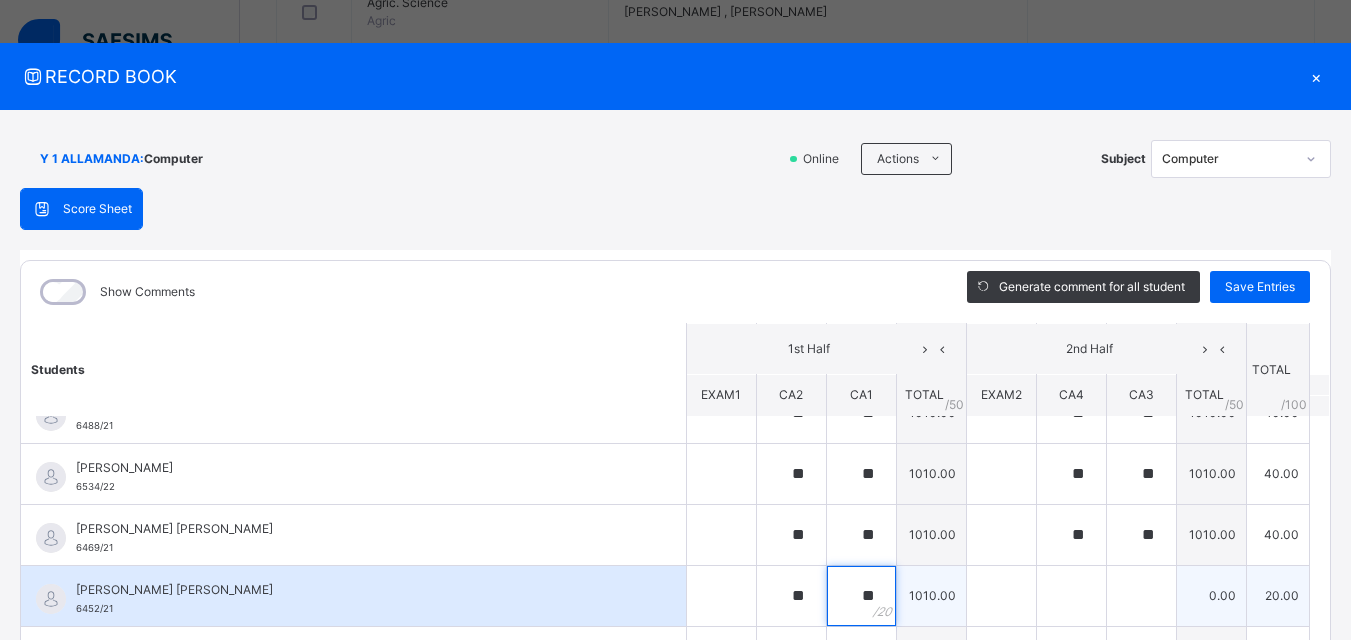type on "**" 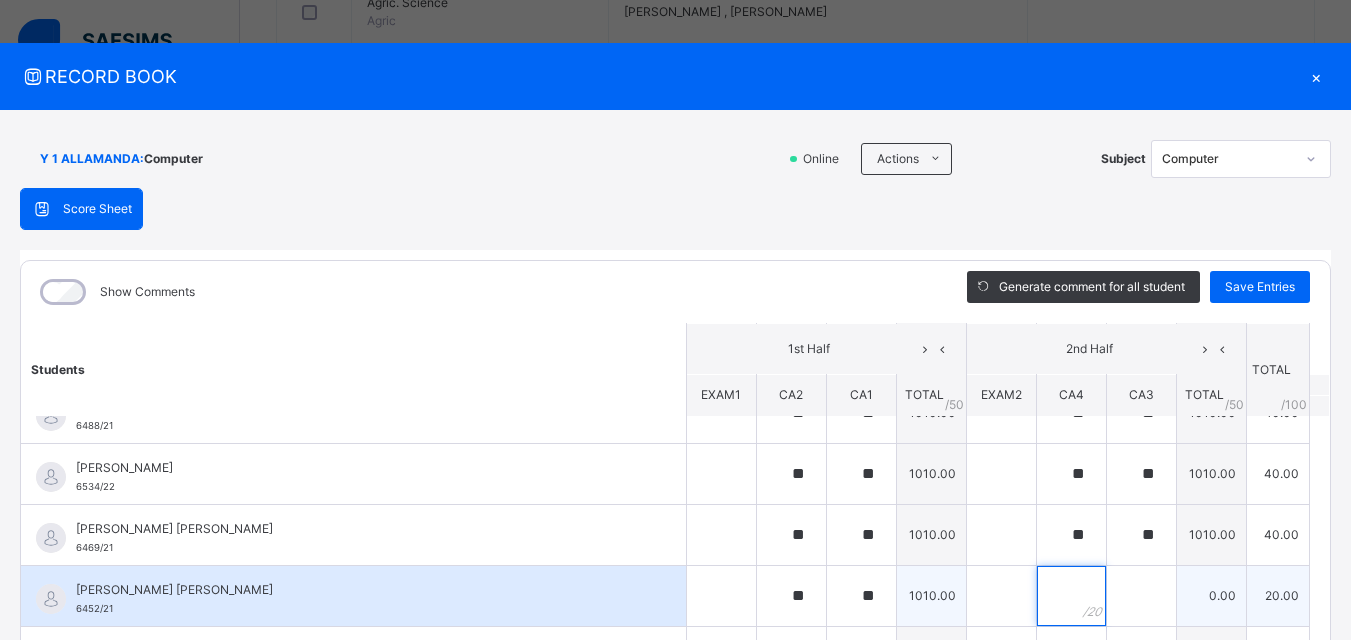 click at bounding box center [1071, 596] 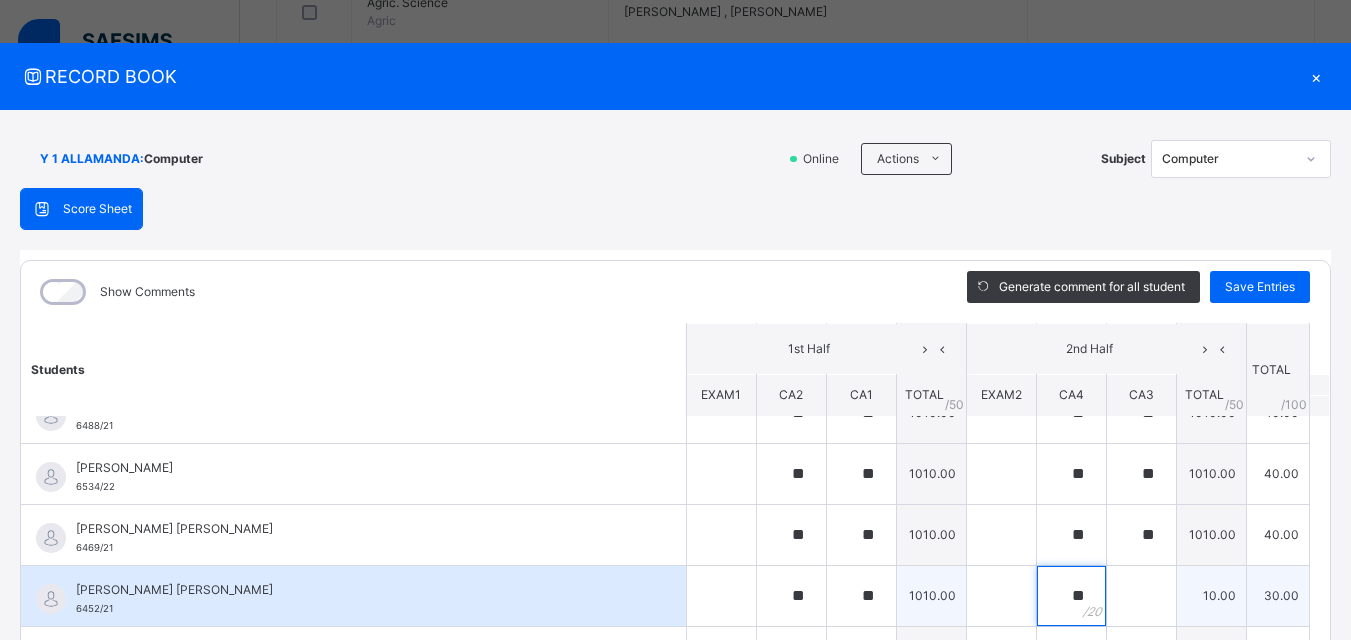 type on "**" 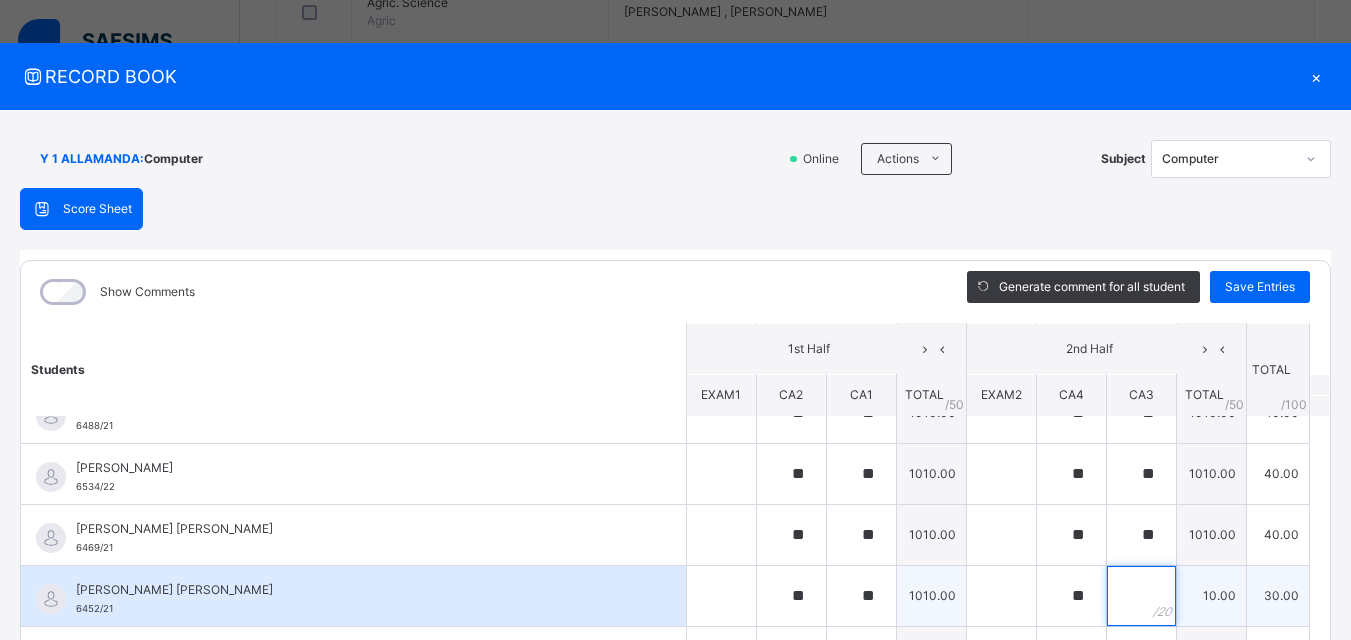 click at bounding box center [1141, 596] 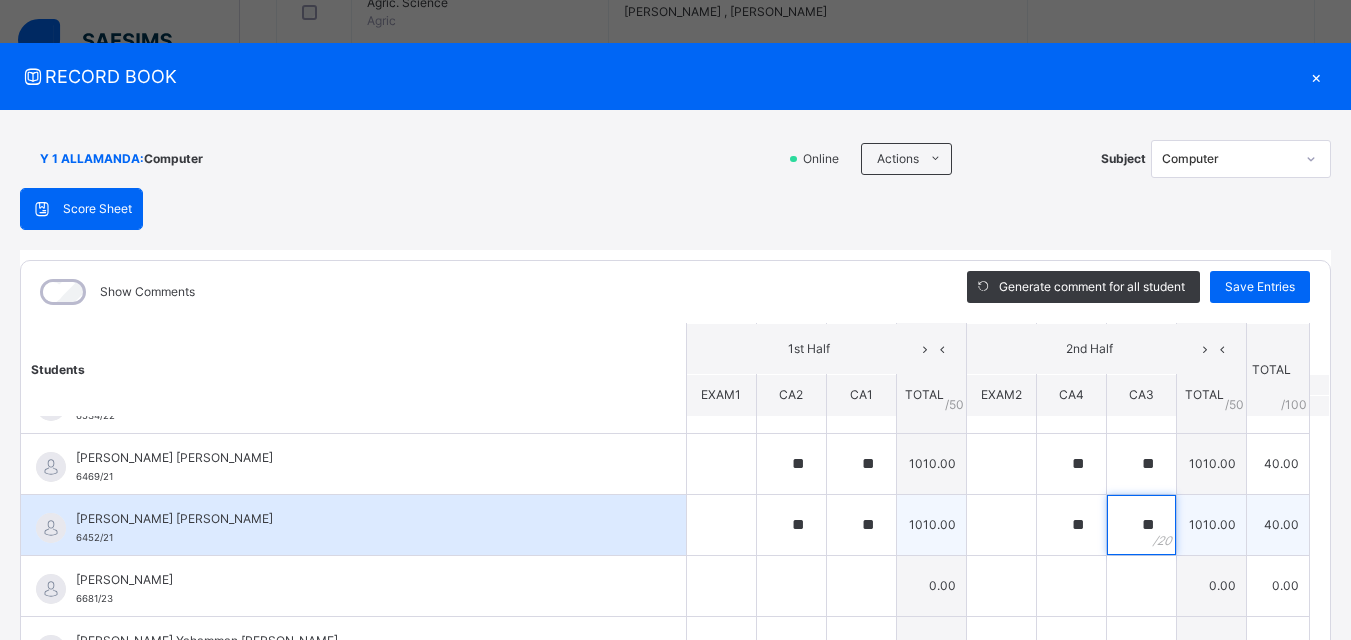 scroll, scrollTop: 500, scrollLeft: 0, axis: vertical 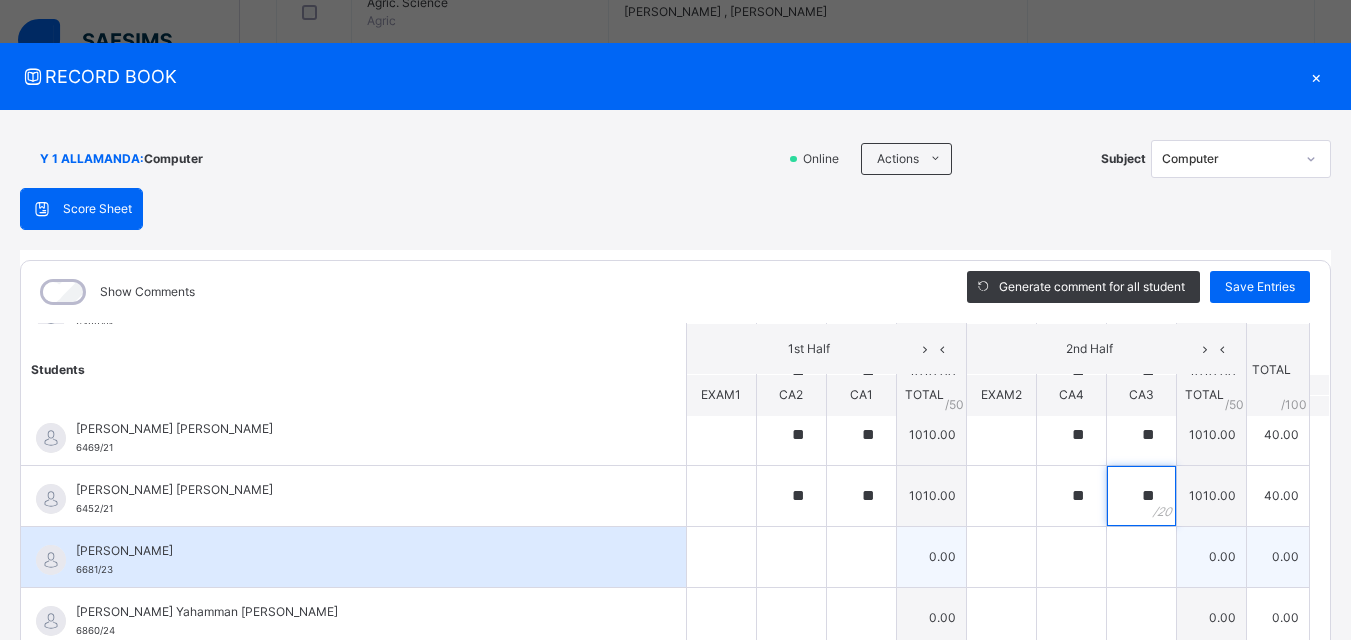 type on "**" 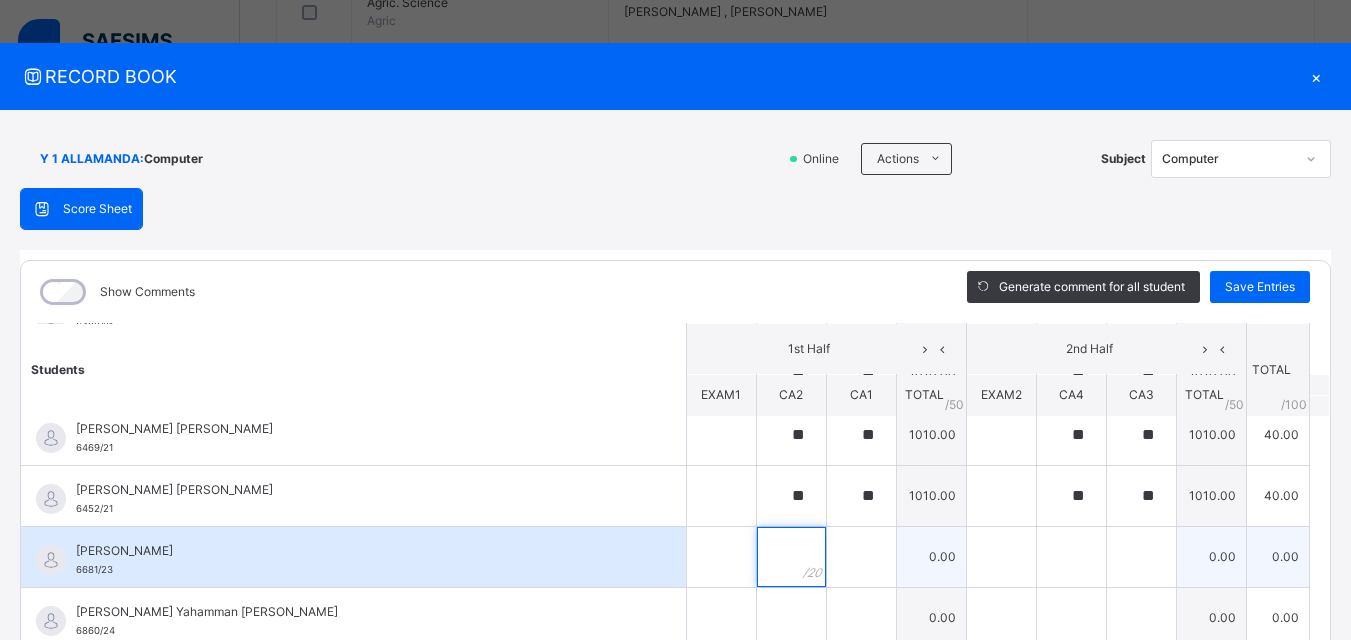 click at bounding box center [791, 557] 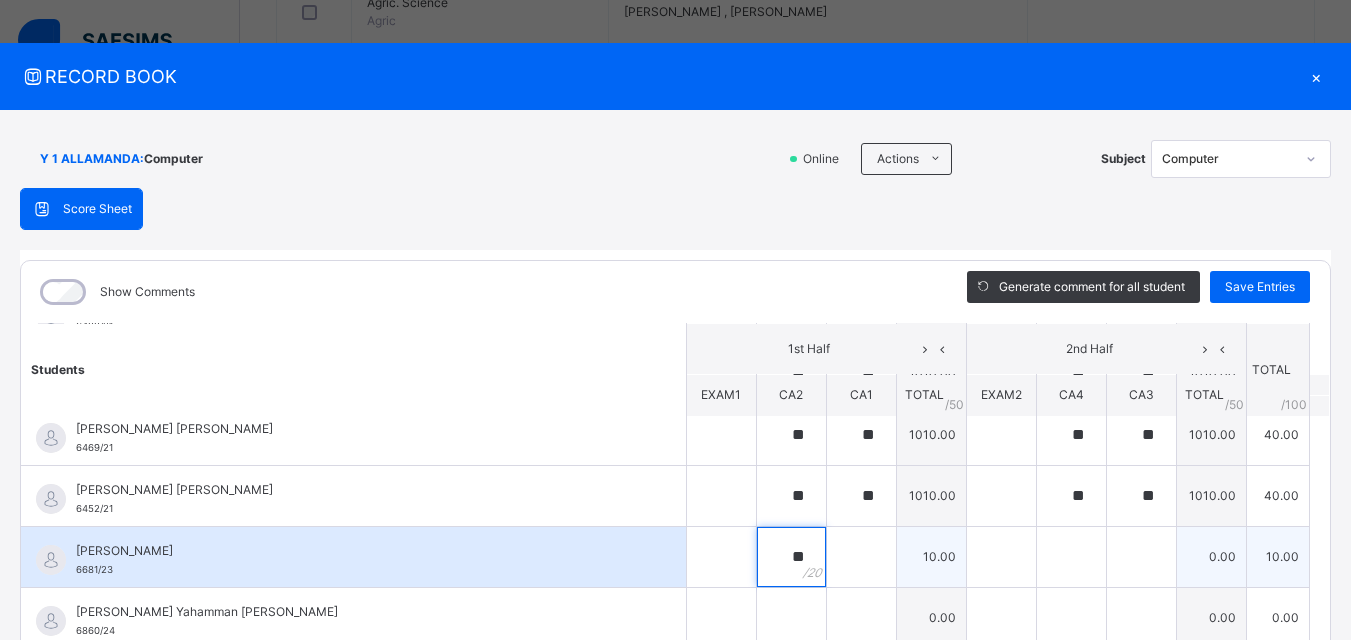 type on "**" 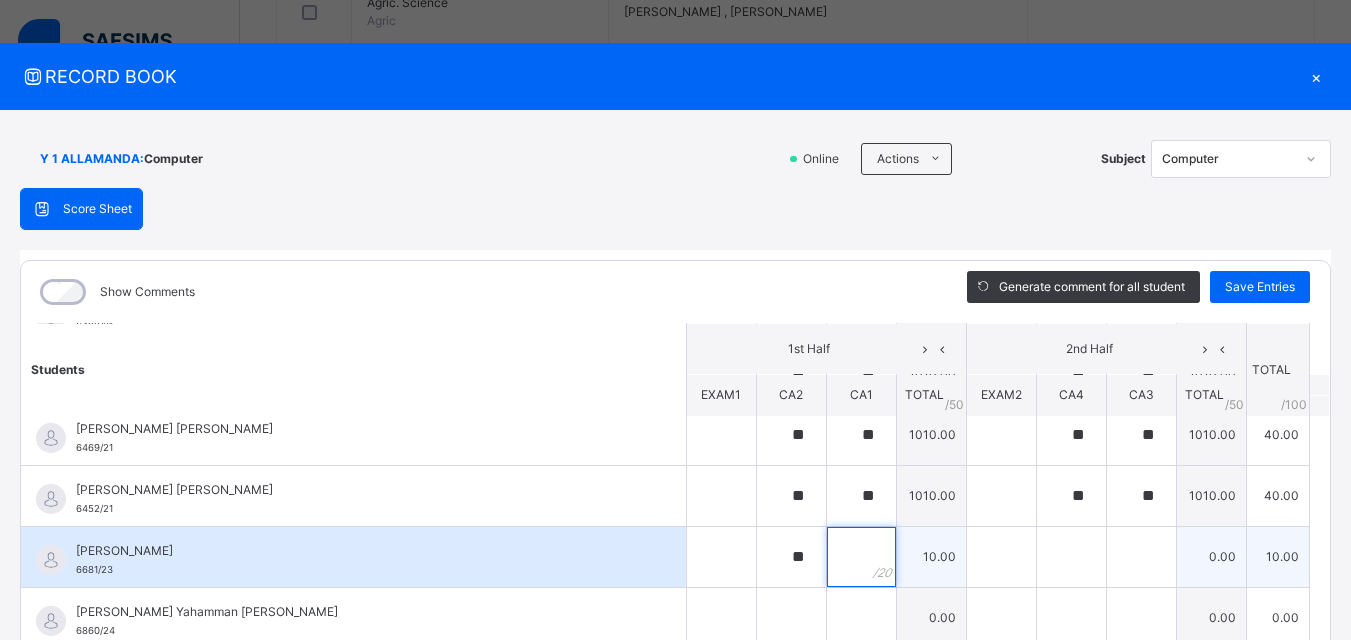 click at bounding box center [861, 557] 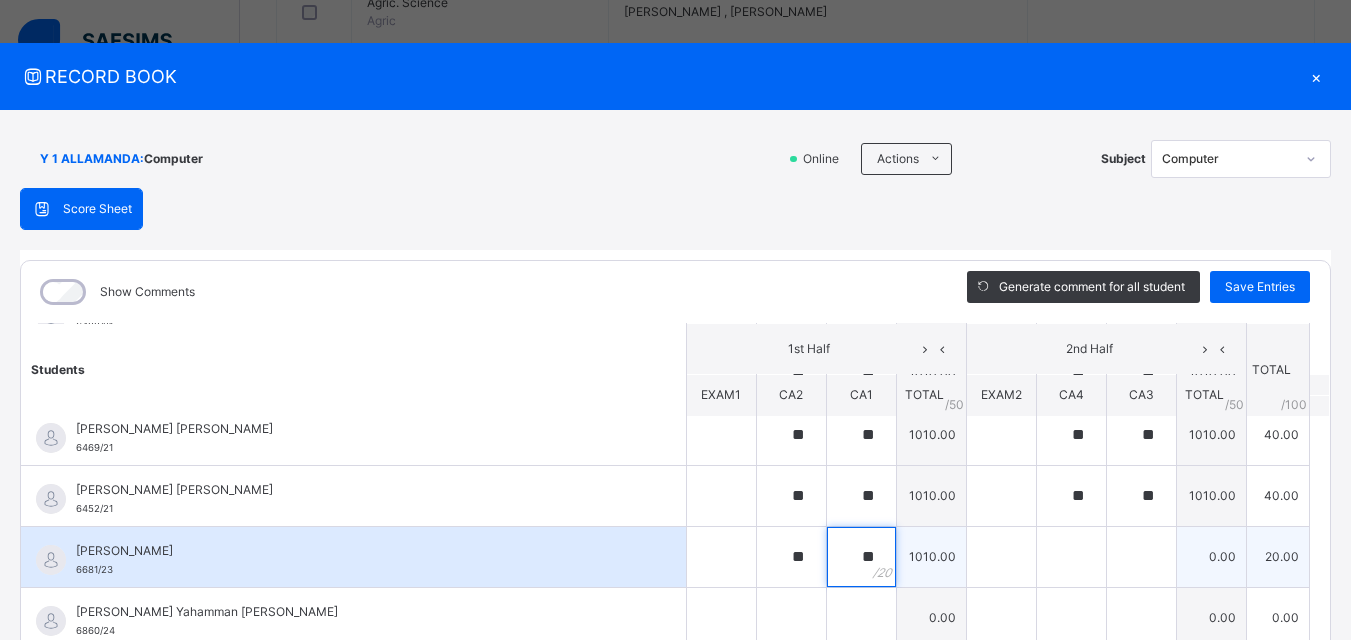 type on "**" 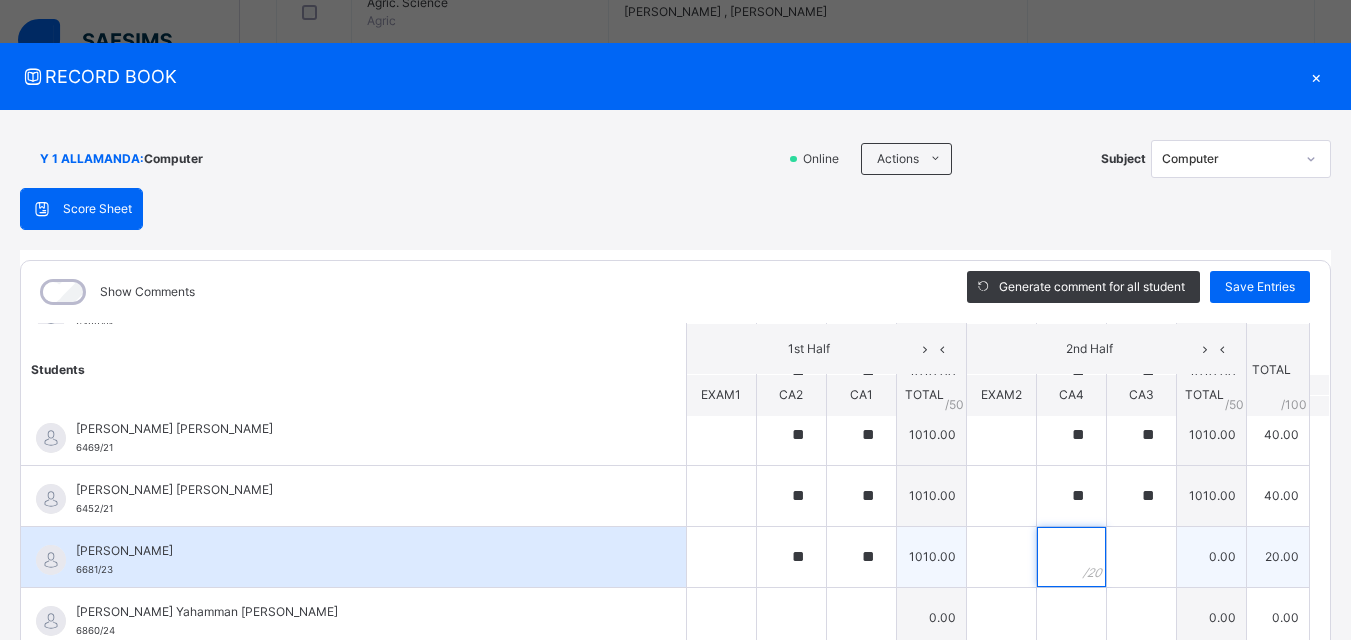 click at bounding box center (1071, 557) 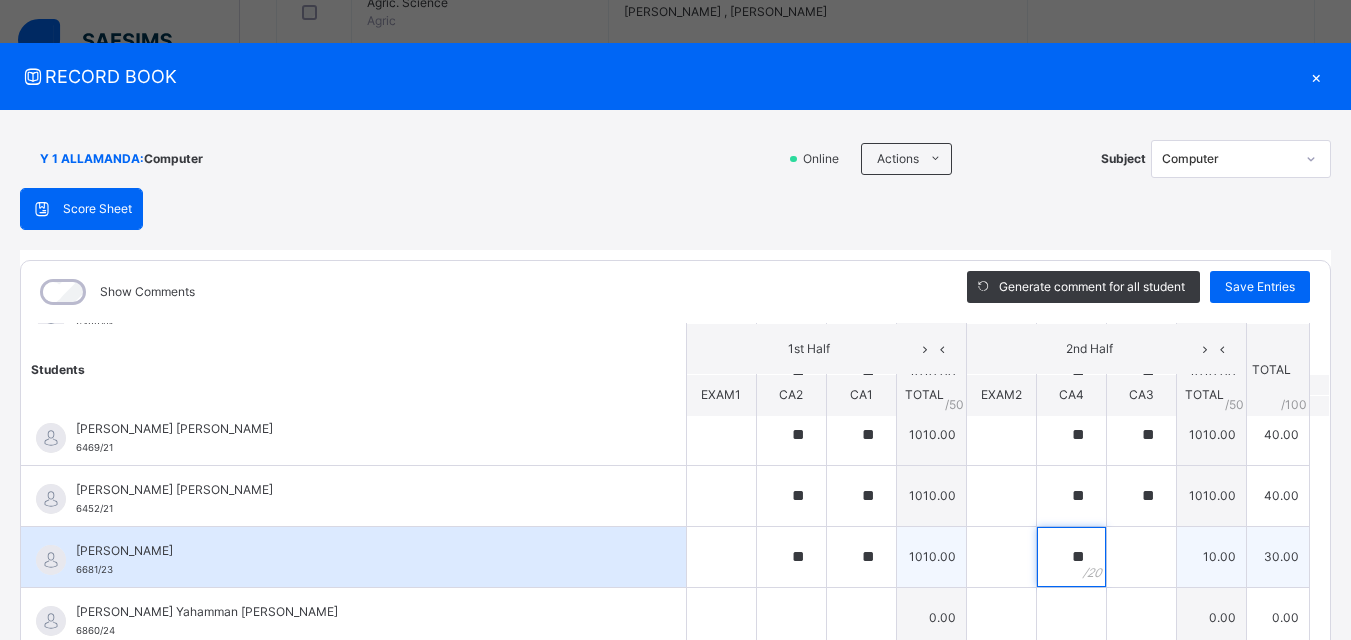 type on "**" 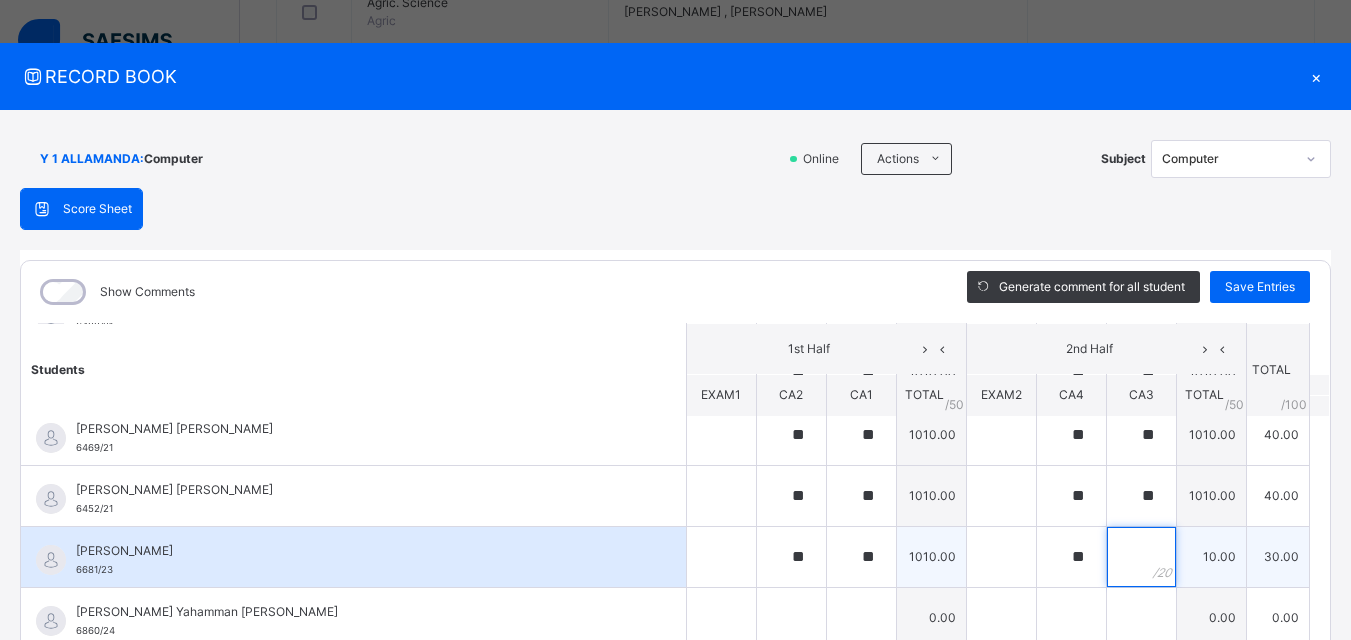click at bounding box center [1141, 557] 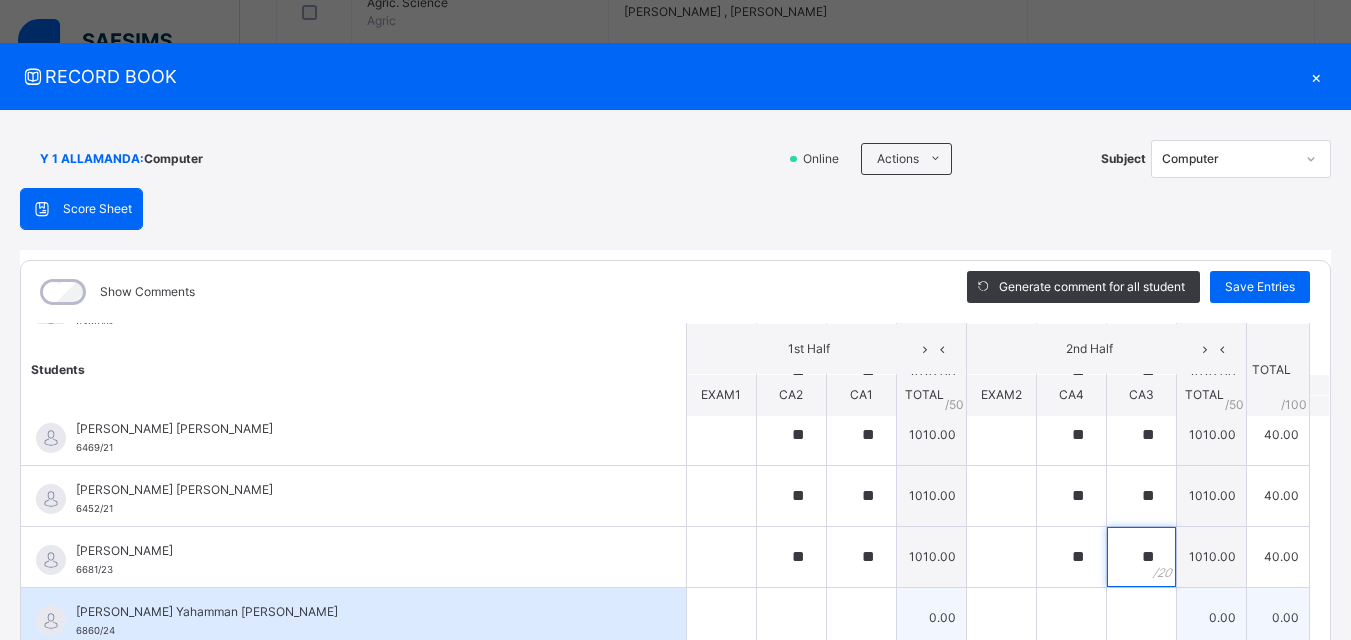 type on "**" 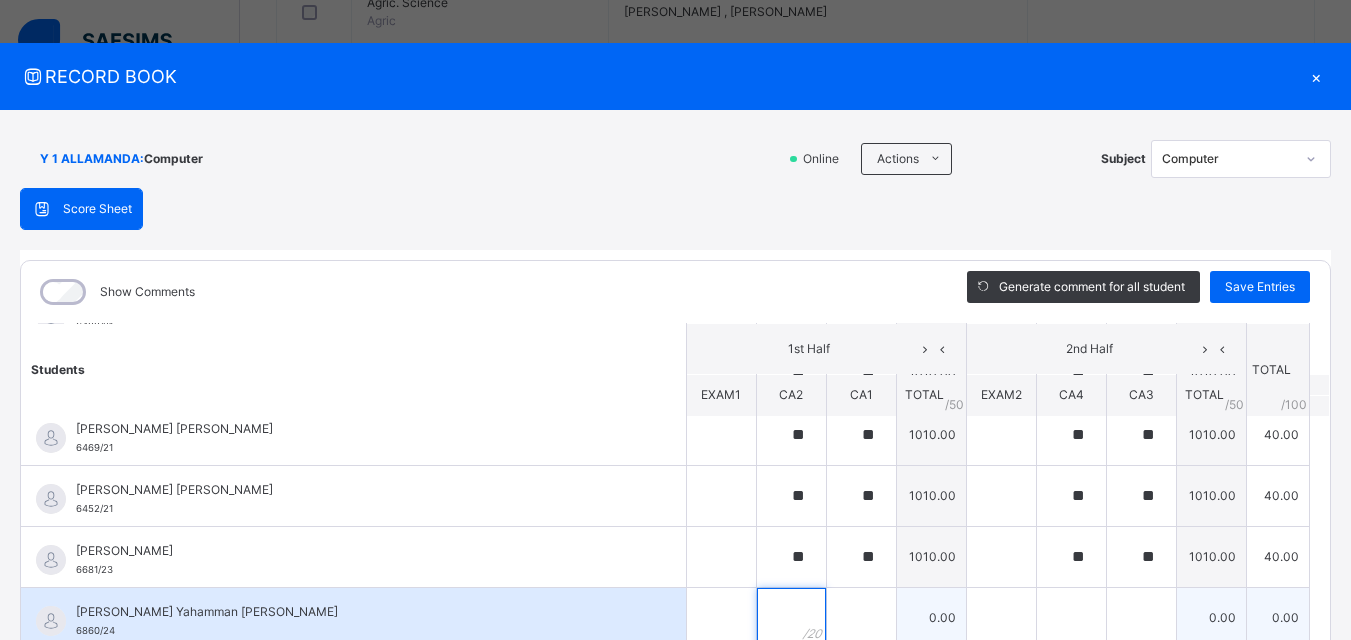 click at bounding box center [791, 618] 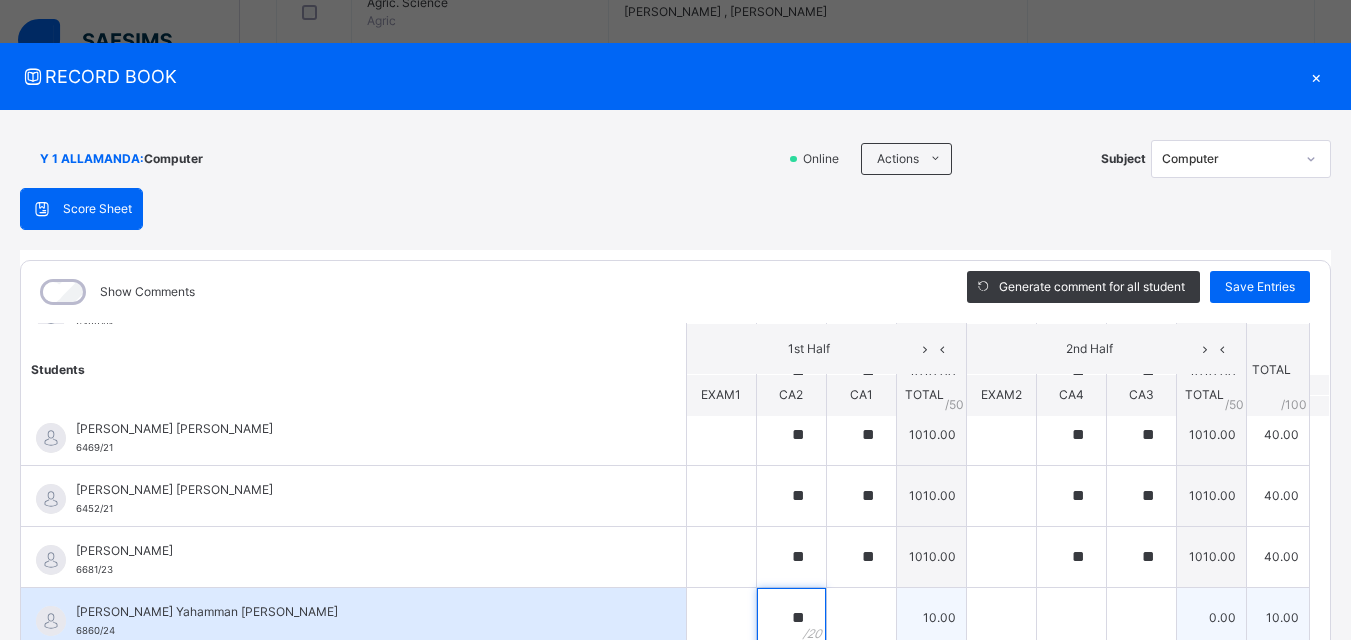 click on "**" at bounding box center (791, 618) 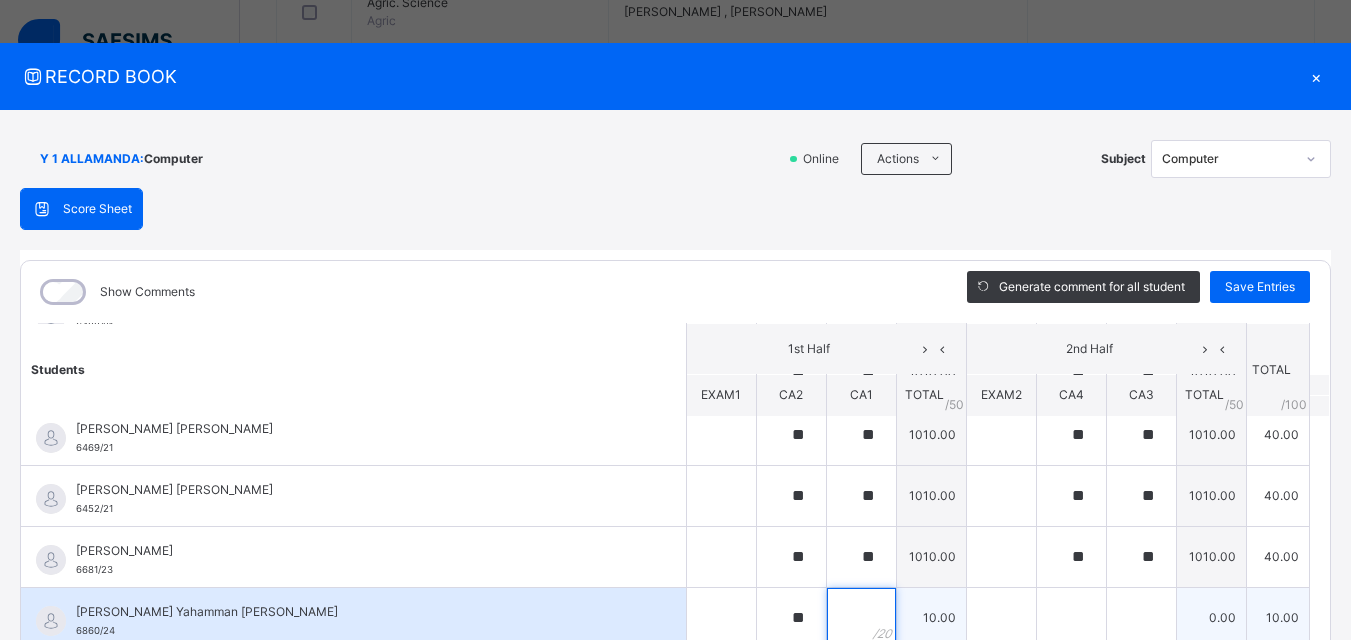 click at bounding box center [861, 618] 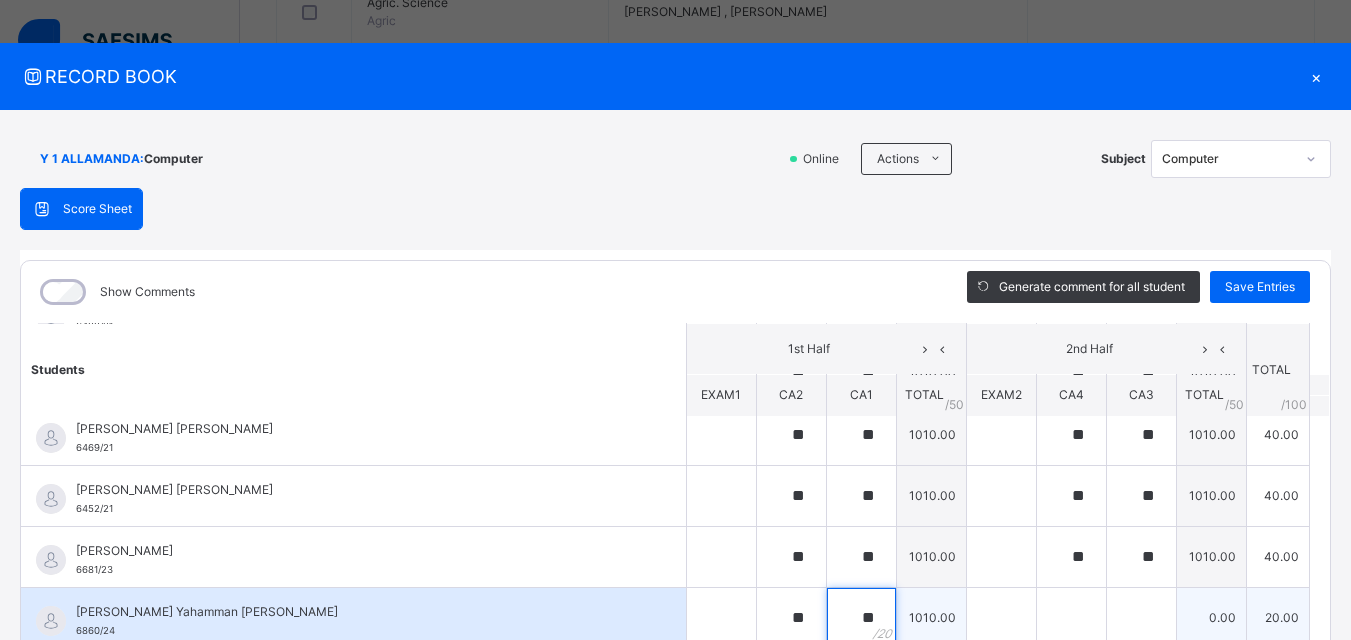 type on "**" 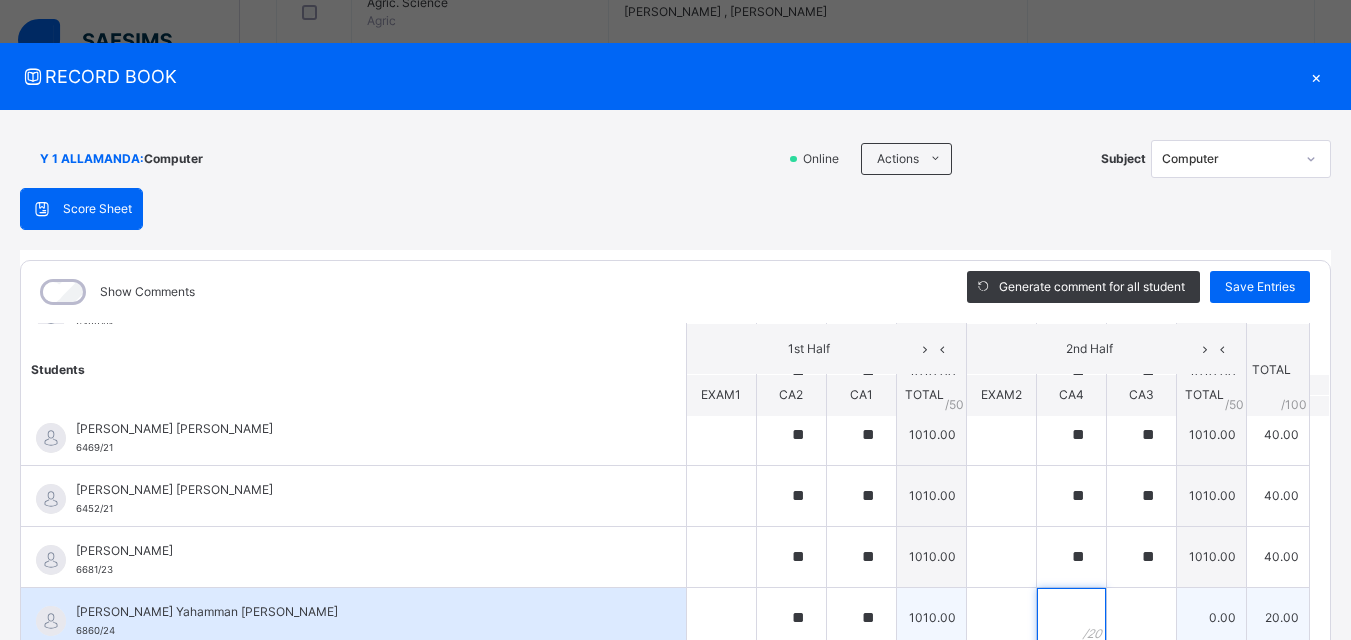 click at bounding box center (1071, 618) 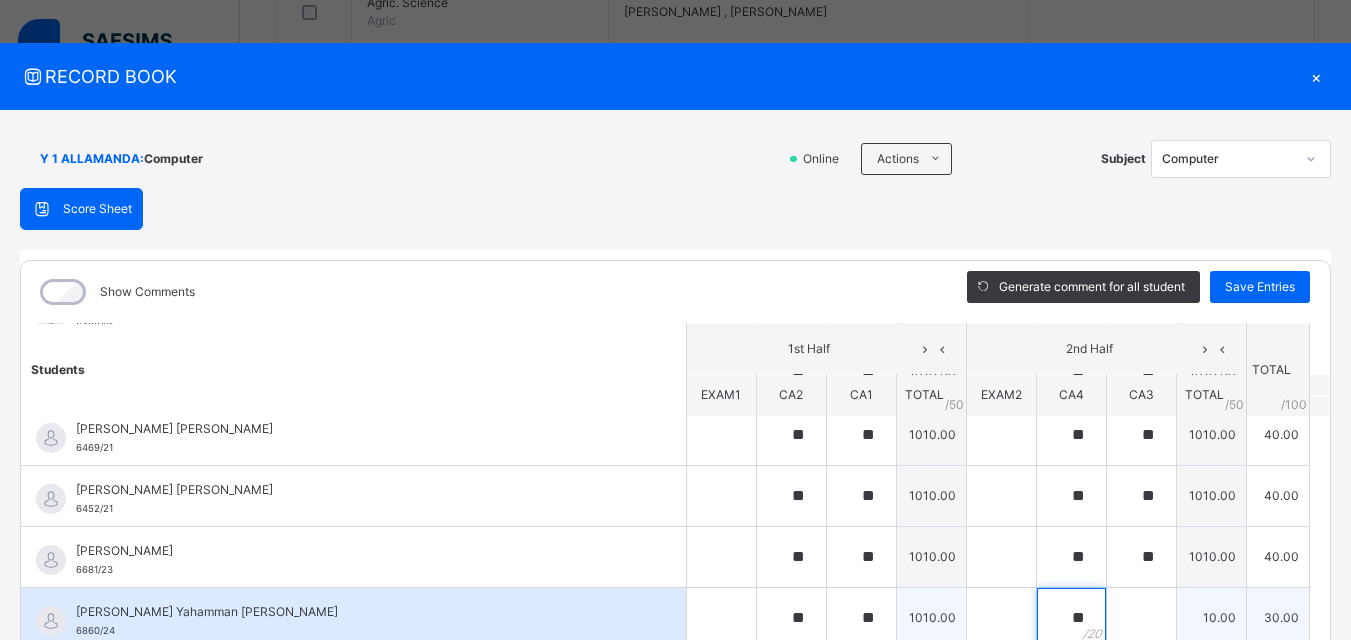 type on "**" 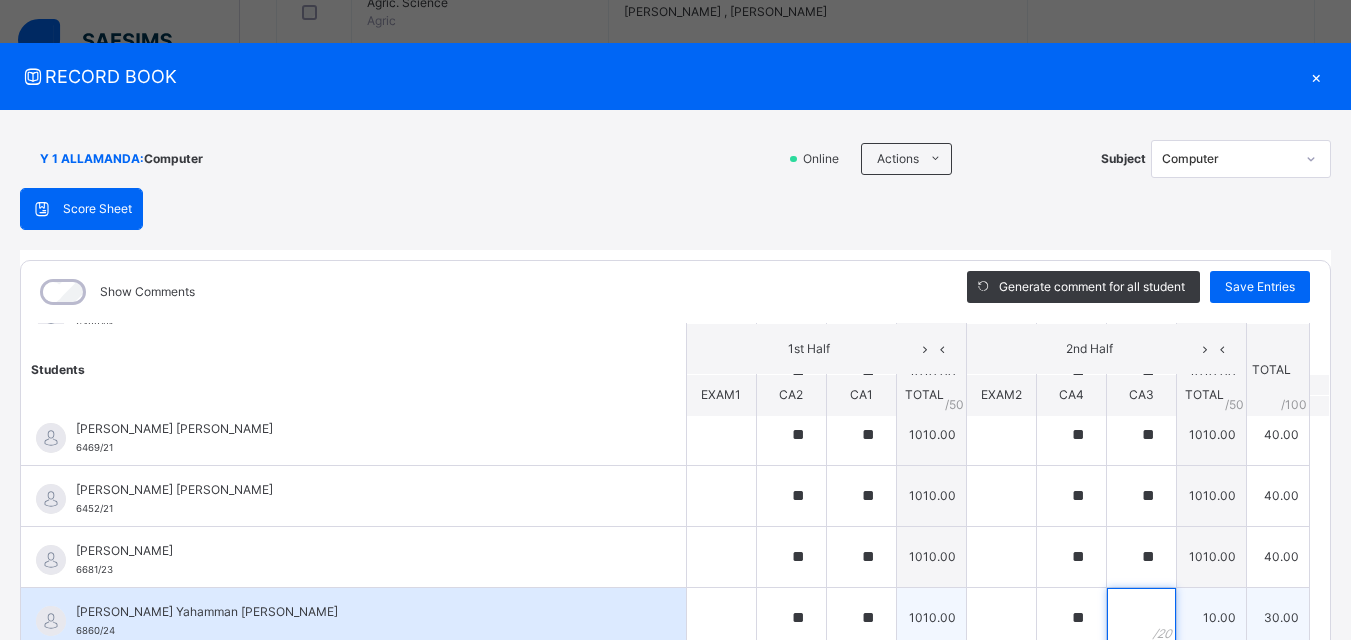 click at bounding box center [1141, 618] 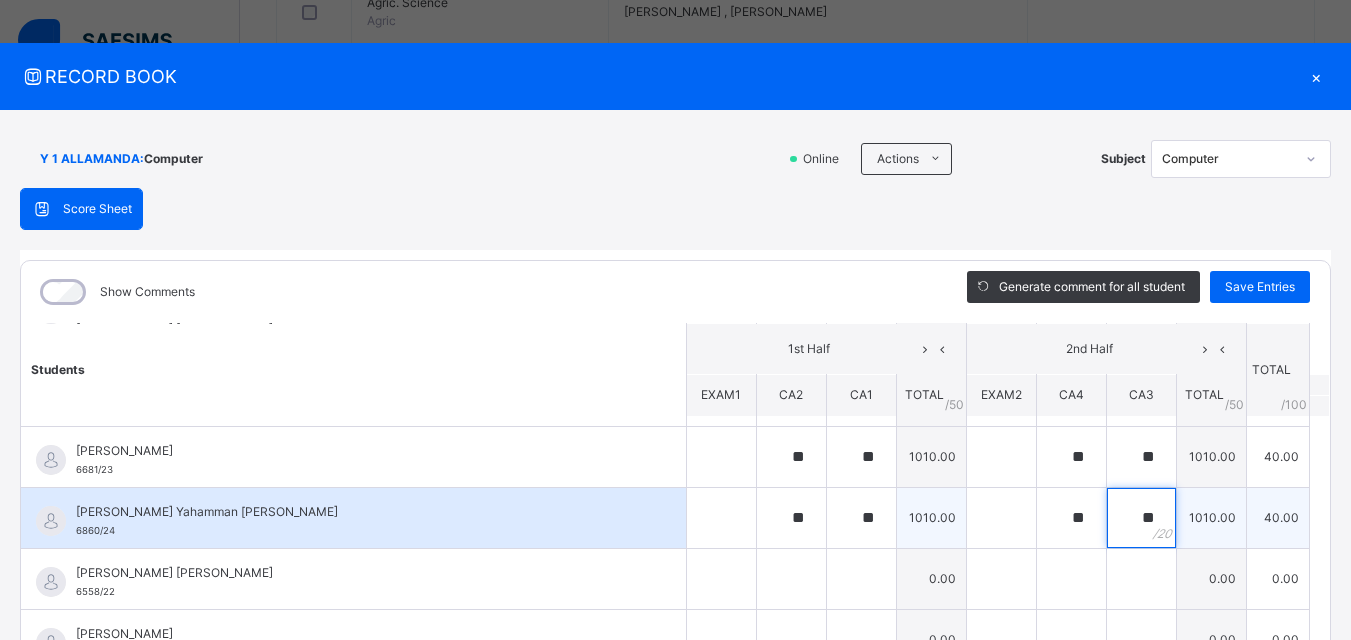 scroll, scrollTop: 700, scrollLeft: 0, axis: vertical 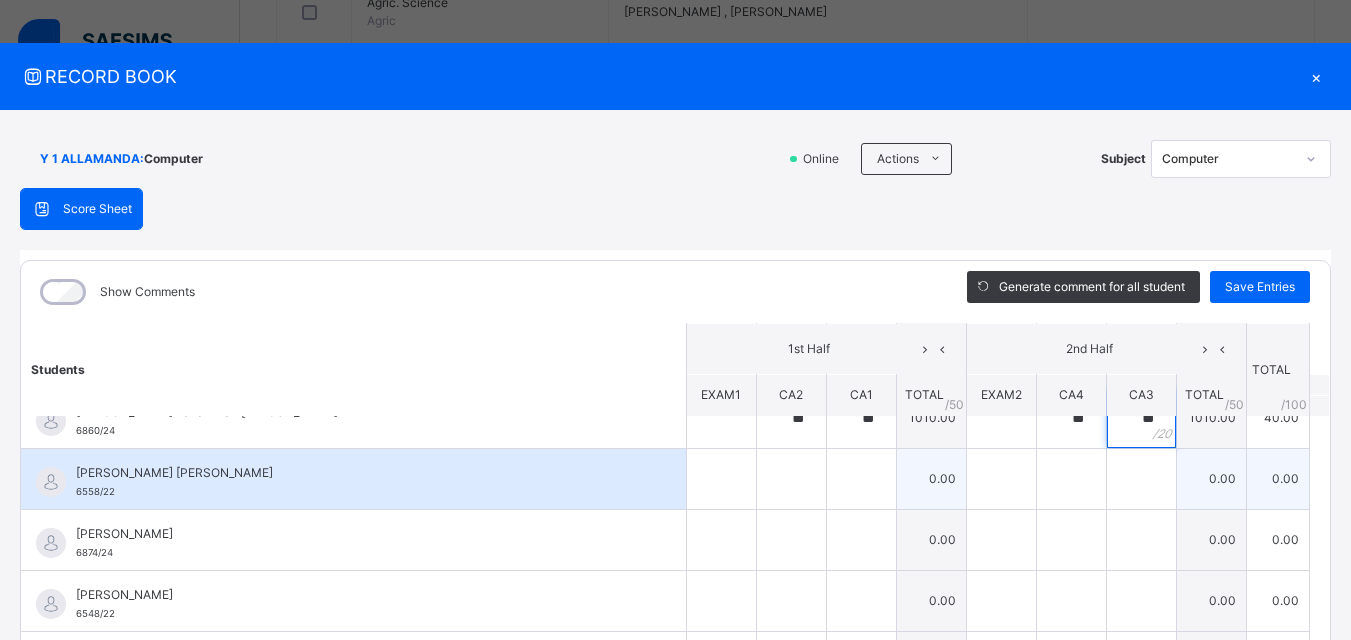 type on "**" 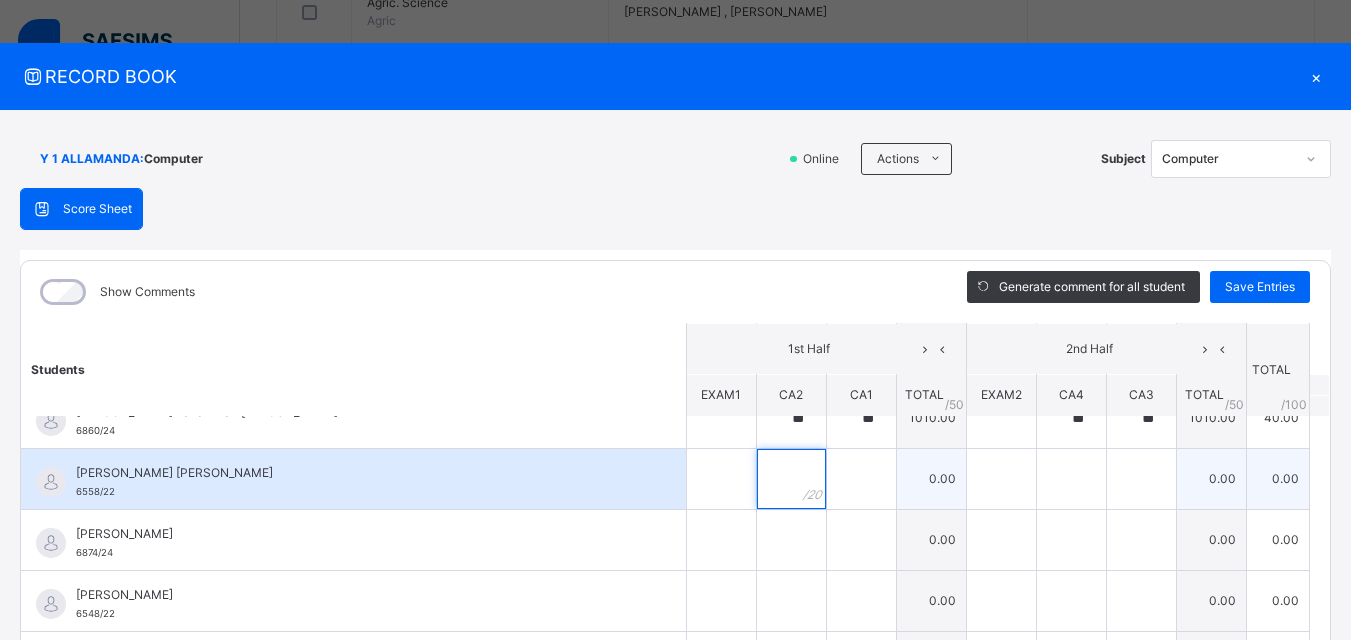 click at bounding box center (791, 479) 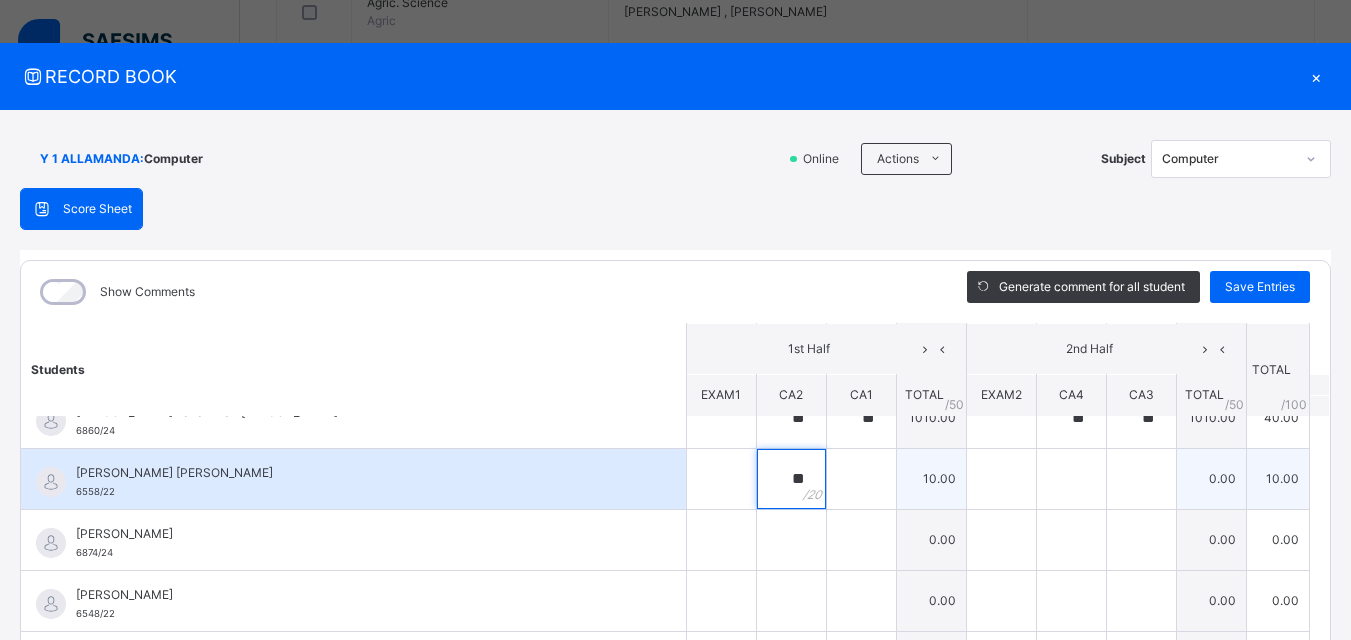 type on "**" 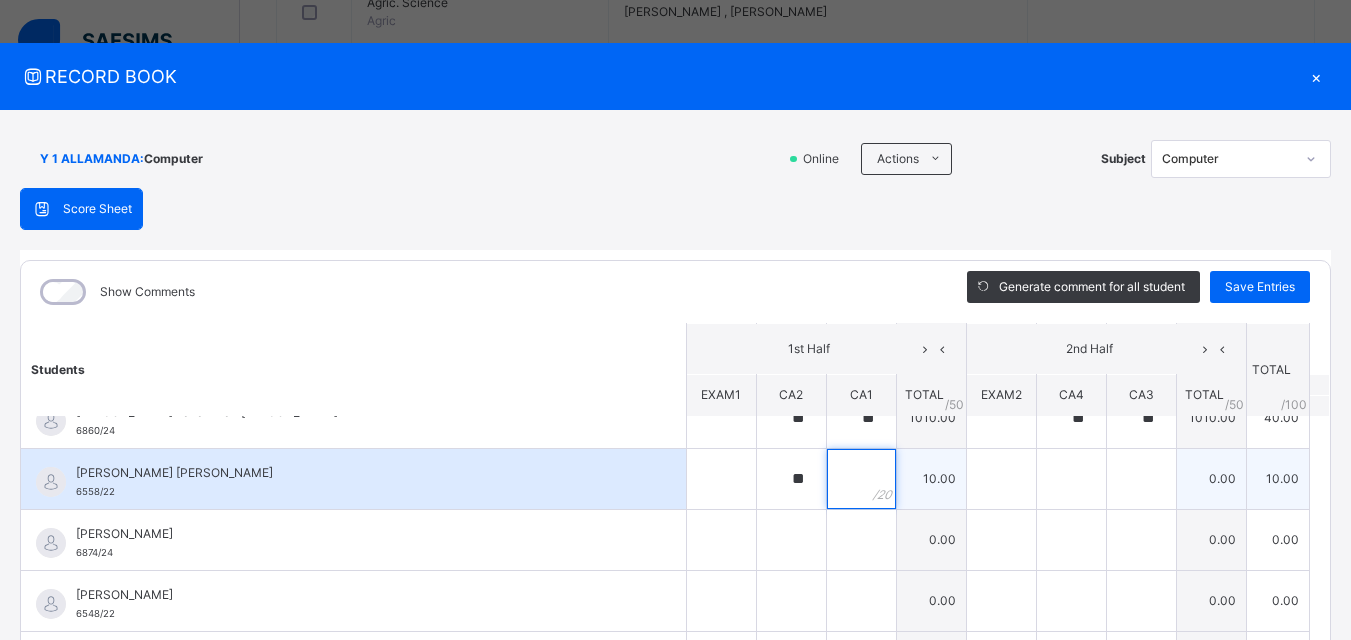 click at bounding box center [861, 479] 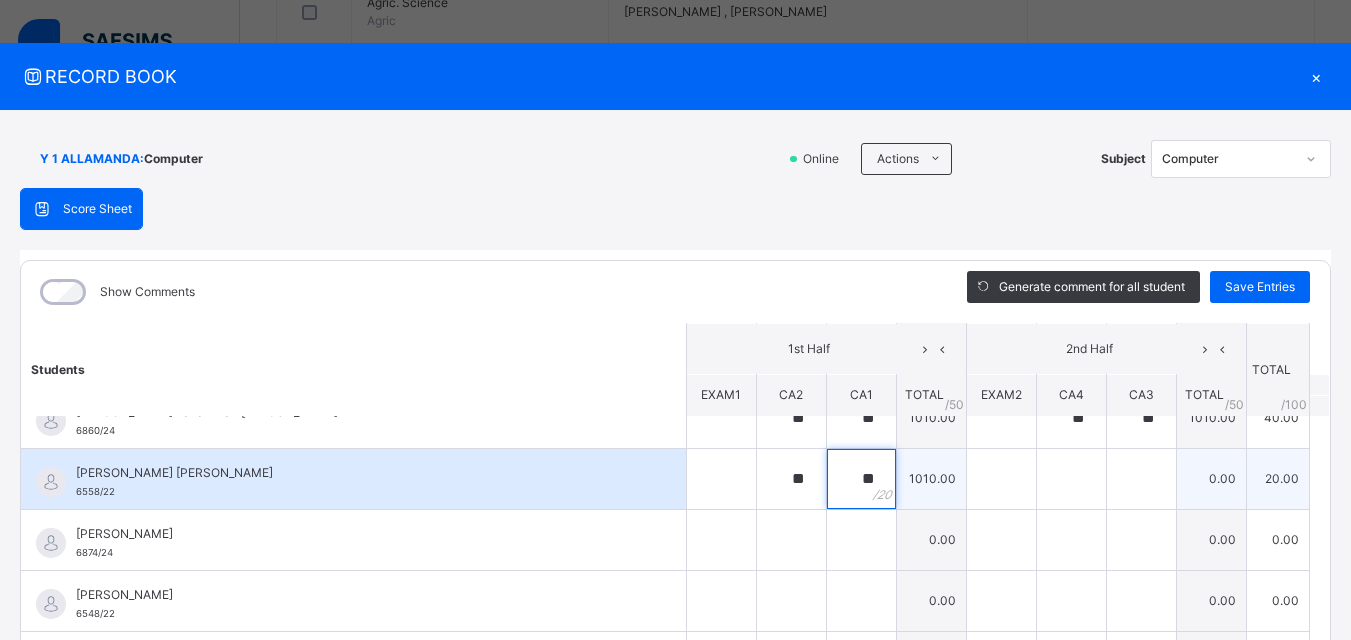 type on "**" 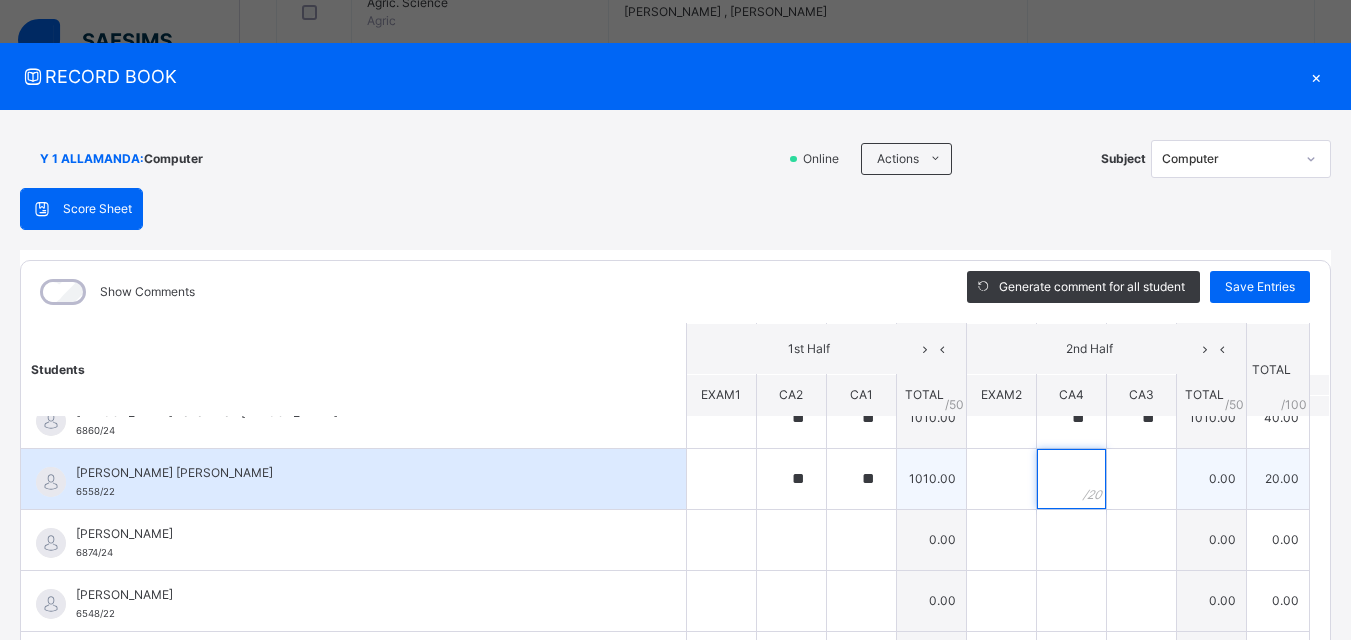 click at bounding box center [1071, 479] 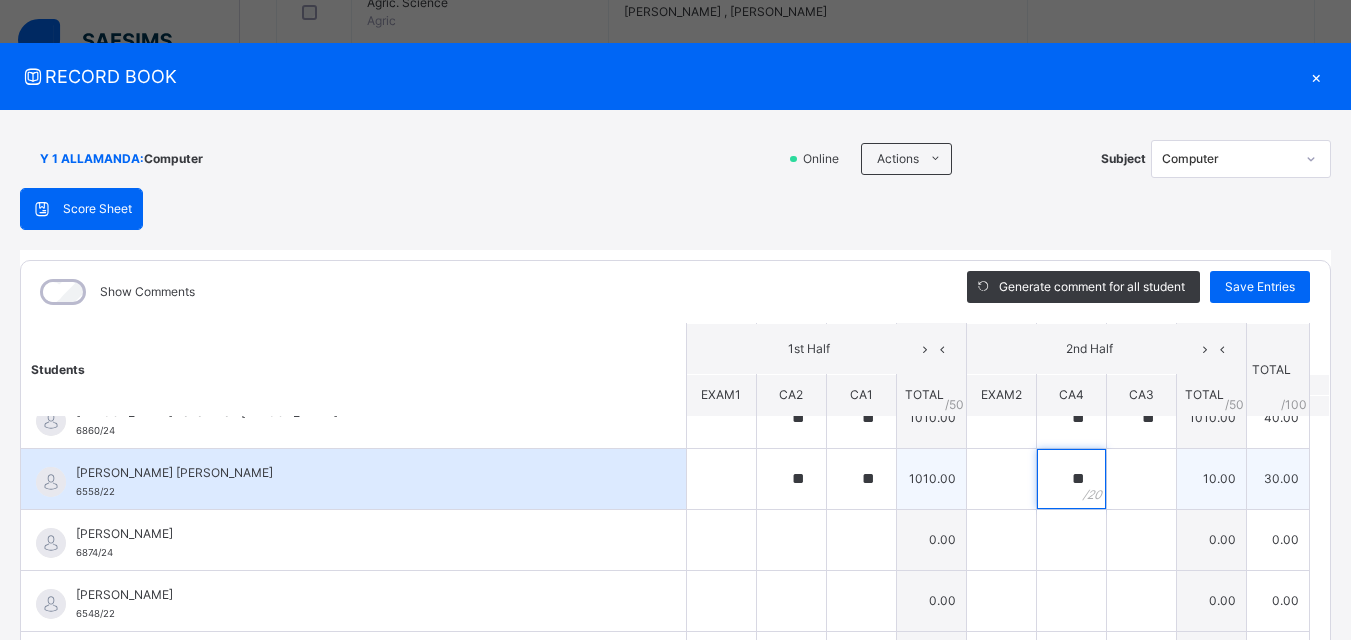 type on "**" 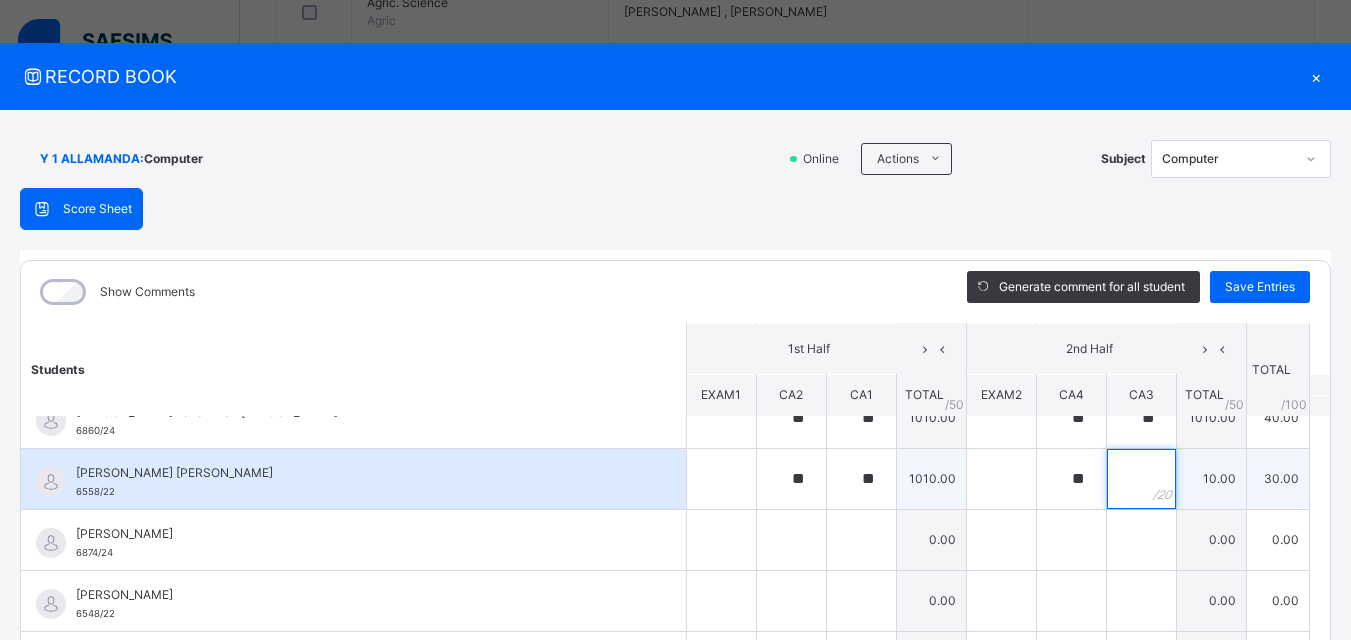 click at bounding box center [1141, 479] 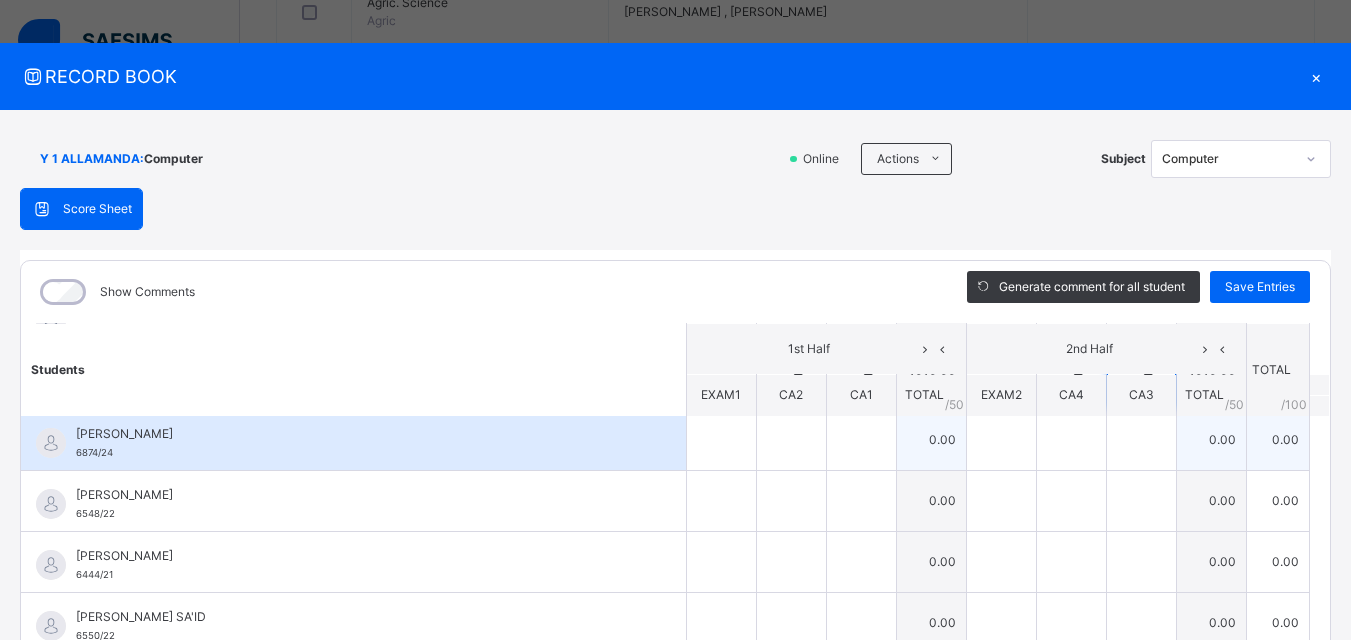 scroll, scrollTop: 700, scrollLeft: 0, axis: vertical 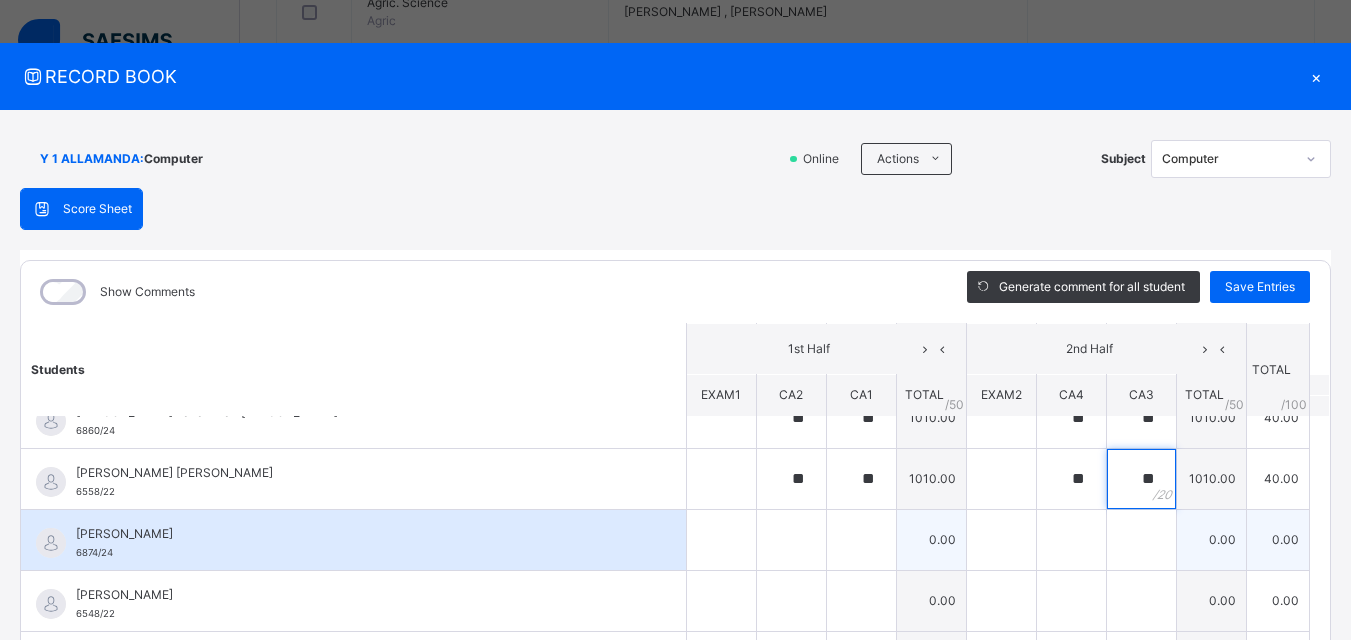 type on "**" 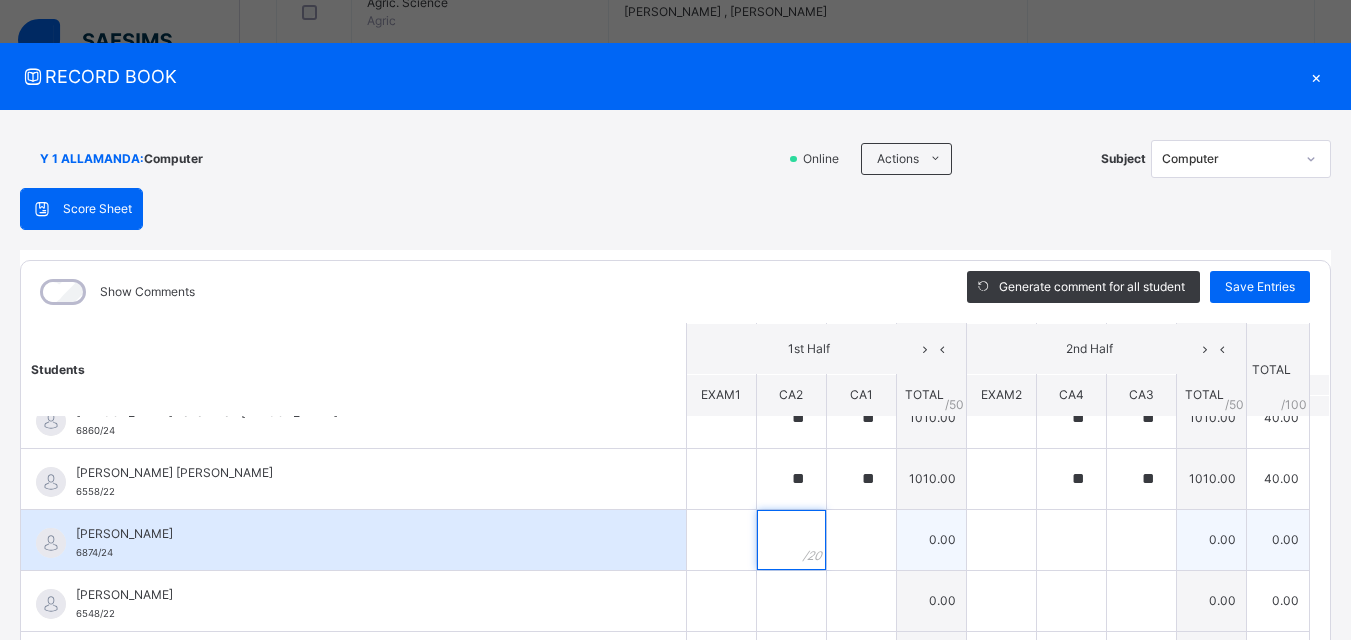 click at bounding box center (791, 540) 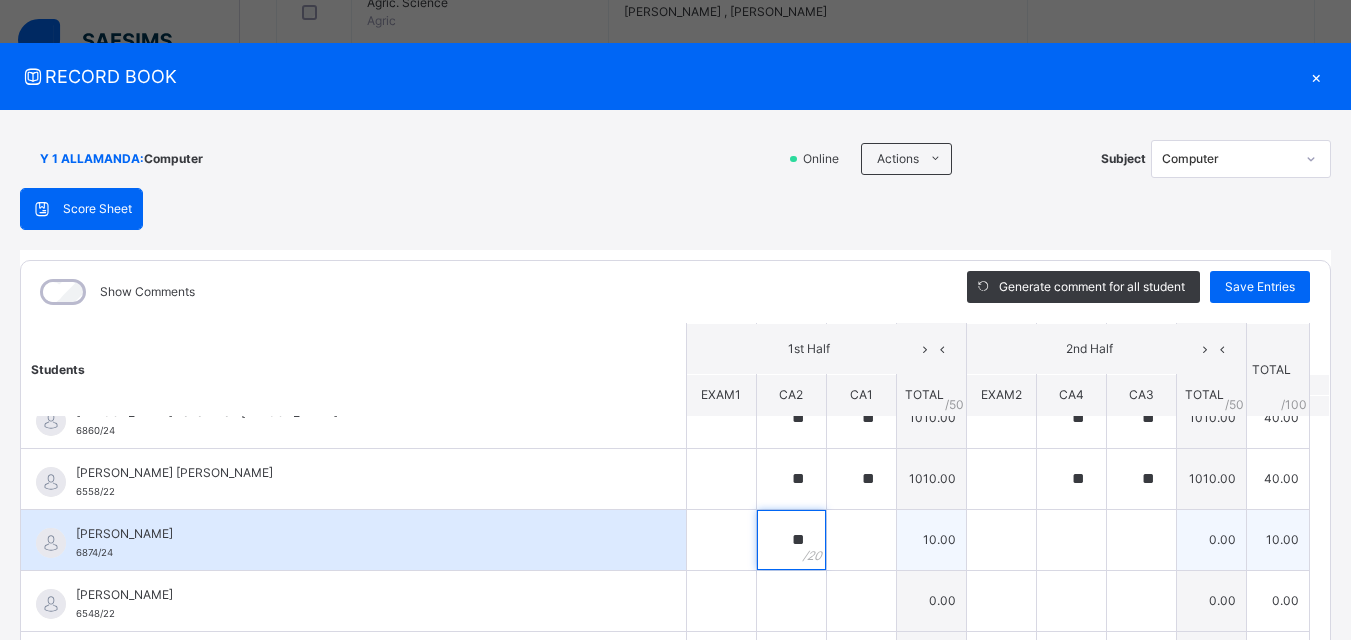 type on "**" 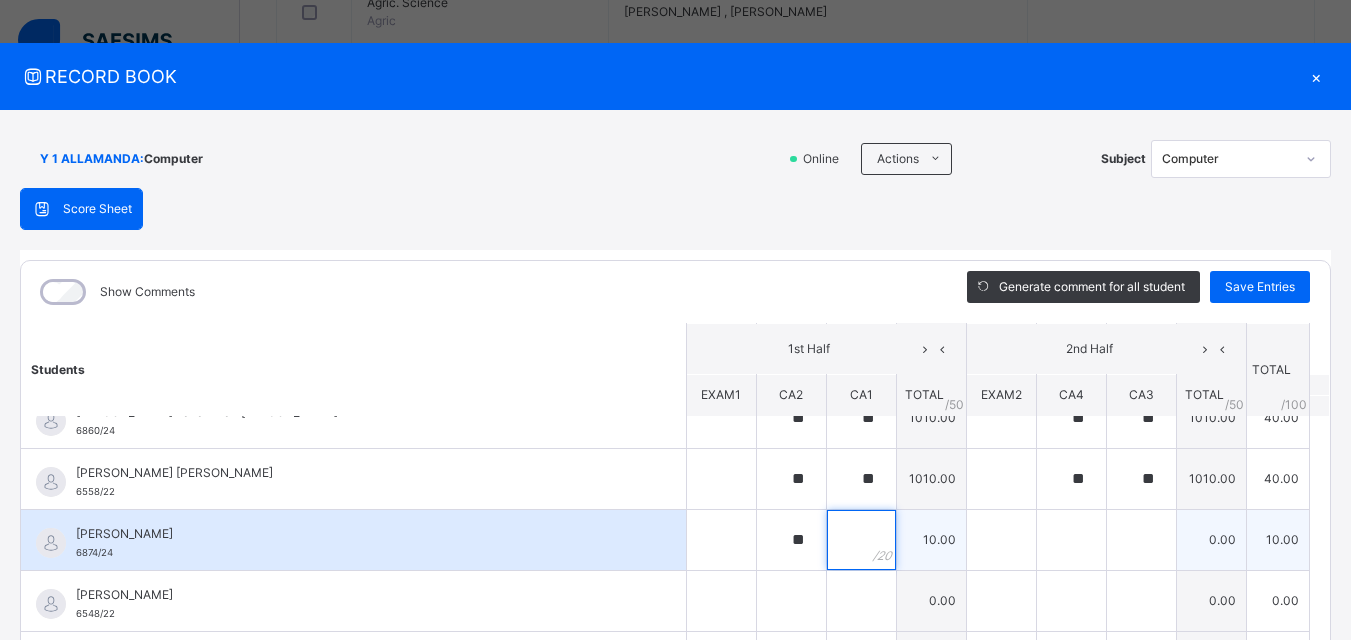 click at bounding box center (861, 540) 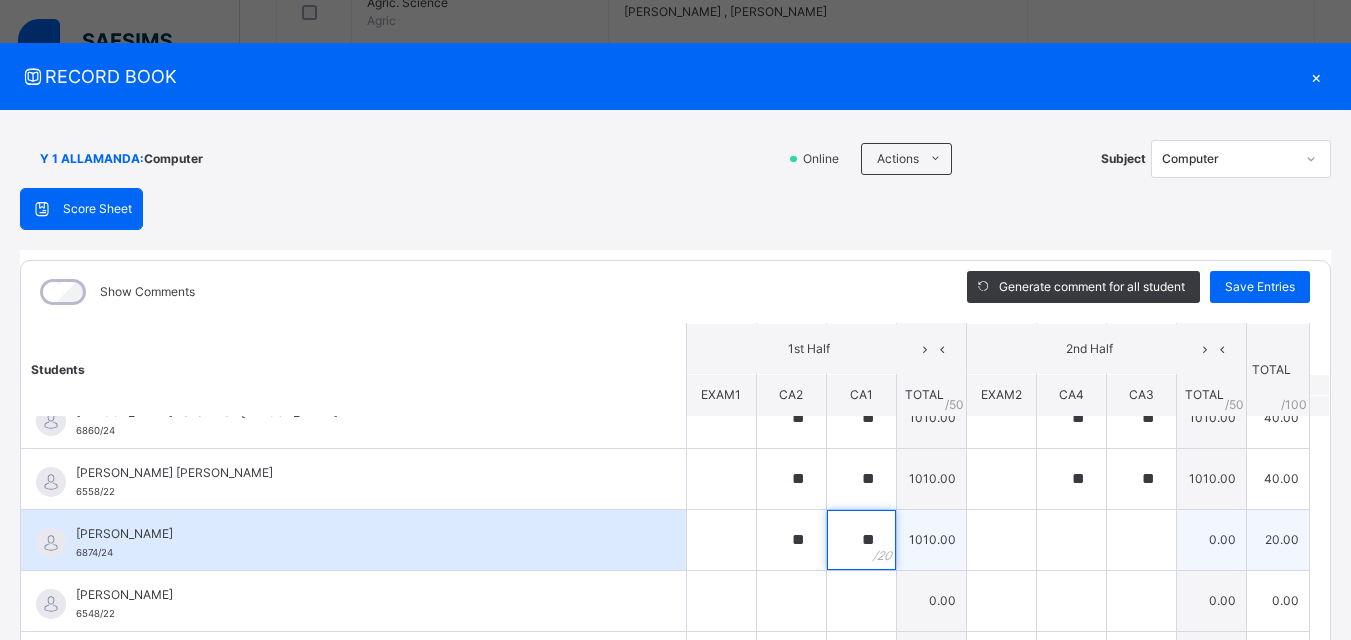 type on "**" 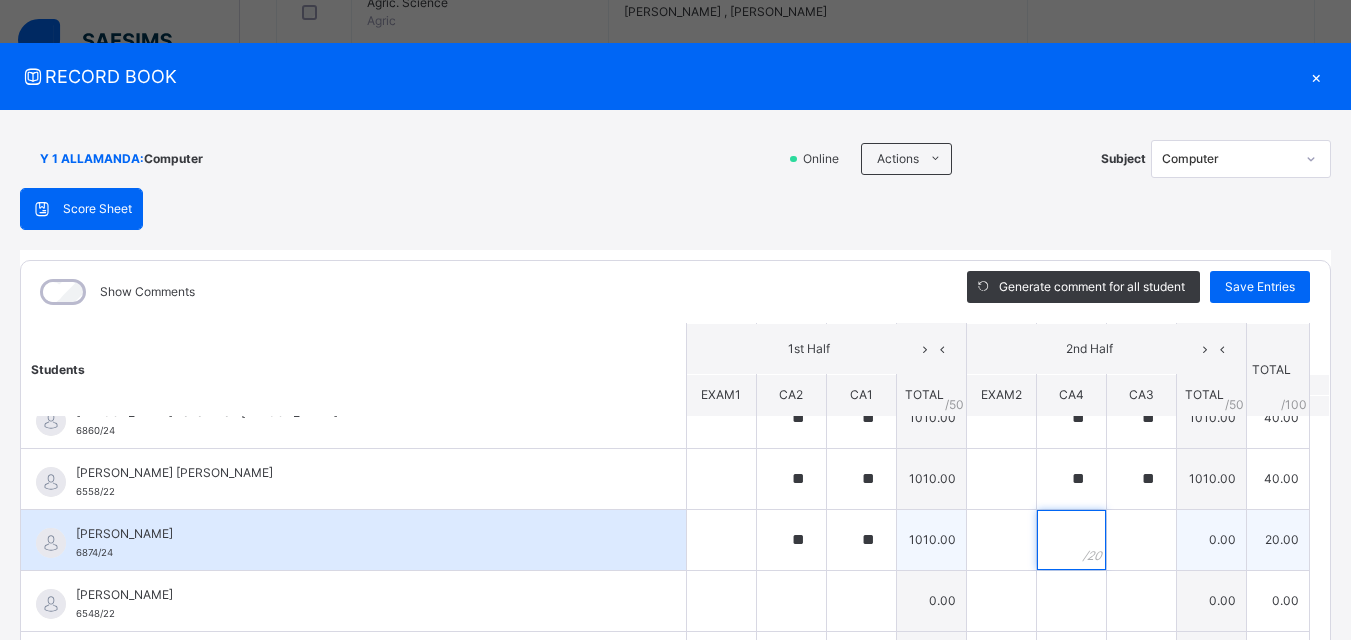 click at bounding box center (1071, 540) 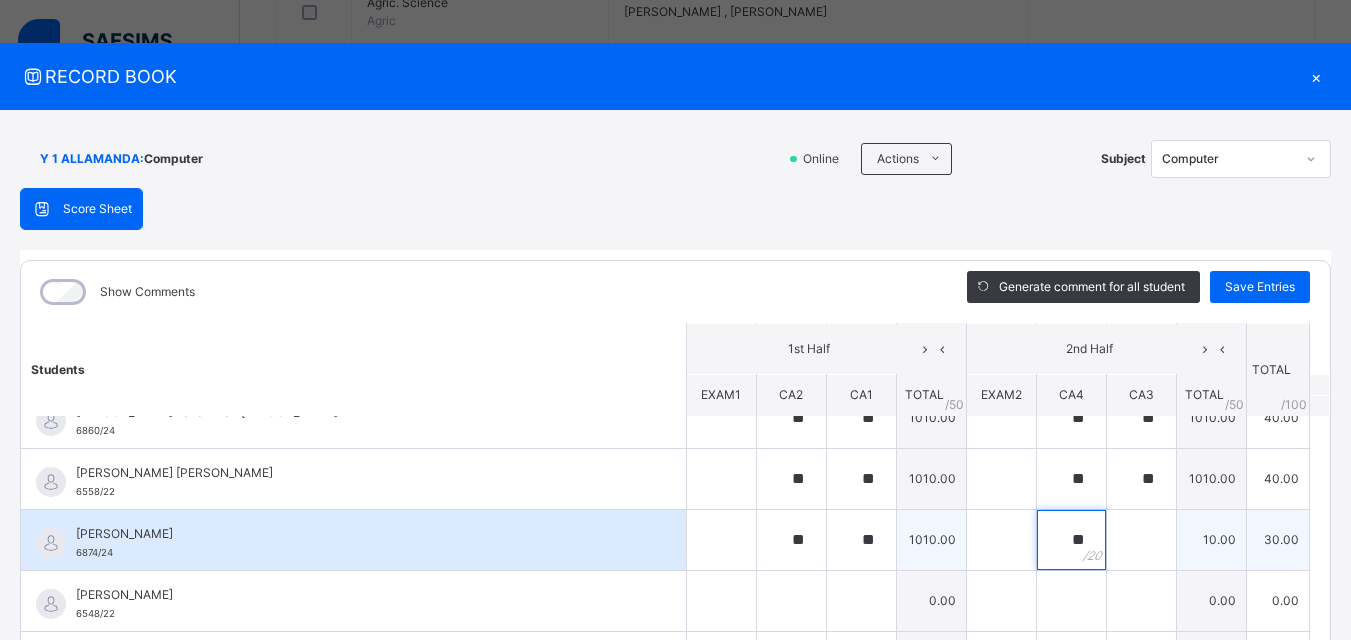 type on "**" 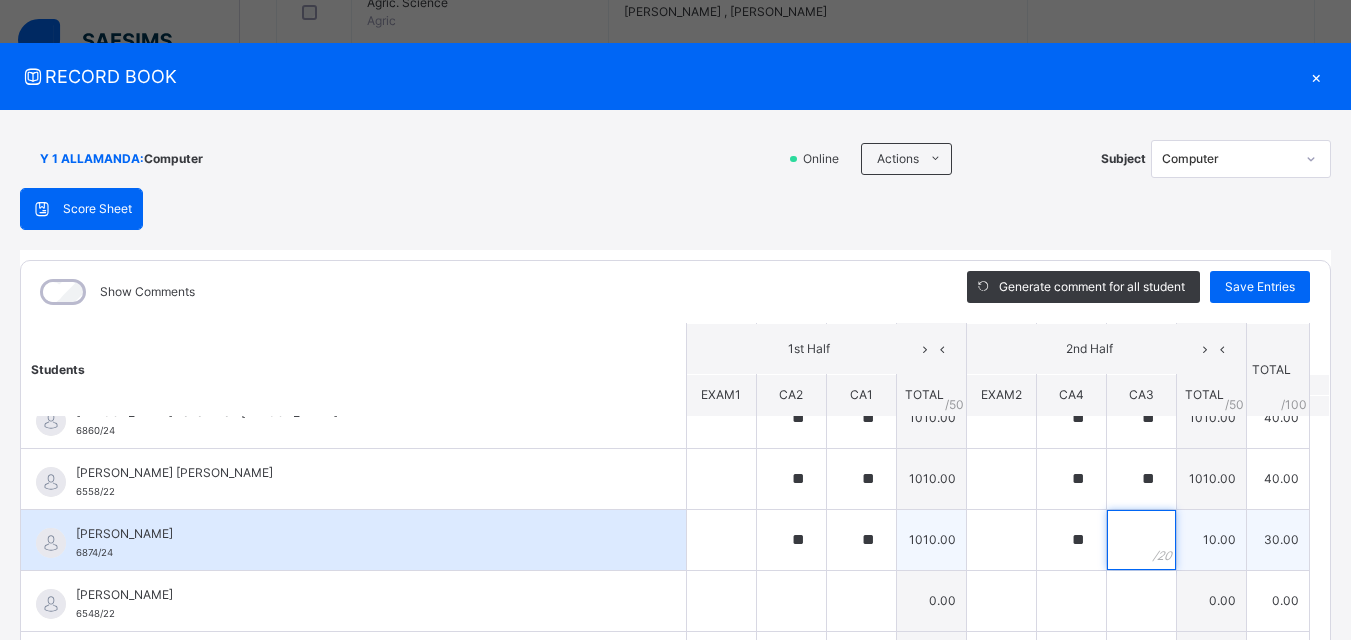 click at bounding box center [1141, 540] 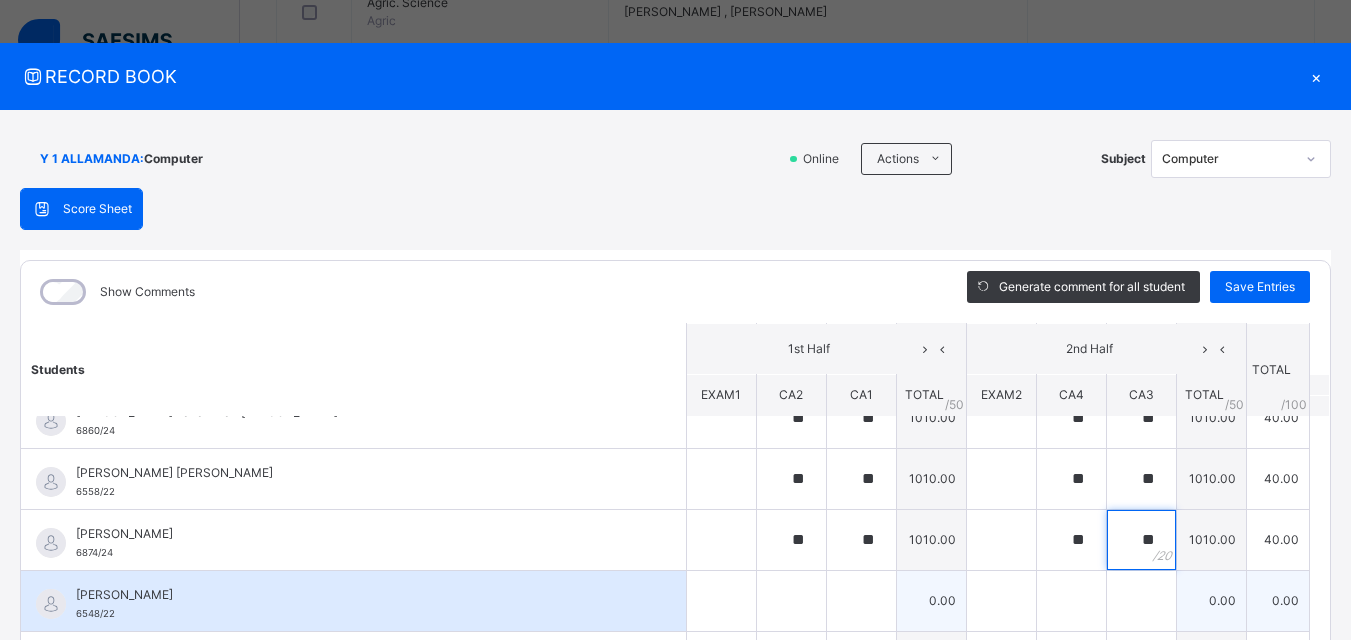 type on "**" 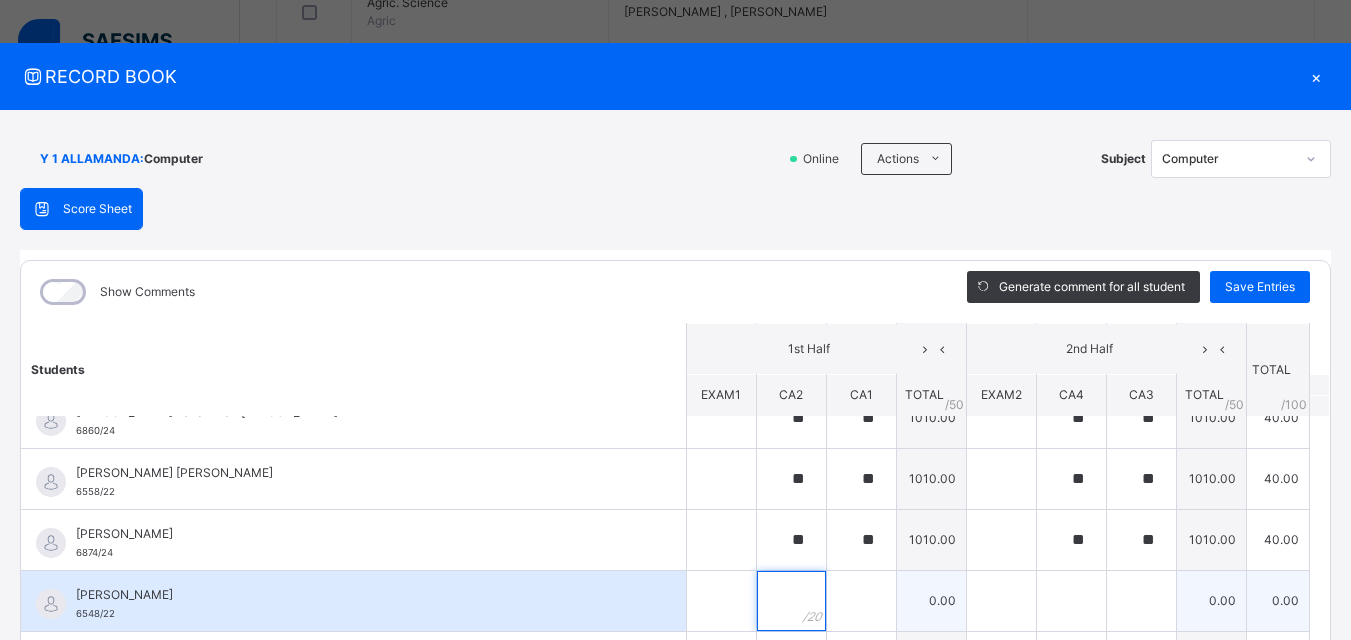 click at bounding box center [791, 601] 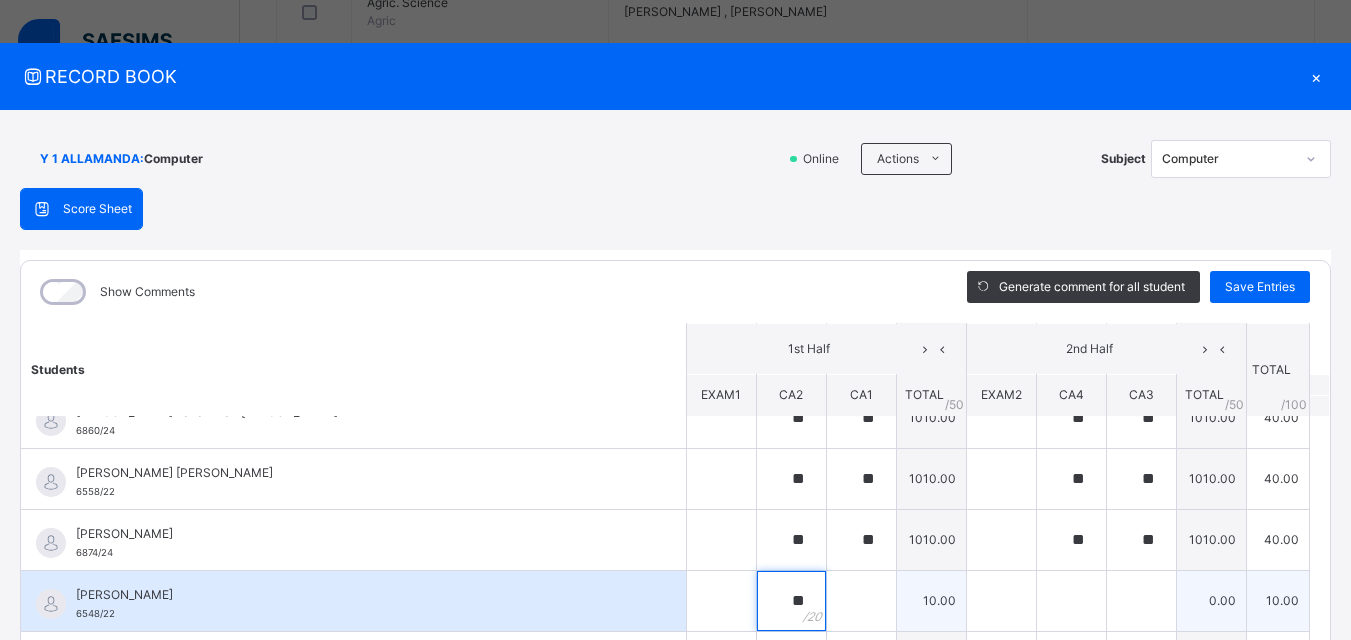 type on "**" 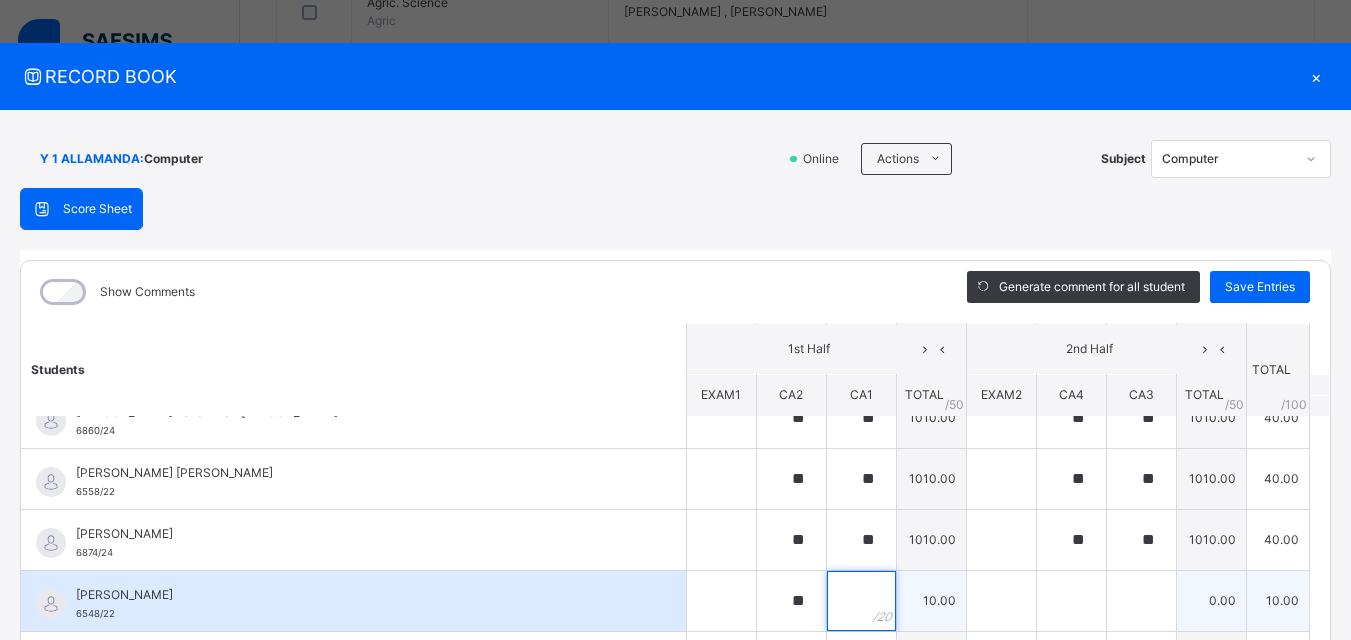 click at bounding box center (861, 601) 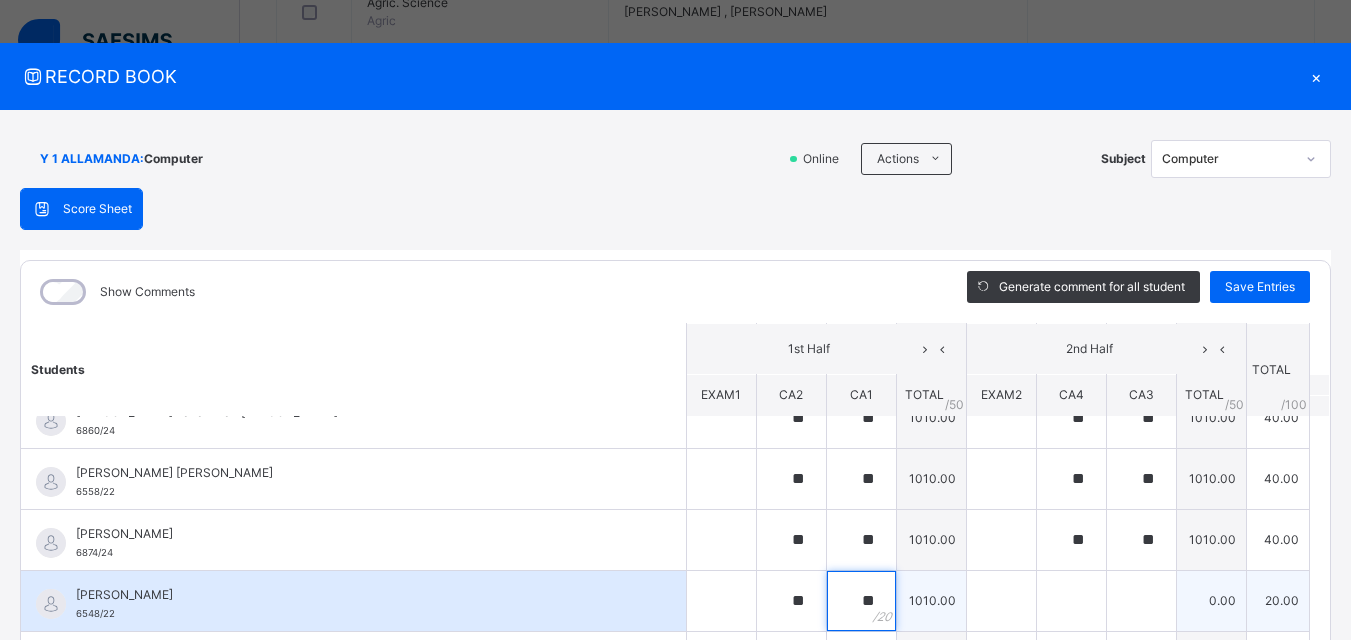 type on "**" 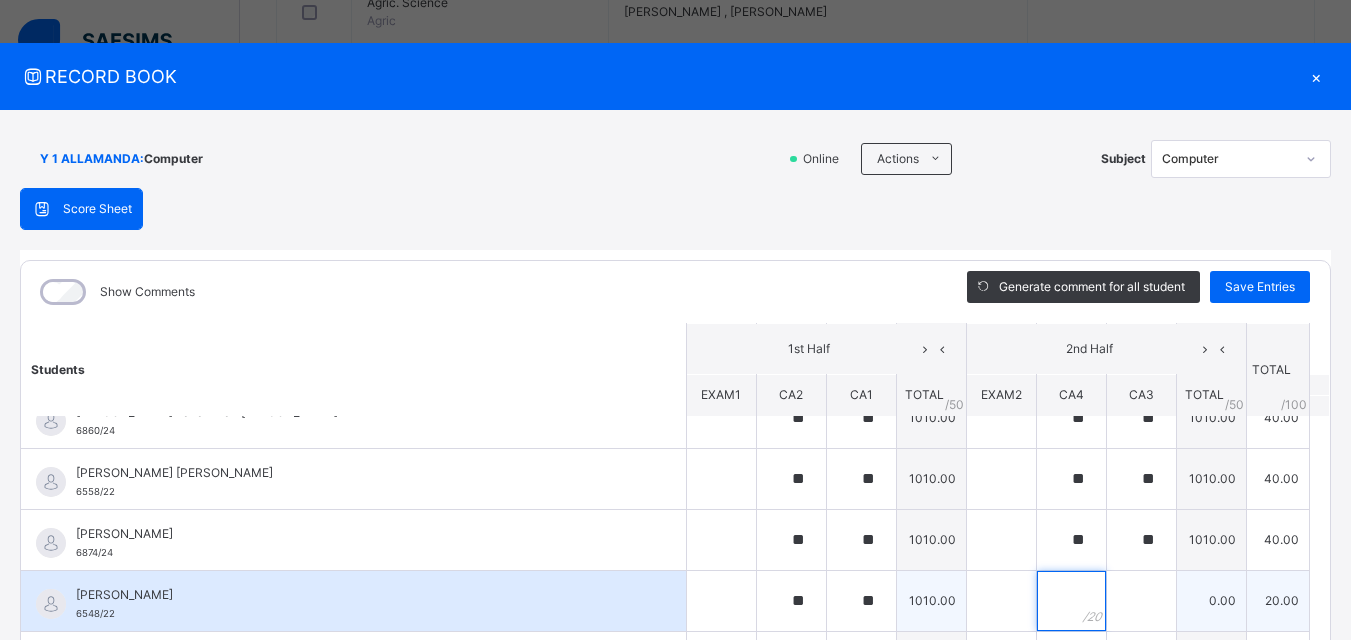 click at bounding box center [1071, 601] 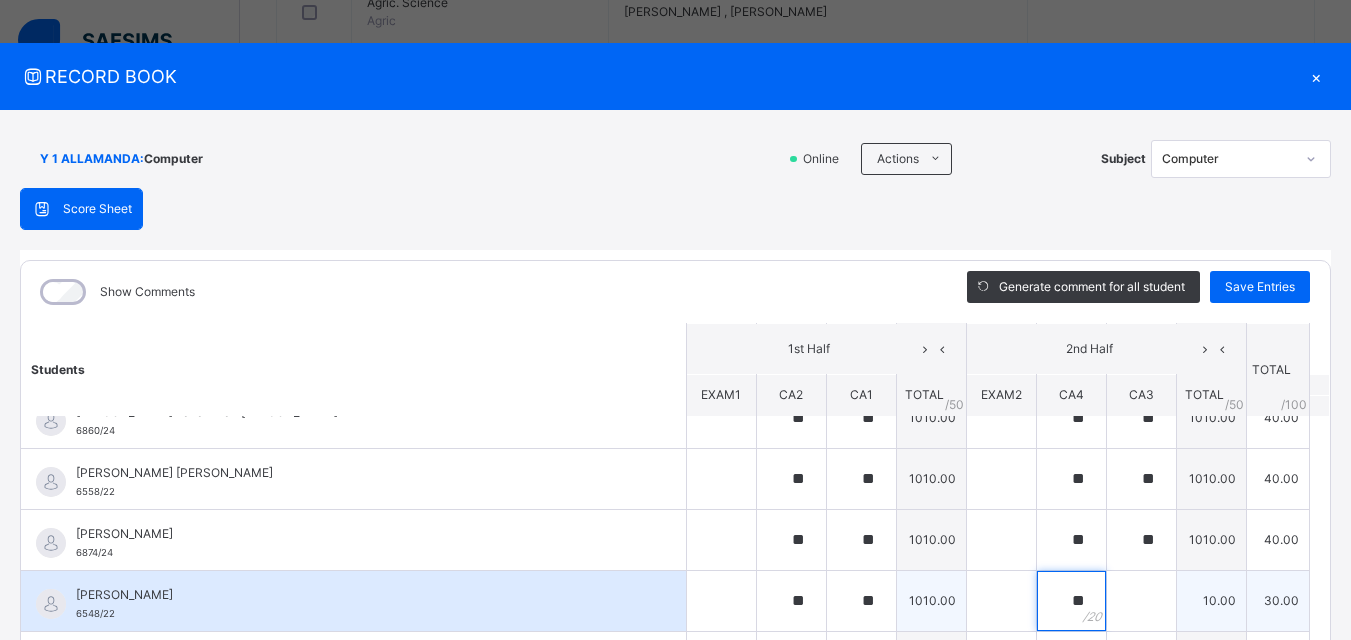type on "**" 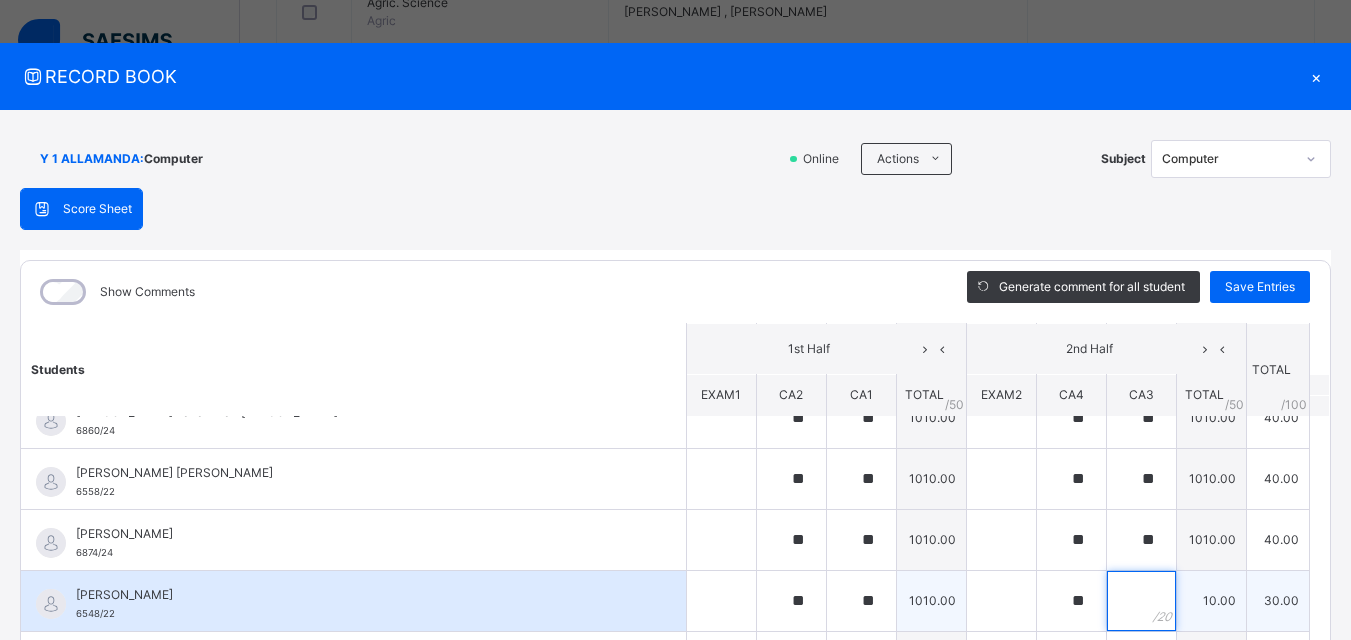 click at bounding box center [1141, 601] 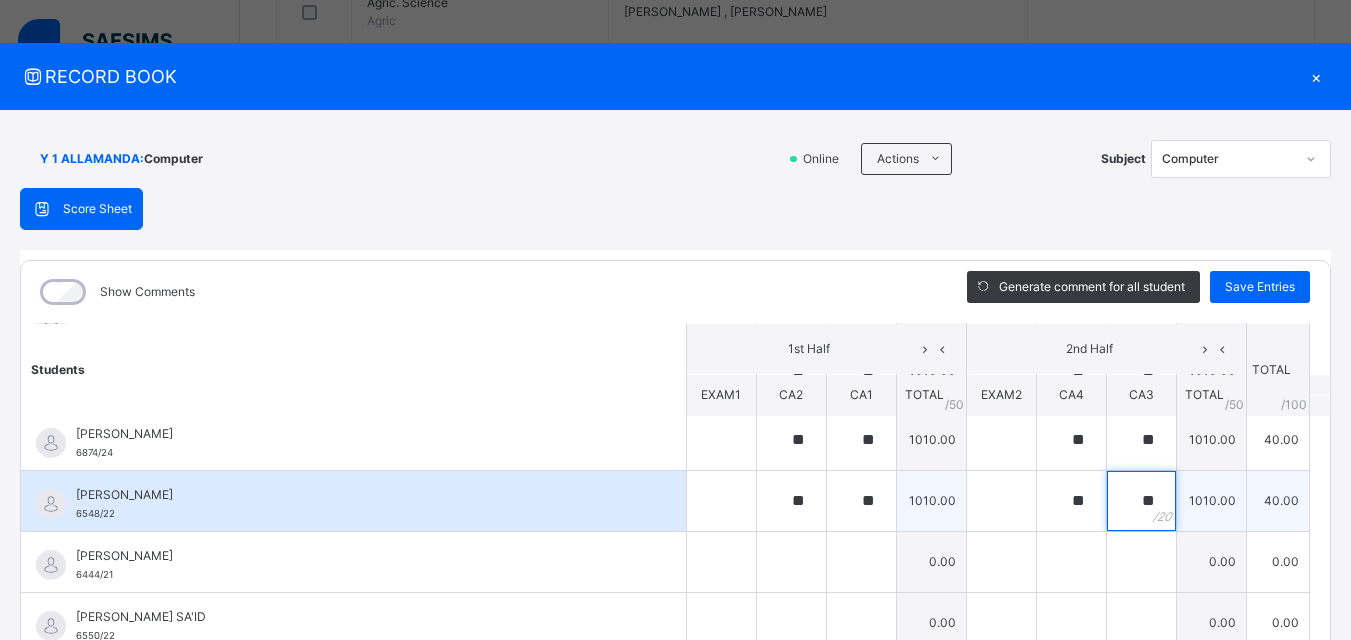 scroll, scrollTop: 900, scrollLeft: 0, axis: vertical 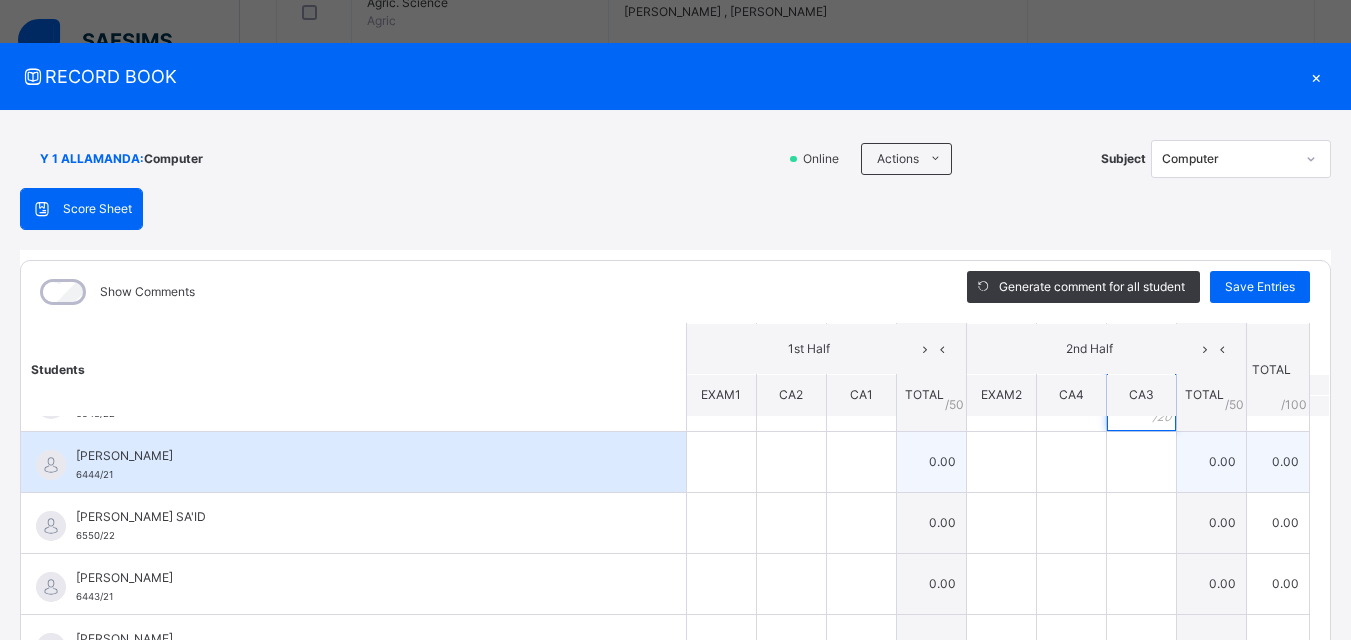 type on "**" 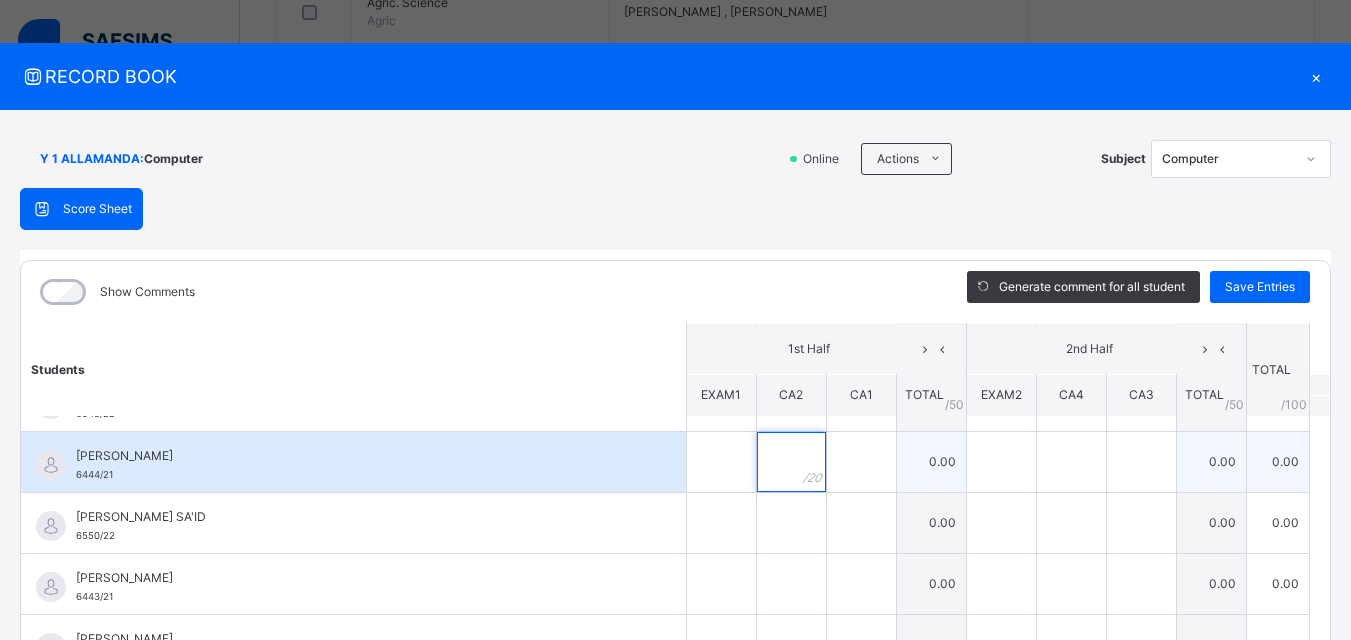 click at bounding box center [791, 462] 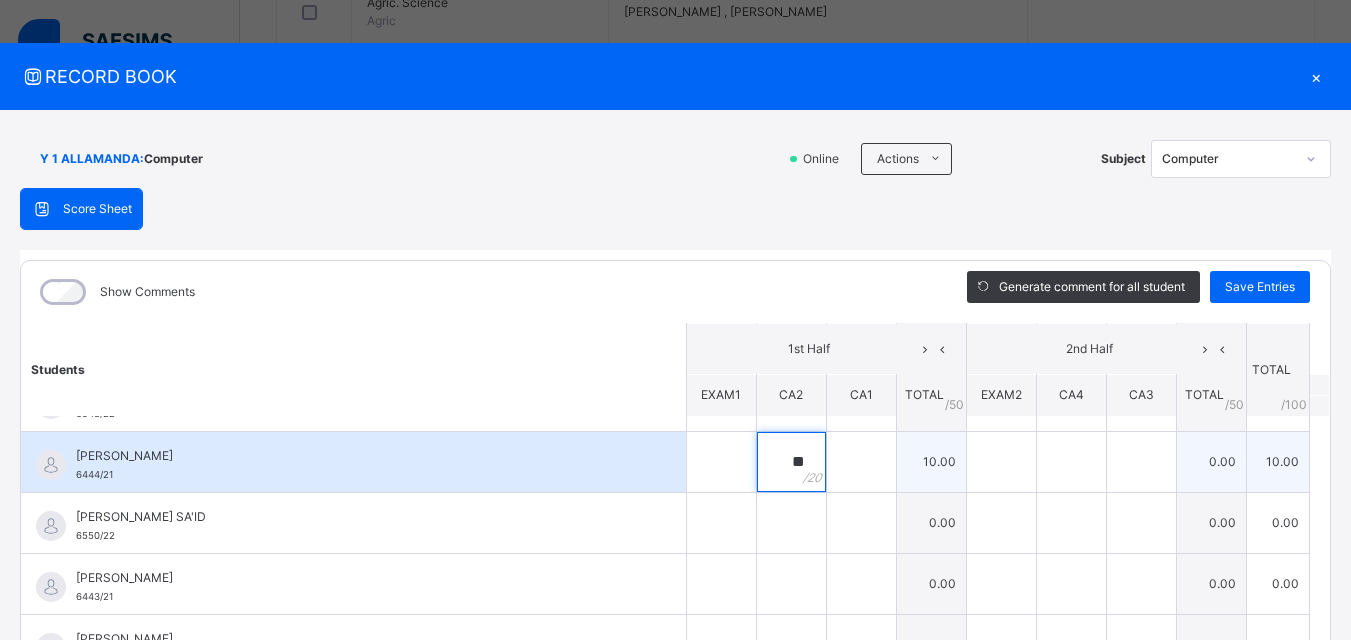 type on "**" 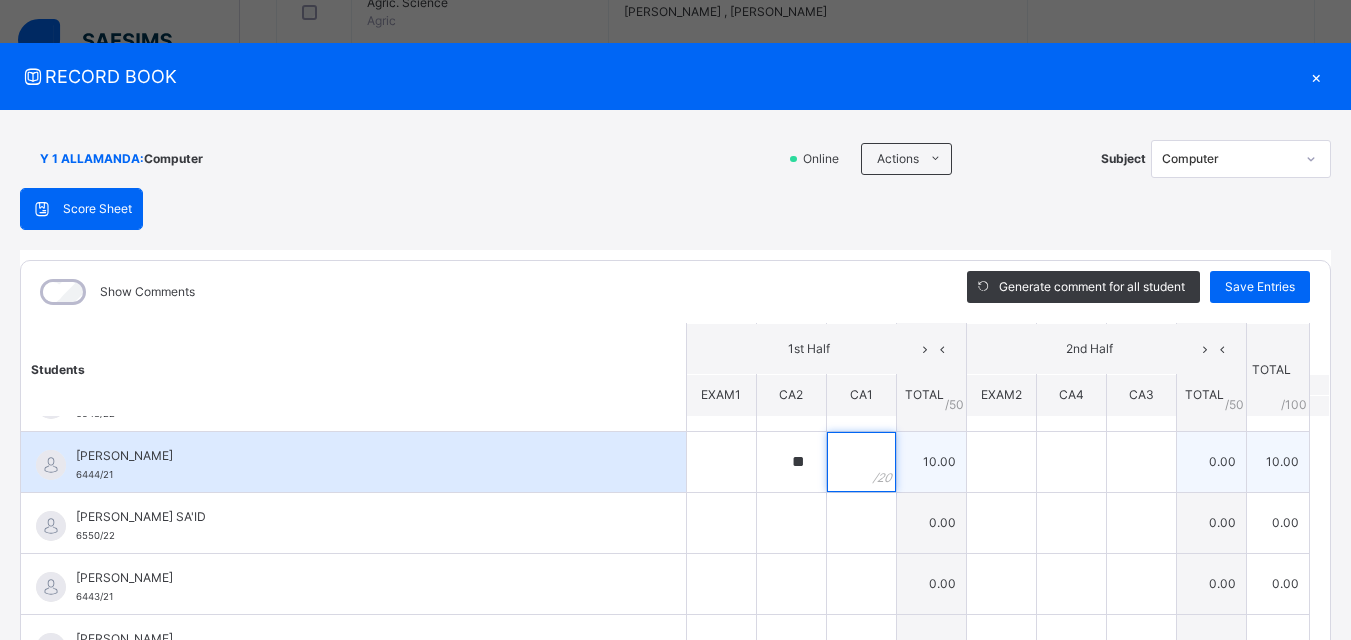 click at bounding box center [861, 462] 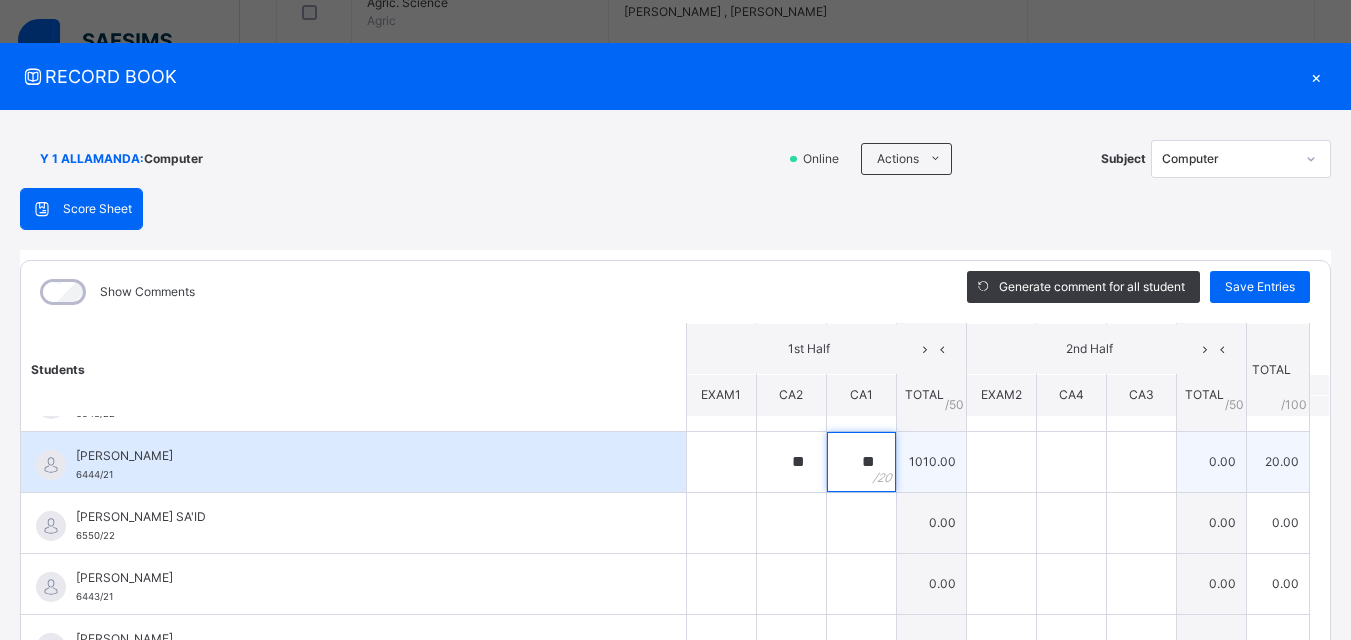 type on "**" 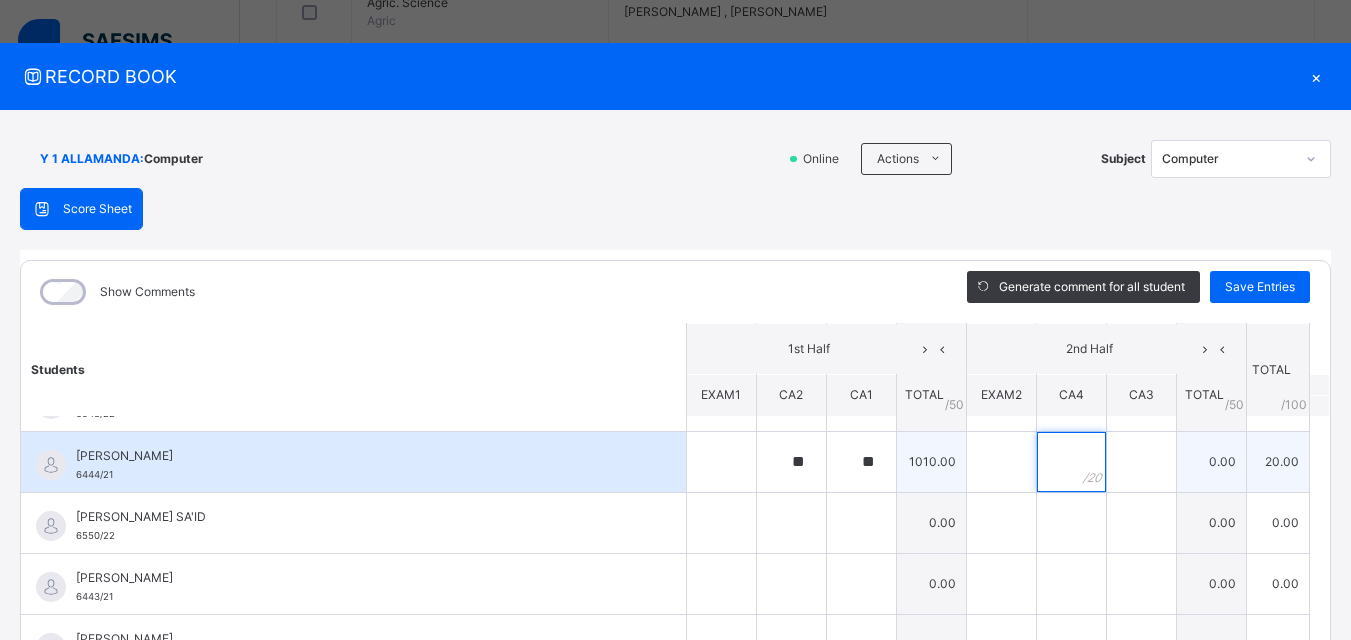click at bounding box center [1071, 462] 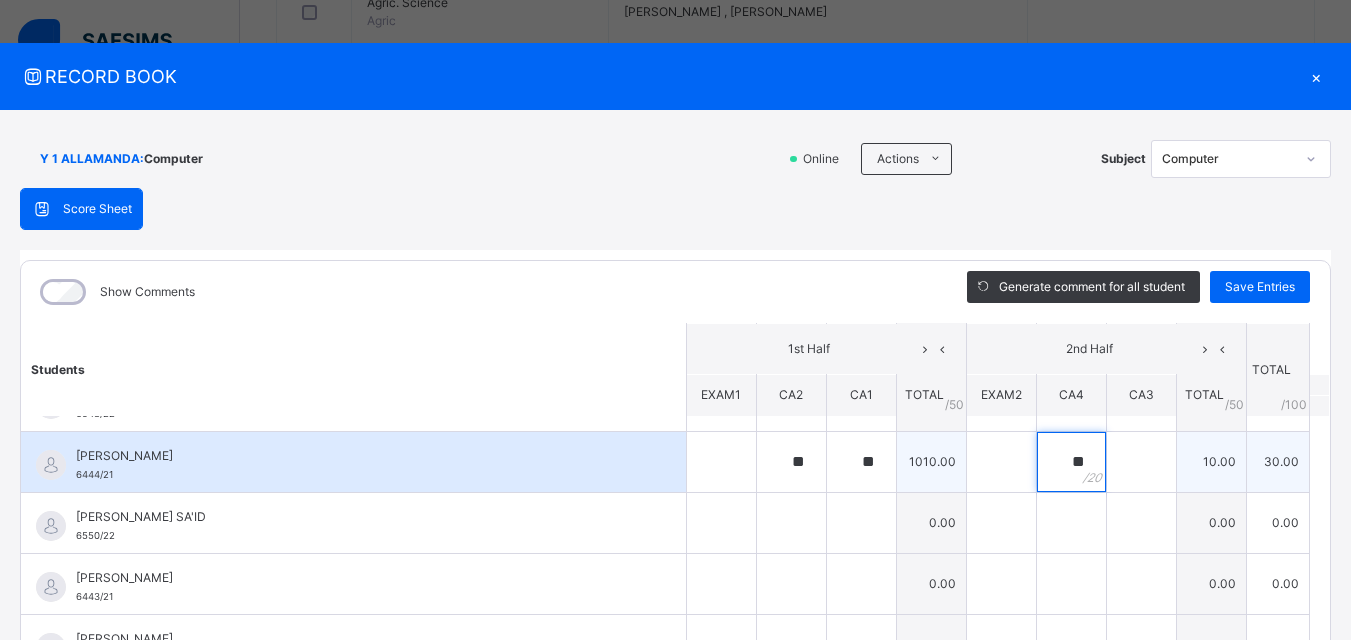 type on "**" 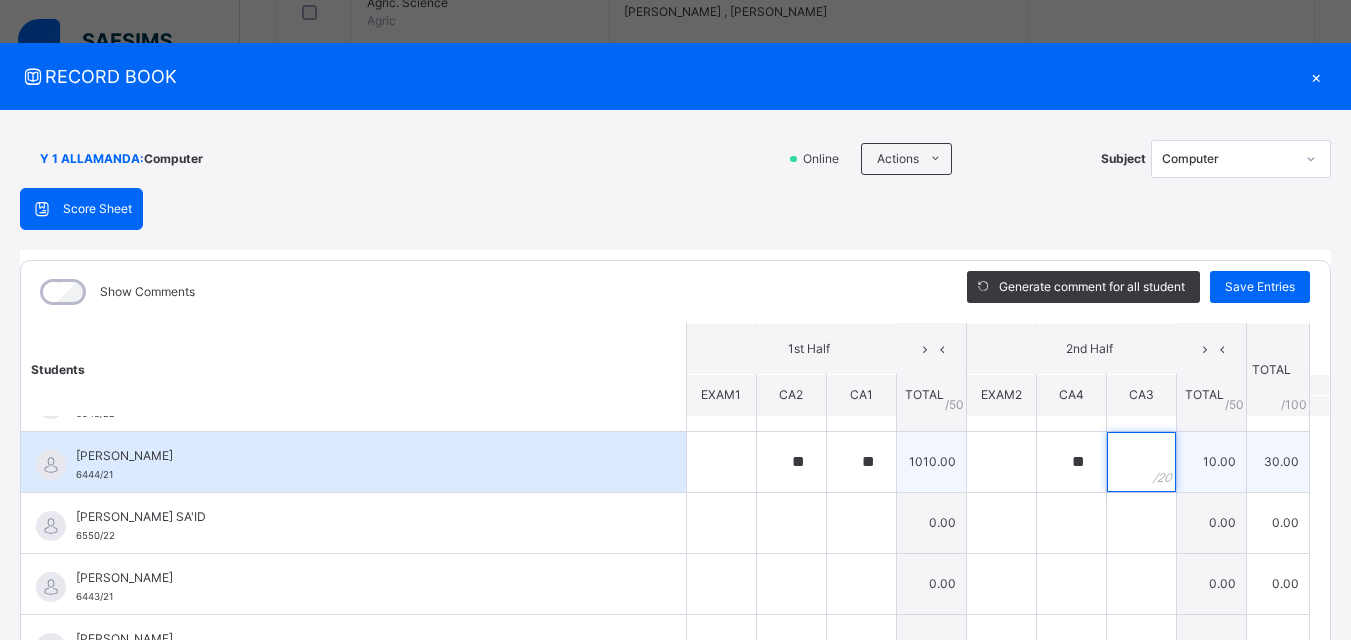 click at bounding box center (1141, 462) 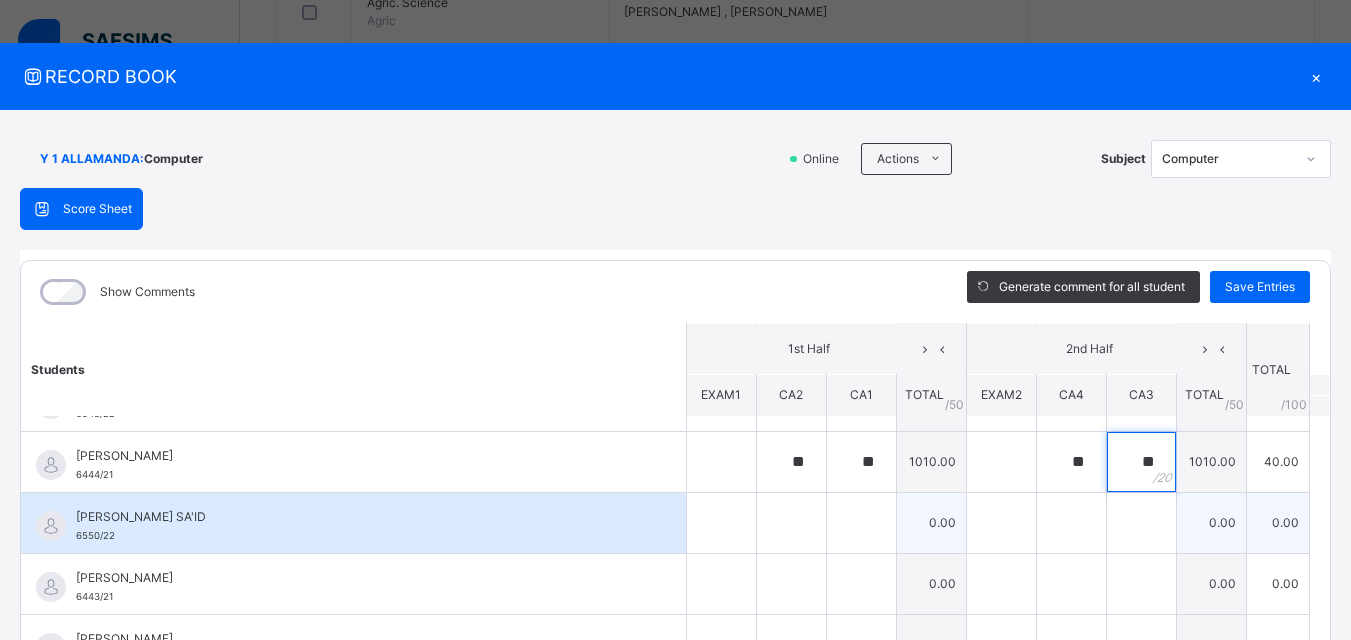 type on "**" 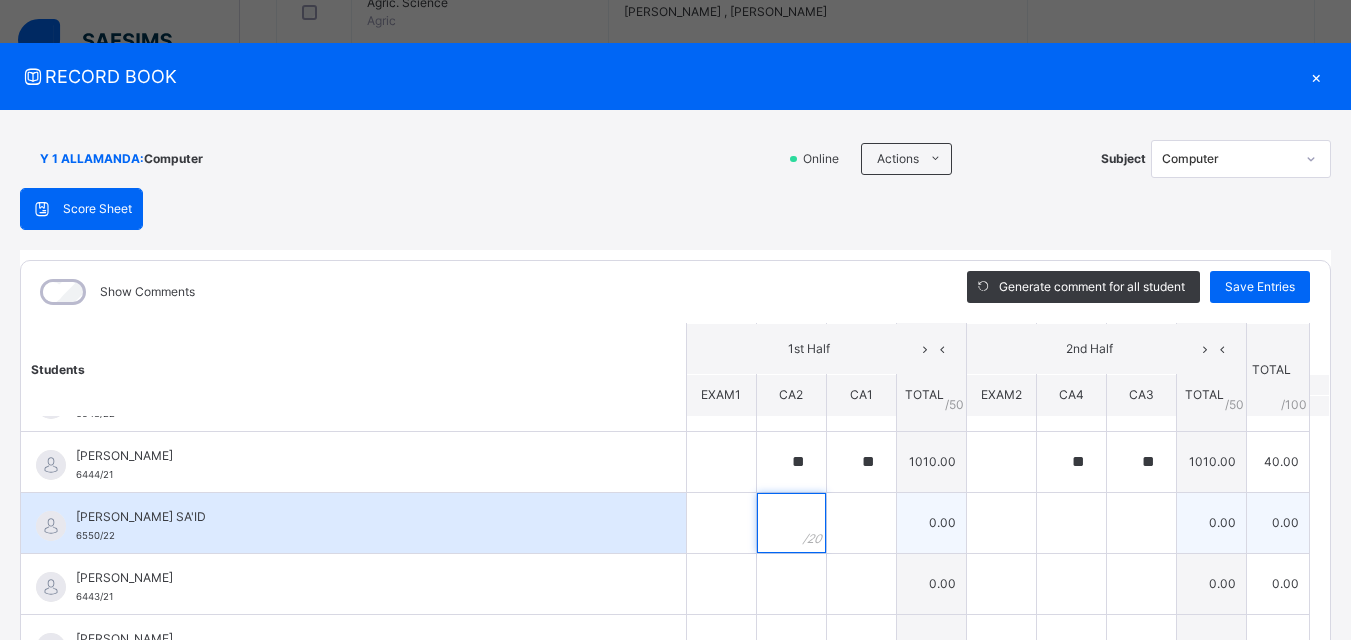 click at bounding box center (791, 523) 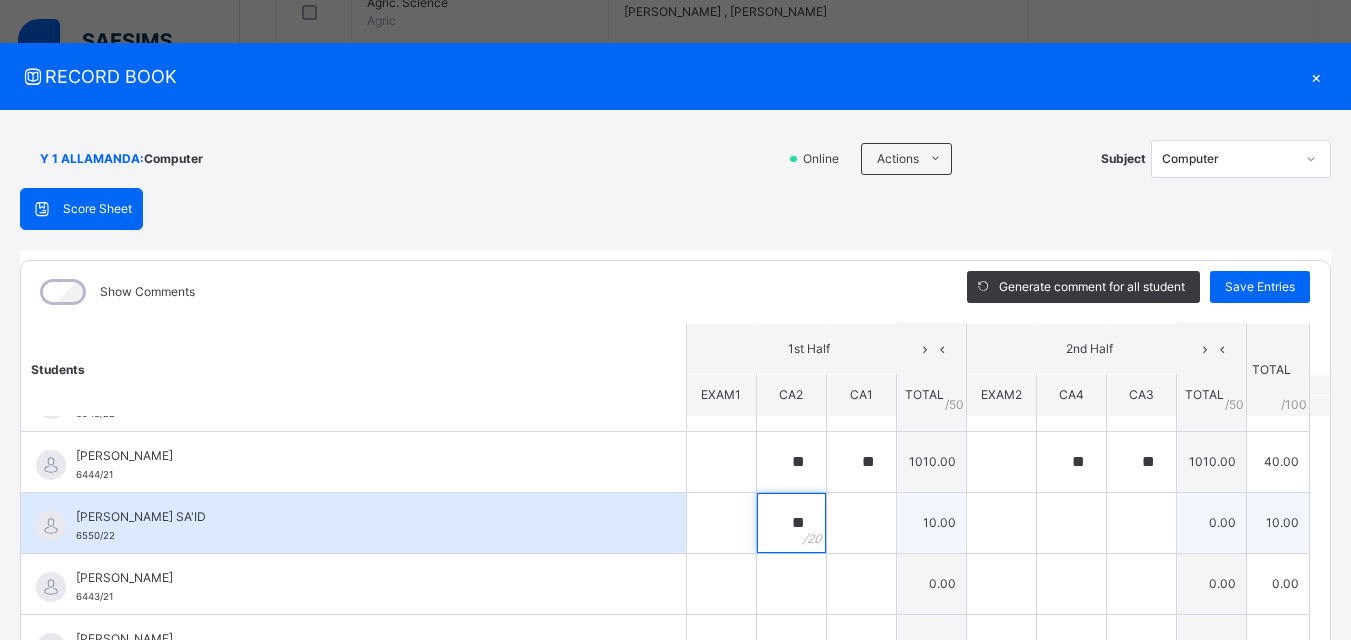 type on "**" 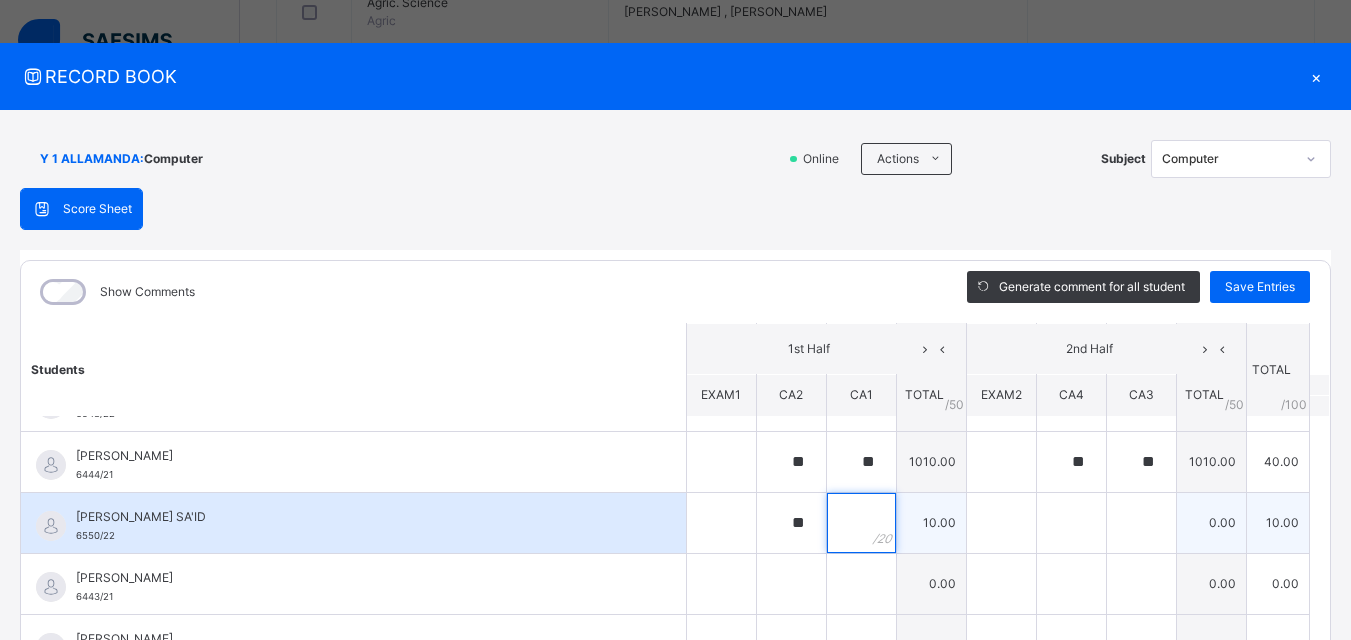 click at bounding box center [861, 523] 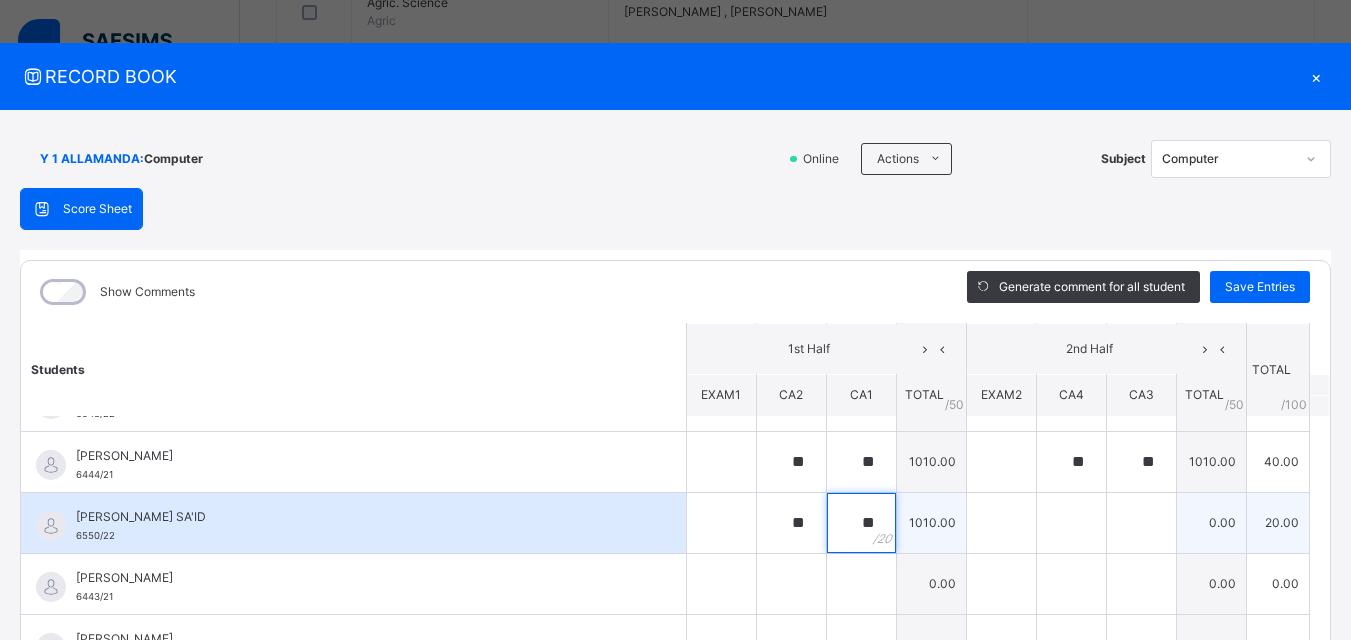 type on "**" 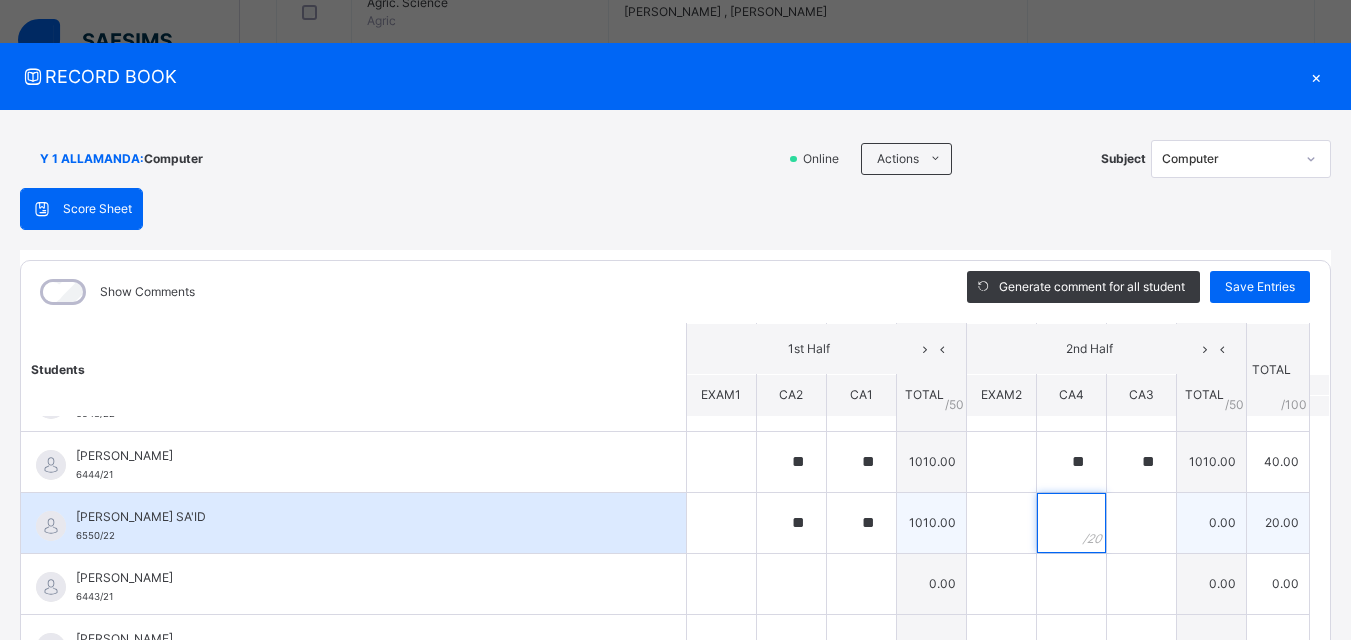 click at bounding box center (1071, 523) 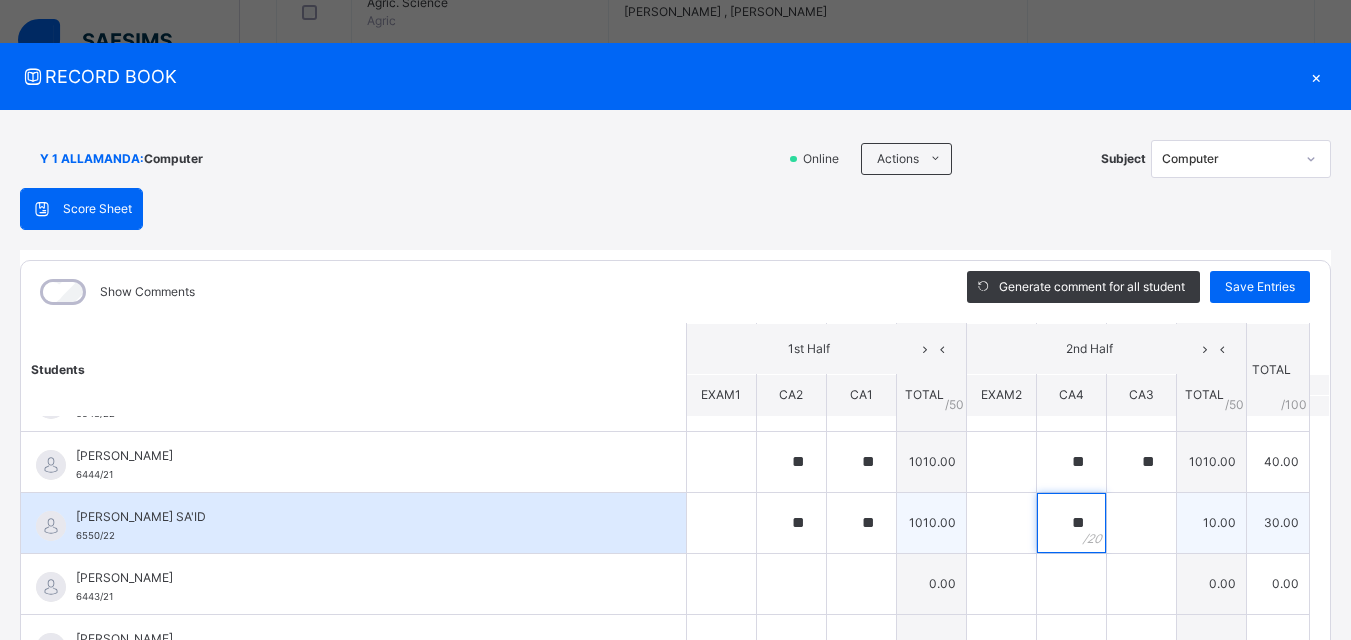 type on "**" 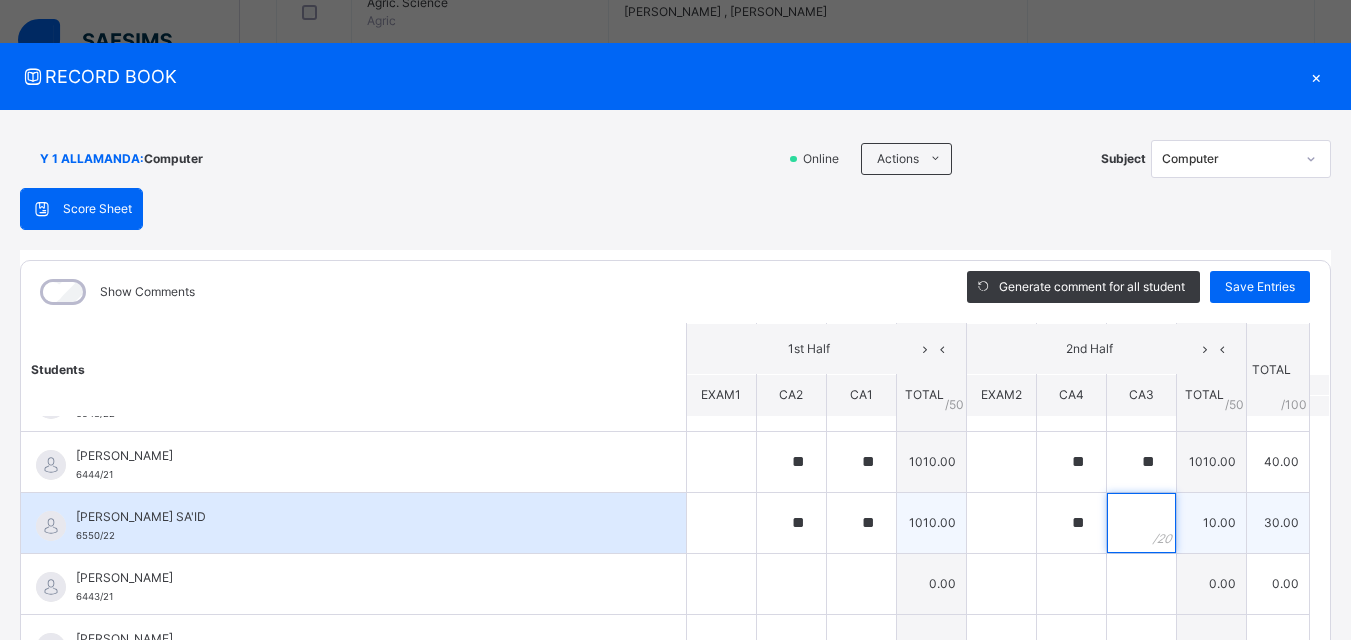 click at bounding box center [1141, 523] 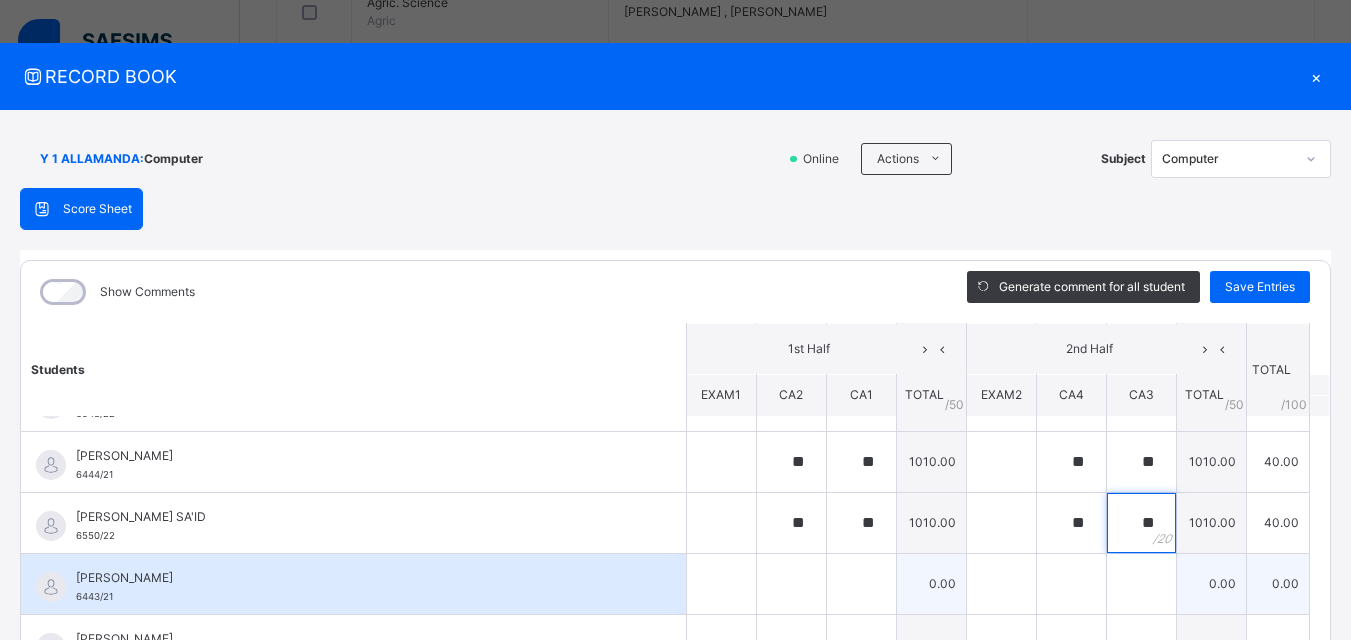type on "**" 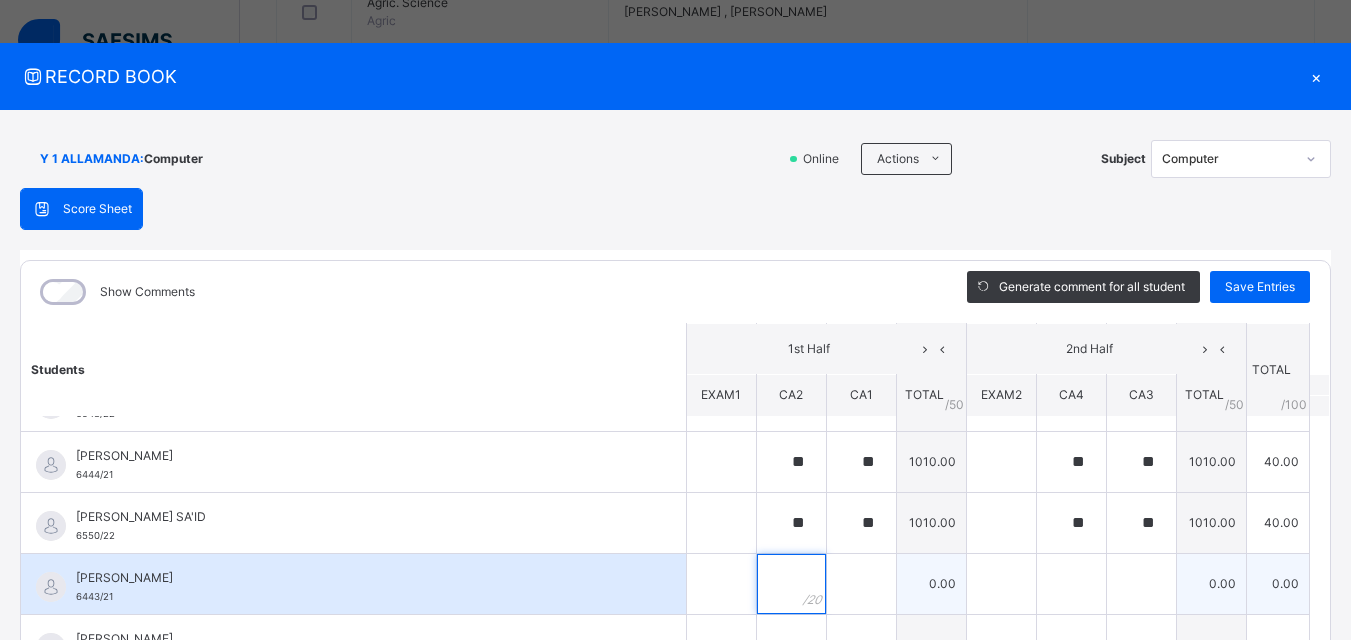 click at bounding box center (791, 584) 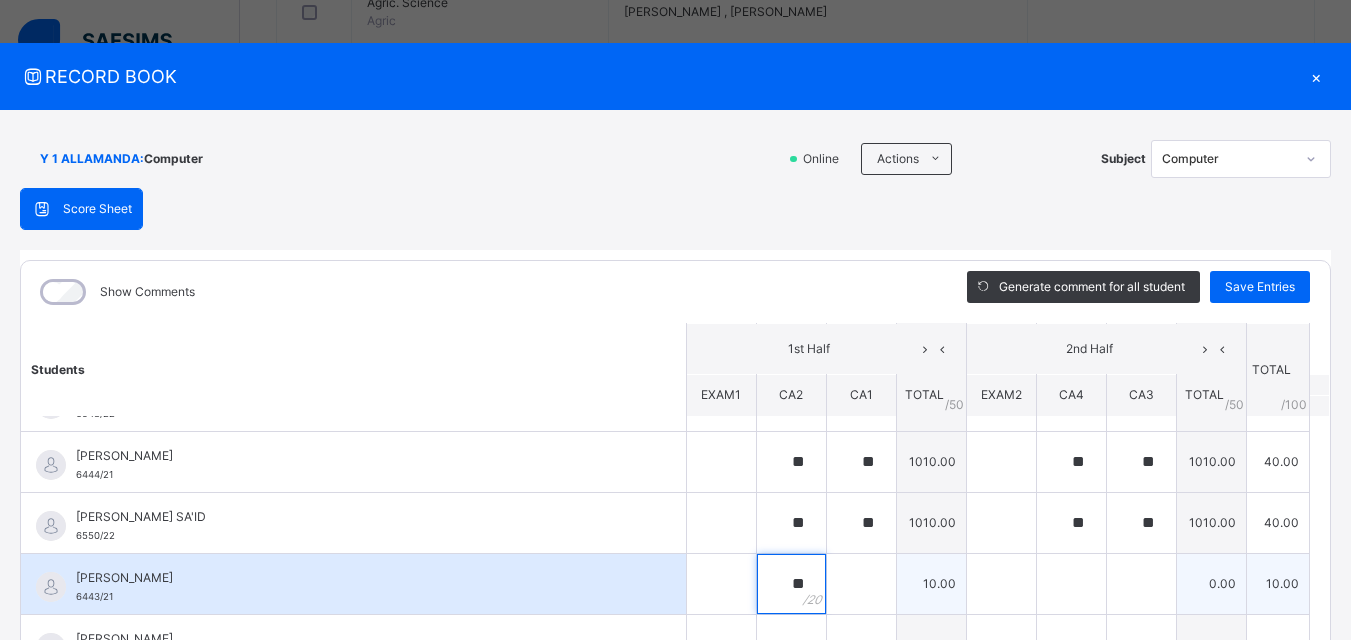 type on "**" 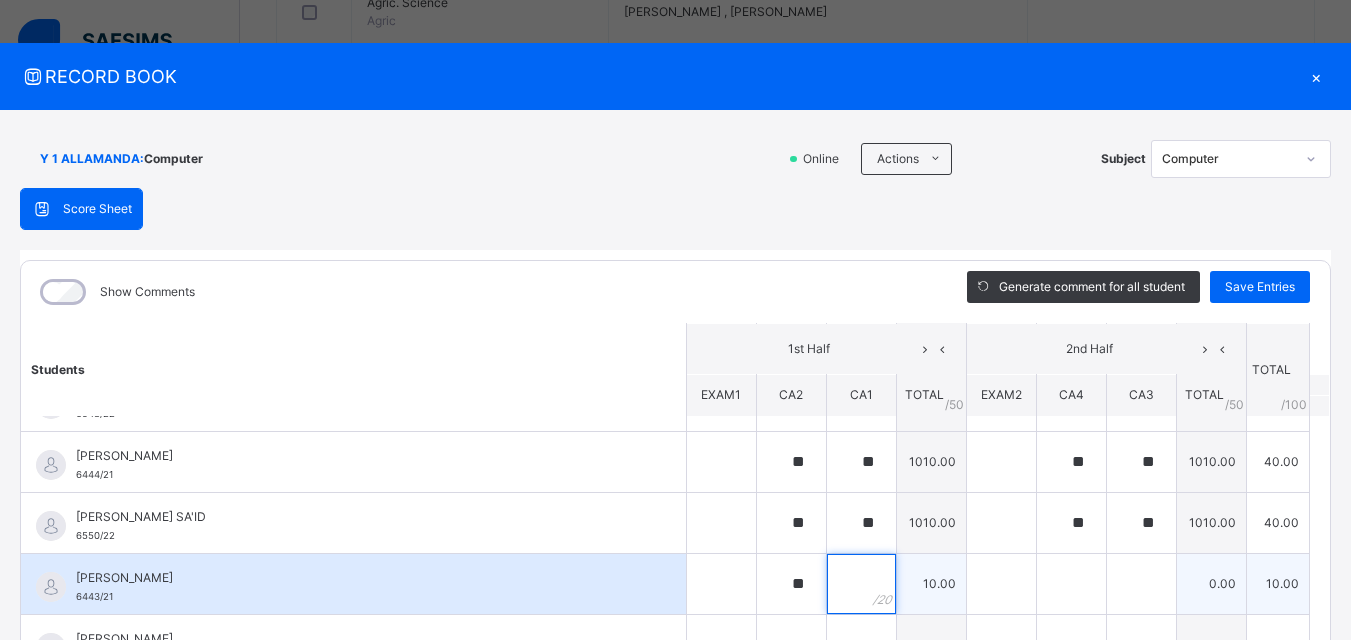 click at bounding box center [861, 584] 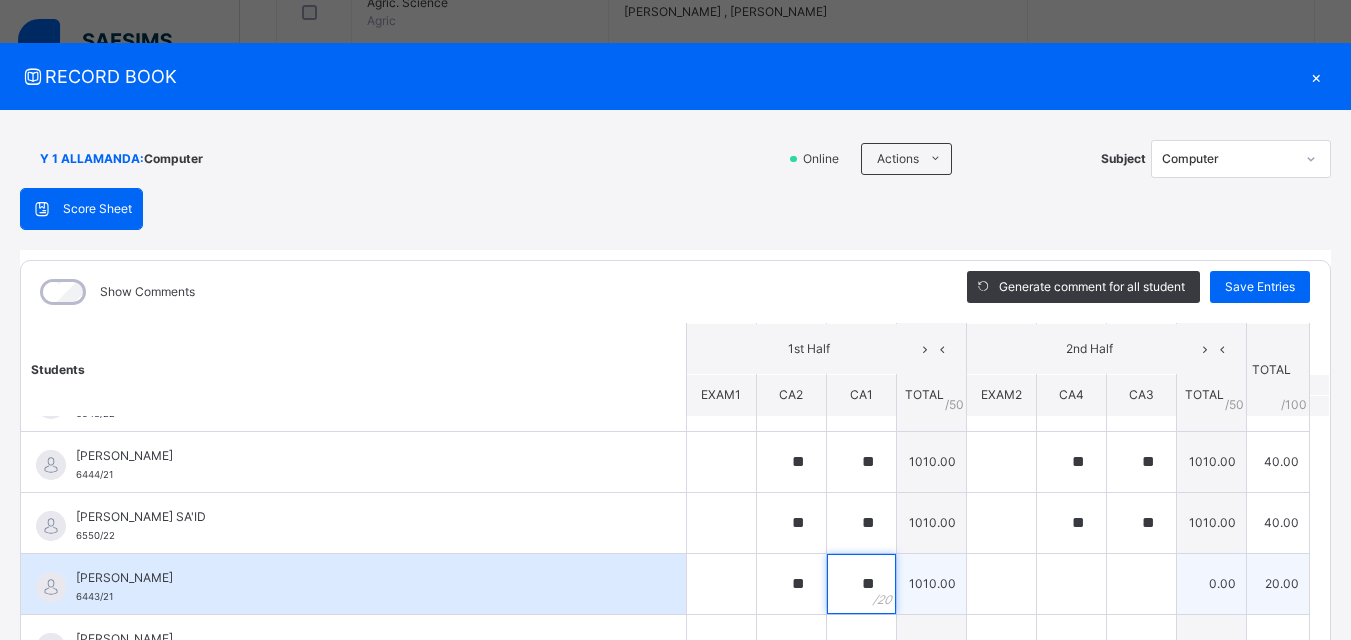 type on "**" 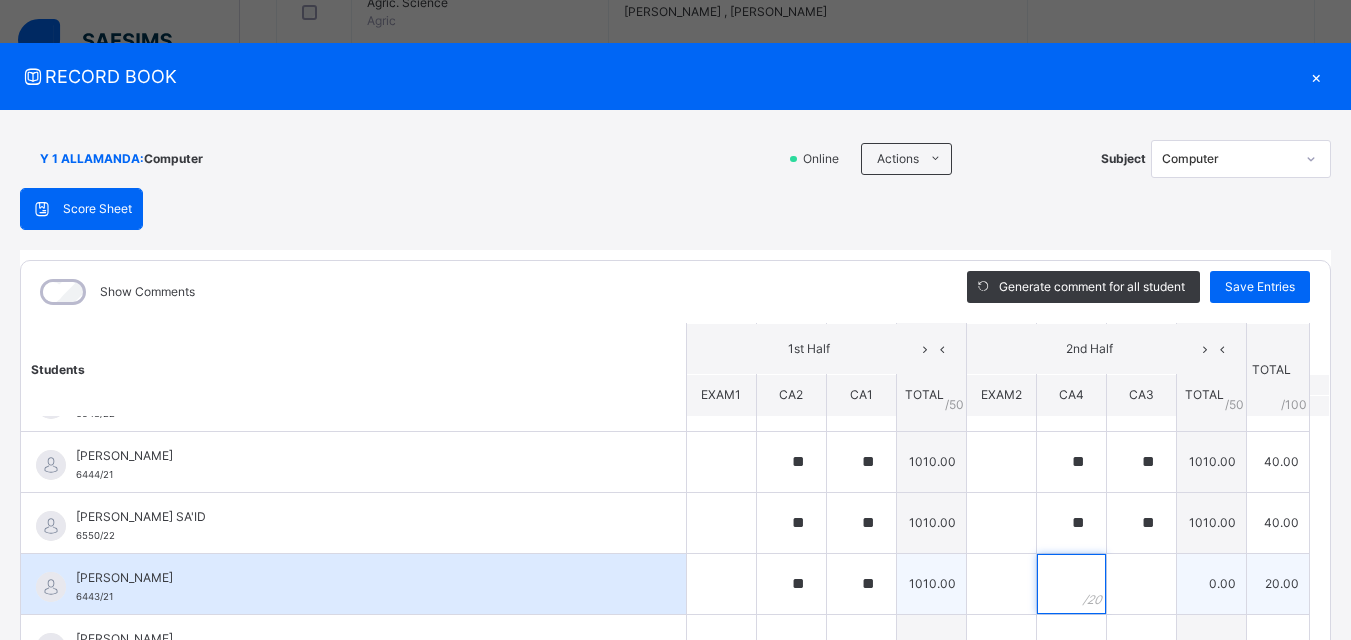 click at bounding box center [1071, 584] 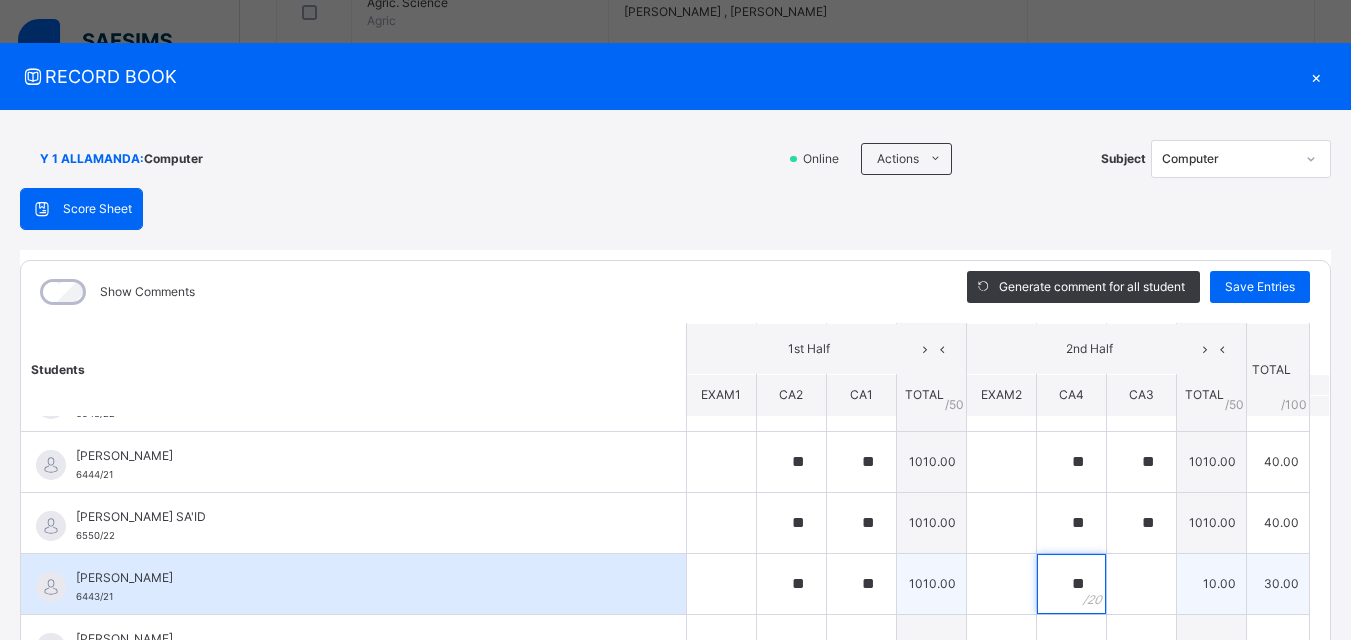 type on "**" 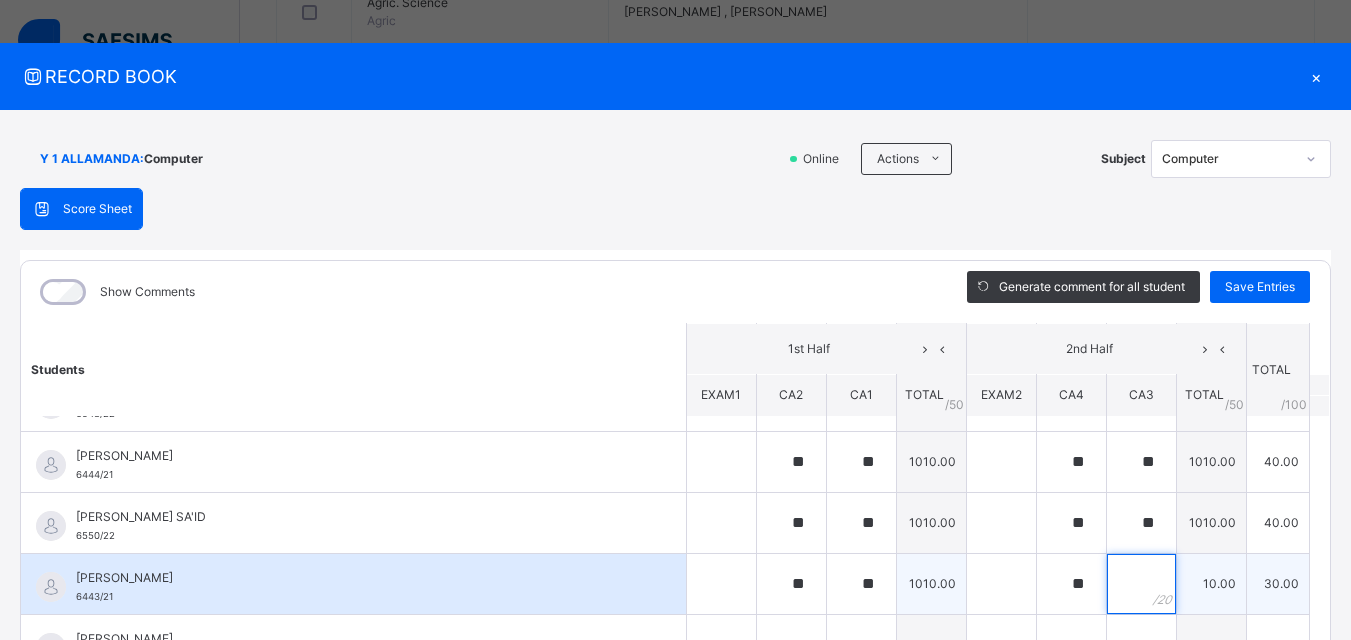 click at bounding box center [1141, 584] 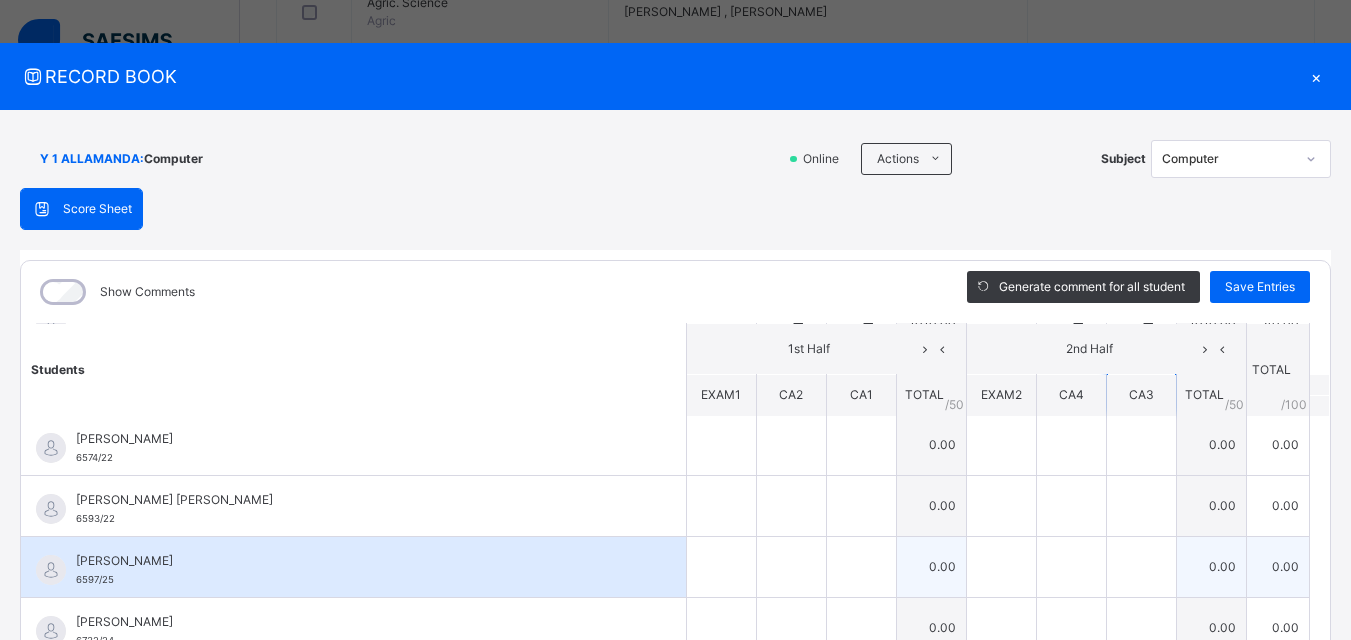 scroll, scrollTop: 1000, scrollLeft: 0, axis: vertical 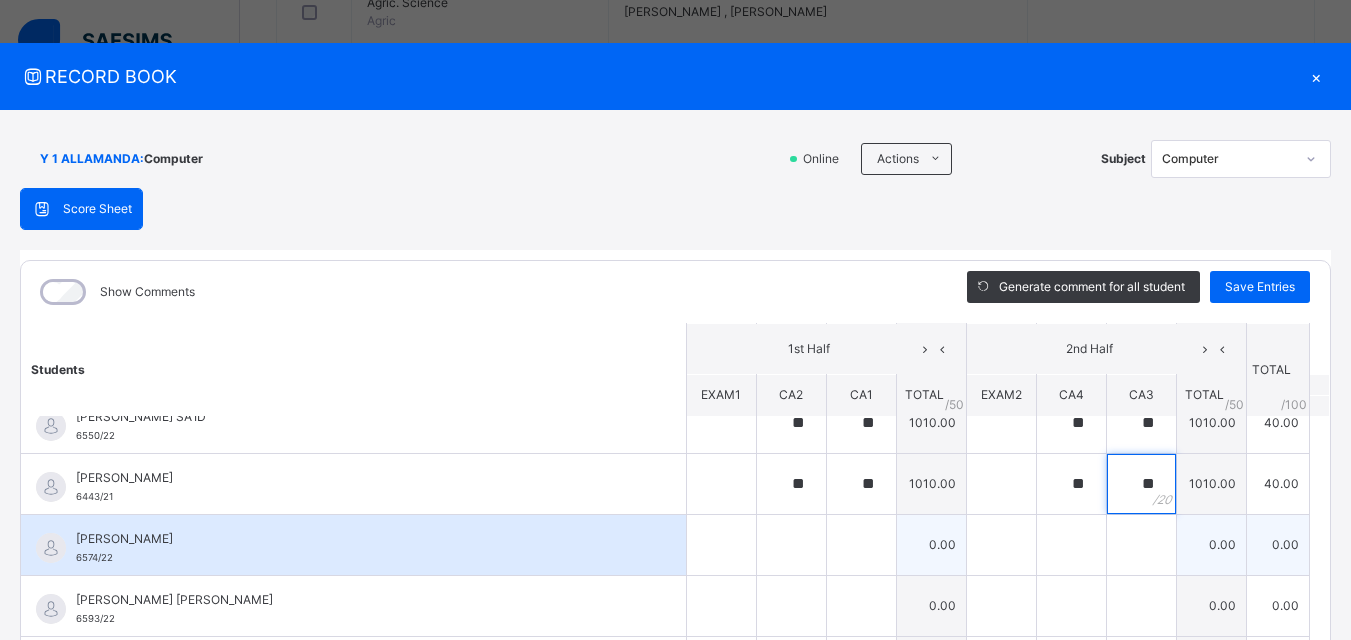 type on "**" 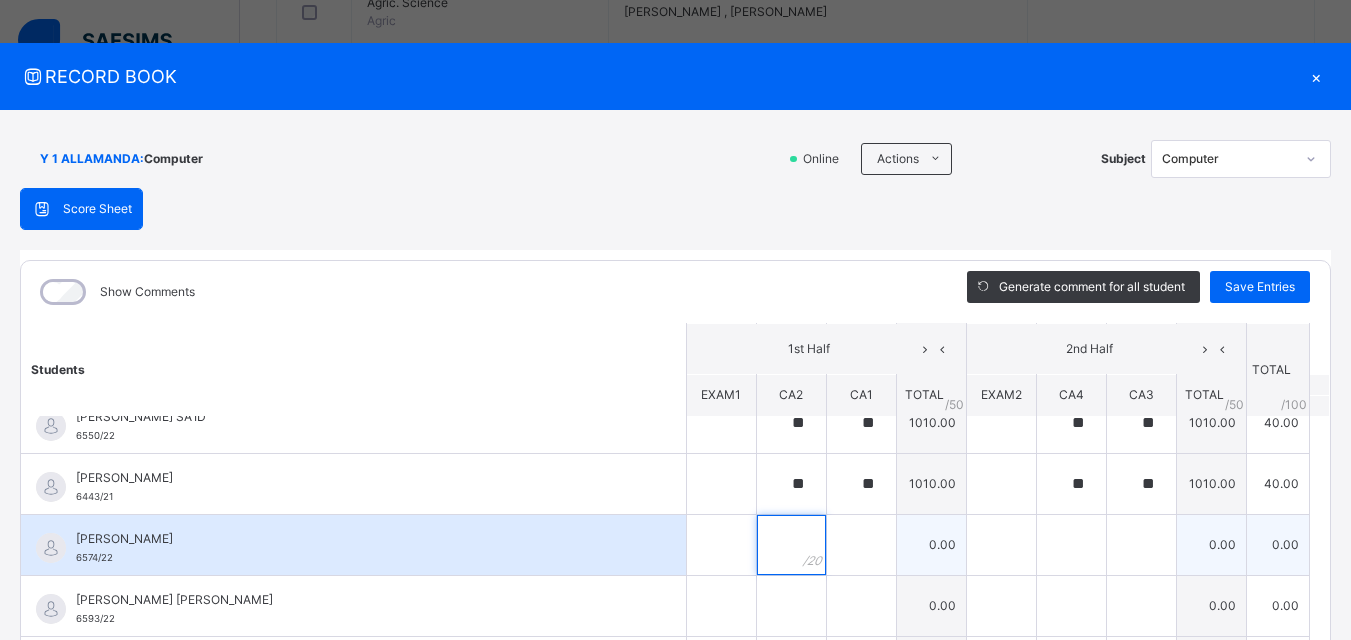 click at bounding box center (791, 545) 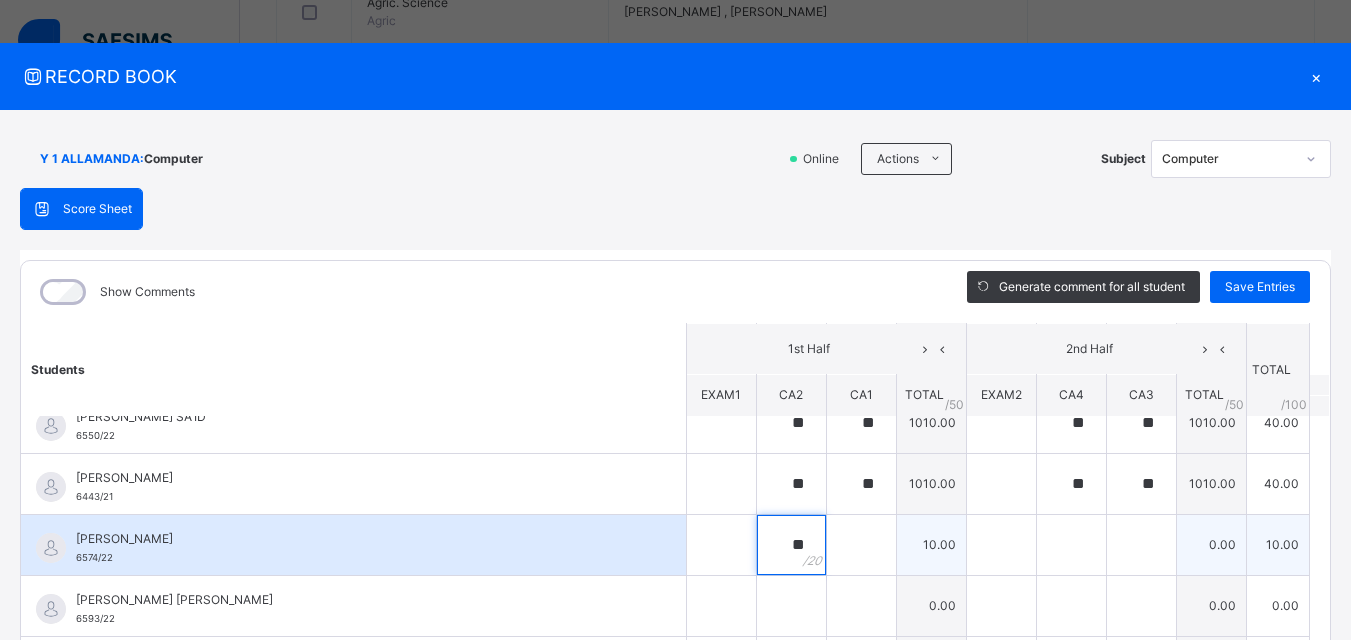 type on "**" 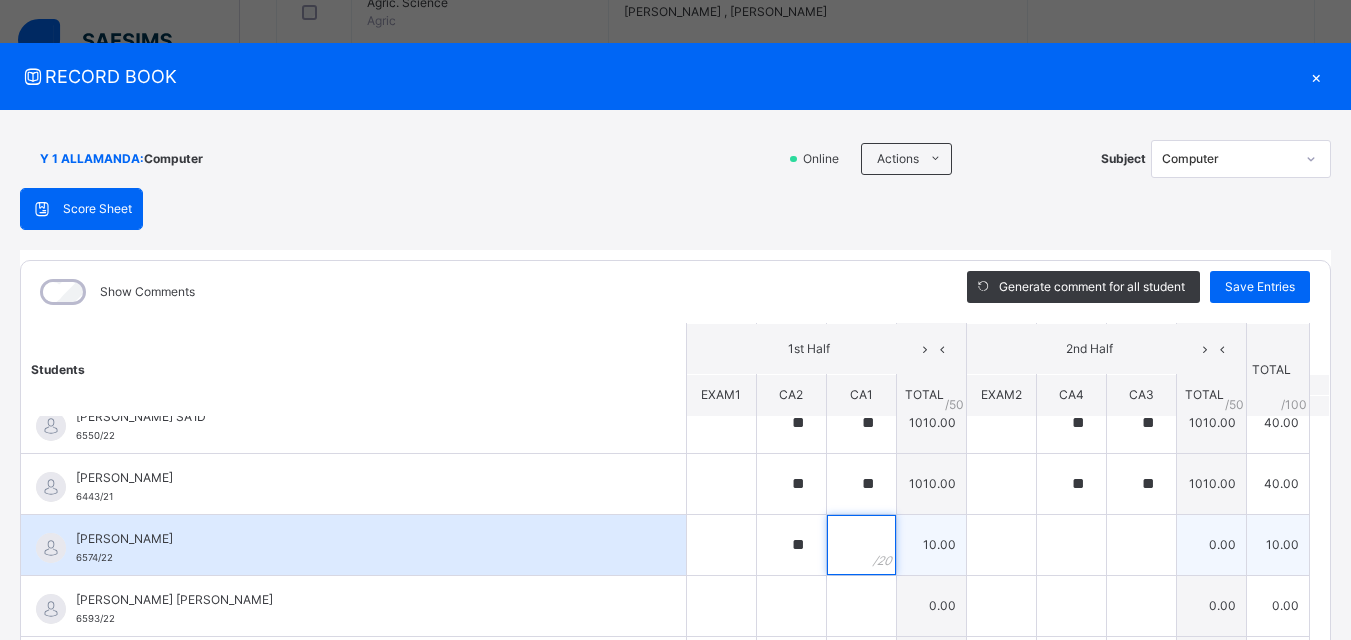 click at bounding box center [861, 545] 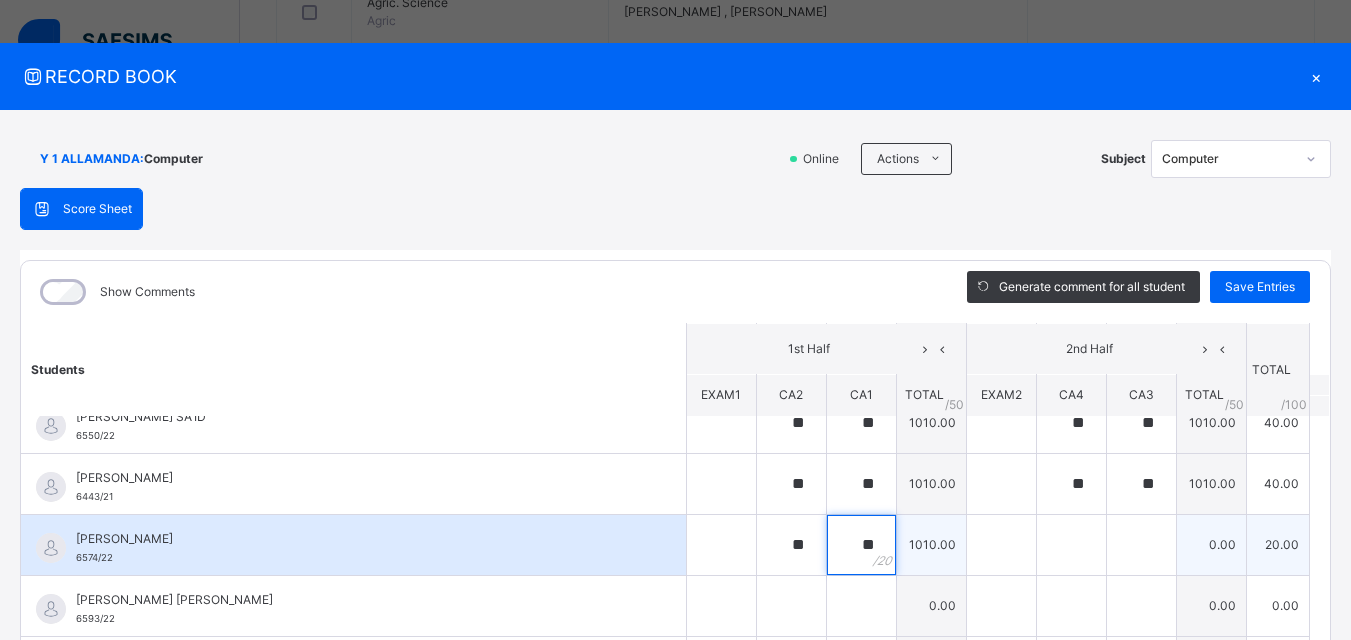 type on "**" 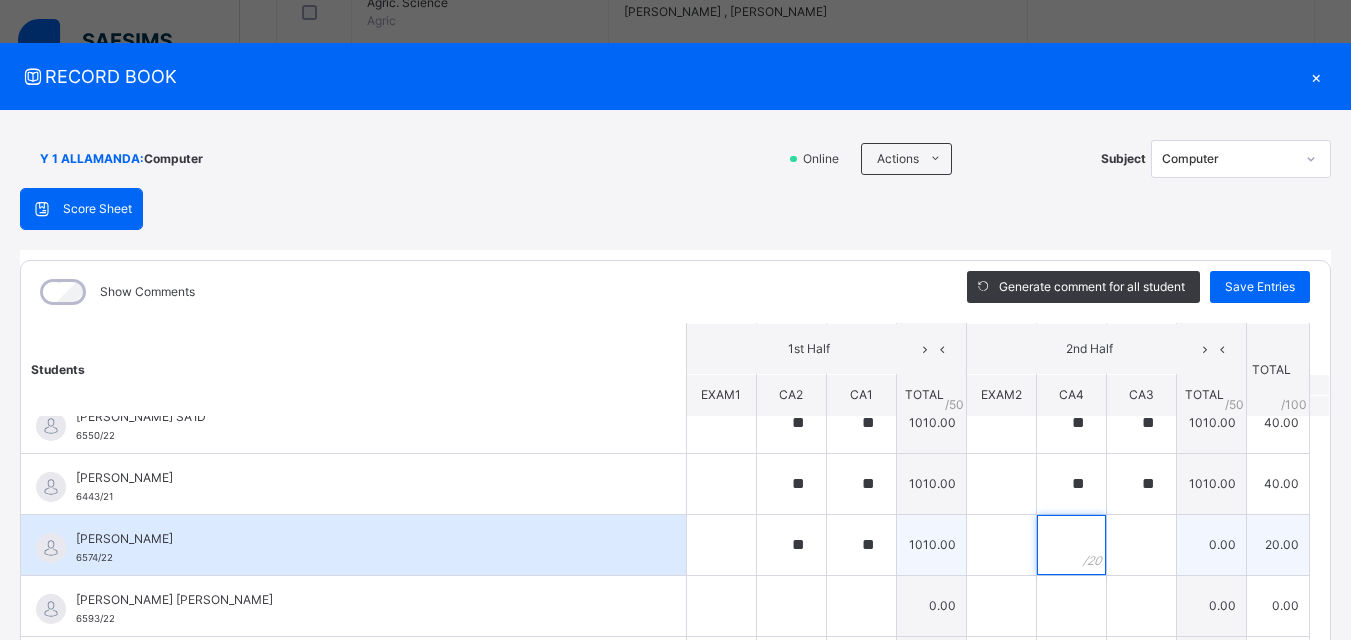 click at bounding box center (1071, 545) 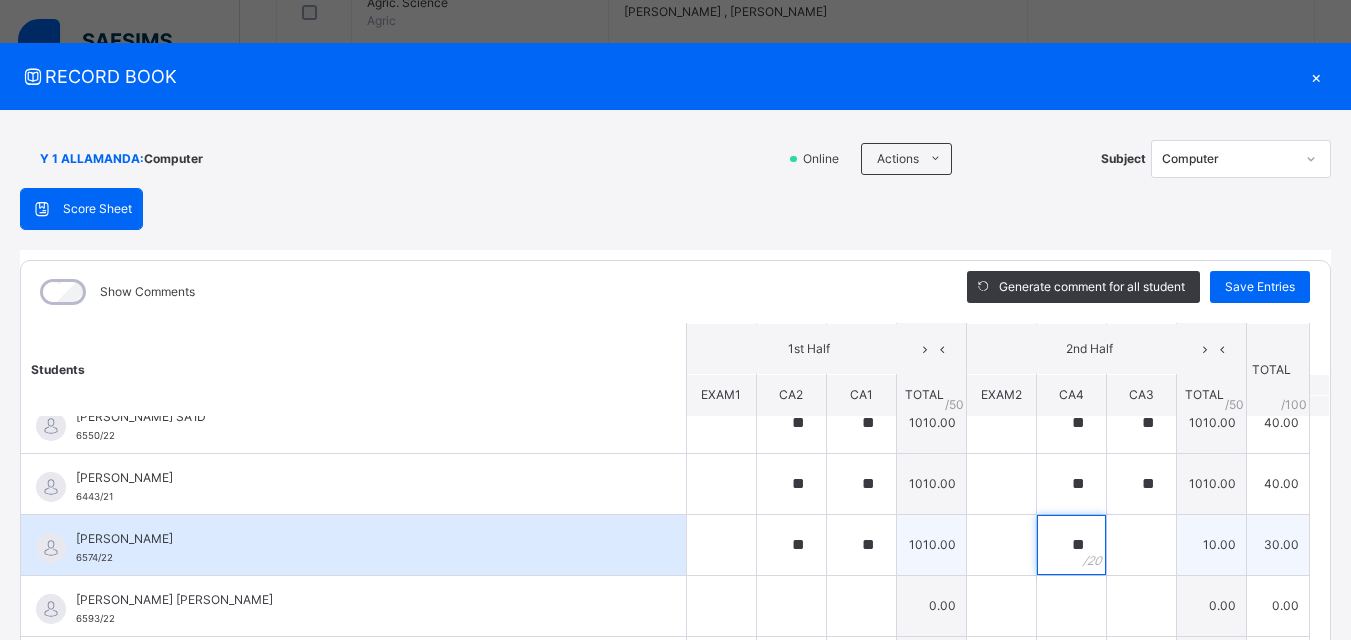 type on "**" 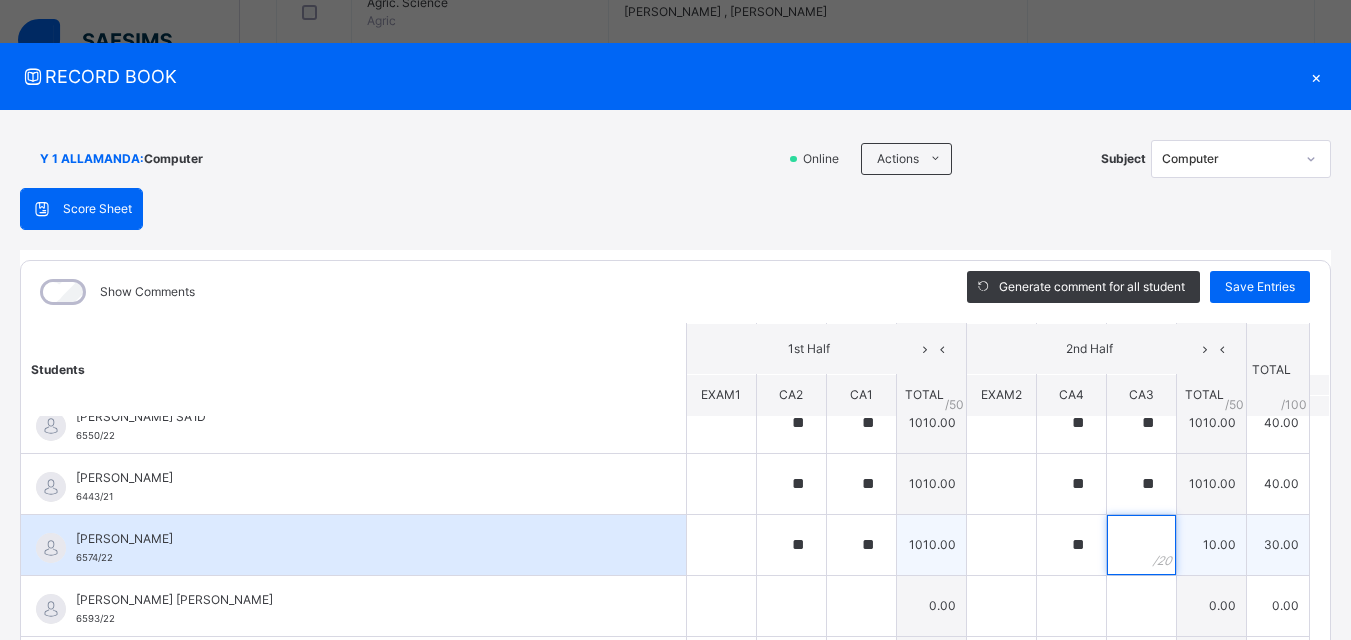 click at bounding box center [1141, 545] 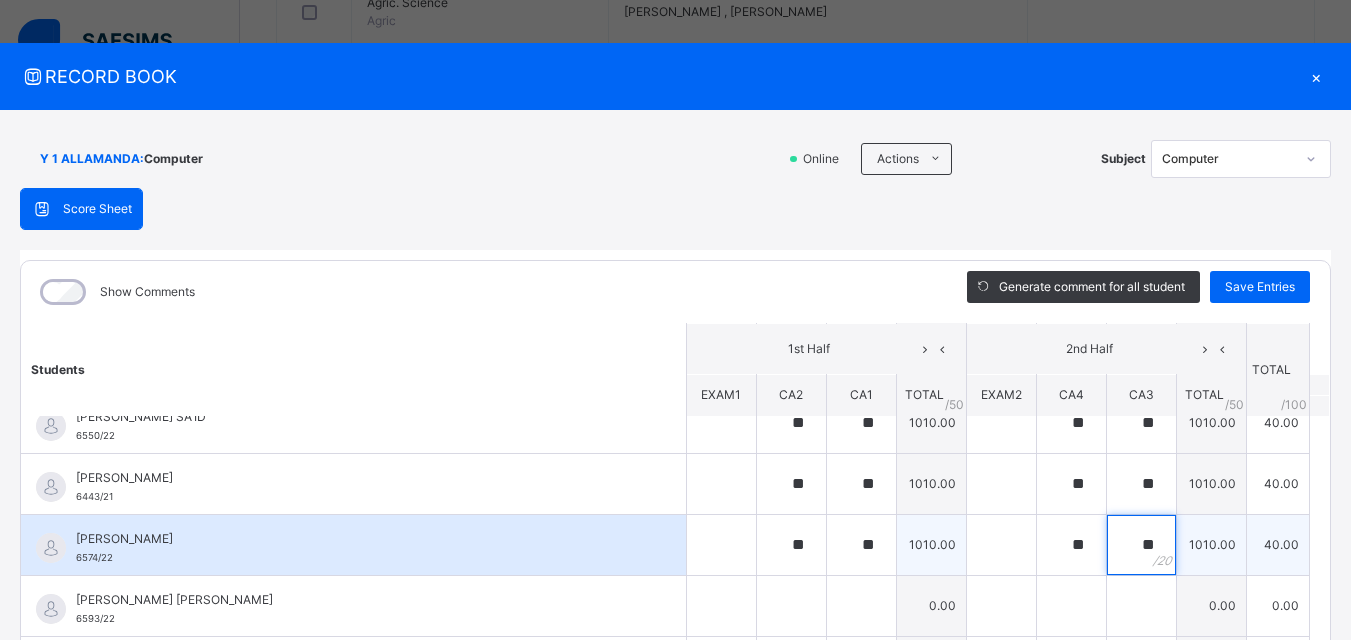 scroll, scrollTop: 1100, scrollLeft: 0, axis: vertical 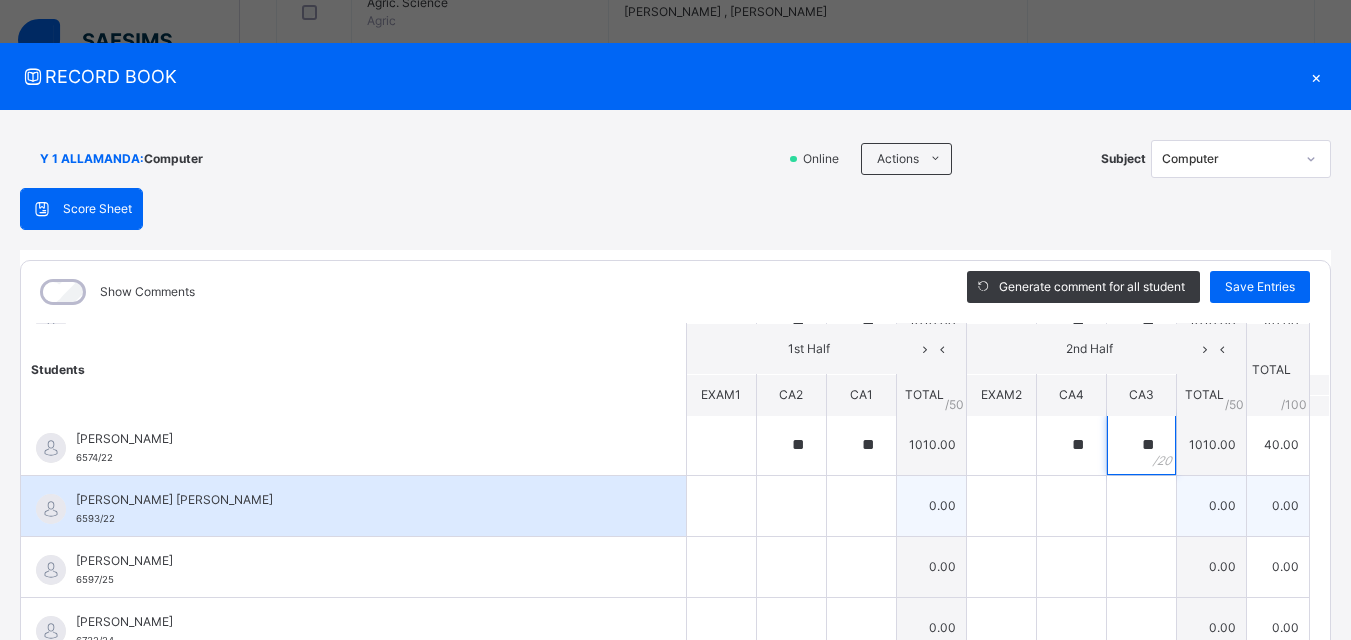 type on "**" 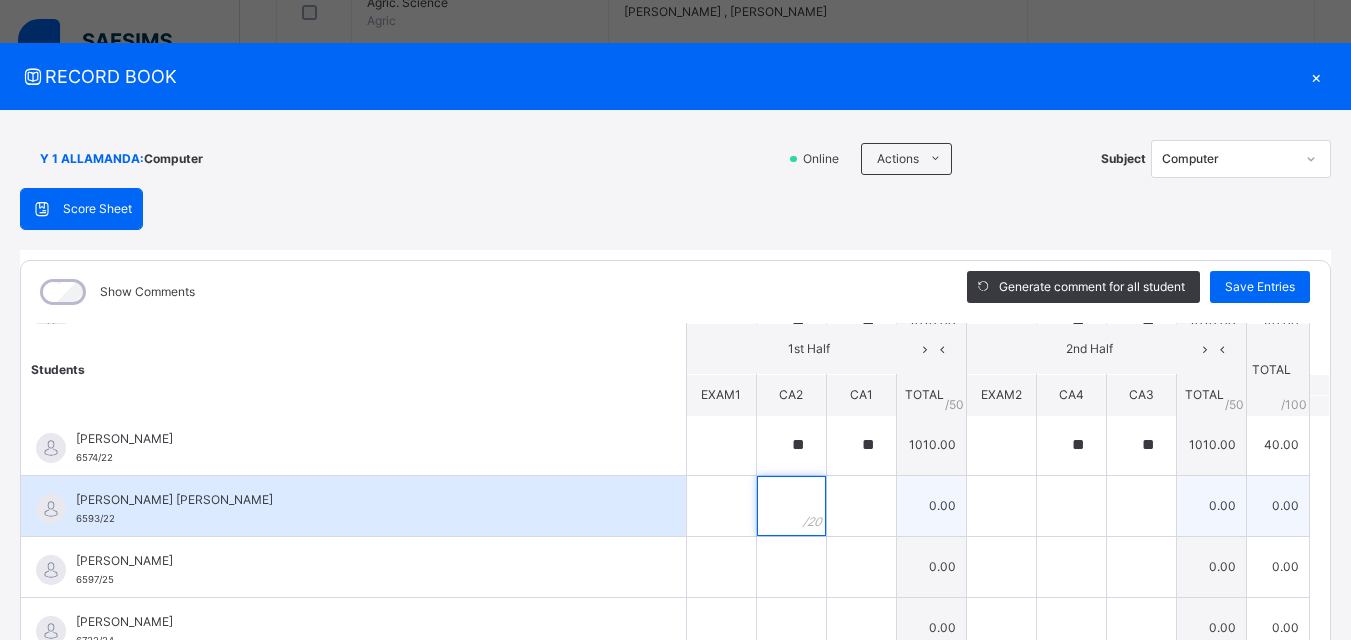 click at bounding box center (791, 506) 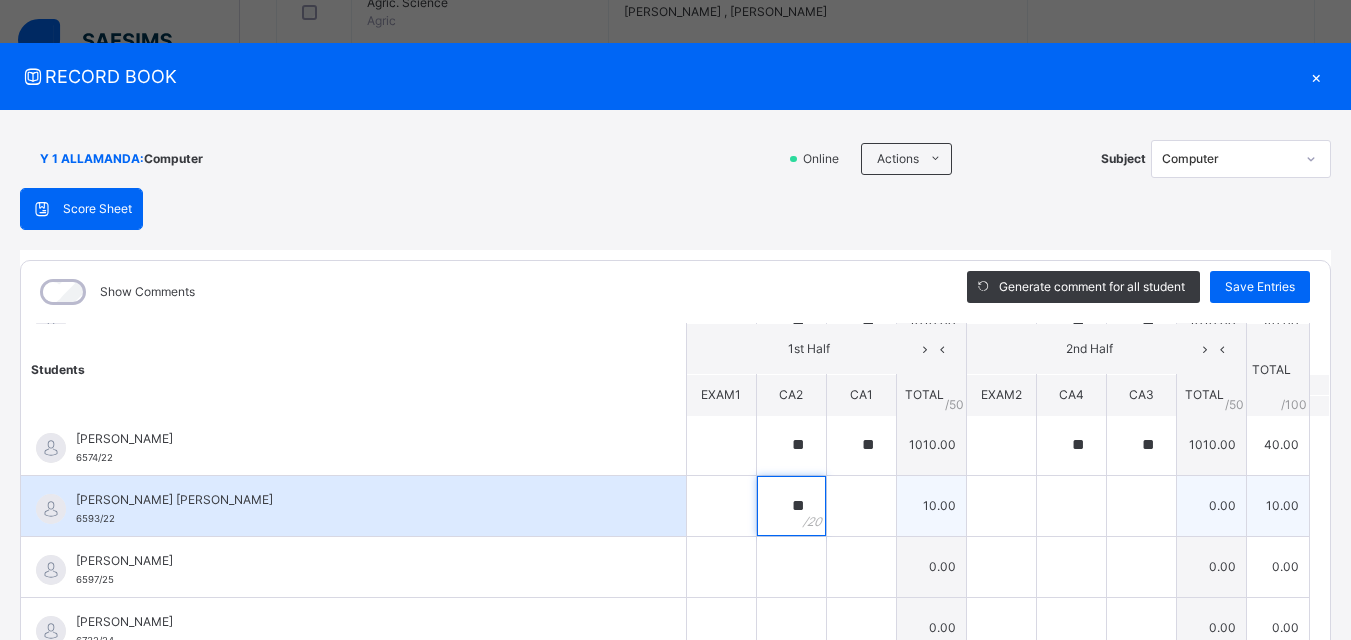 type on "**" 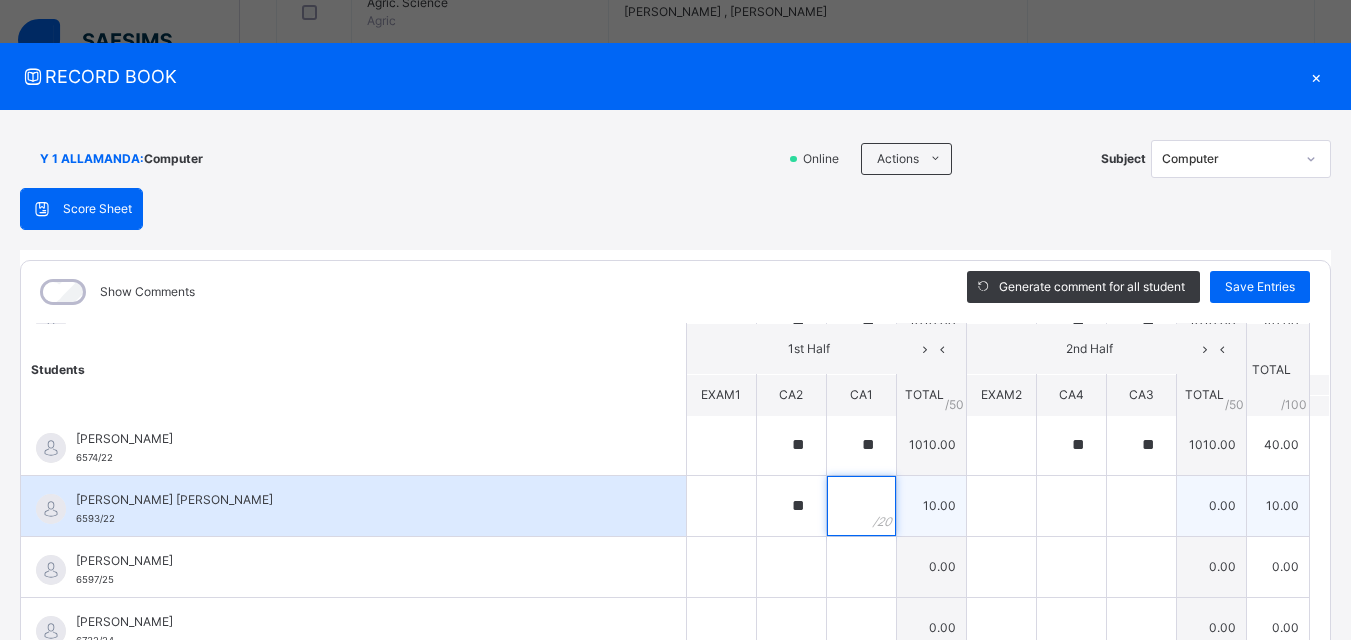 click at bounding box center [861, 506] 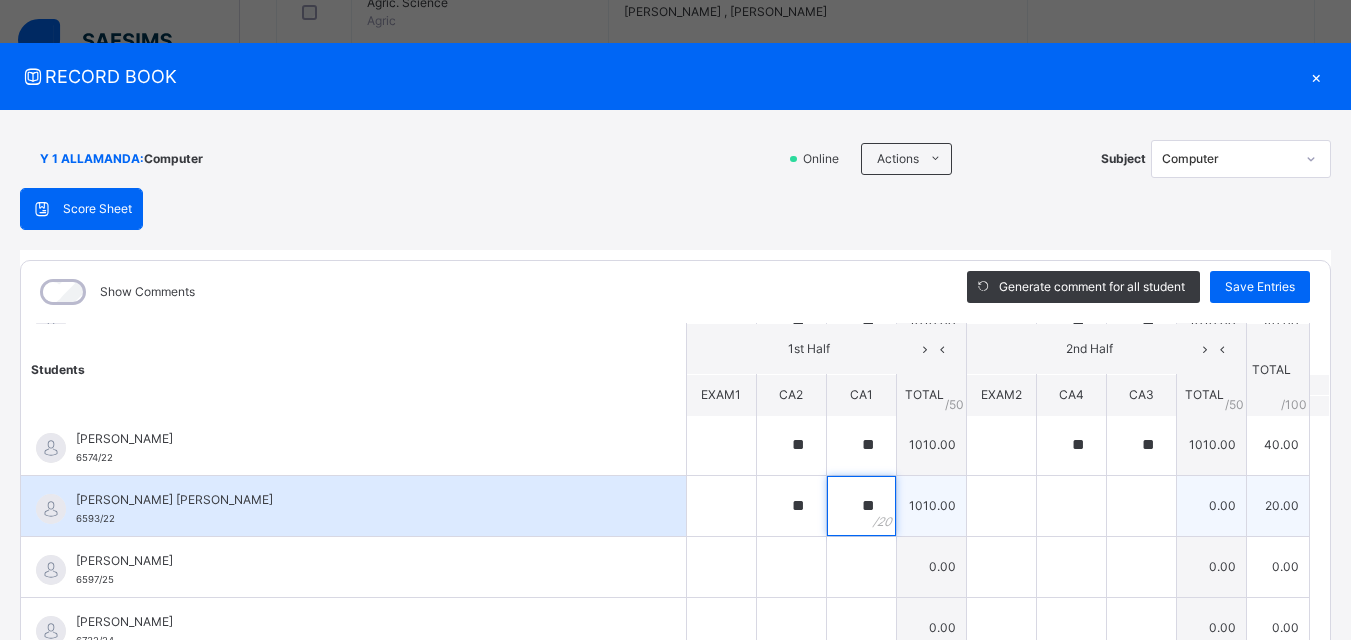 type on "**" 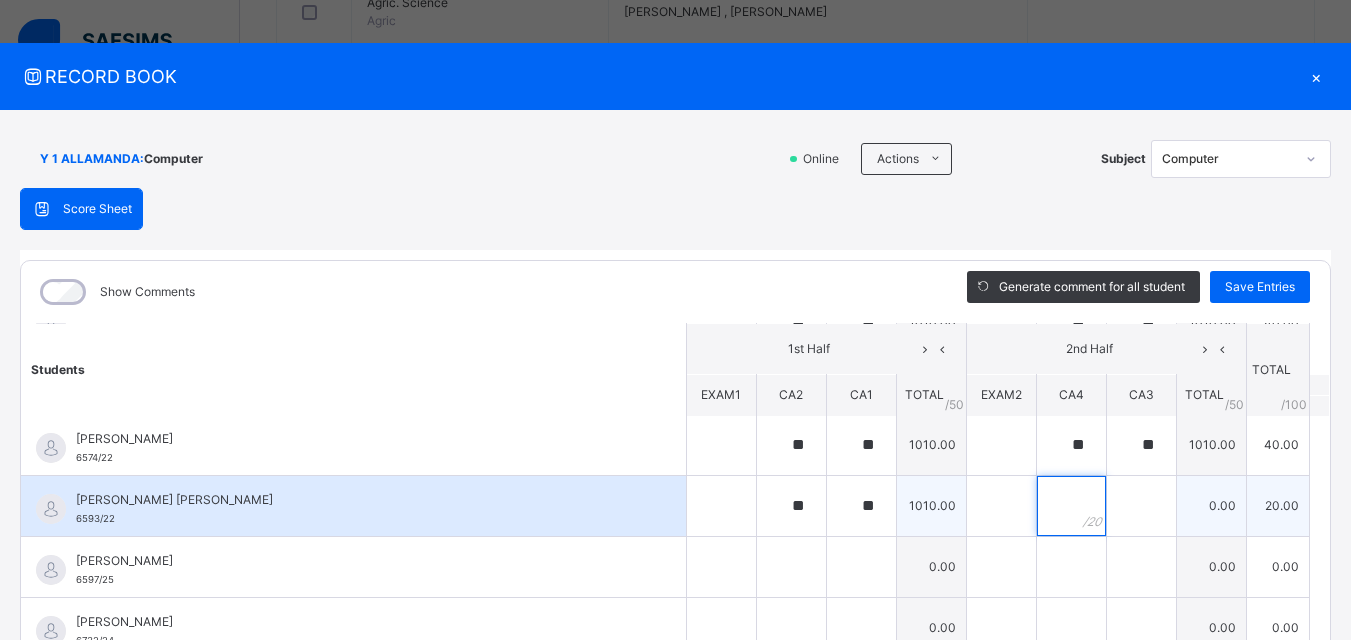 click at bounding box center (1071, 506) 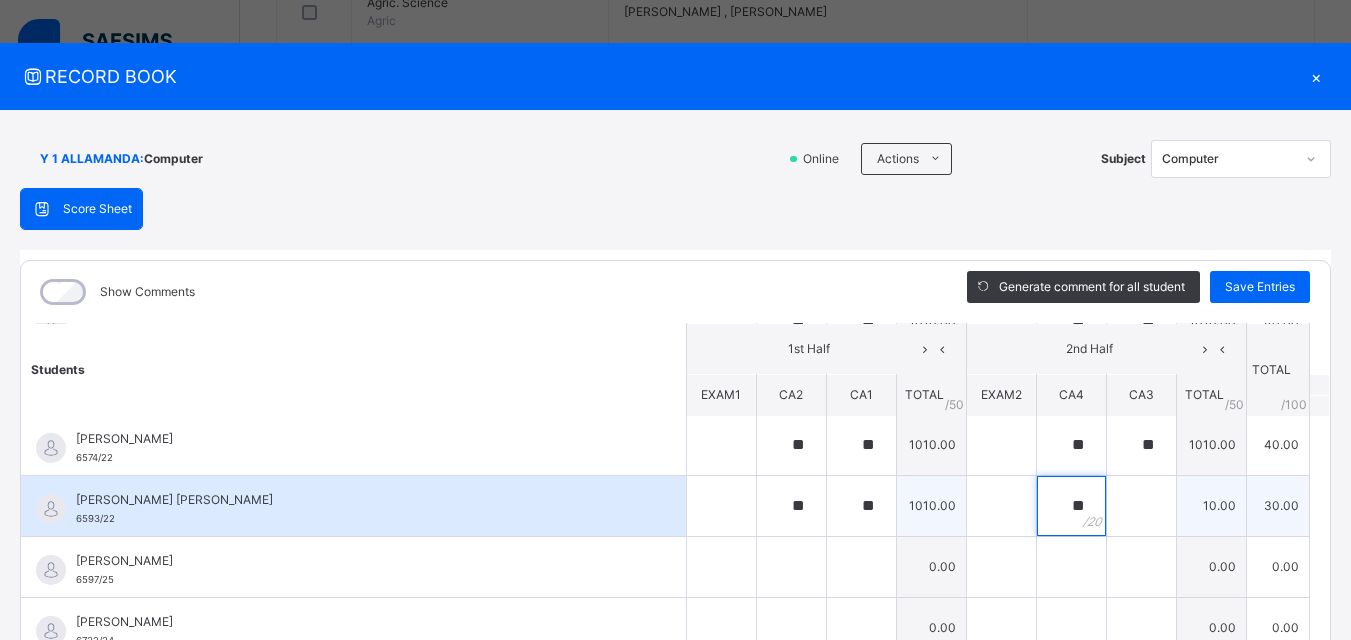 type on "**" 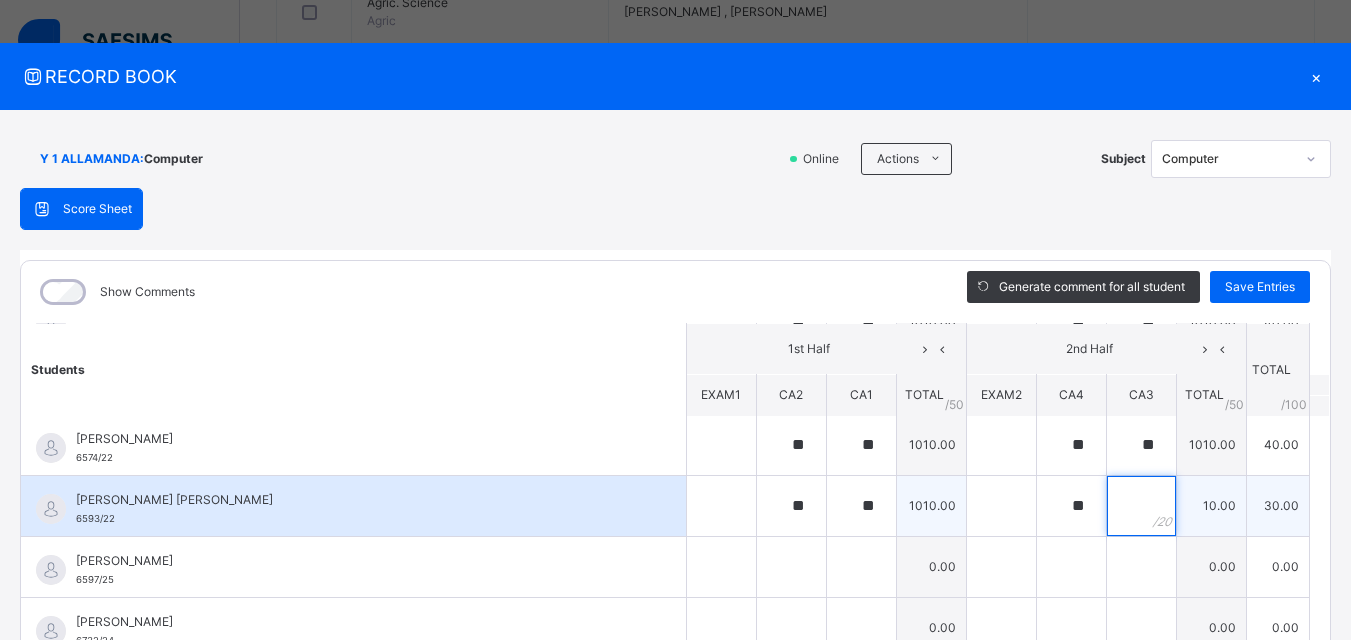 click at bounding box center [1141, 506] 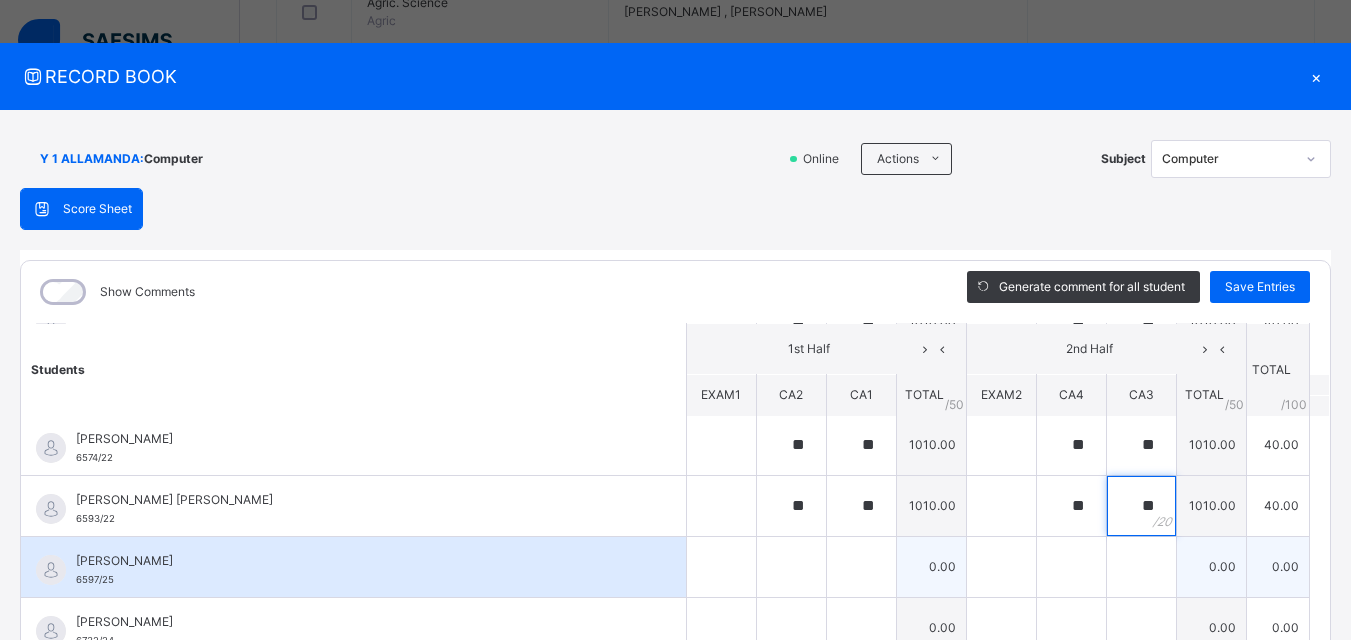 type on "**" 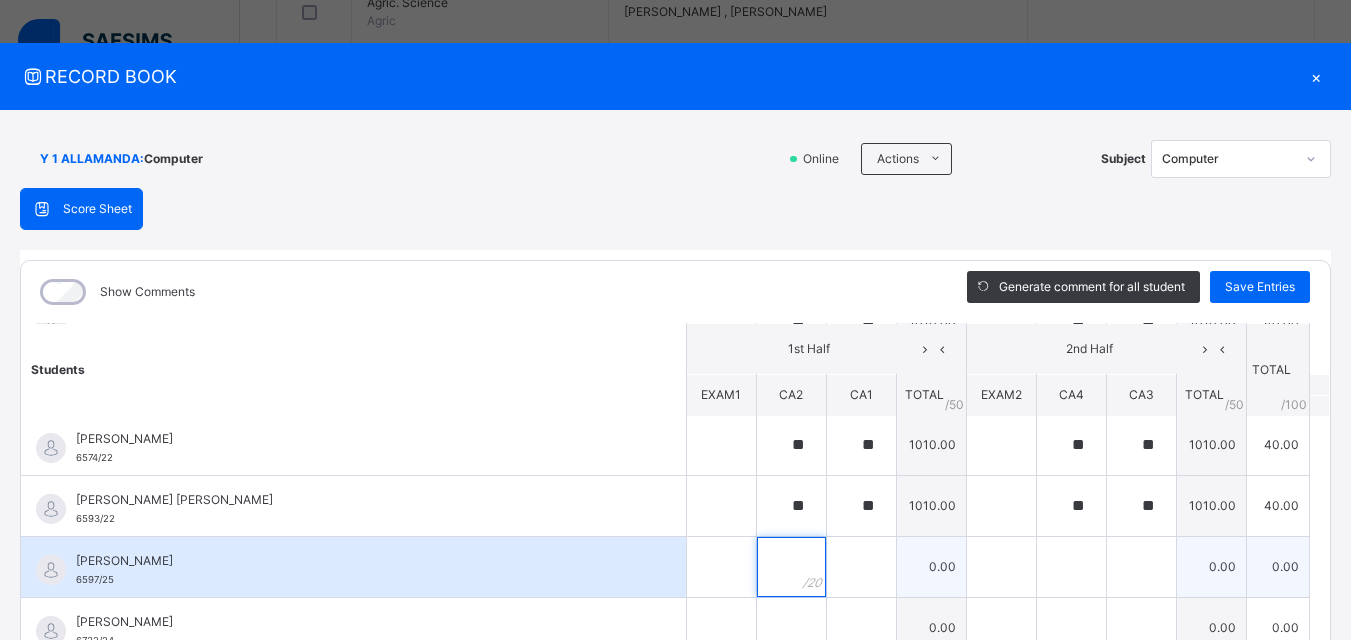 click at bounding box center (791, 567) 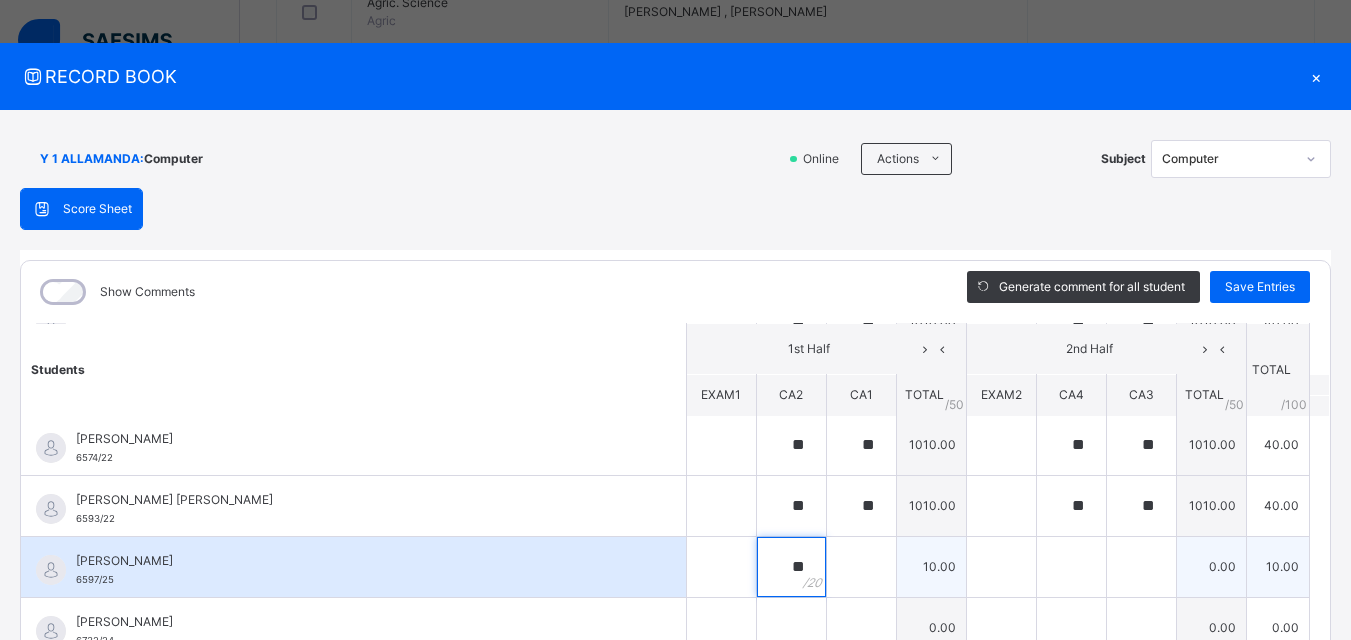 type on "**" 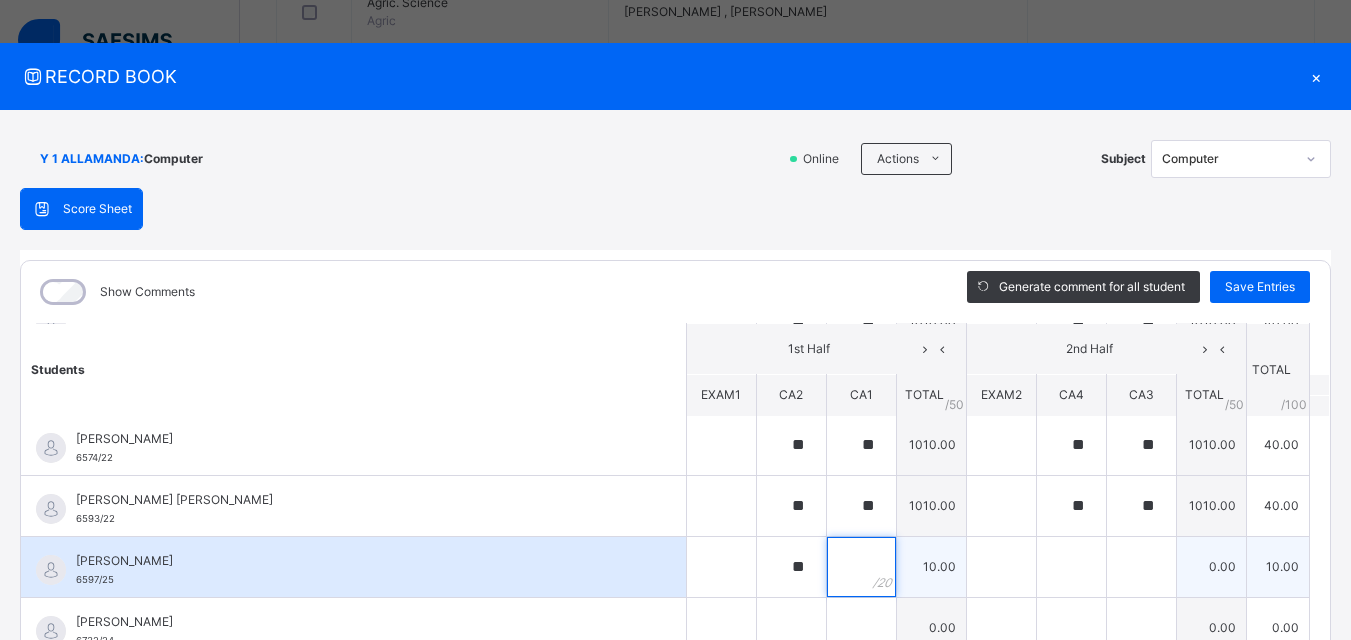 click at bounding box center (861, 567) 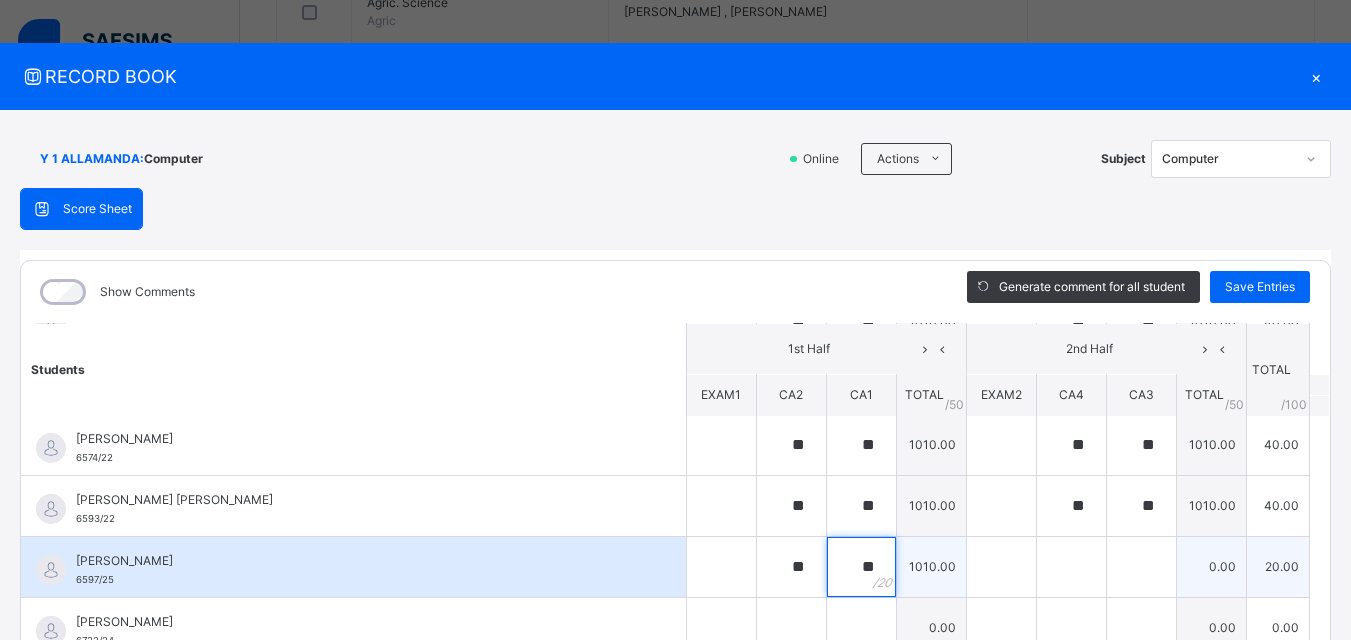type on "**" 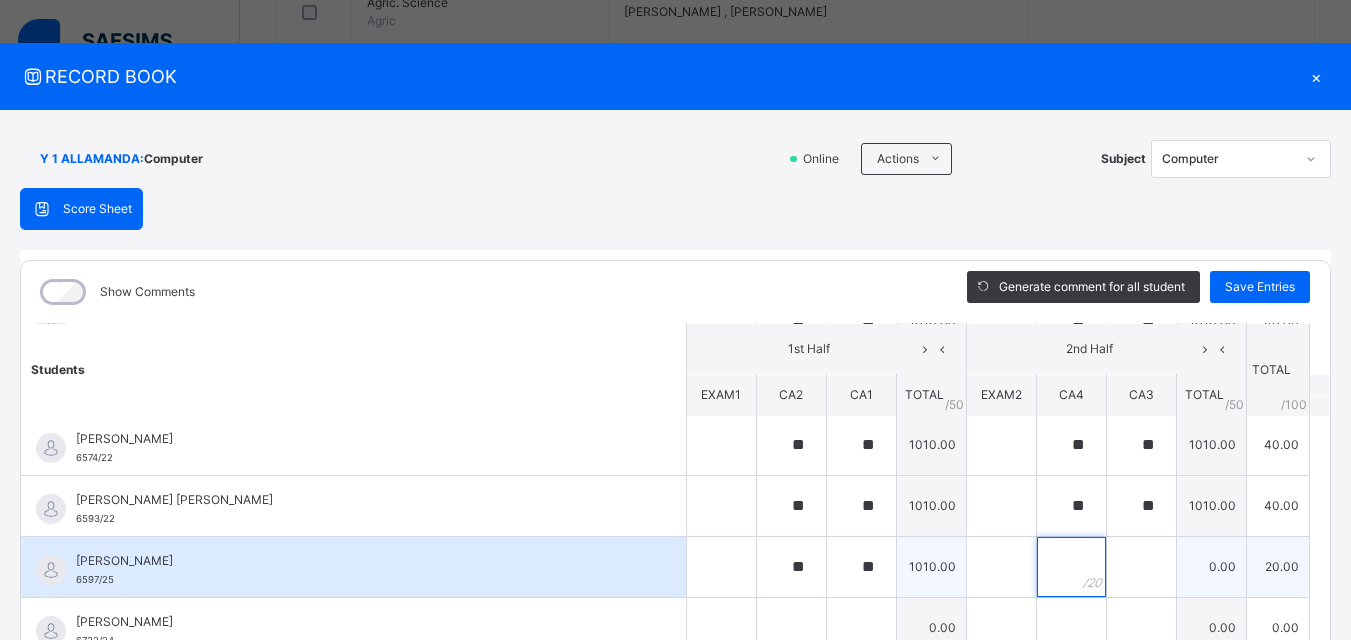 click at bounding box center [1071, 567] 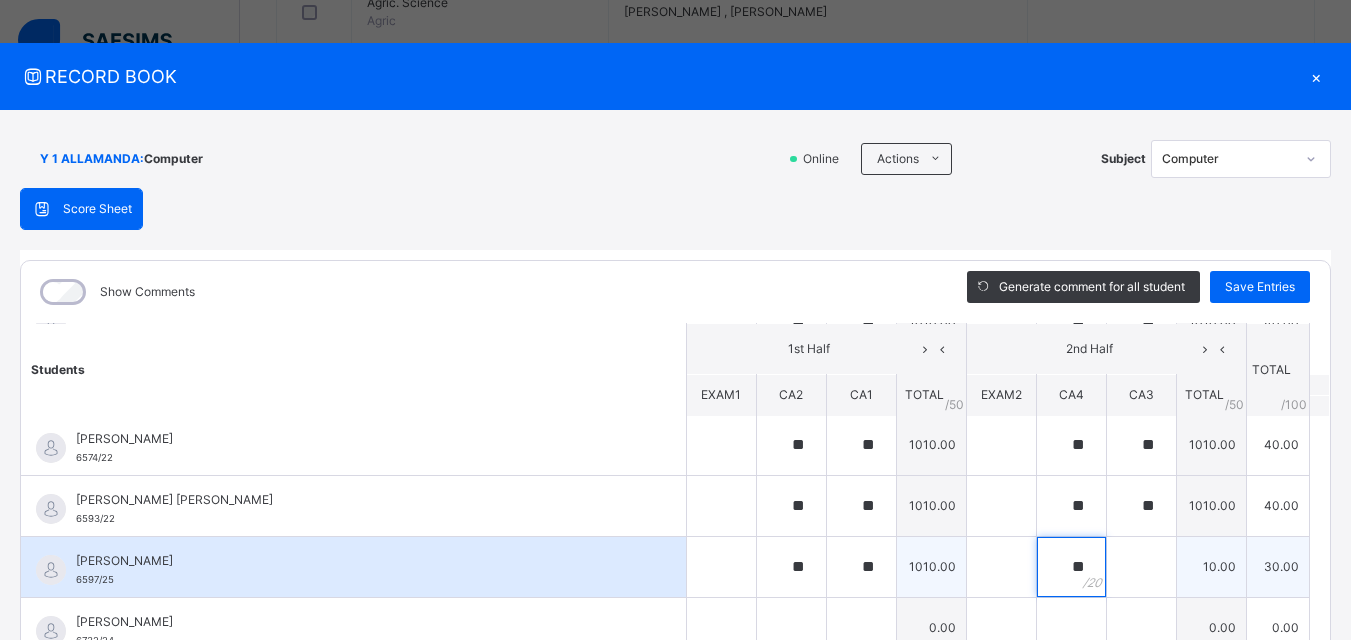 type on "**" 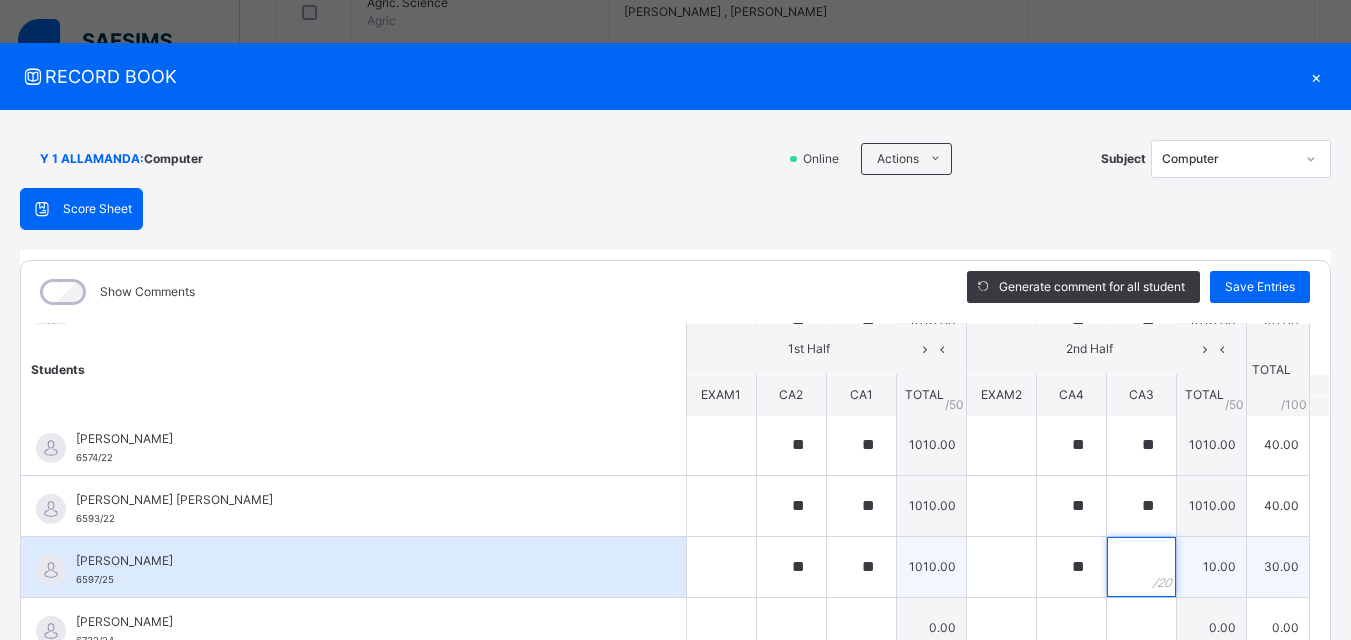 click at bounding box center [1141, 567] 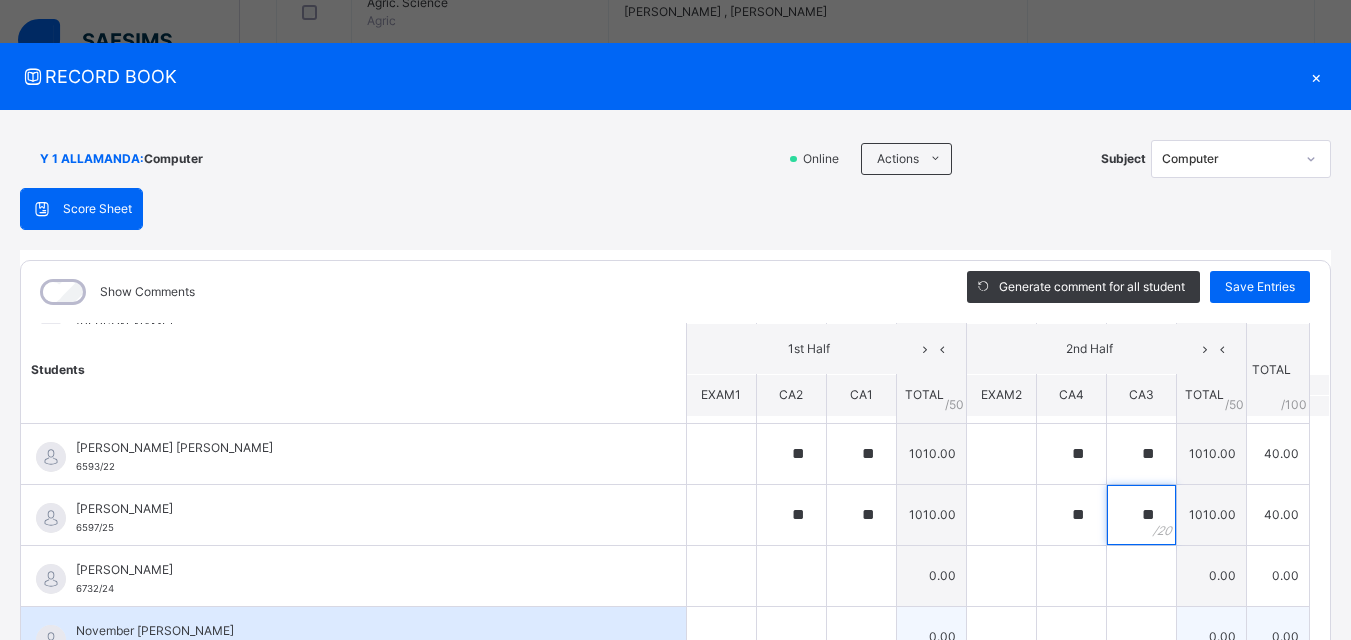 scroll, scrollTop: 1180, scrollLeft: 0, axis: vertical 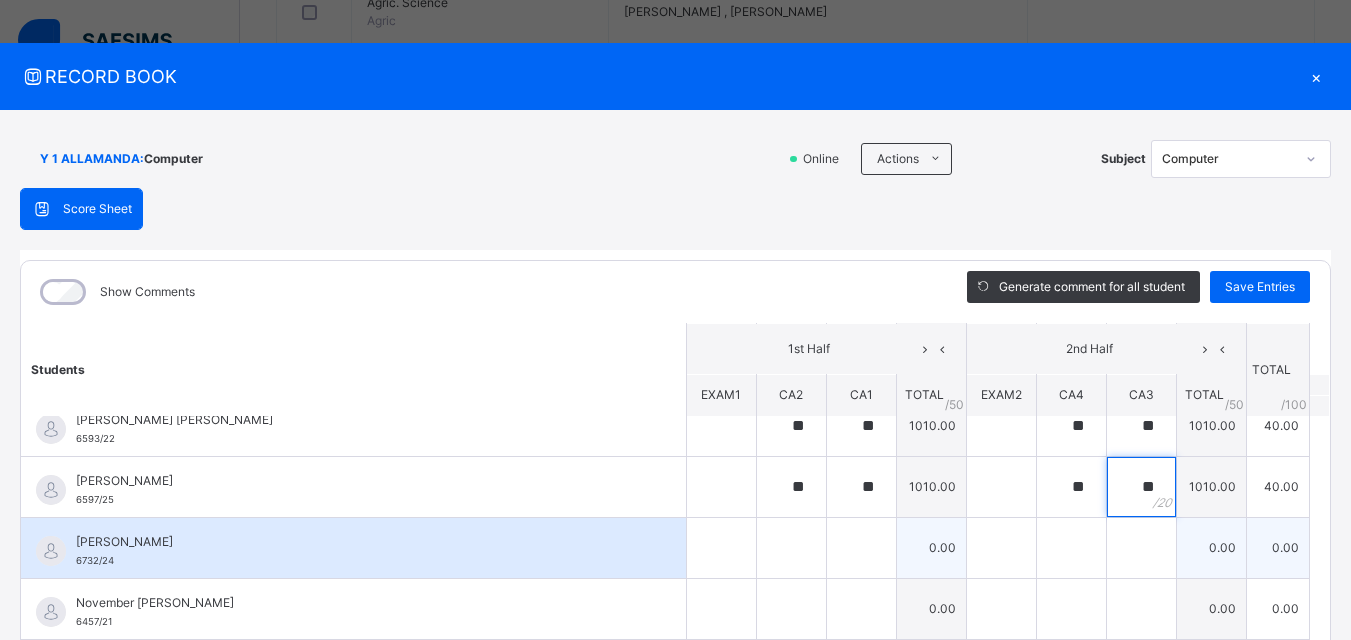 type on "**" 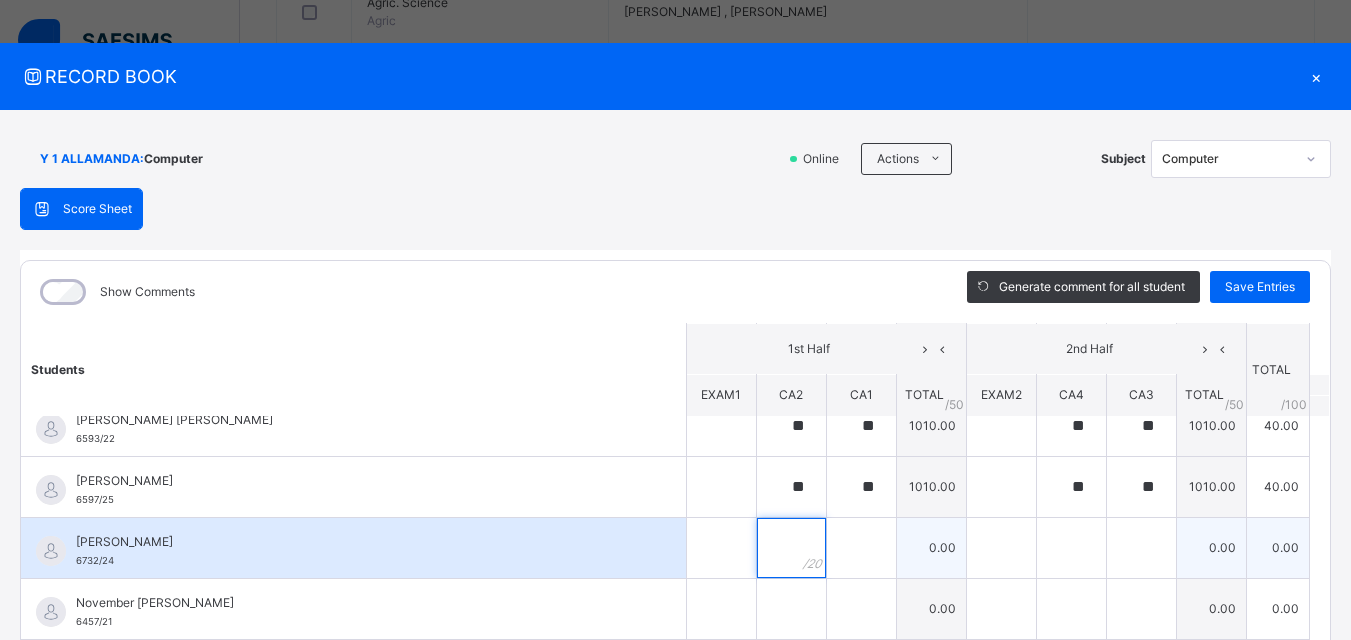 click at bounding box center [791, 548] 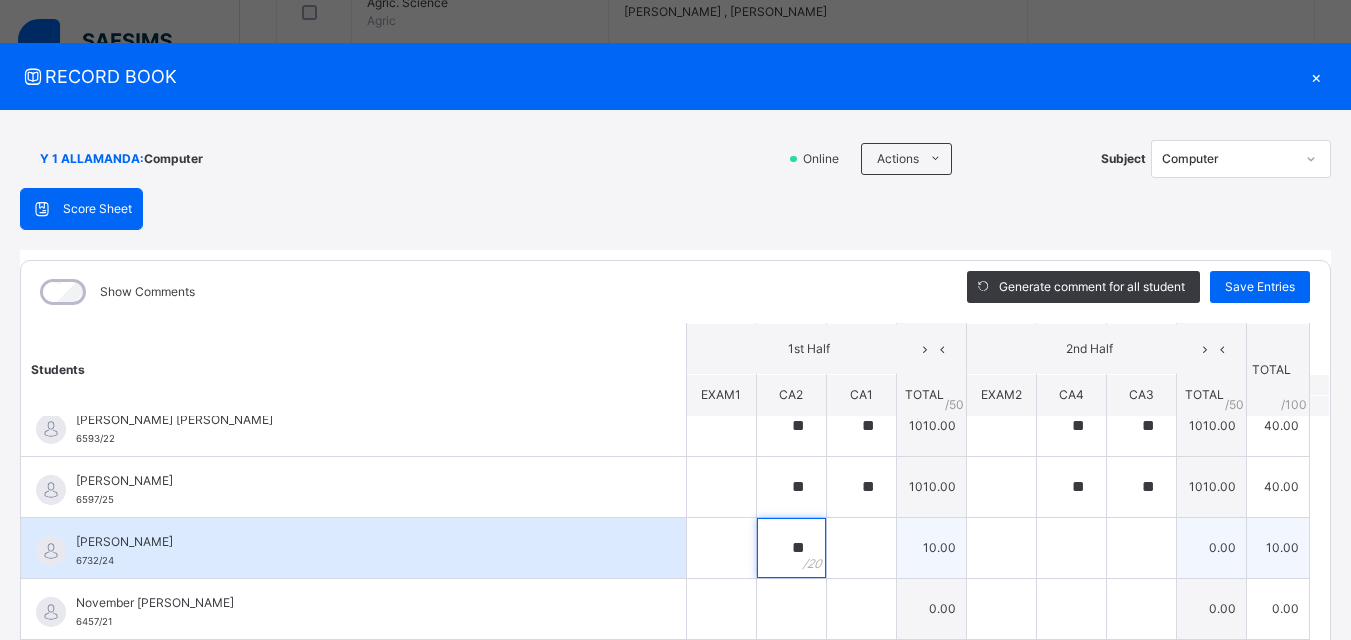 type on "**" 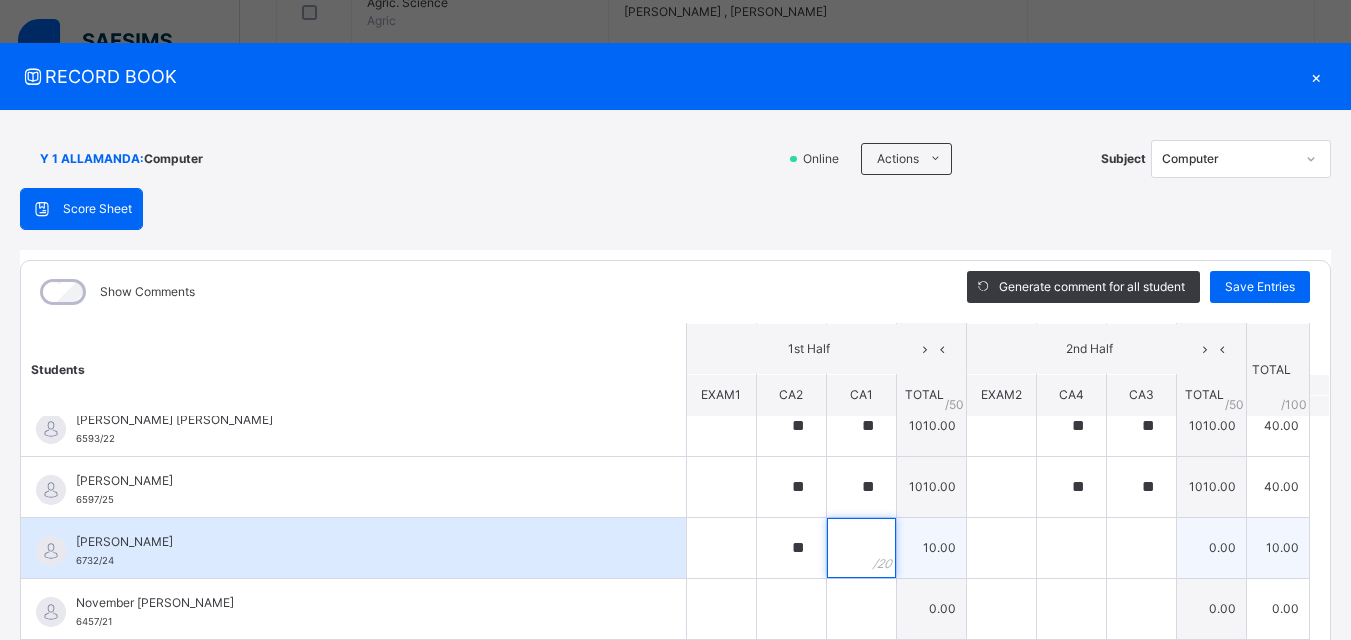 click at bounding box center [861, 548] 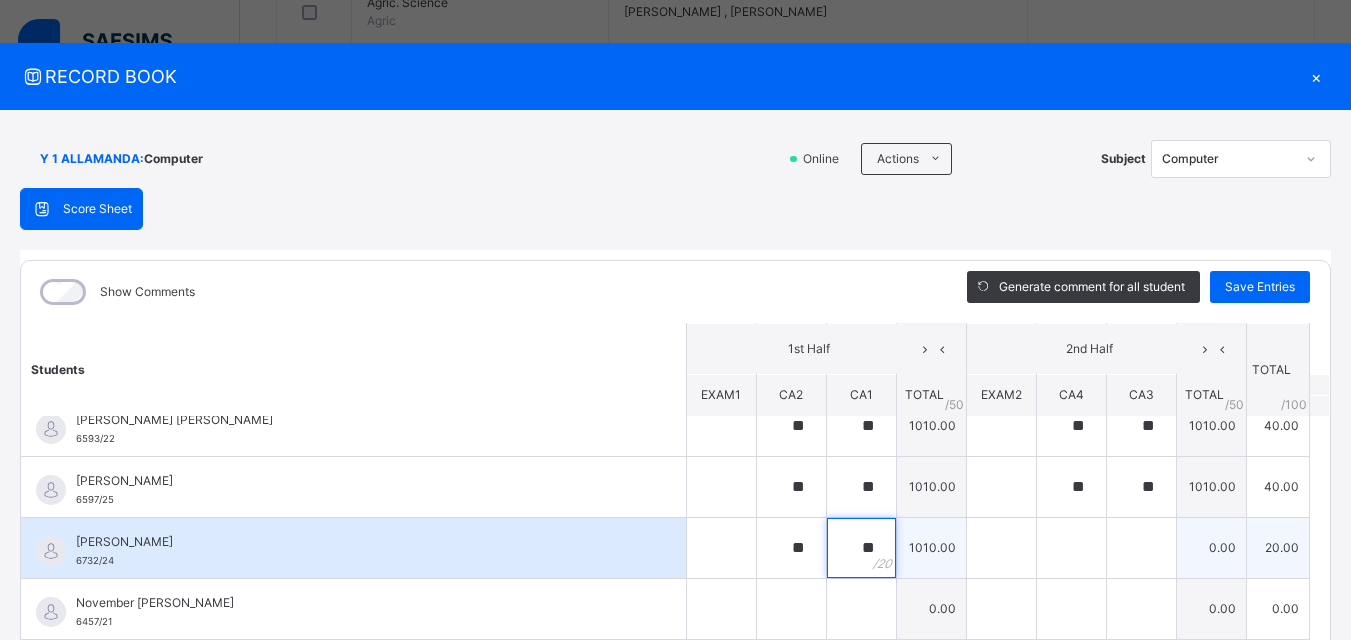 type on "**" 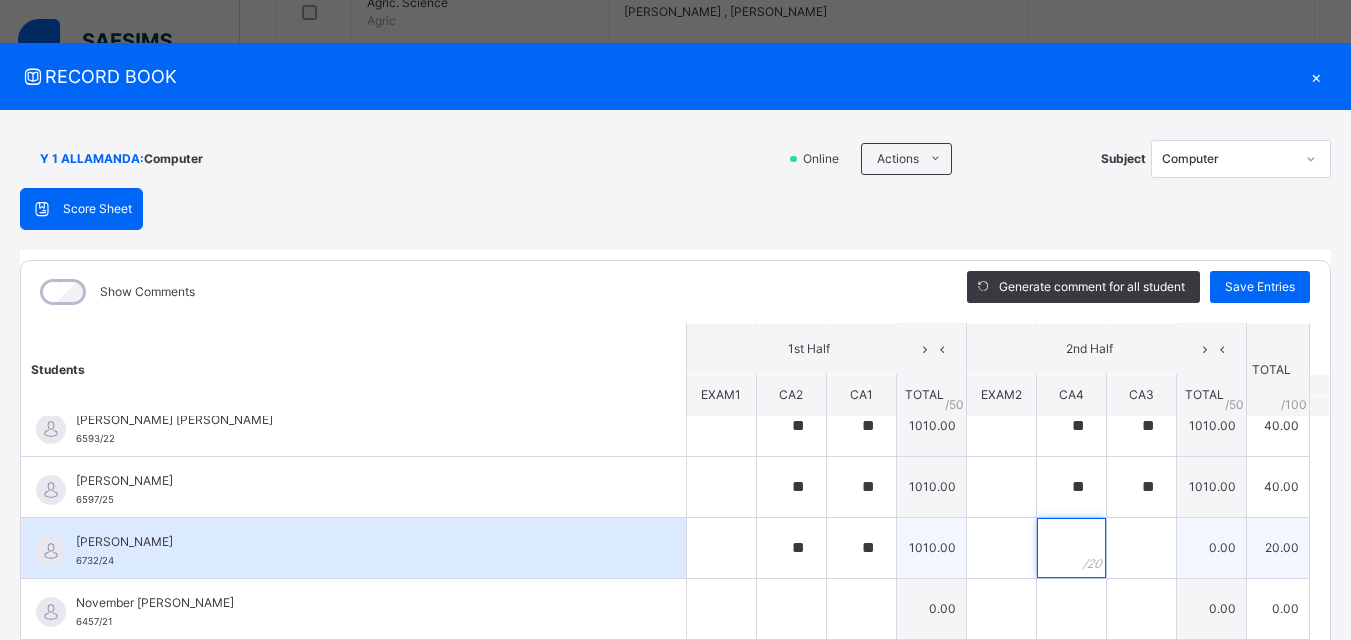 click at bounding box center [1071, 548] 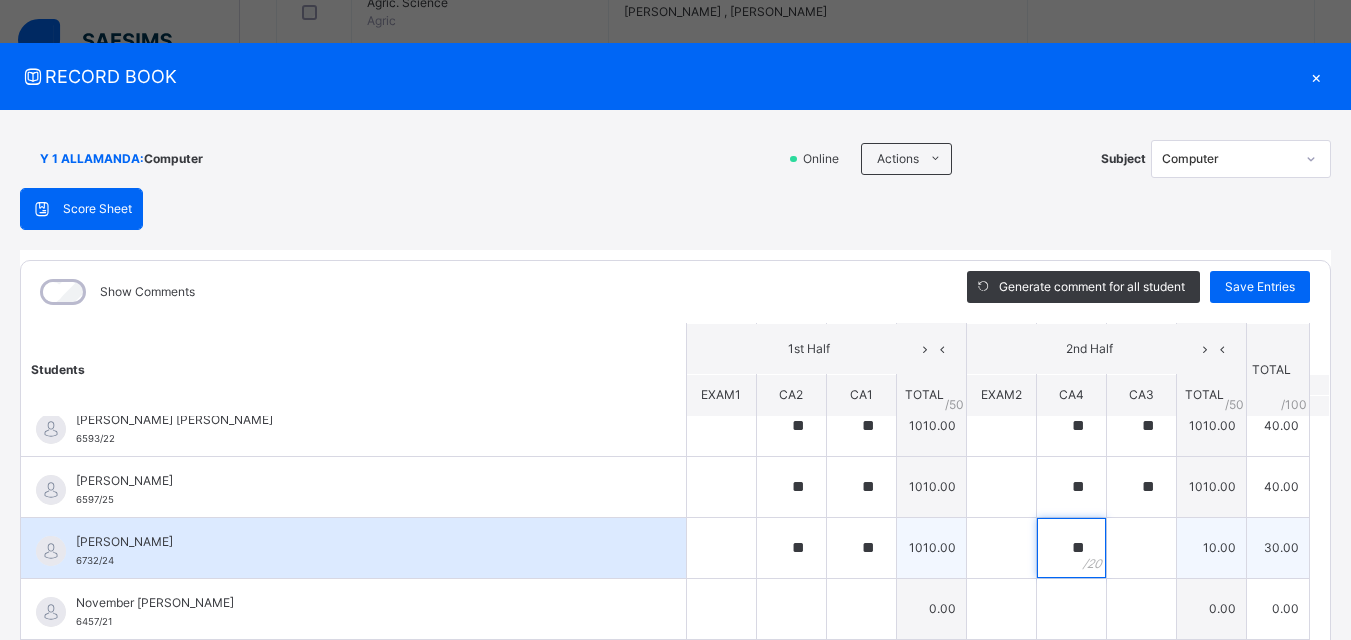 type on "**" 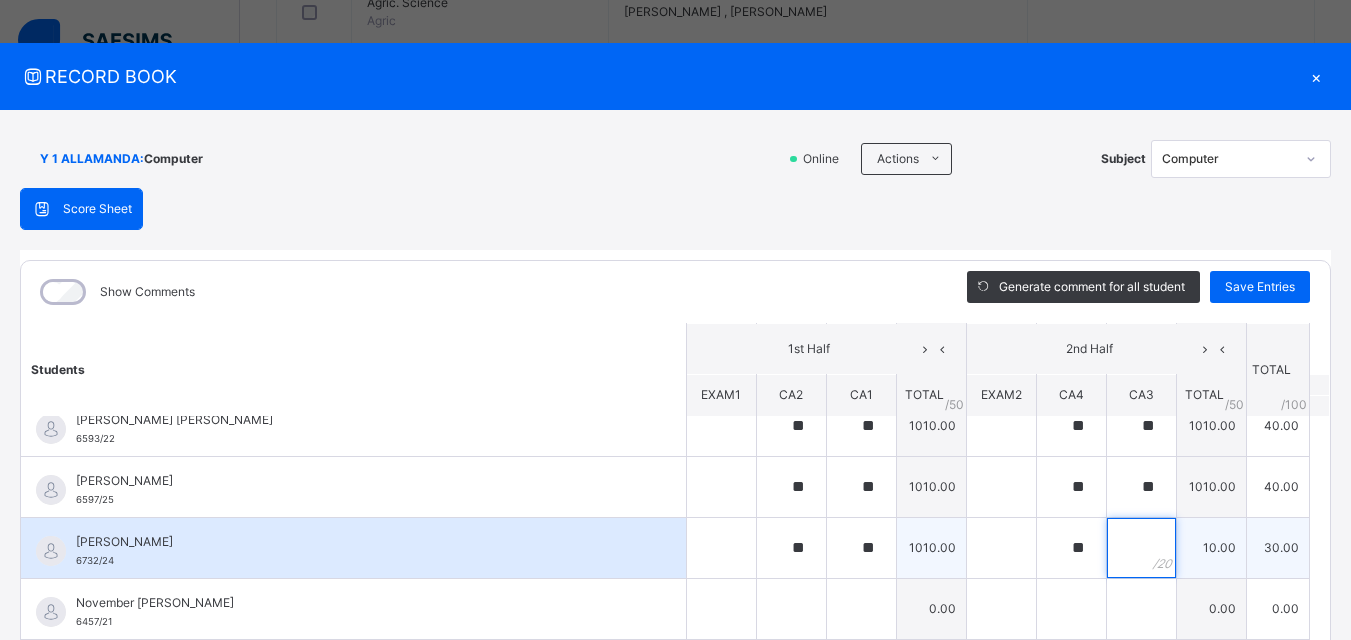 click at bounding box center (1141, 548) 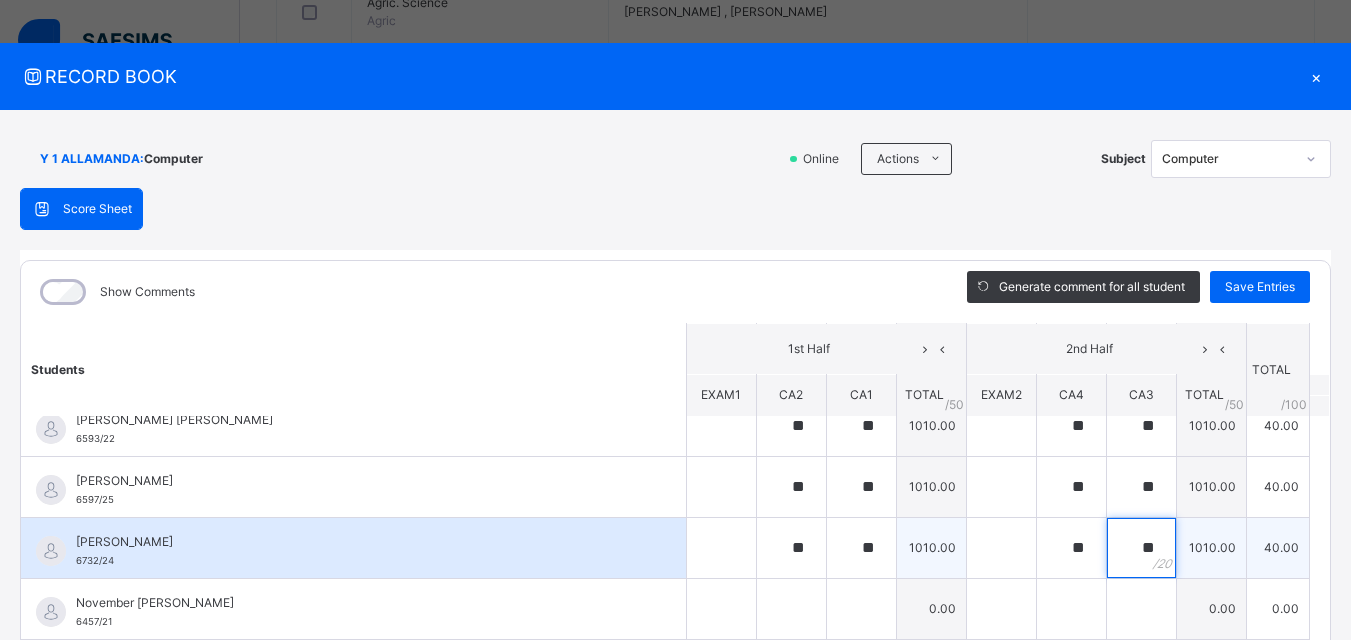 scroll, scrollTop: 107, scrollLeft: 0, axis: vertical 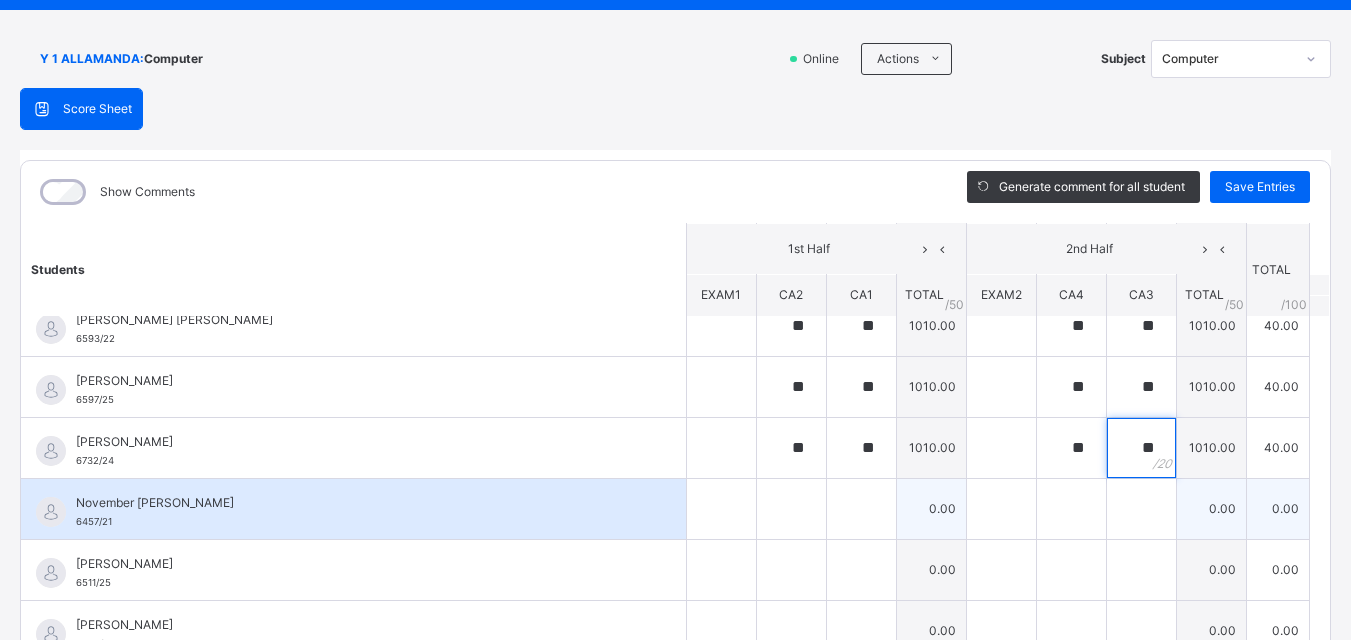 type on "**" 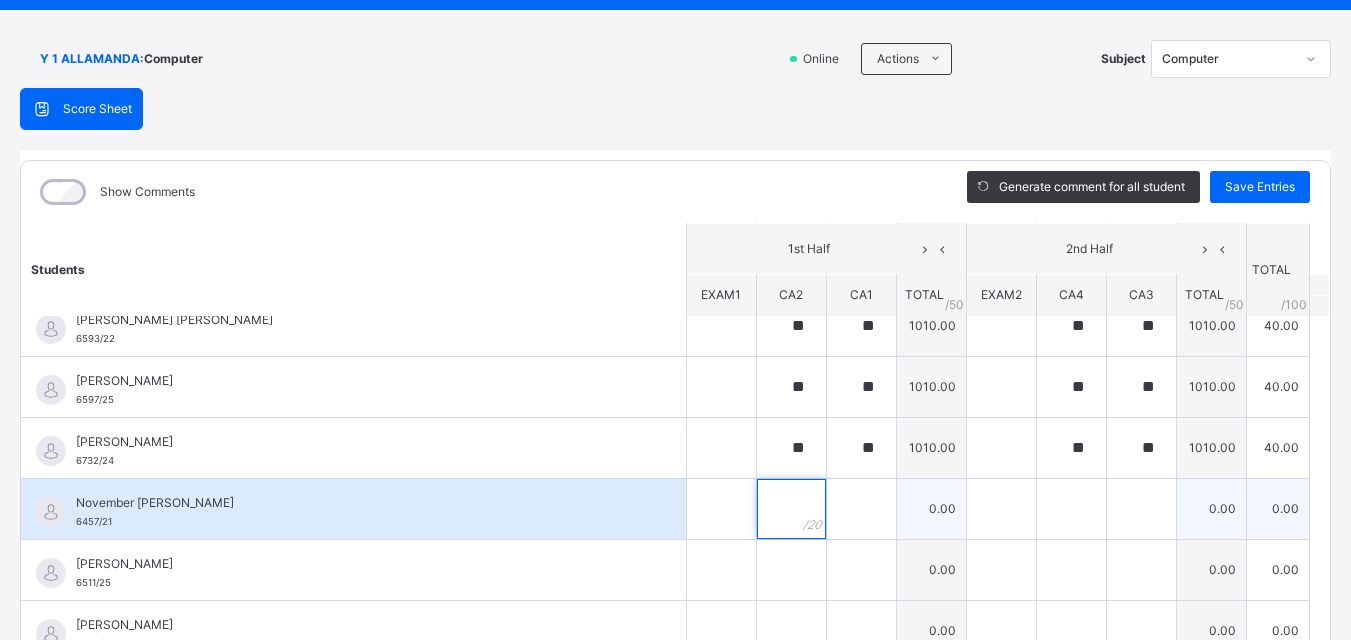 click at bounding box center (791, 509) 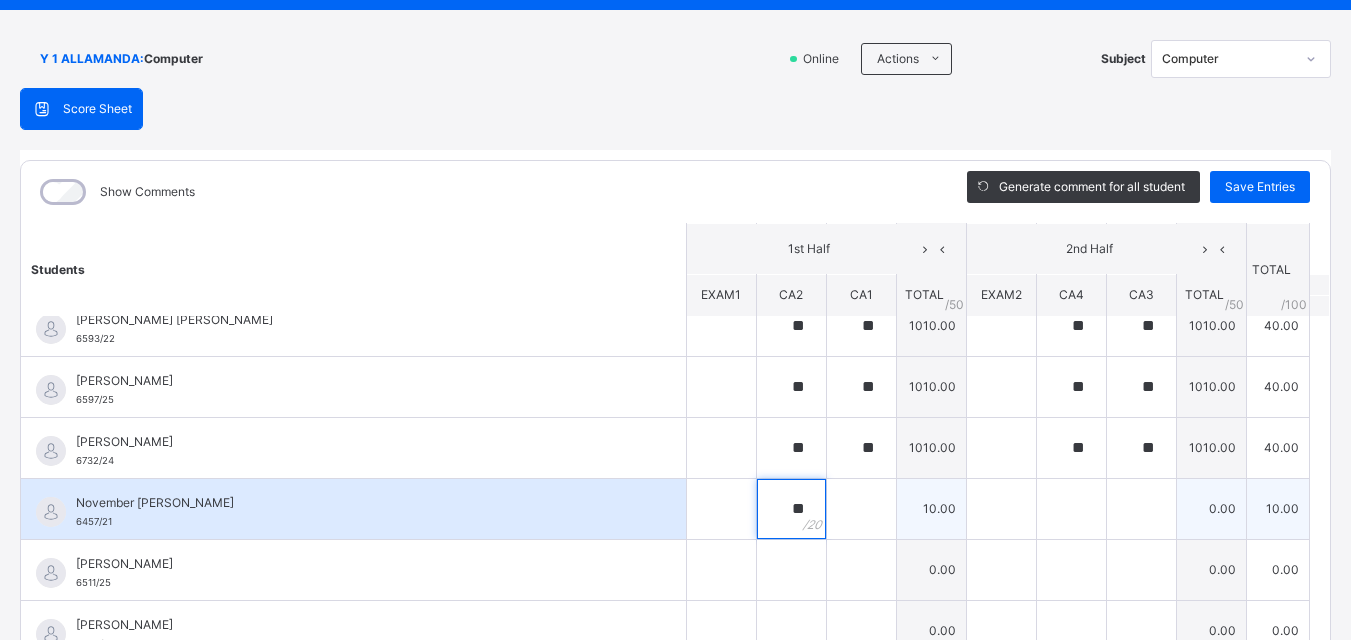 type on "**" 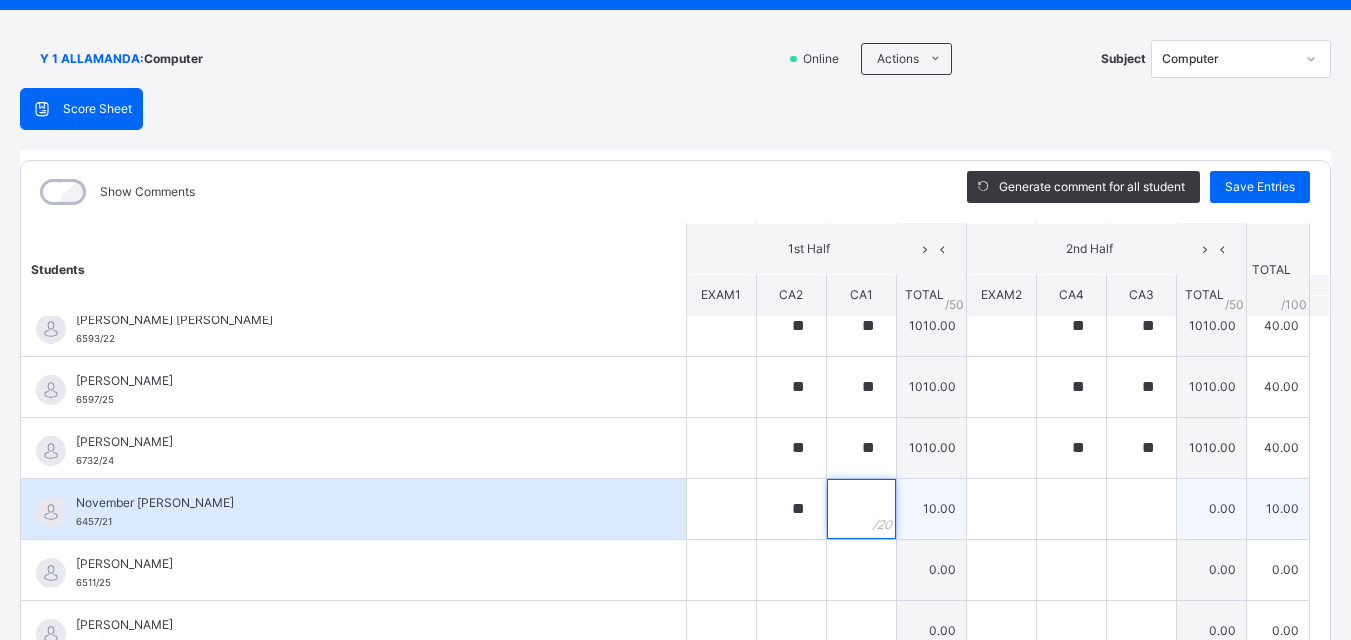 click at bounding box center (861, 509) 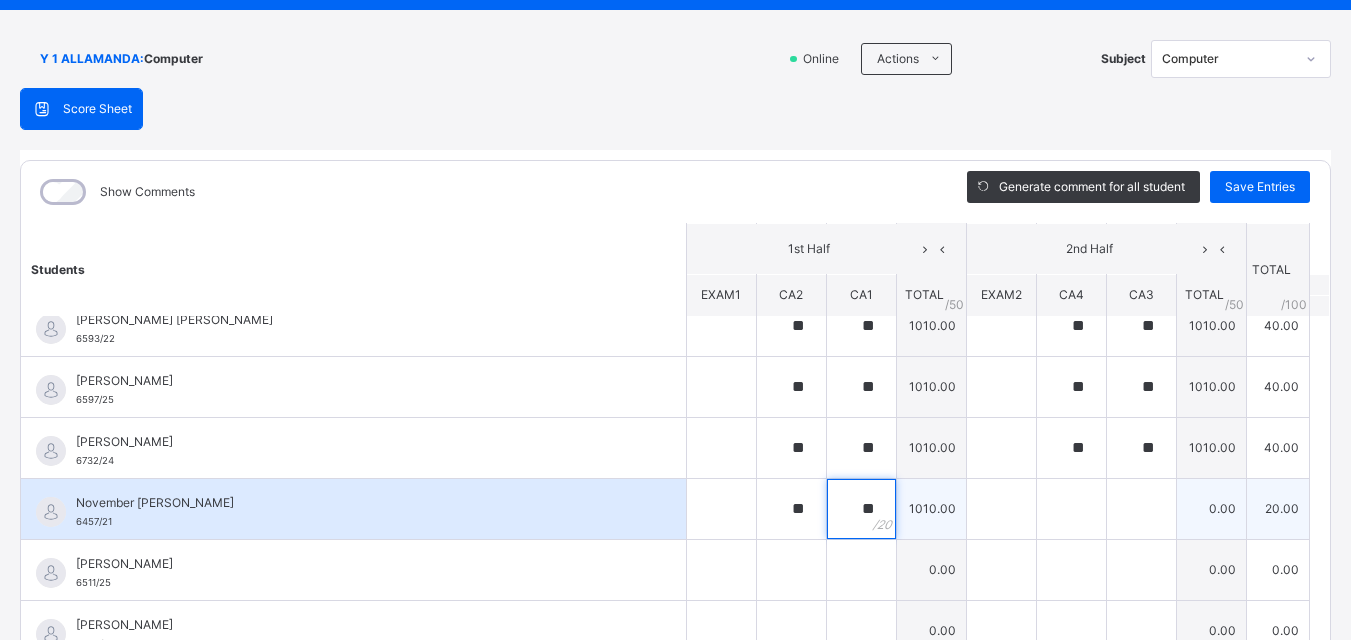 type on "**" 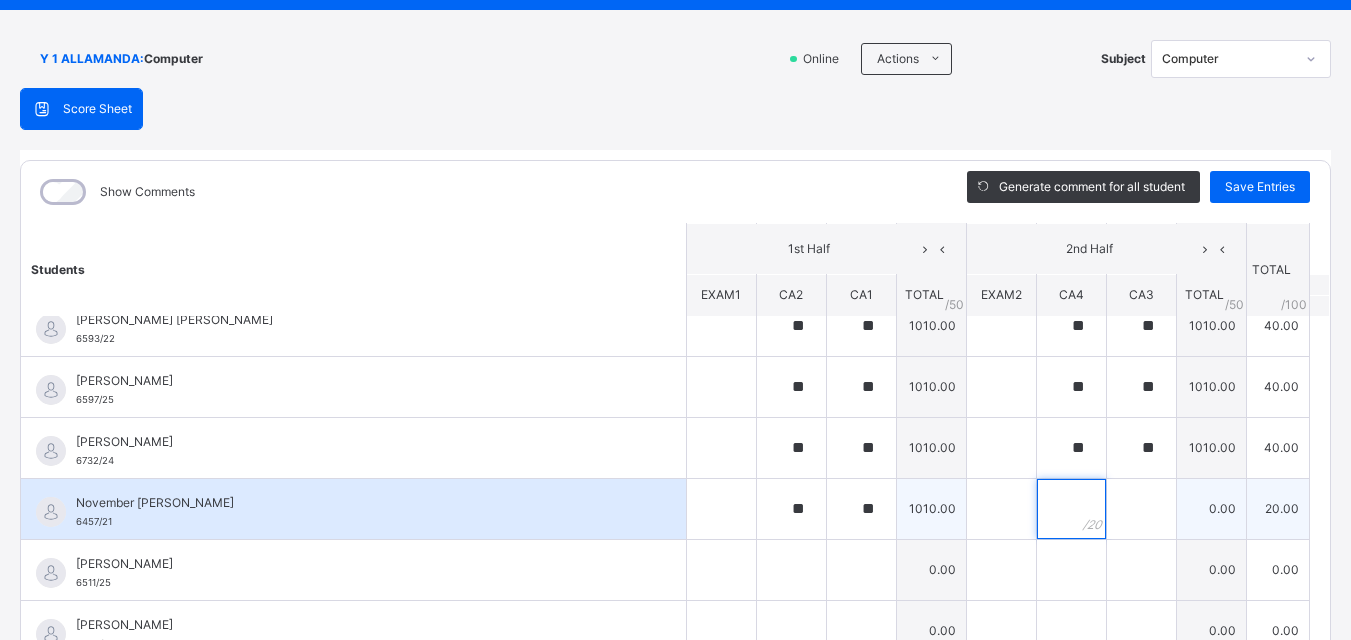 click at bounding box center (1071, 509) 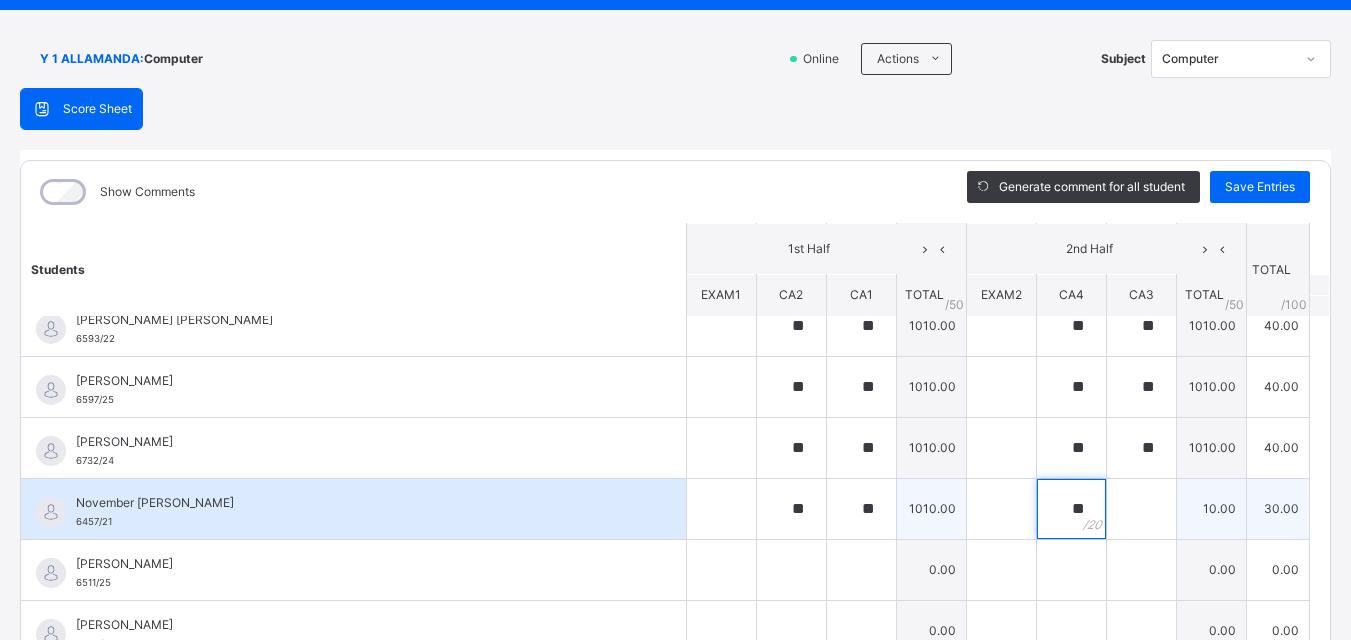 type on "**" 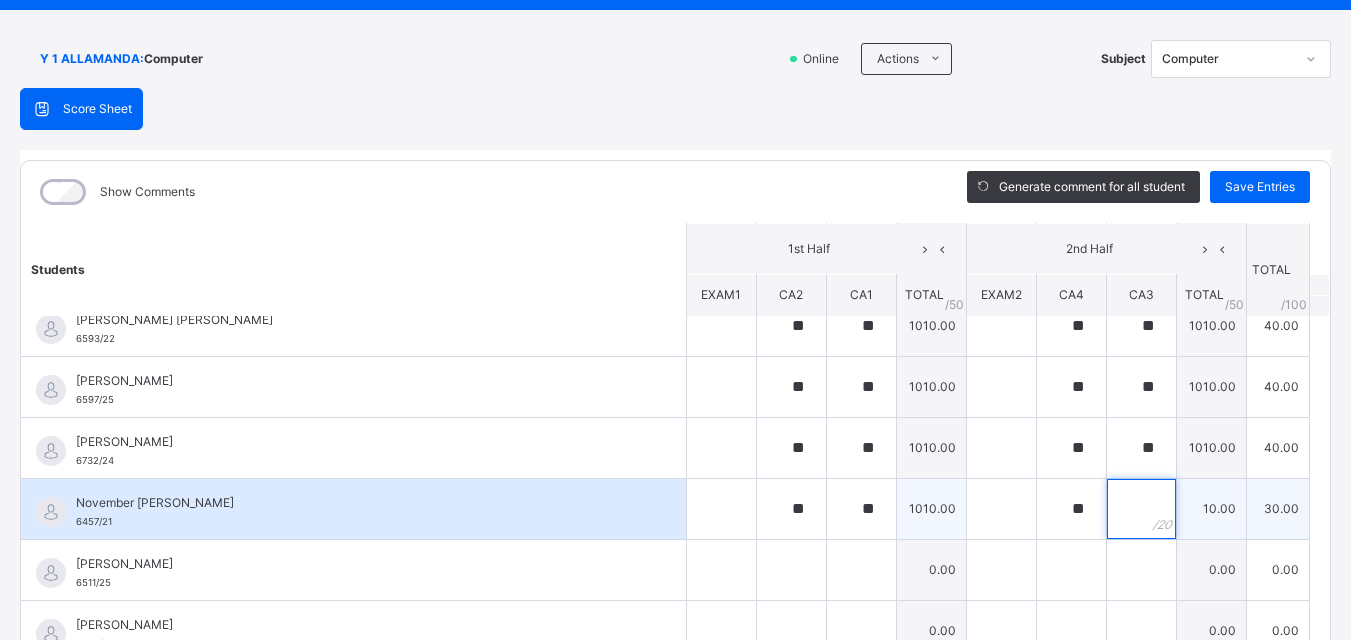 click at bounding box center (1141, 509) 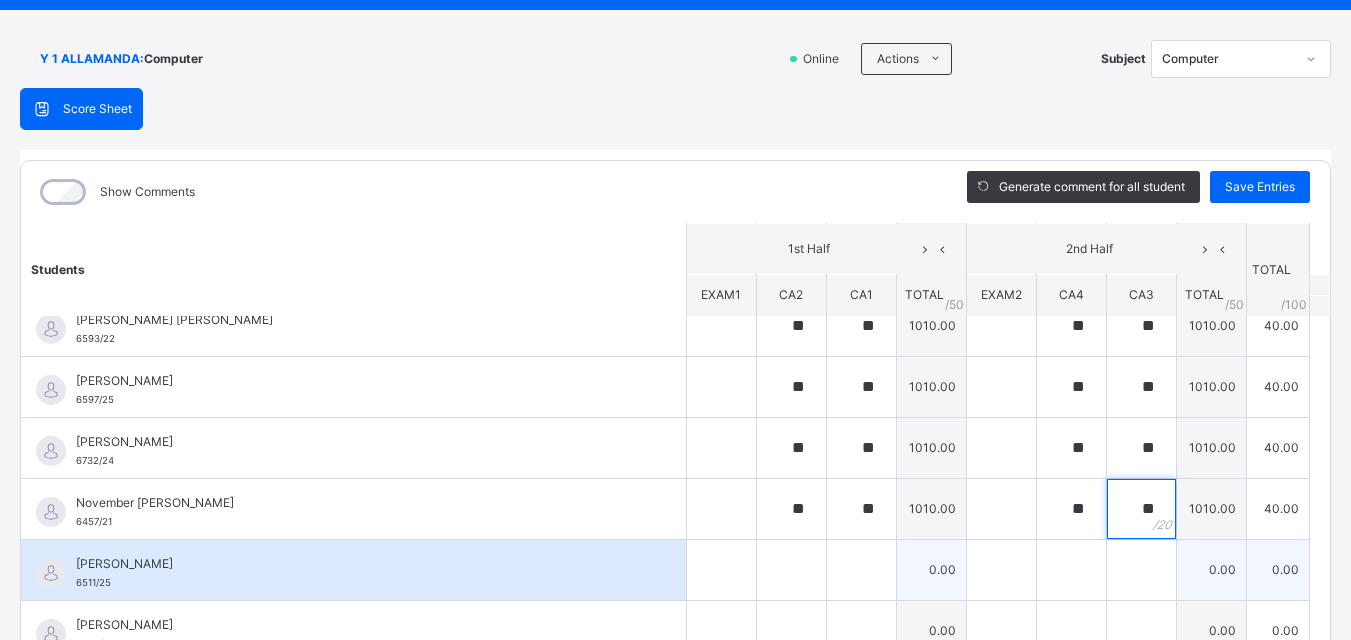 type on "**" 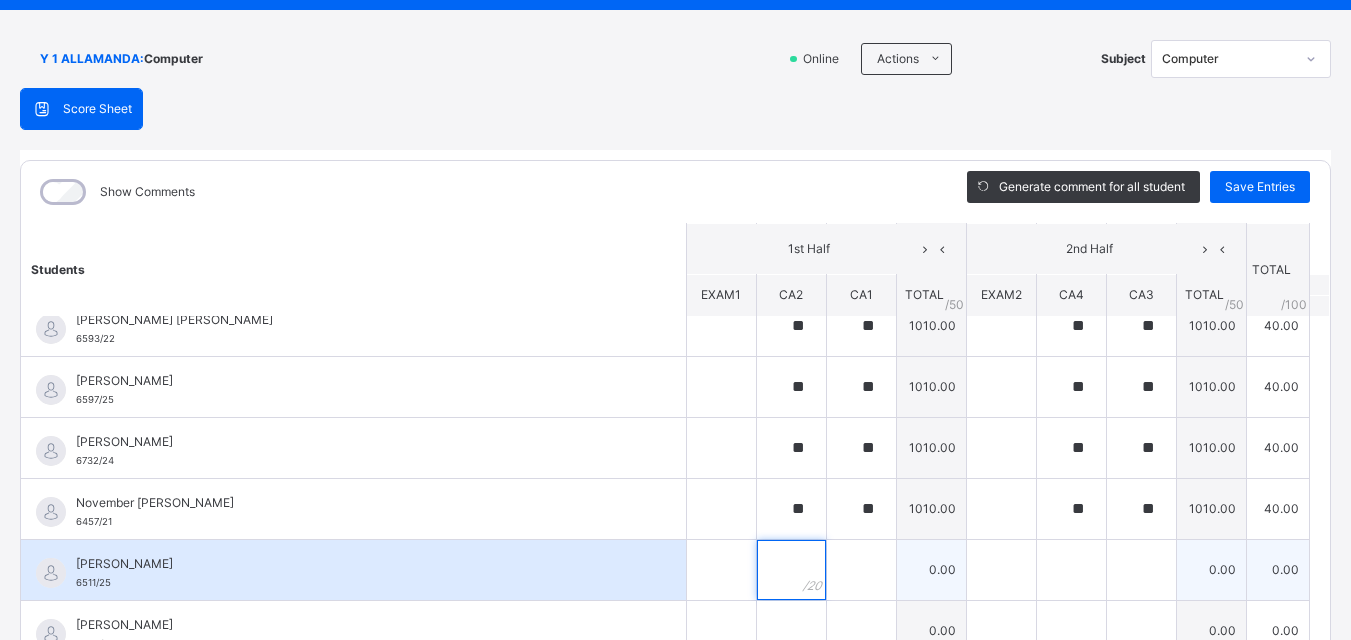 click at bounding box center [791, 570] 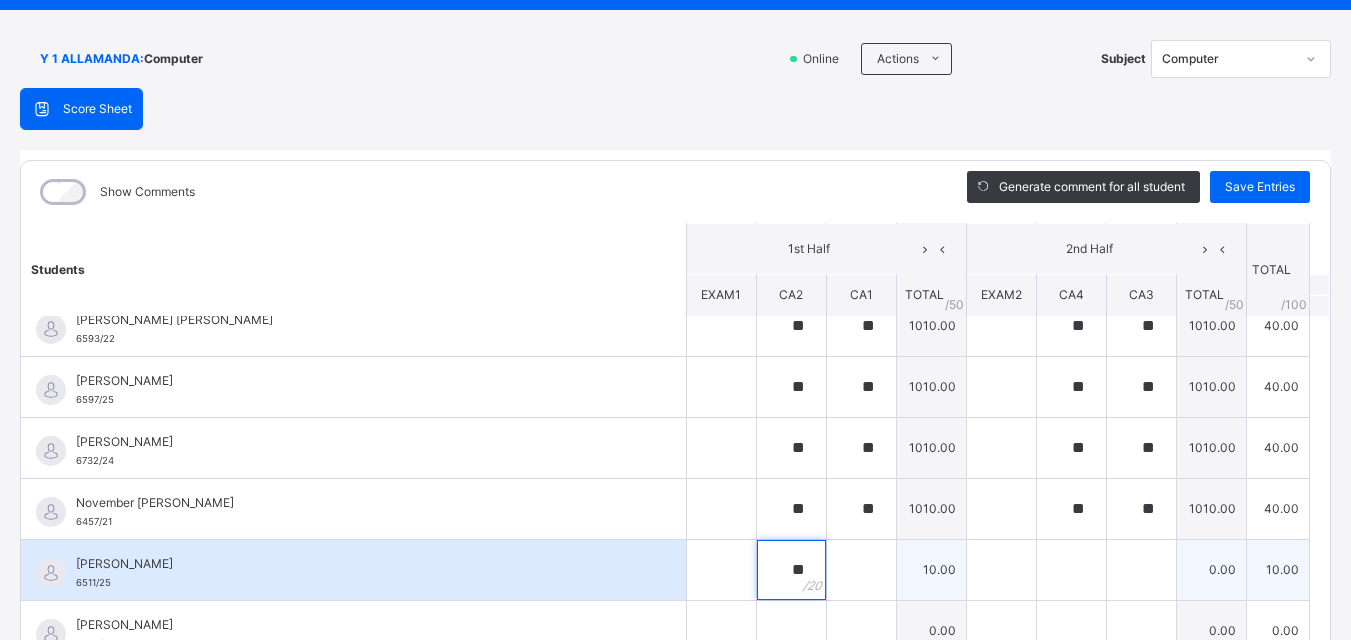 type on "**" 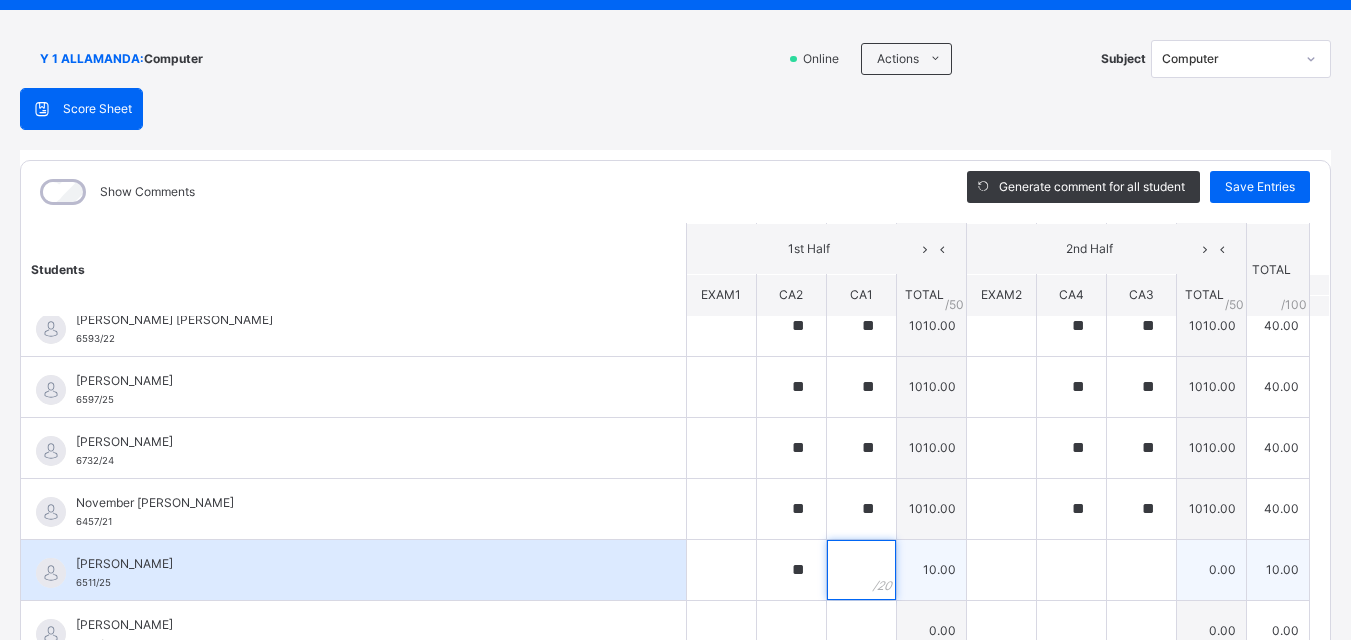 click at bounding box center (861, 570) 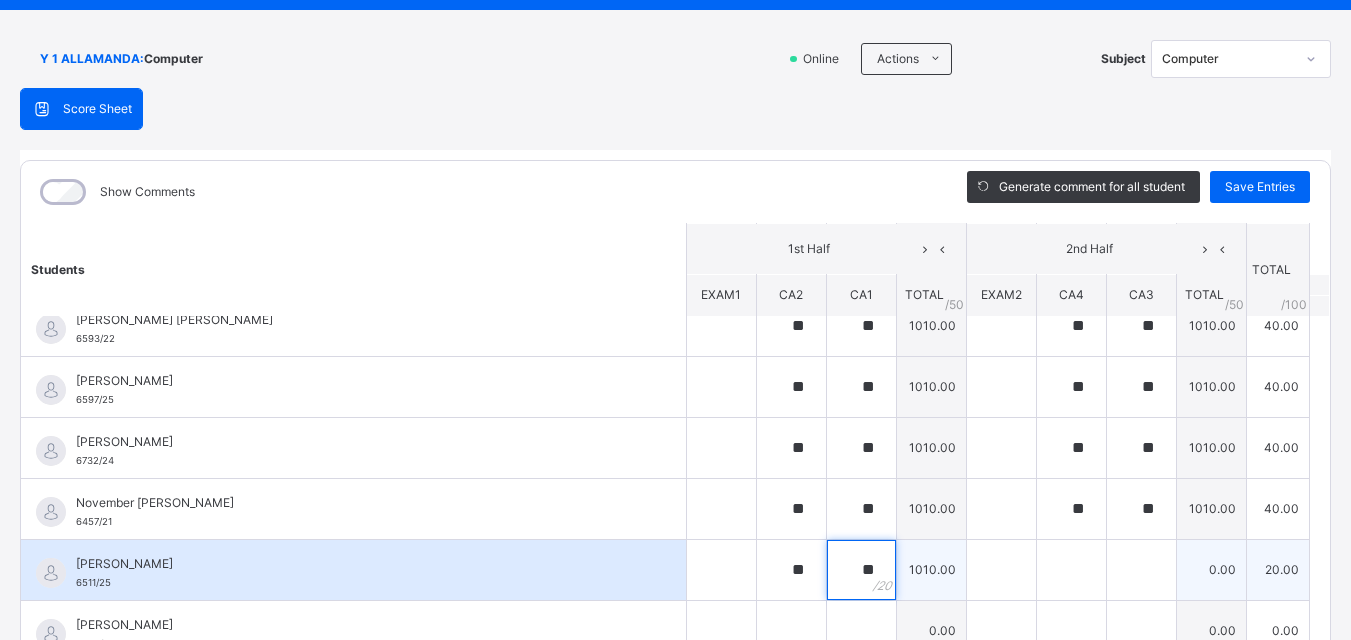 type on "**" 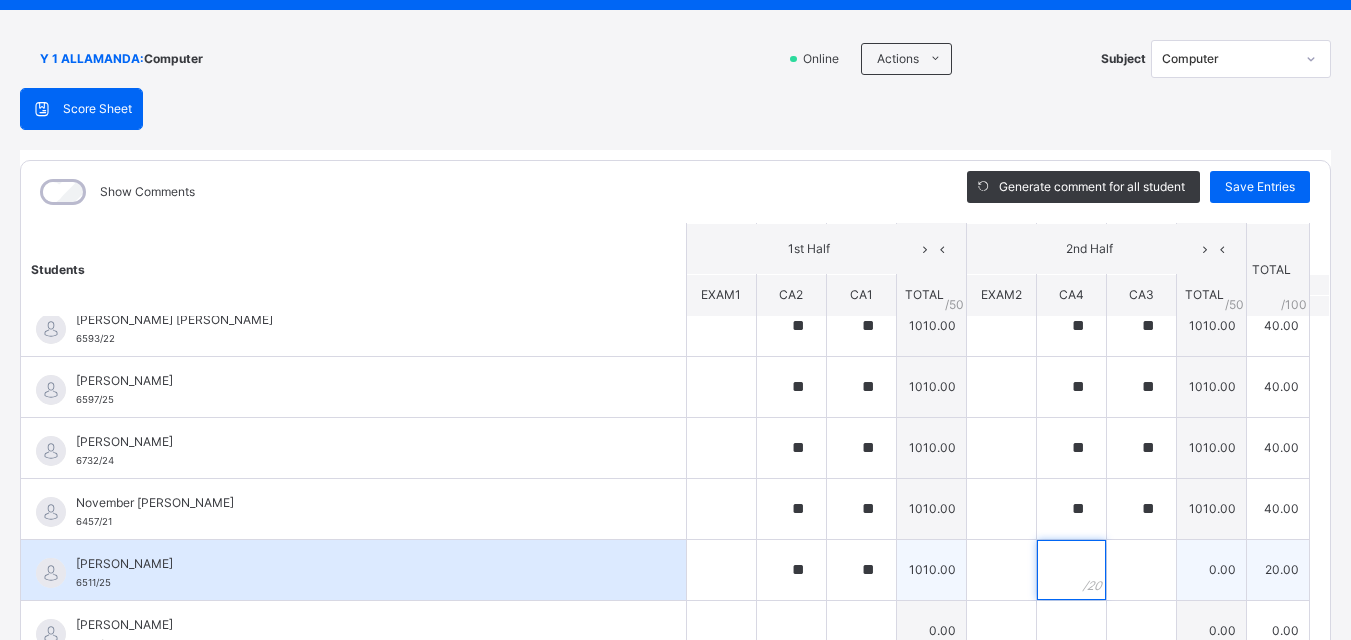 click at bounding box center (1071, 570) 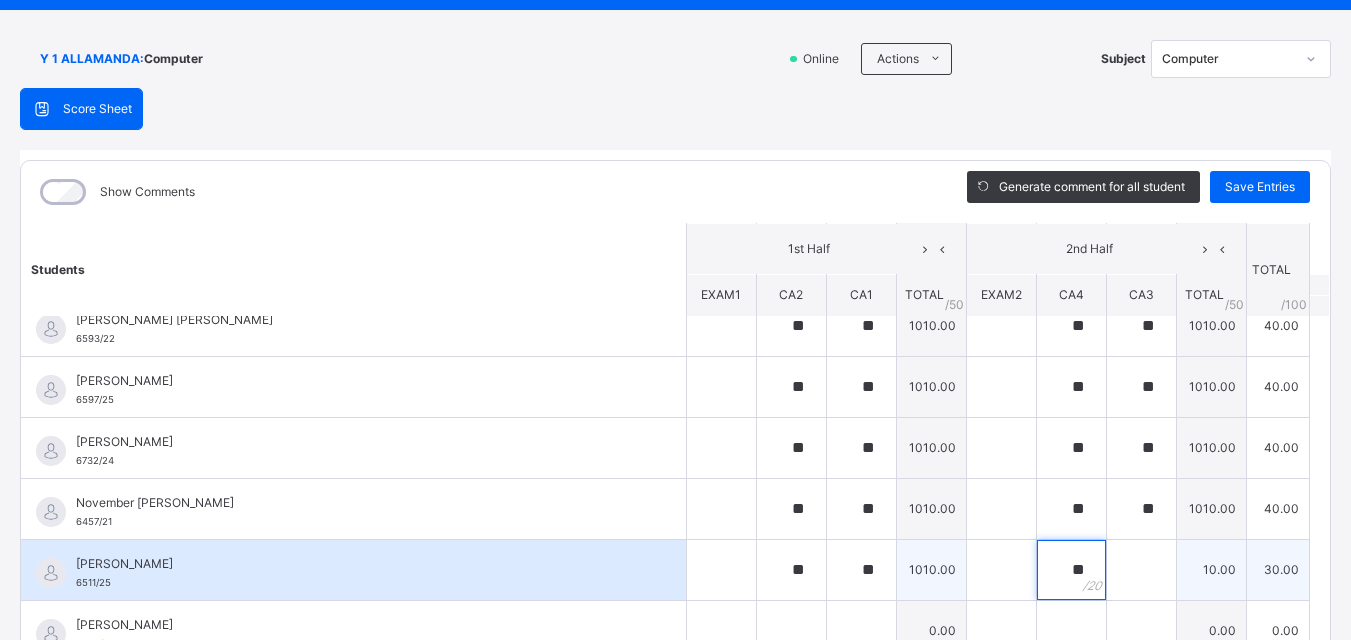type on "**" 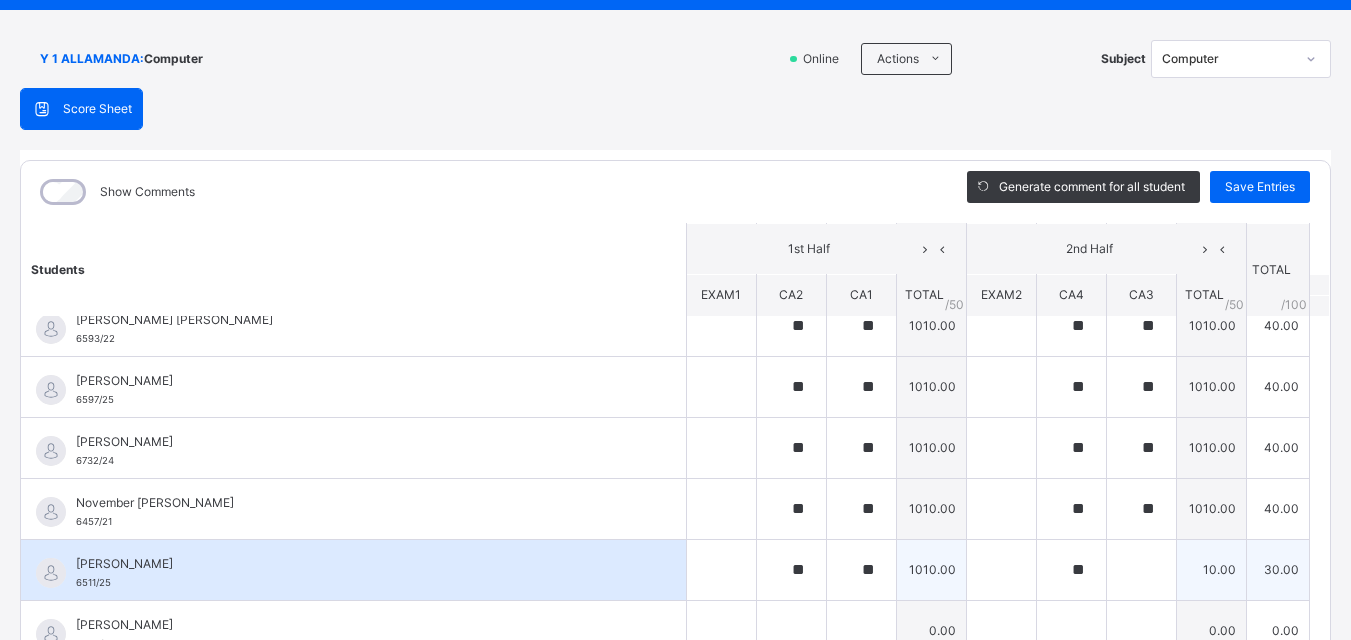 click on "**" at bounding box center [1071, 570] 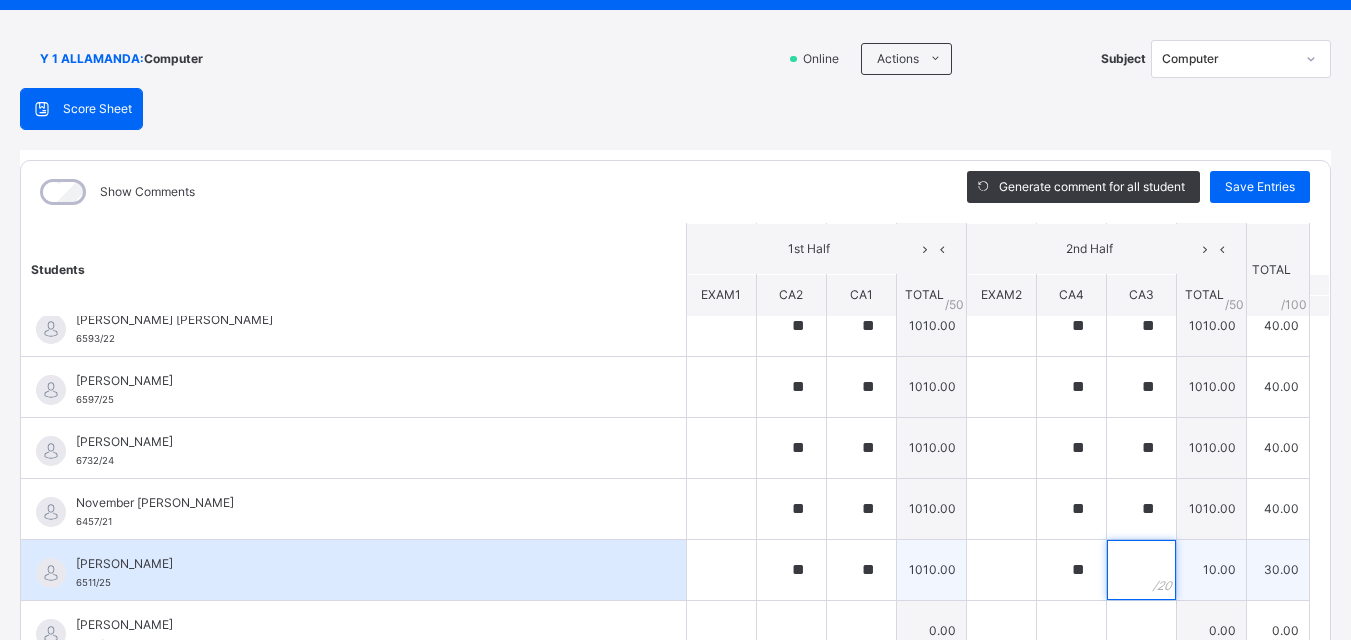 click at bounding box center [1141, 570] 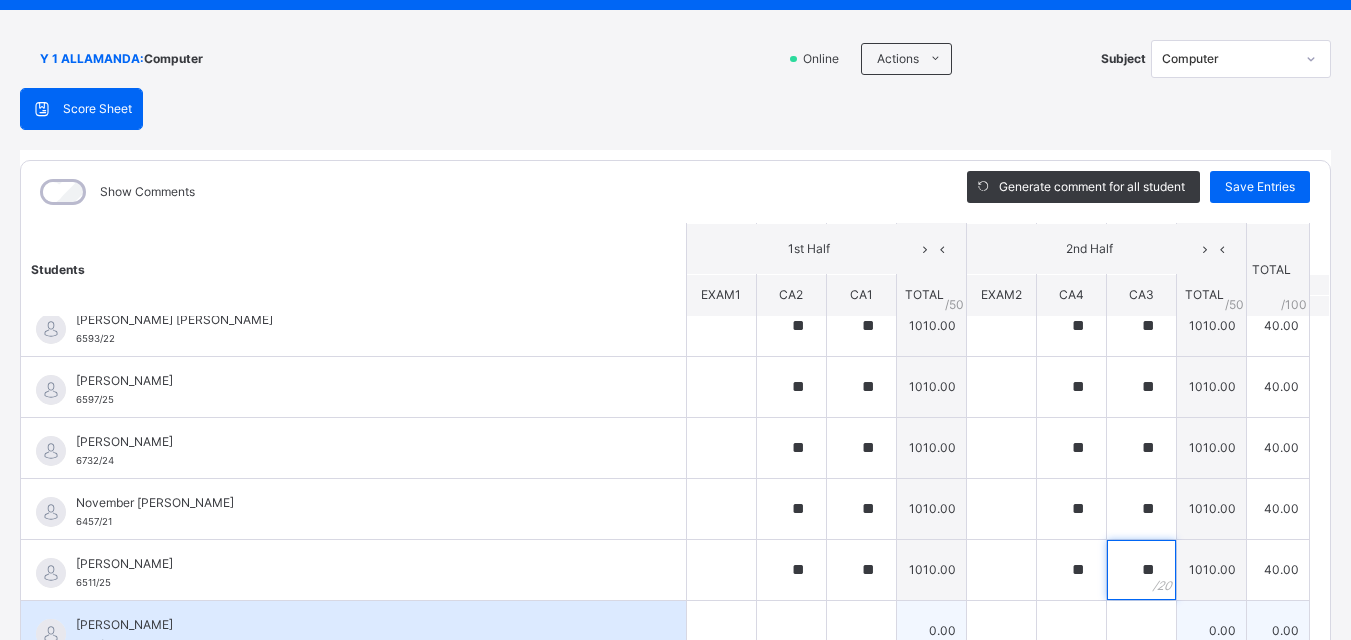 type on "**" 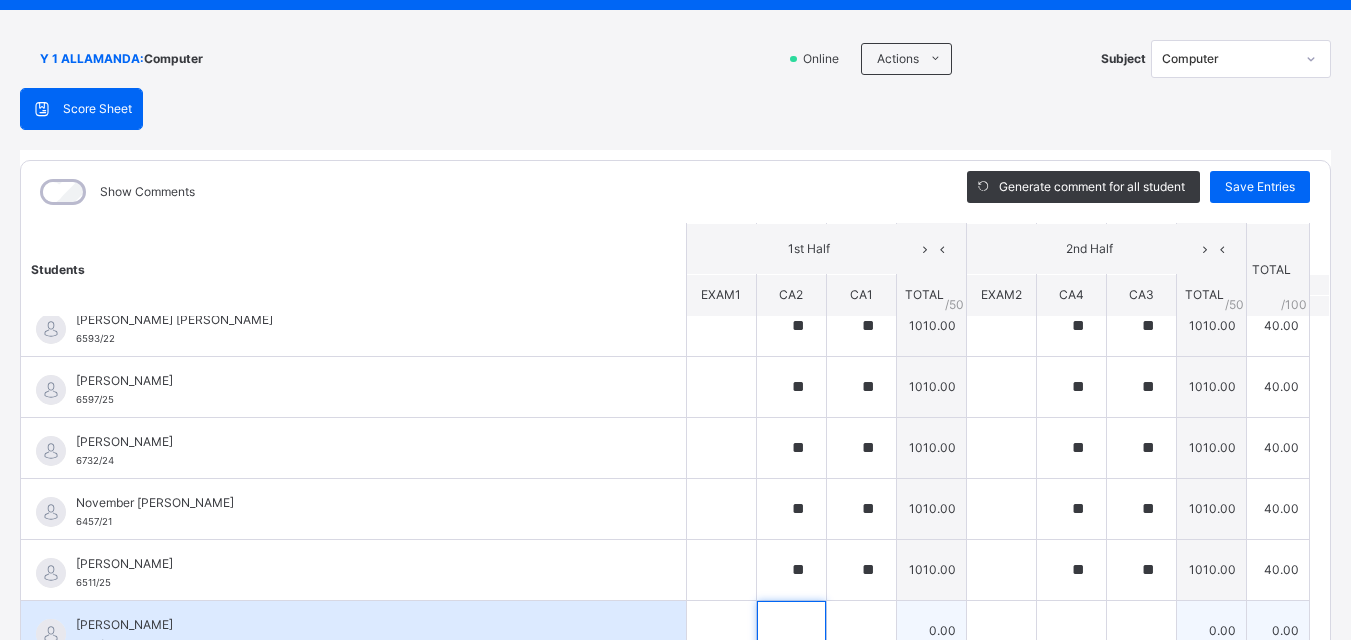 click at bounding box center (791, 631) 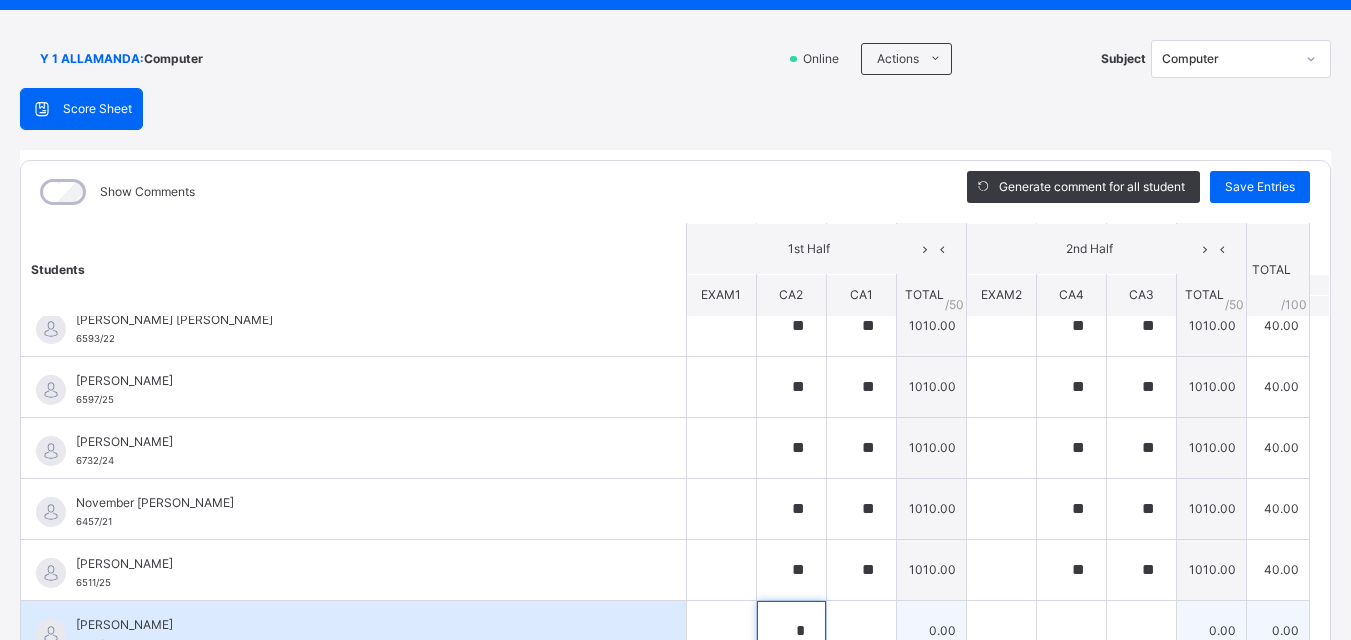 scroll, scrollTop: 108, scrollLeft: 0, axis: vertical 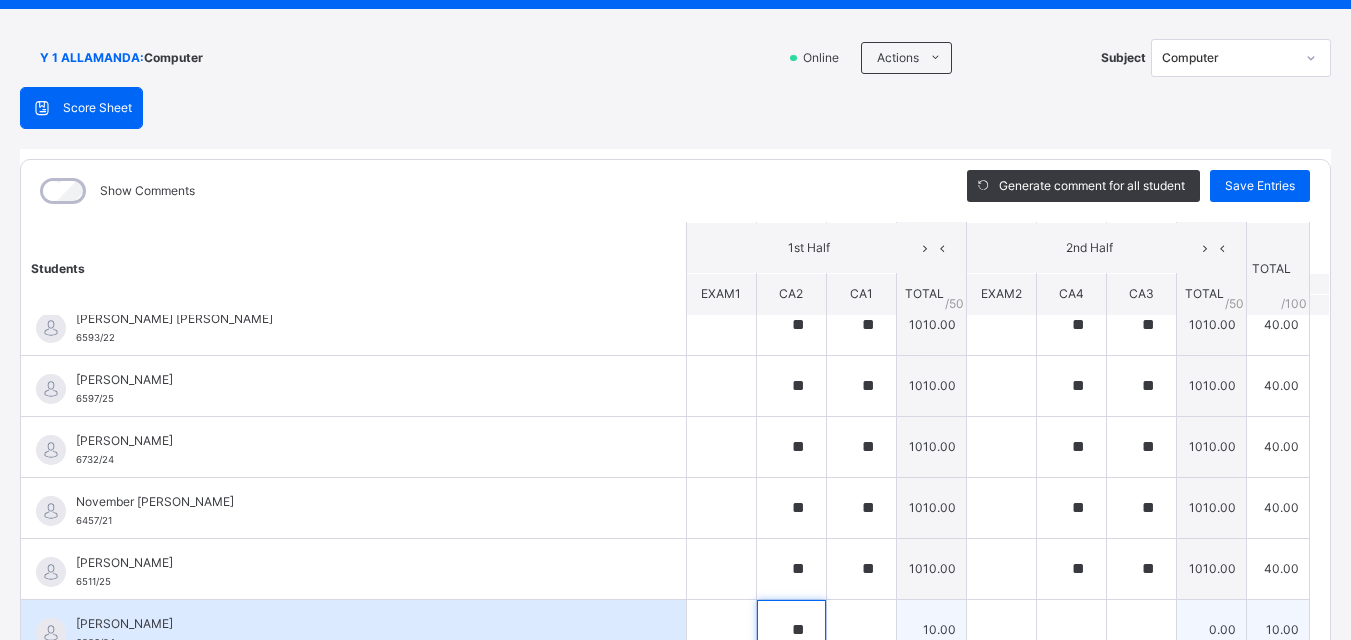 type on "**" 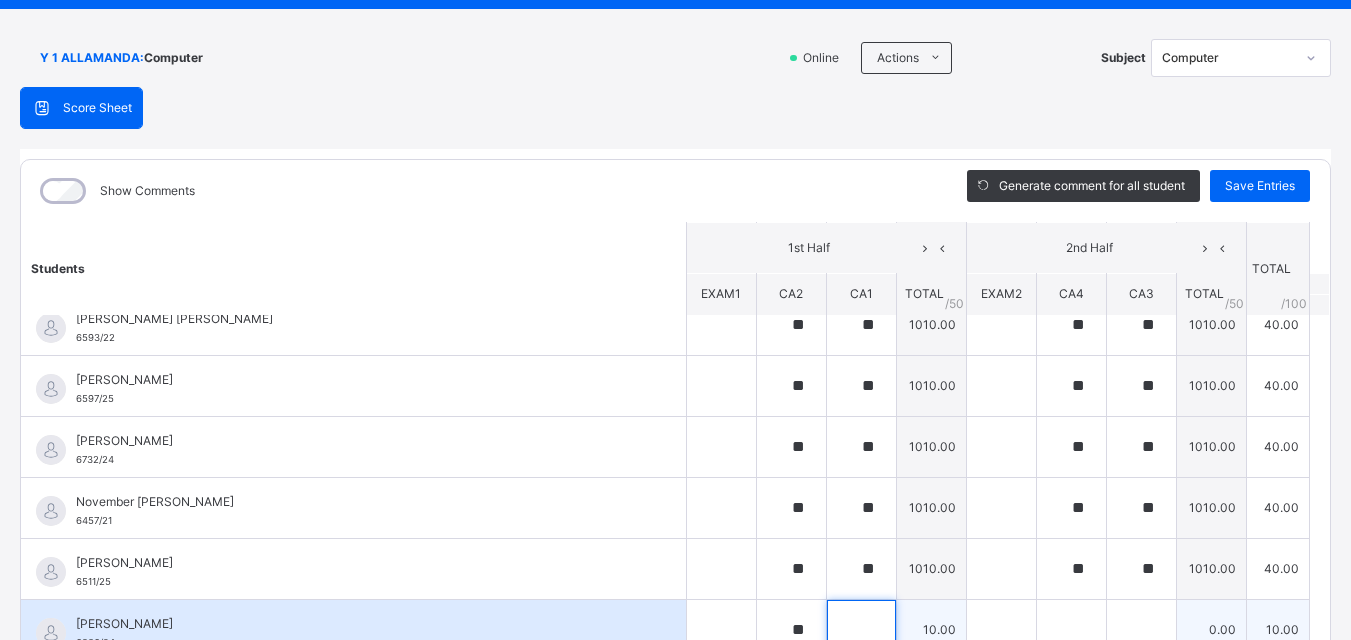 click at bounding box center (861, 630) 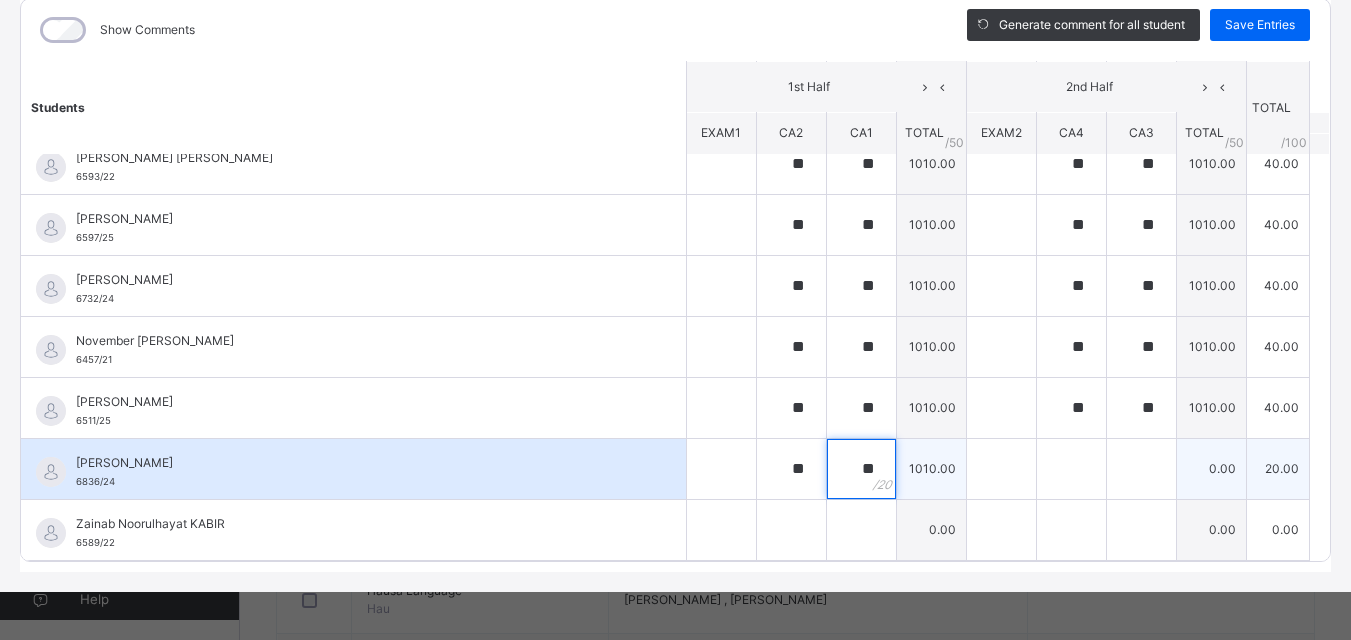 scroll, scrollTop: 271, scrollLeft: 0, axis: vertical 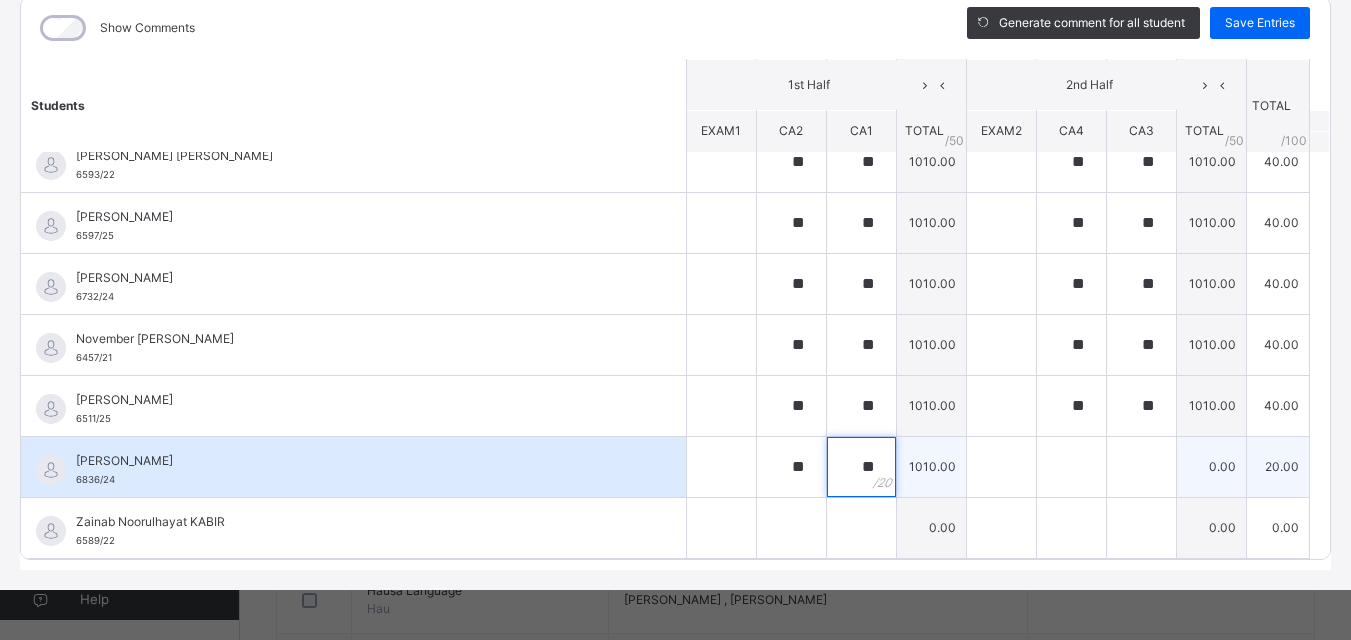 type on "**" 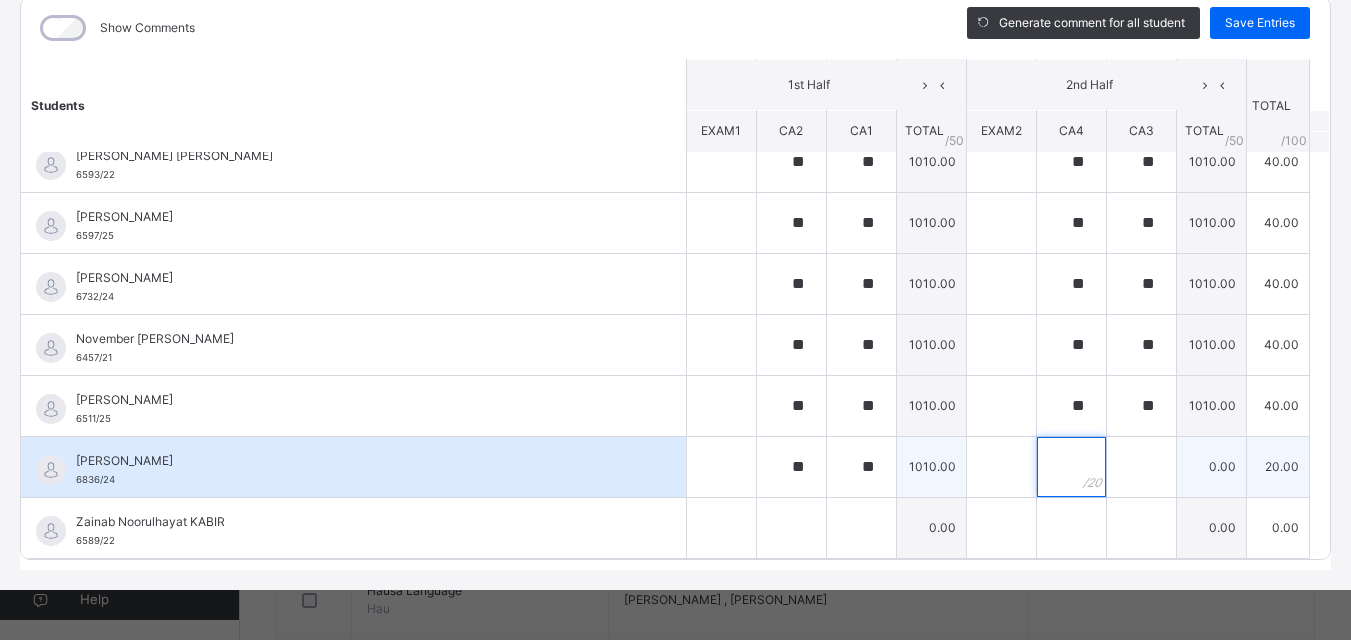 click at bounding box center (1071, 467) 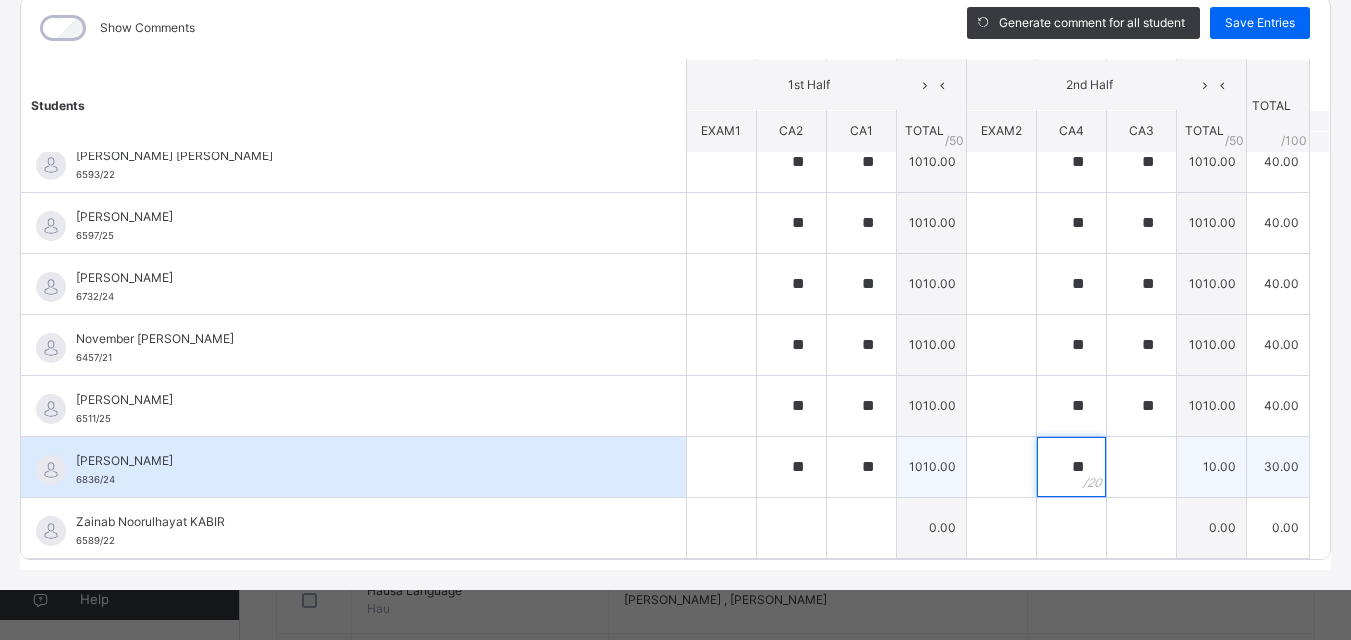 type on "**" 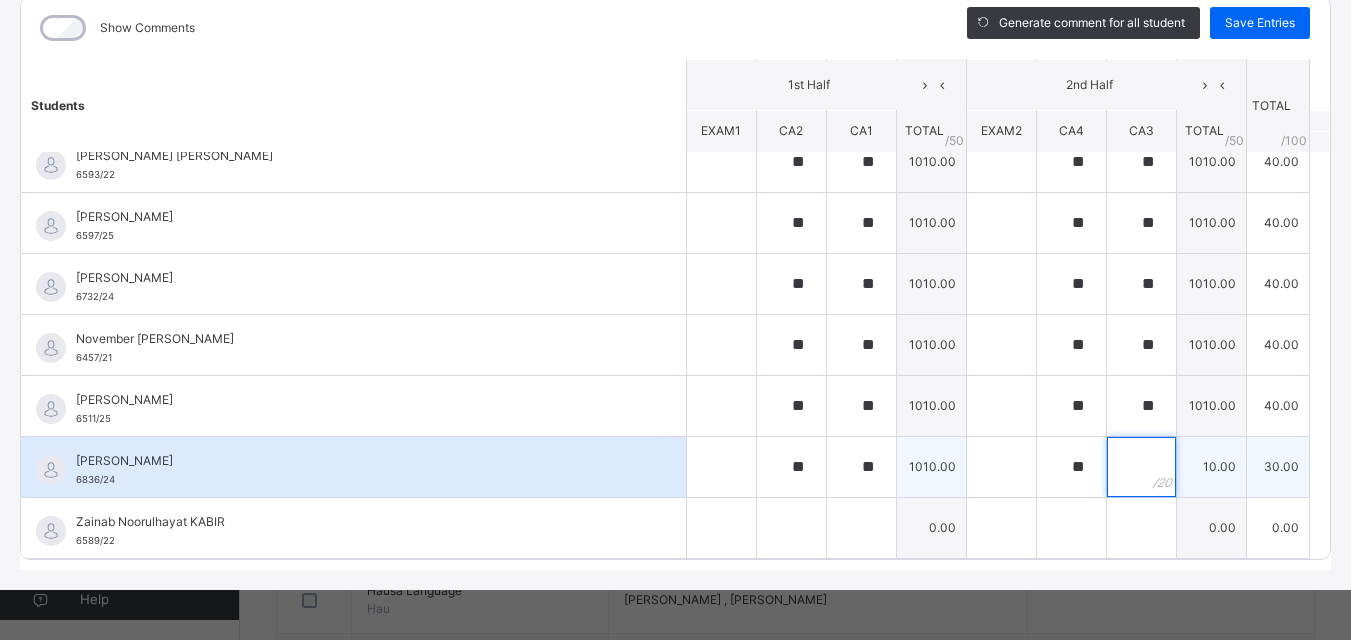 click at bounding box center (1141, 467) 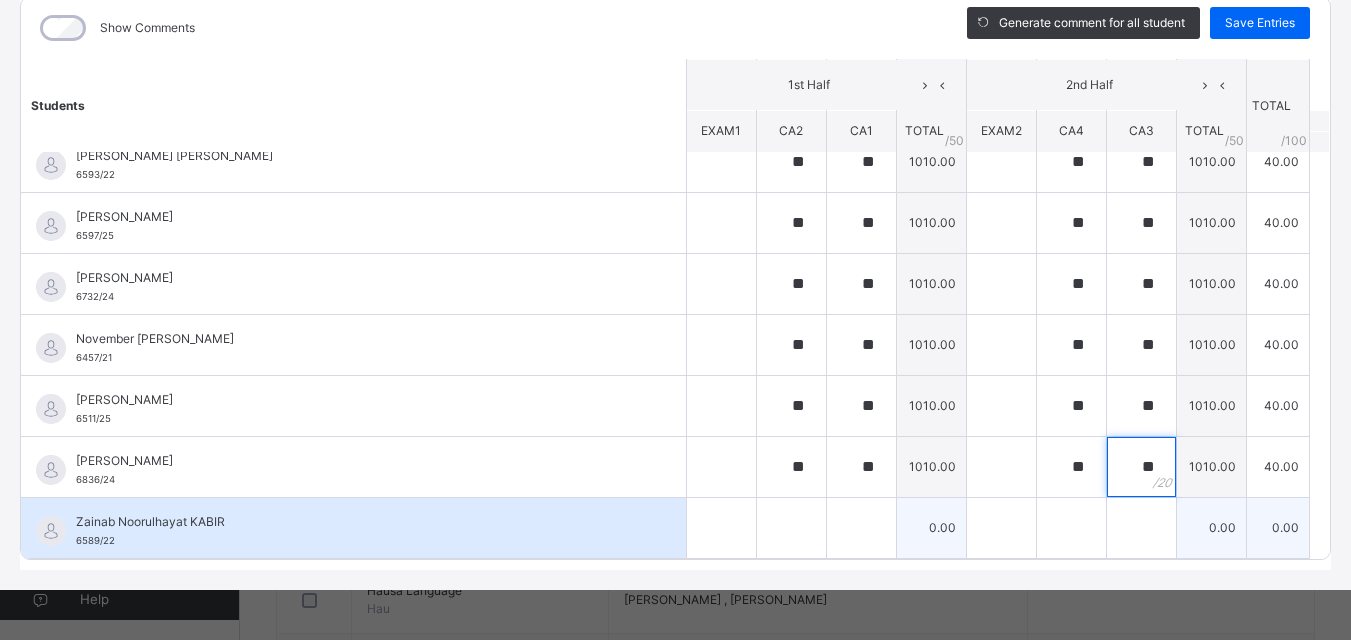 type on "**" 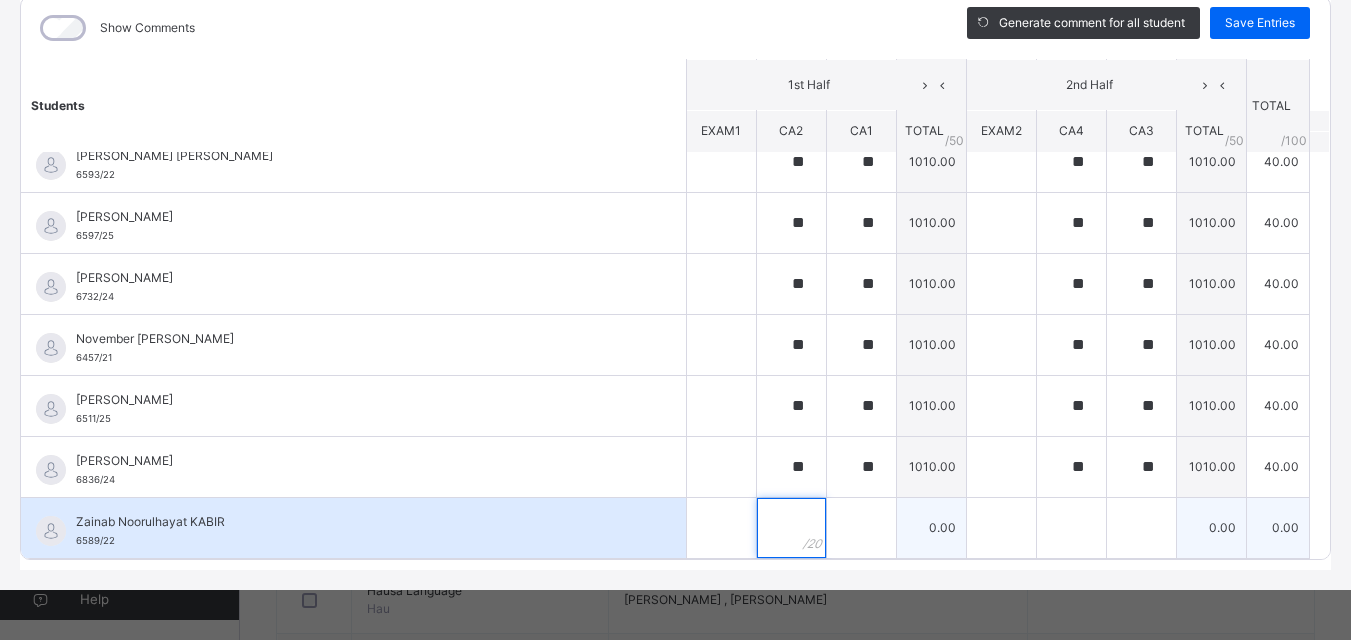 click at bounding box center [791, 528] 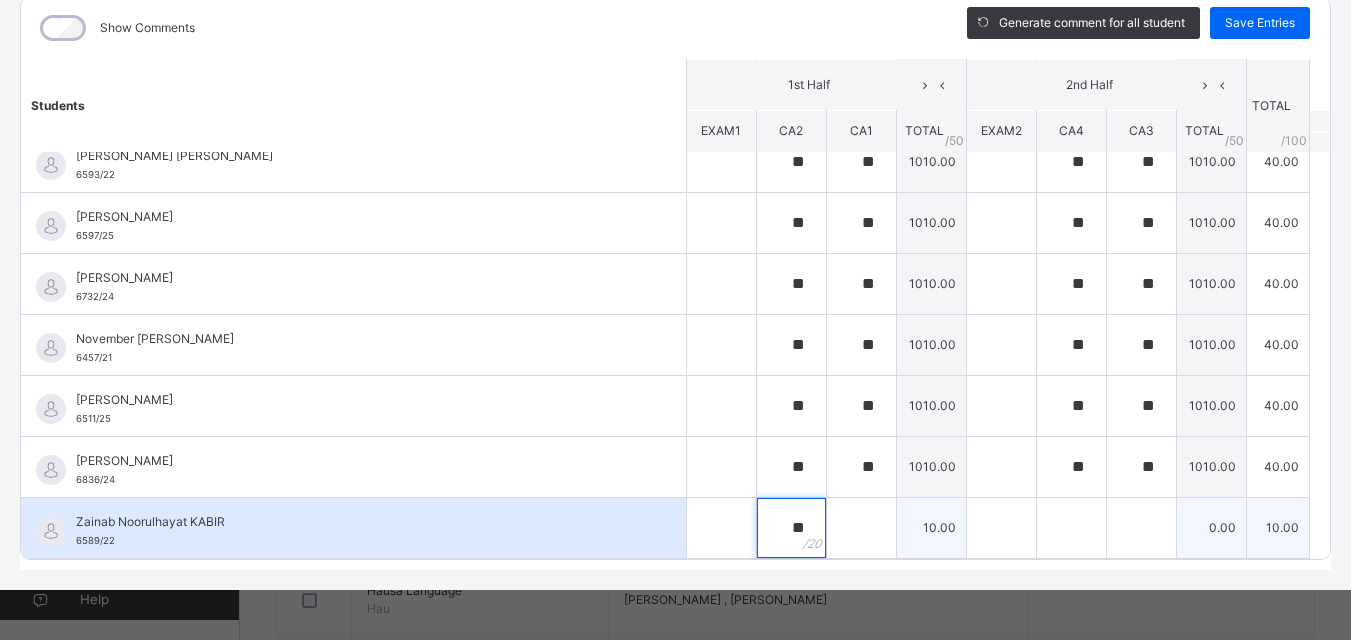 type on "**" 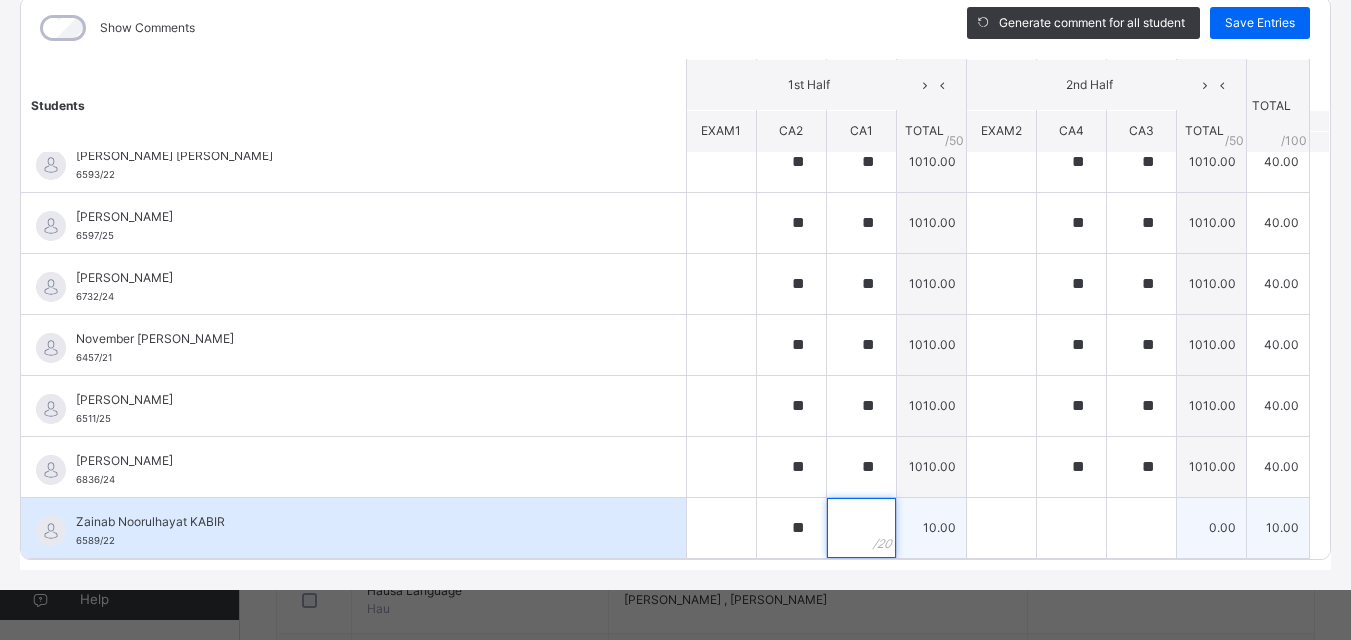 click at bounding box center (861, 528) 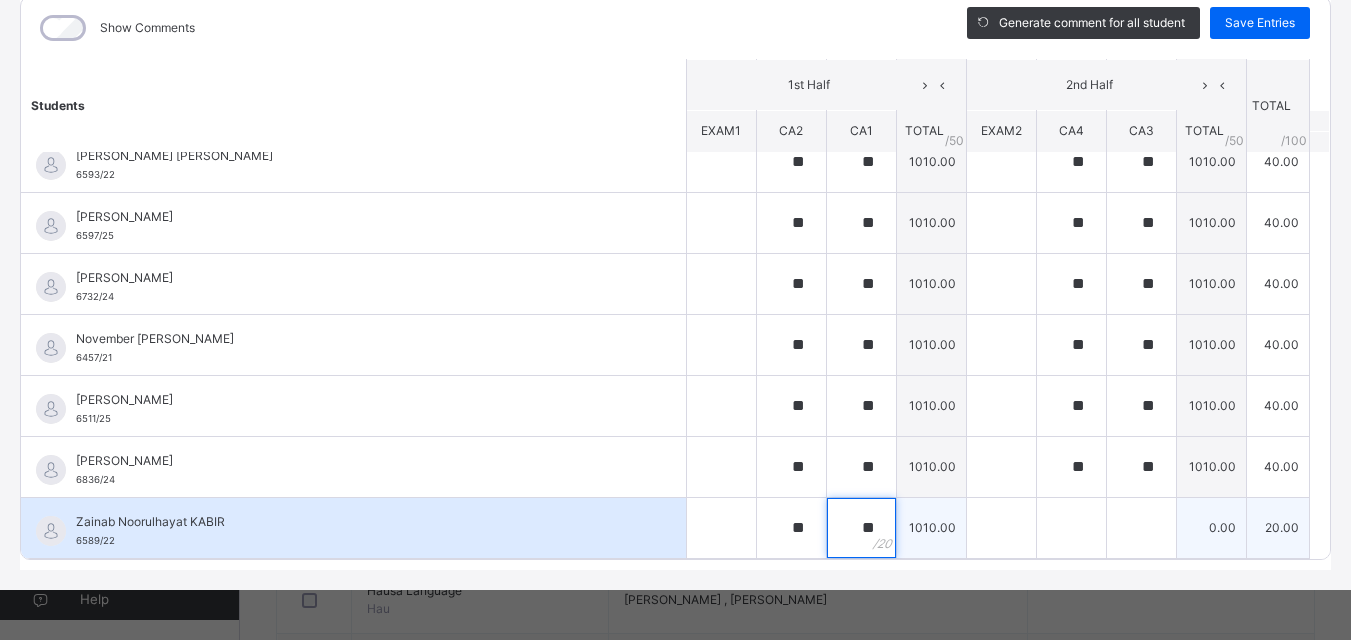 type on "**" 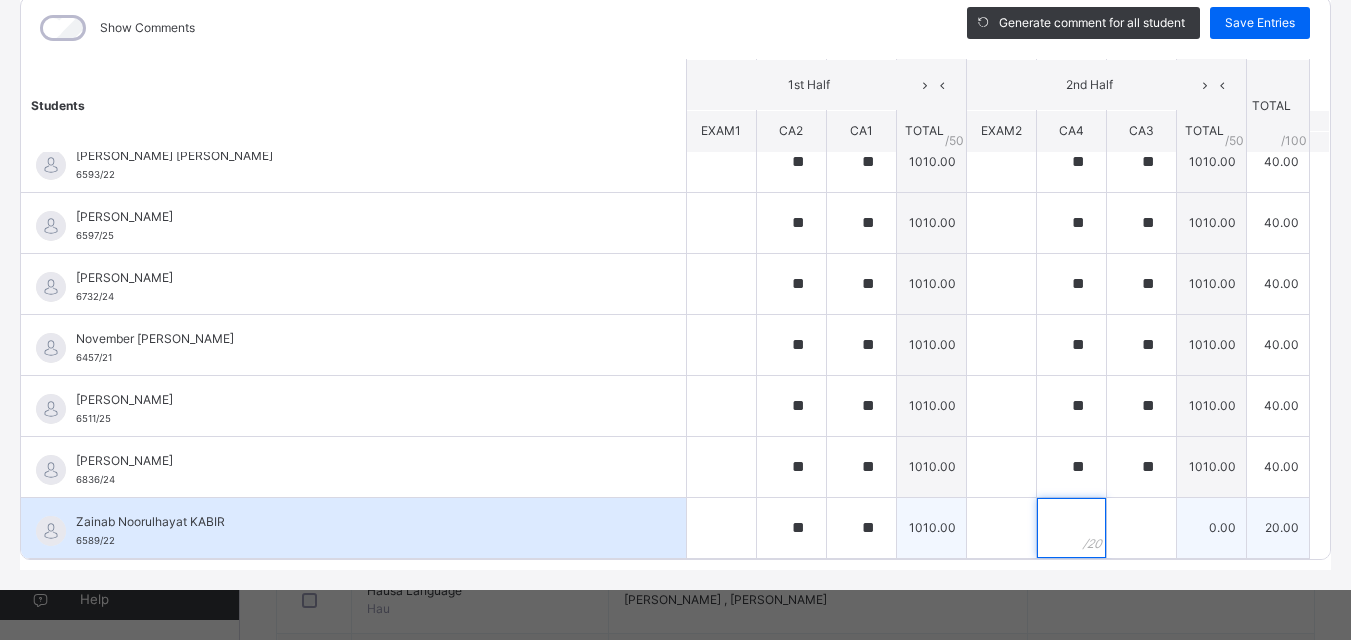 click at bounding box center (1071, 528) 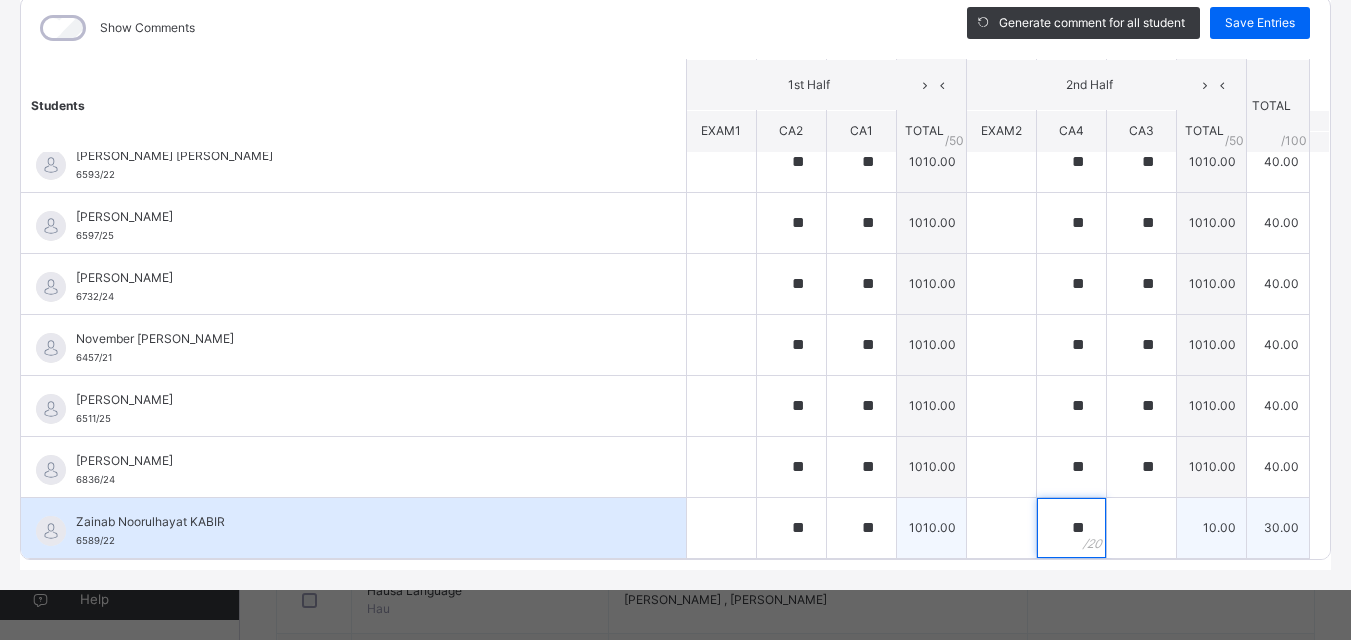 type on "**" 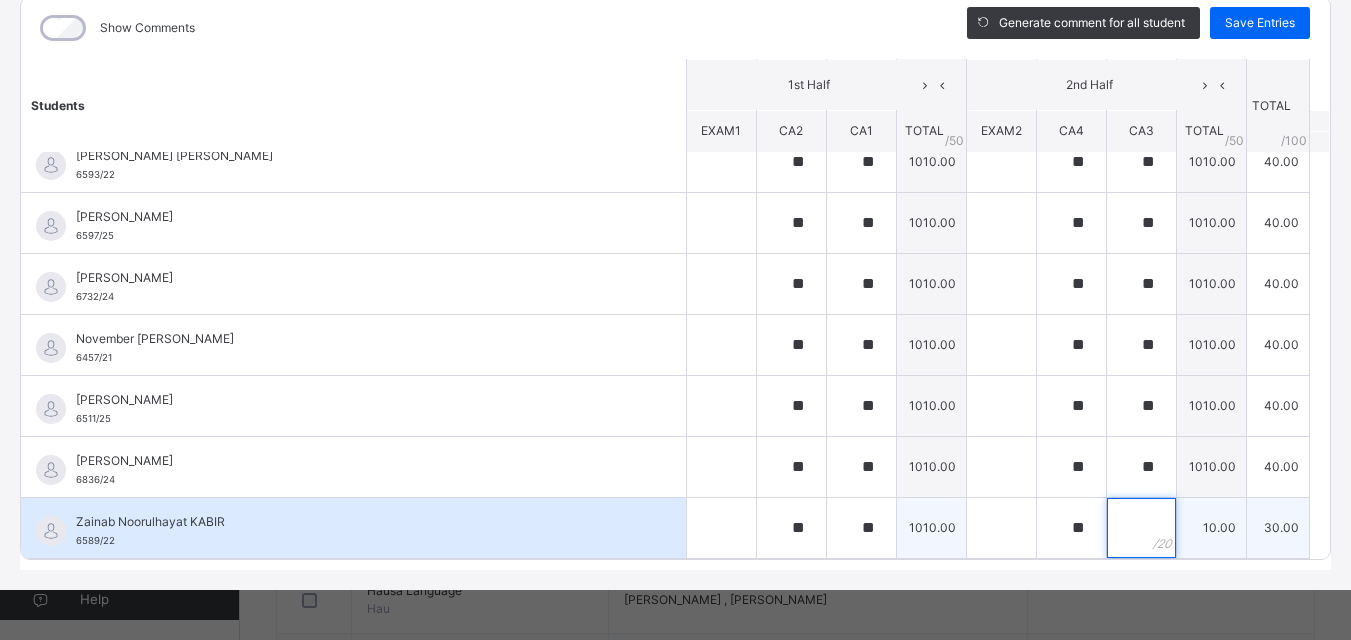 click at bounding box center [1141, 528] 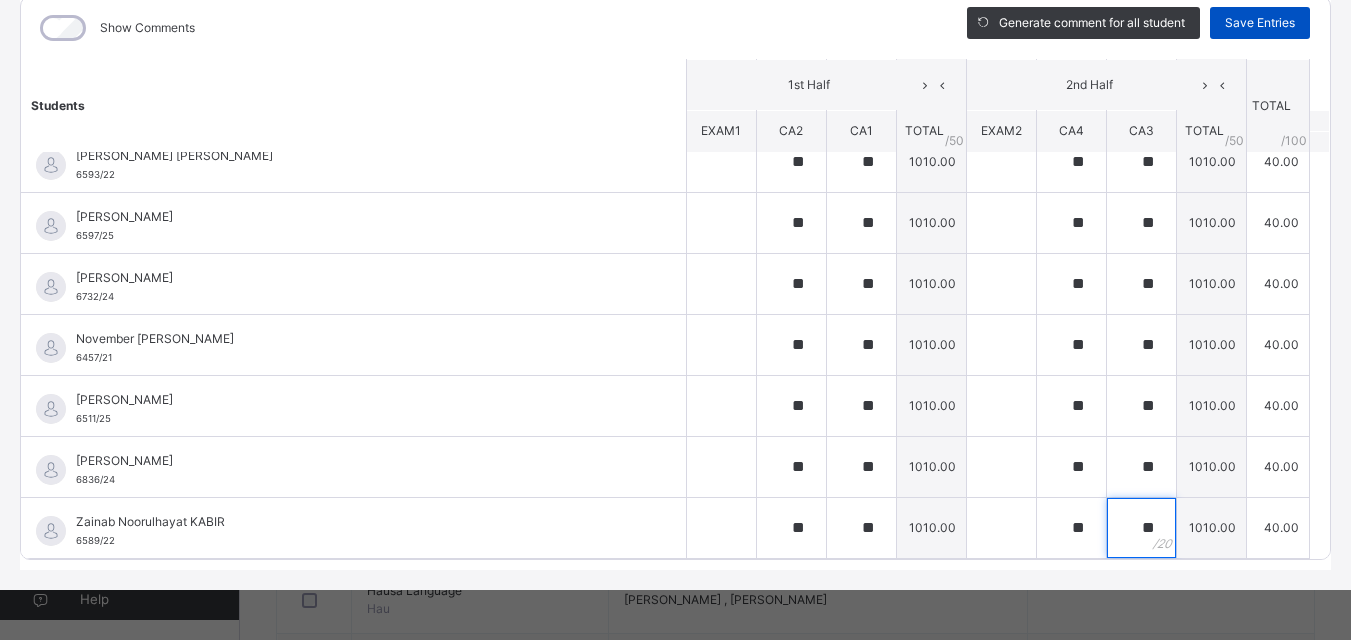 type on "**" 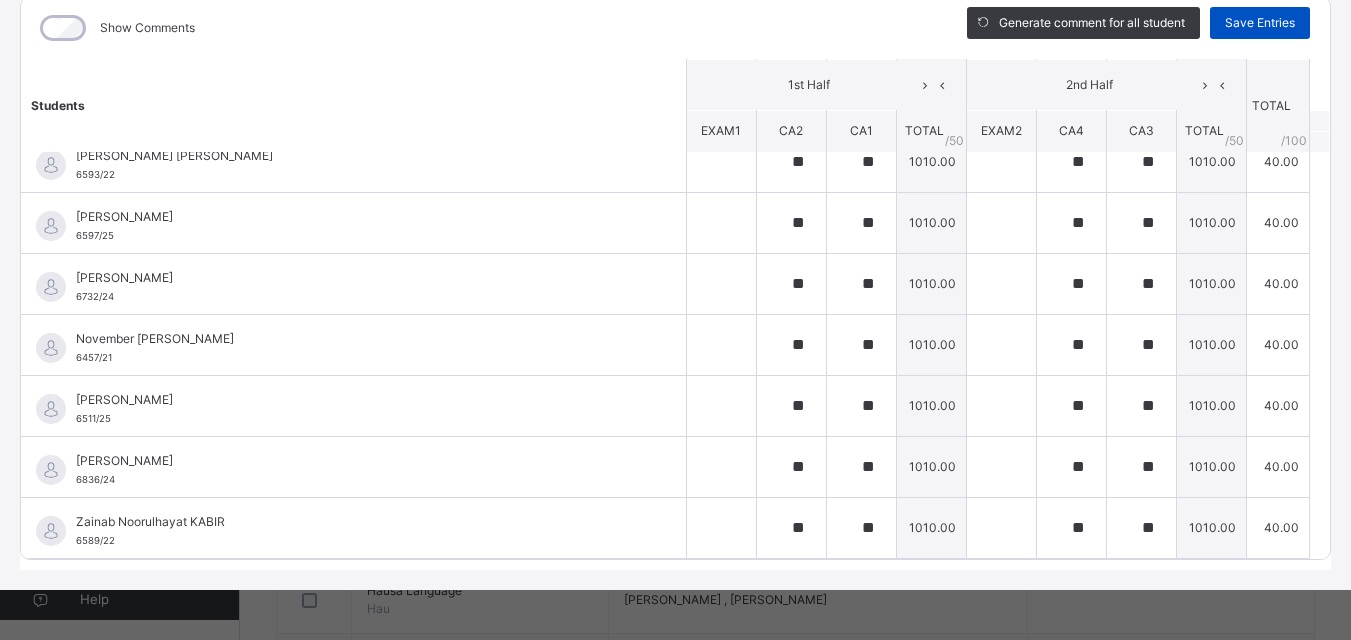 click on "Save Entries" at bounding box center (1260, 23) 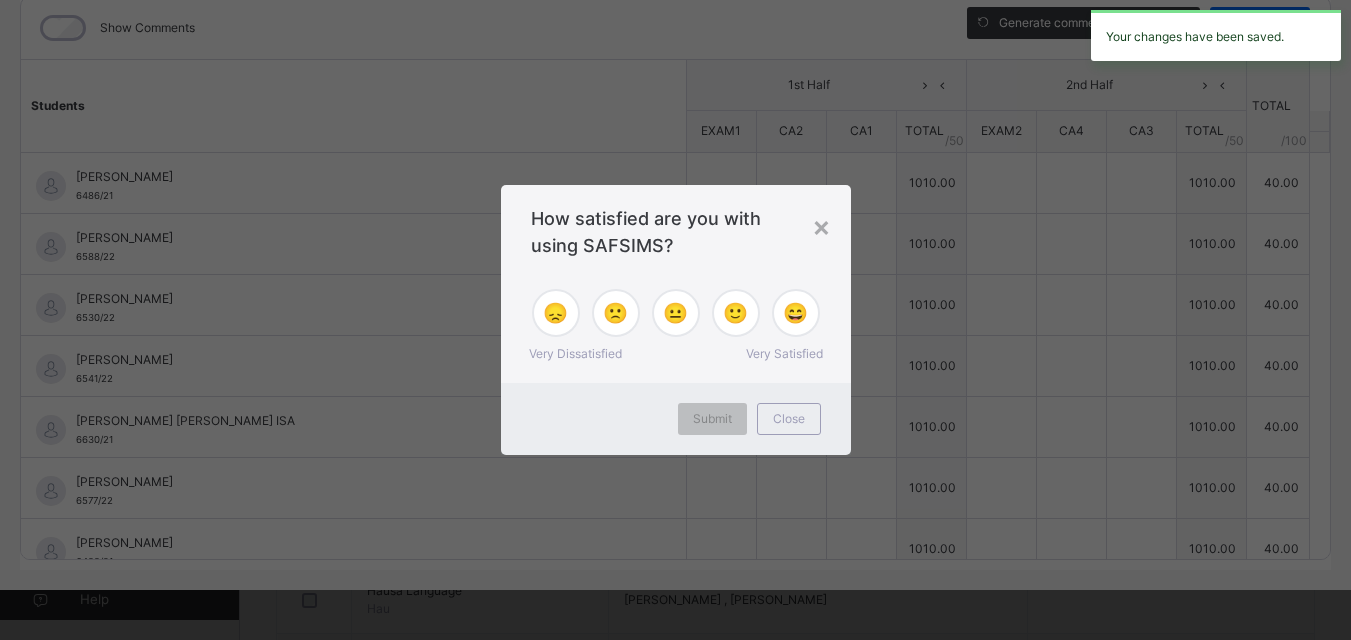 type on "**" 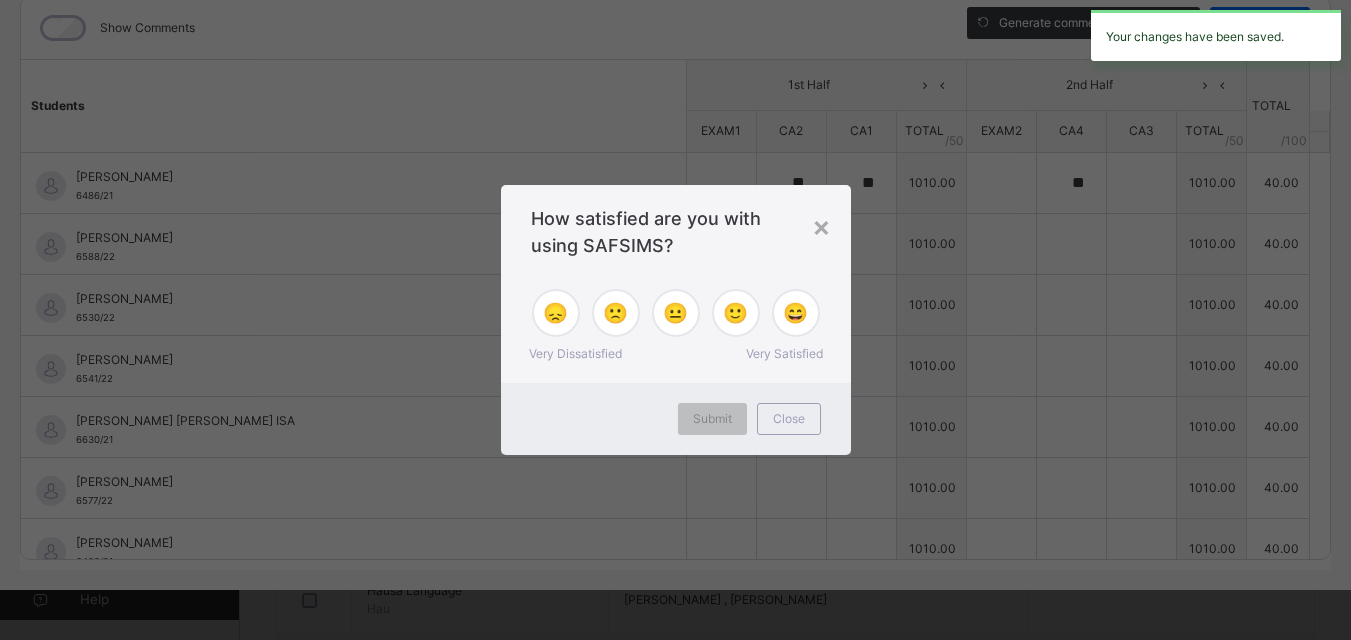 type on "**" 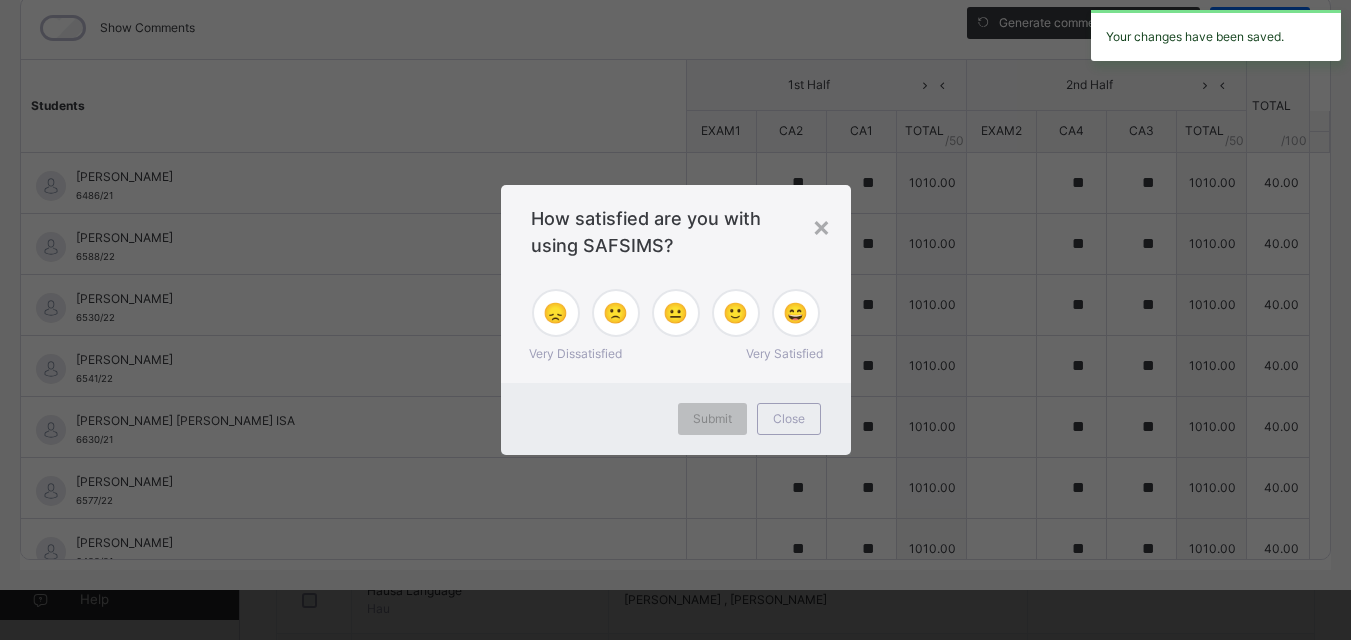 type on "**" 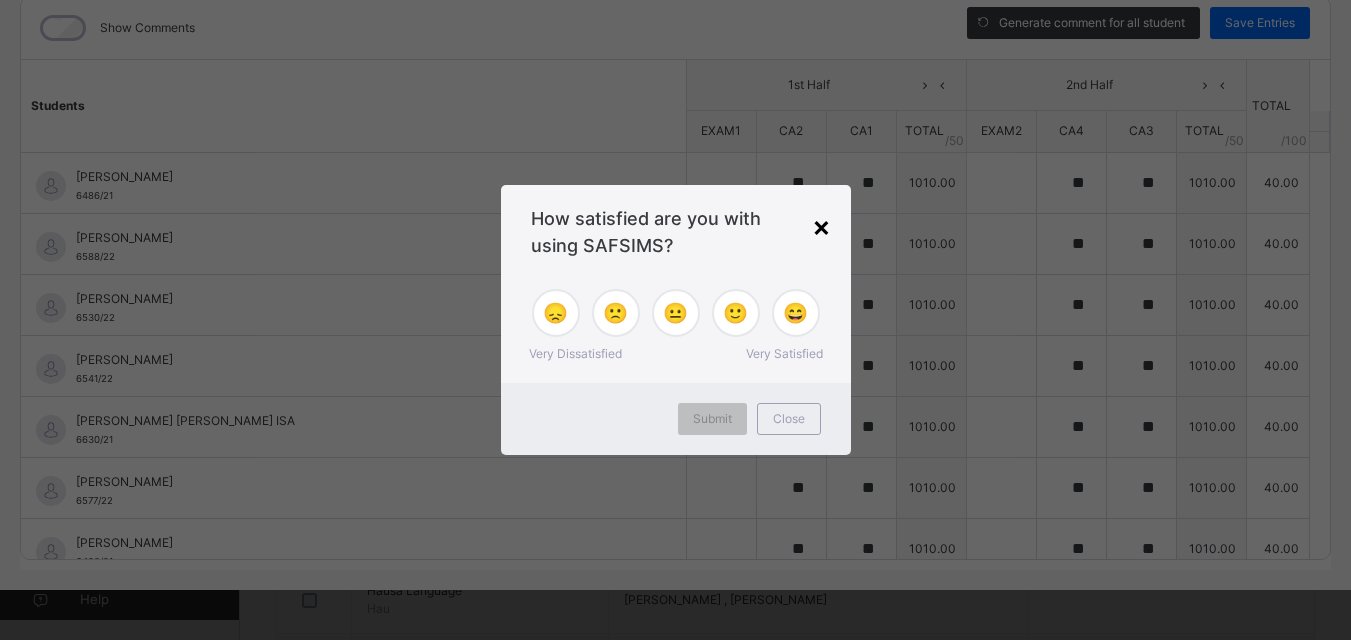 click on "×" at bounding box center (821, 226) 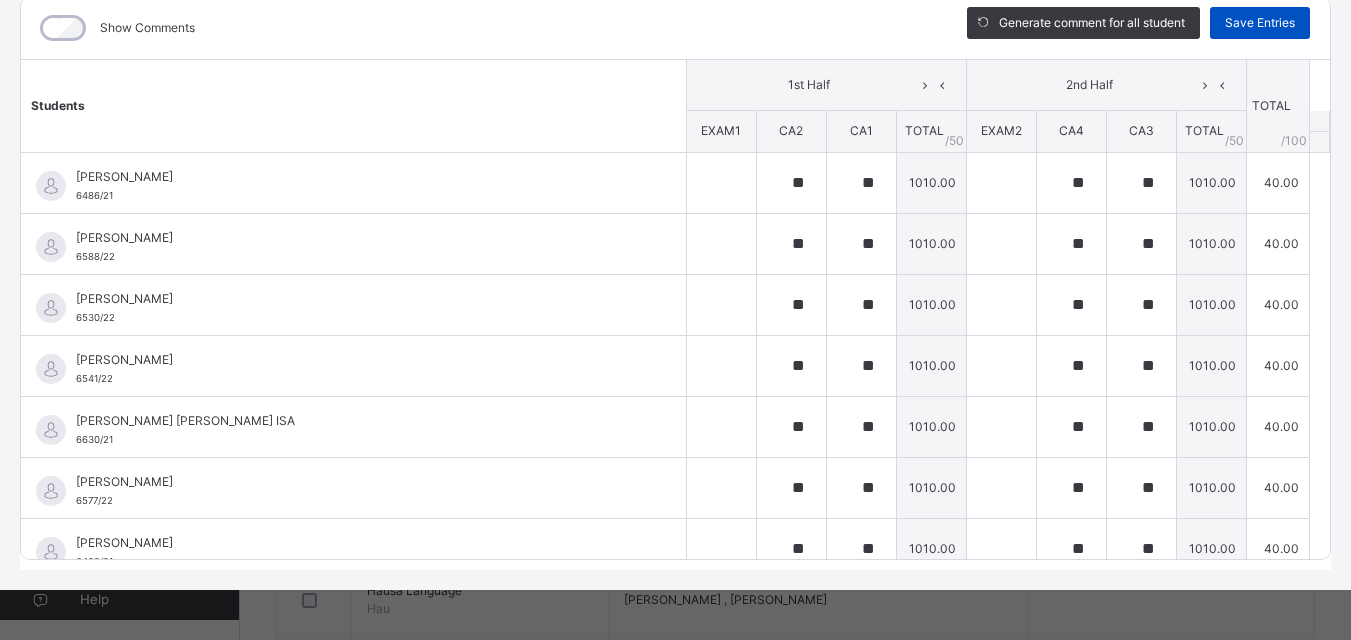 click on "Save Entries" at bounding box center [1260, 23] 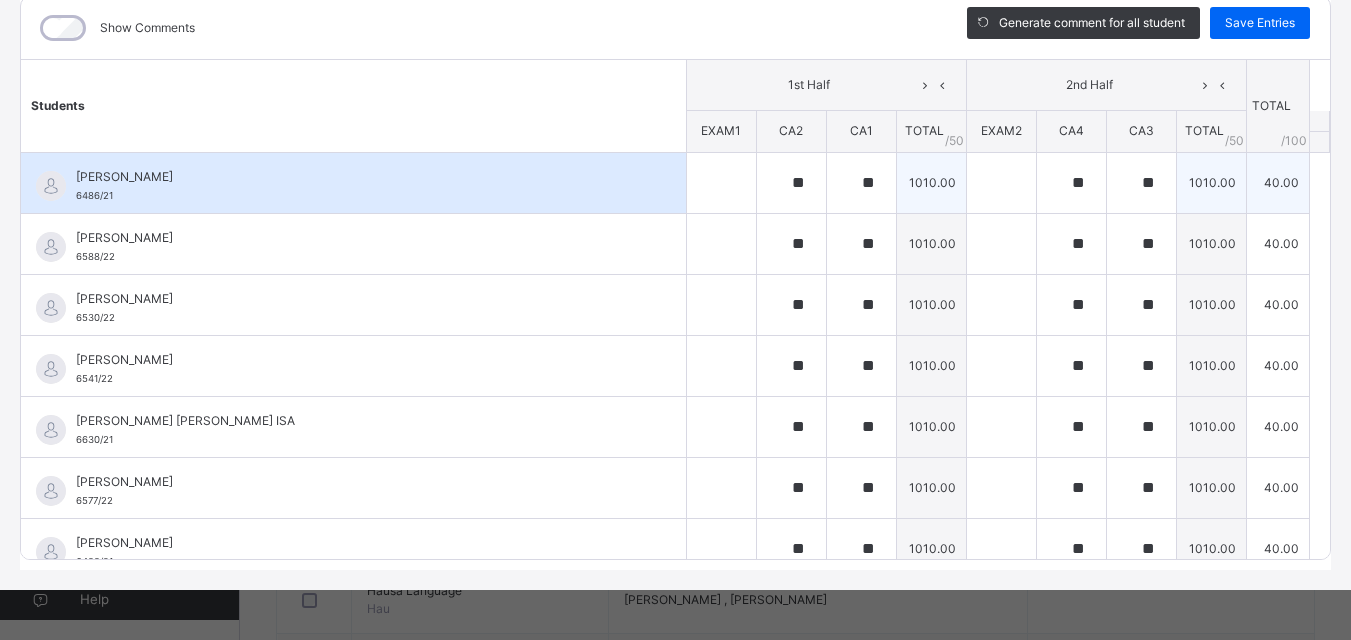 click on "[PERSON_NAME]" at bounding box center [358, 177] 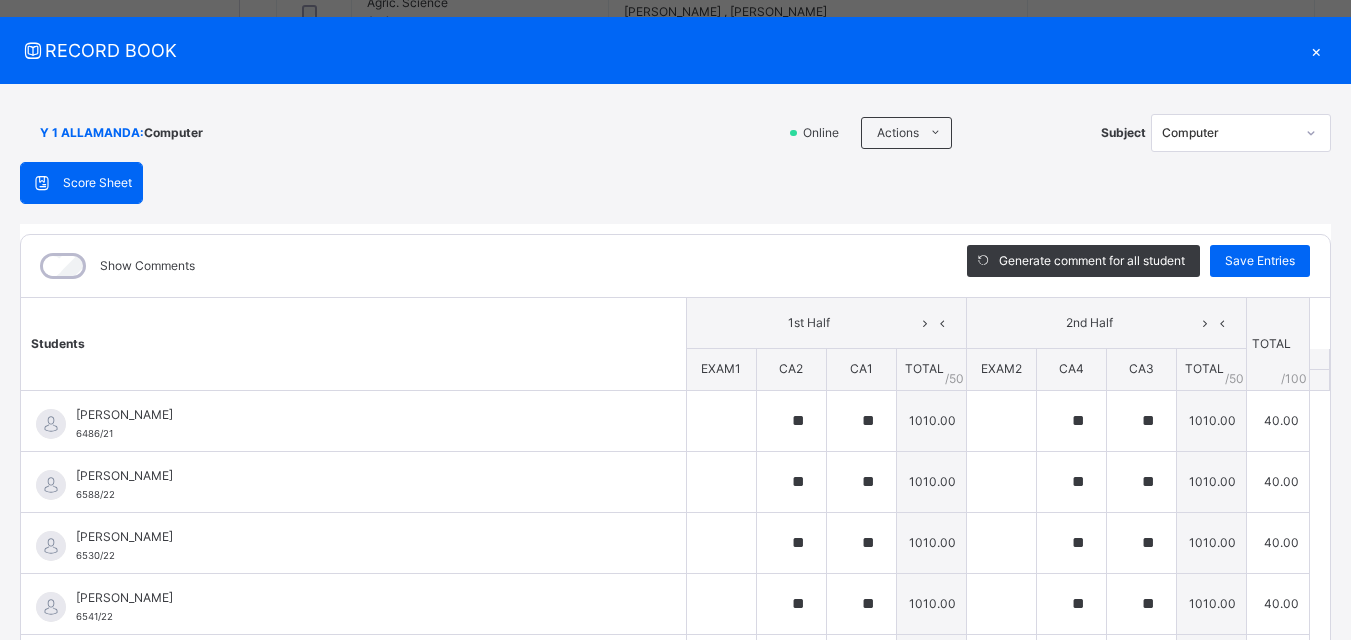 scroll, scrollTop: 0, scrollLeft: 0, axis: both 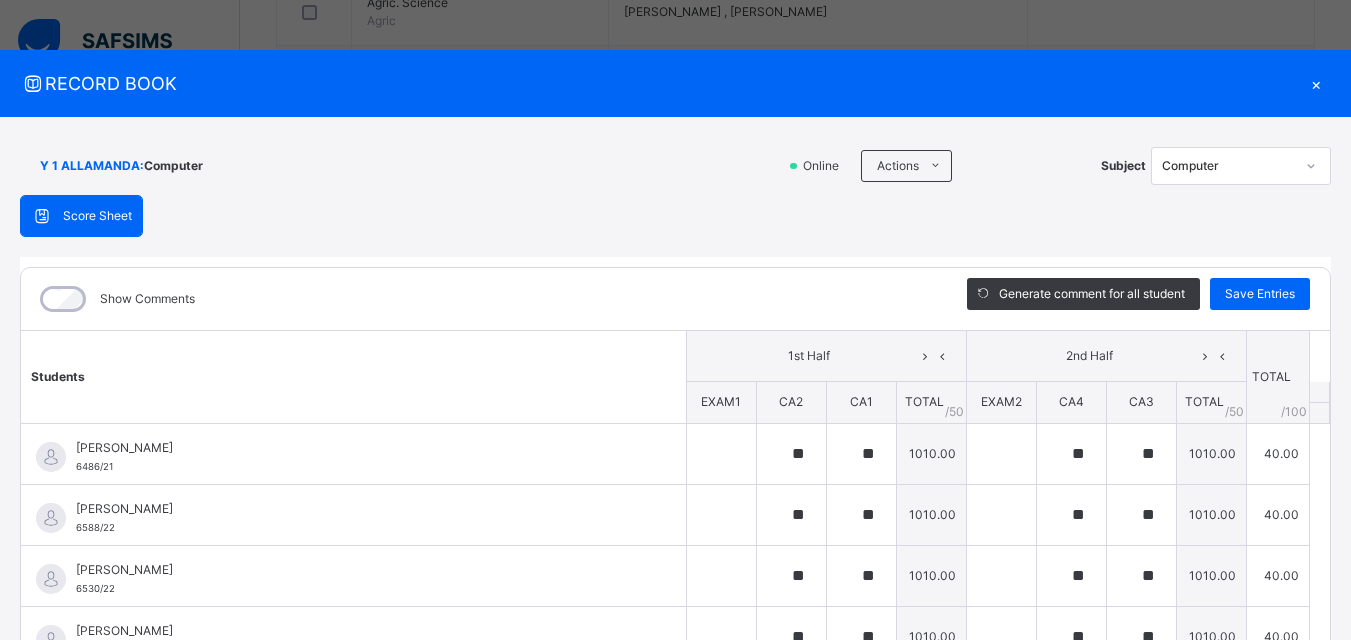 click on "×" at bounding box center (1316, 83) 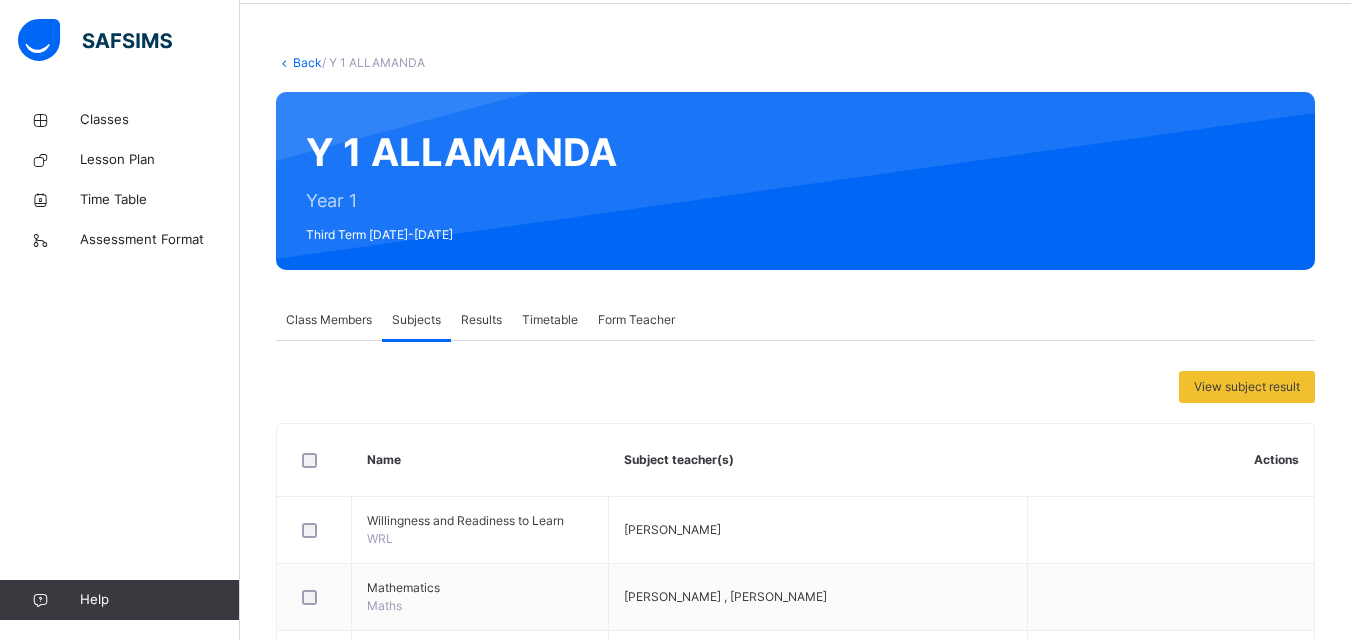 scroll, scrollTop: 0, scrollLeft: 0, axis: both 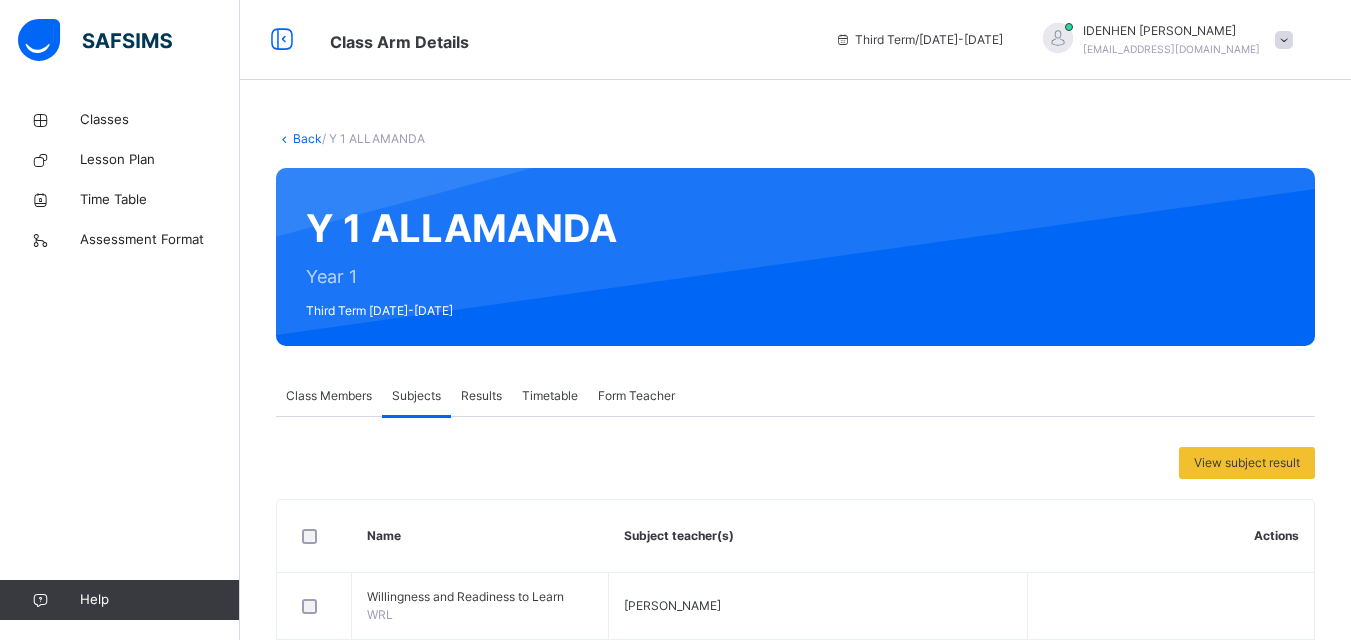 click on "Class Members" at bounding box center (329, 396) 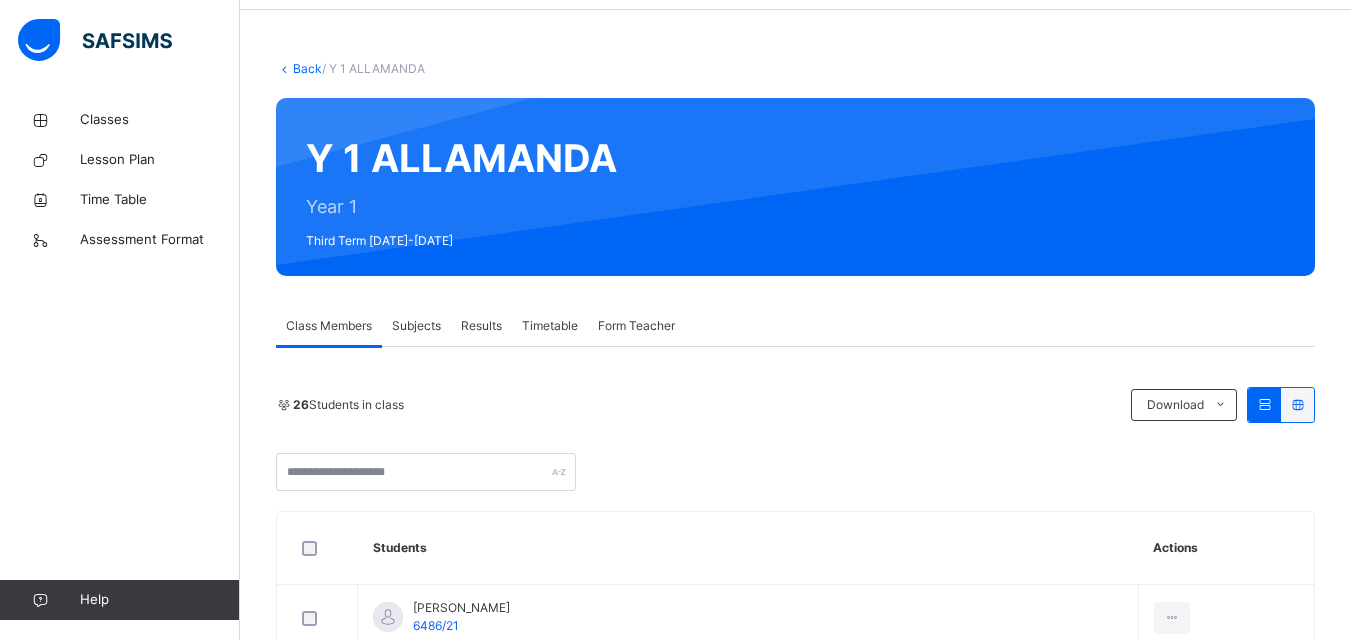 scroll, scrollTop: 0, scrollLeft: 0, axis: both 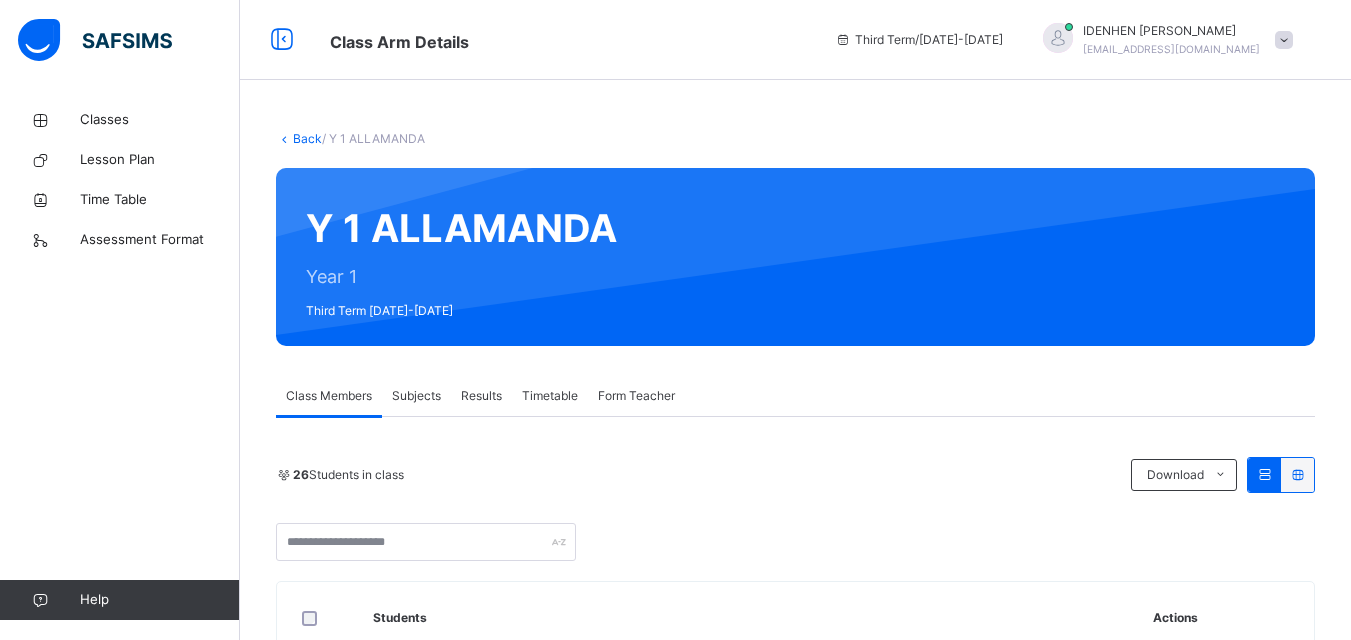 click on "Subjects" at bounding box center [416, 396] 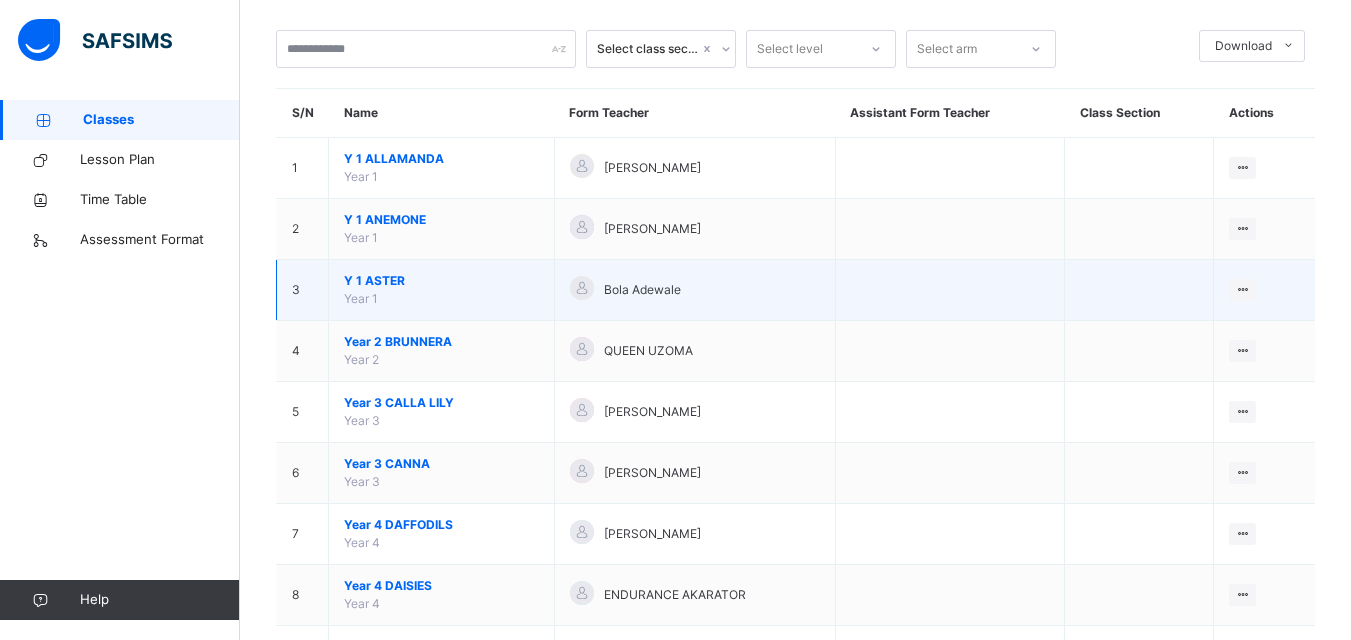 scroll, scrollTop: 0, scrollLeft: 0, axis: both 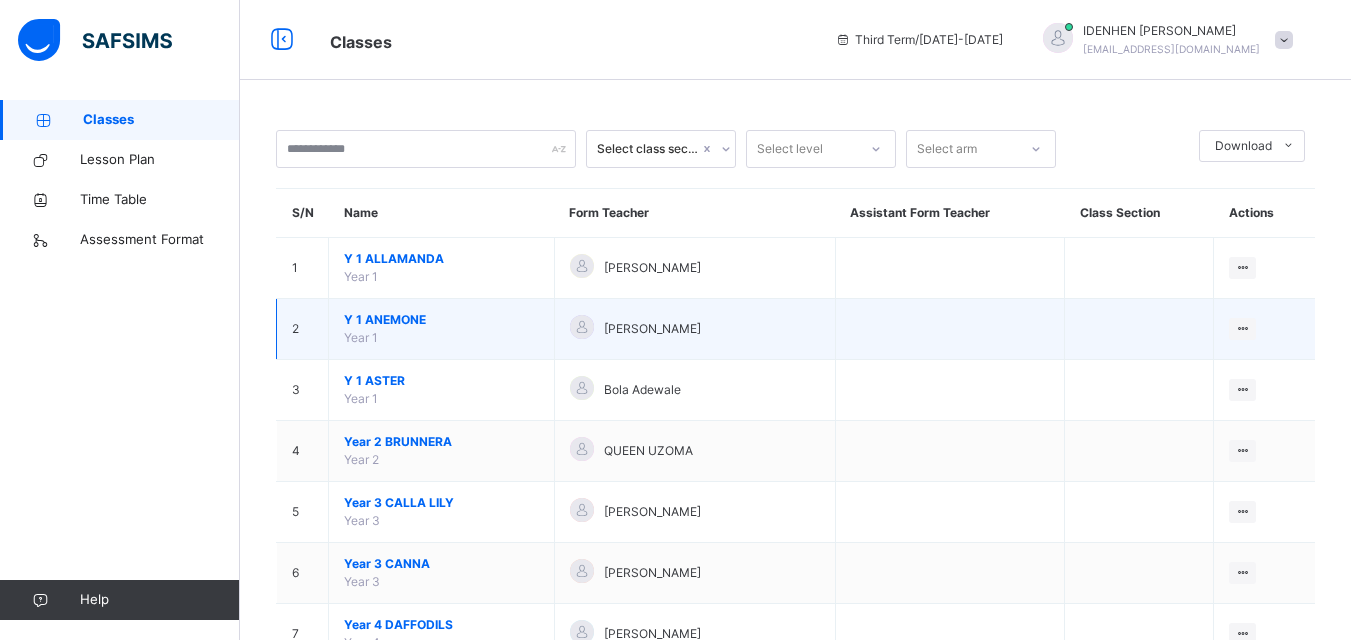 click on "Y 1   ANEMONE" at bounding box center (441, 320) 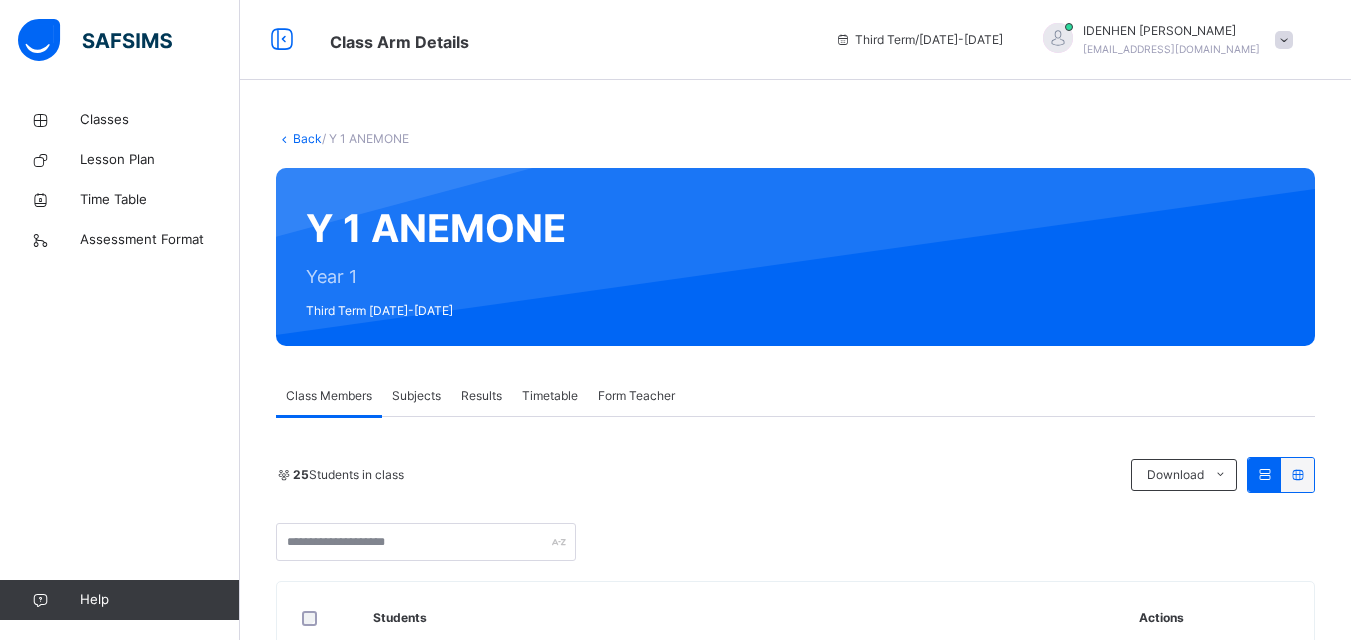 click on "Subjects" at bounding box center [416, 396] 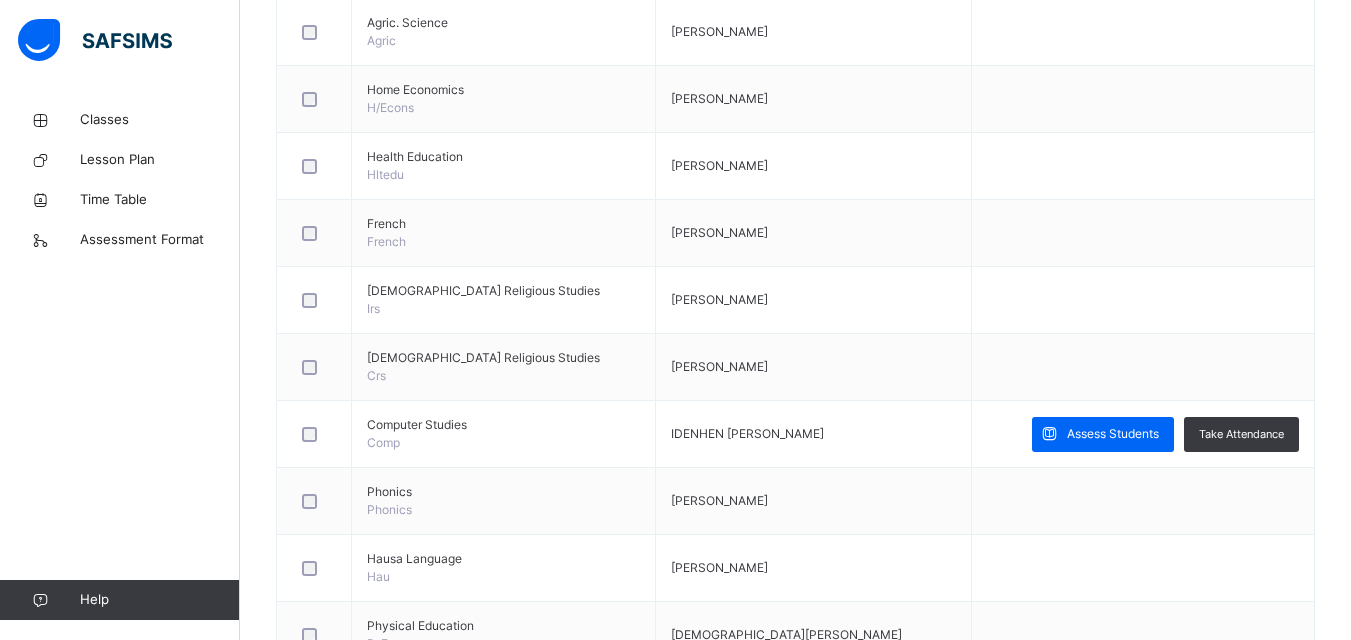 scroll, scrollTop: 1900, scrollLeft: 0, axis: vertical 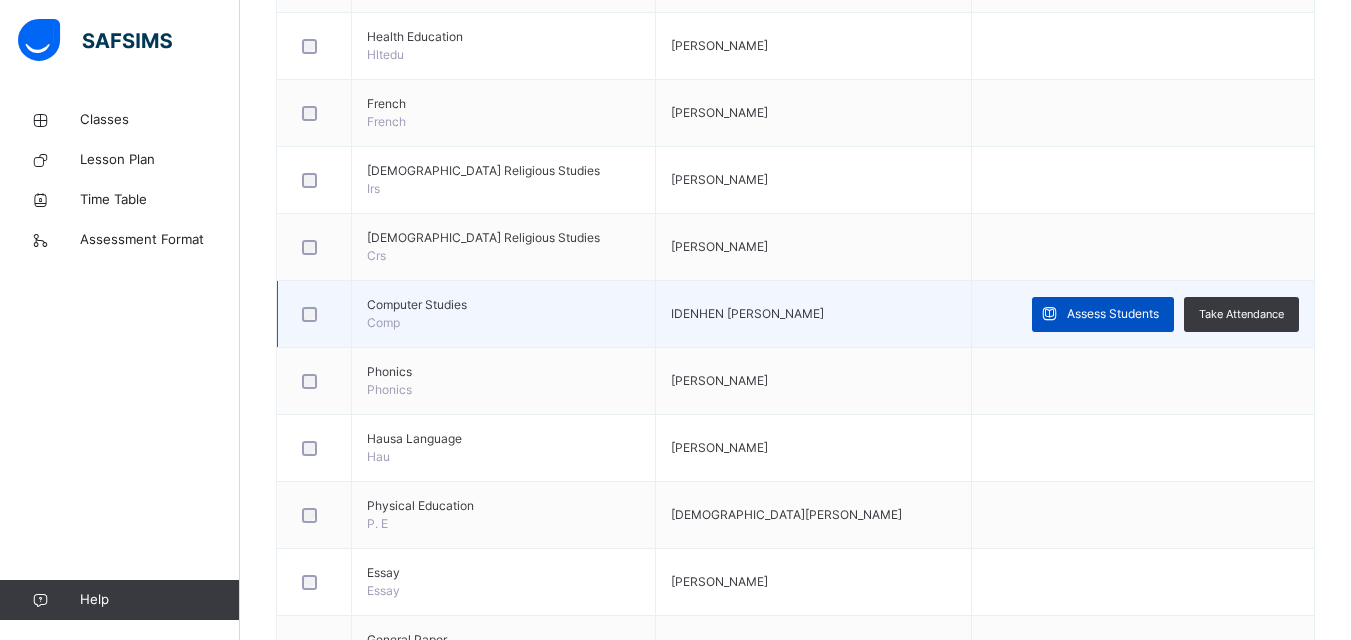 click on "Assess Students" at bounding box center (1103, 314) 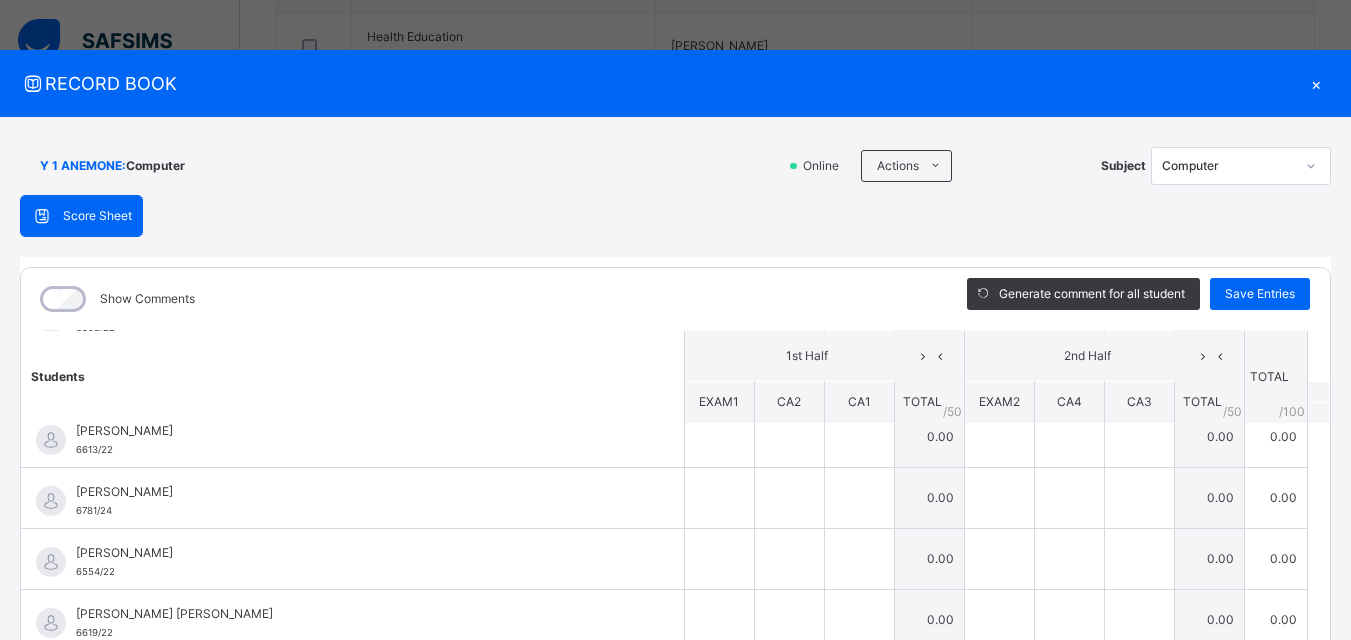scroll, scrollTop: 0, scrollLeft: 0, axis: both 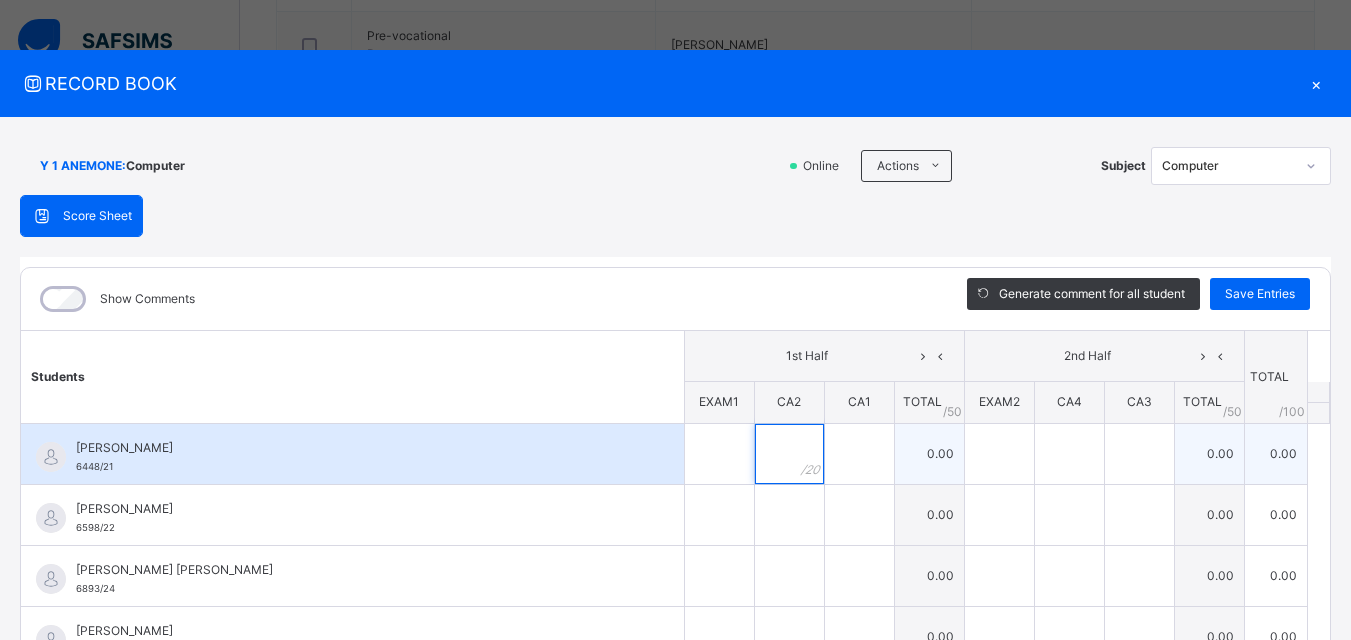 click at bounding box center [789, 454] 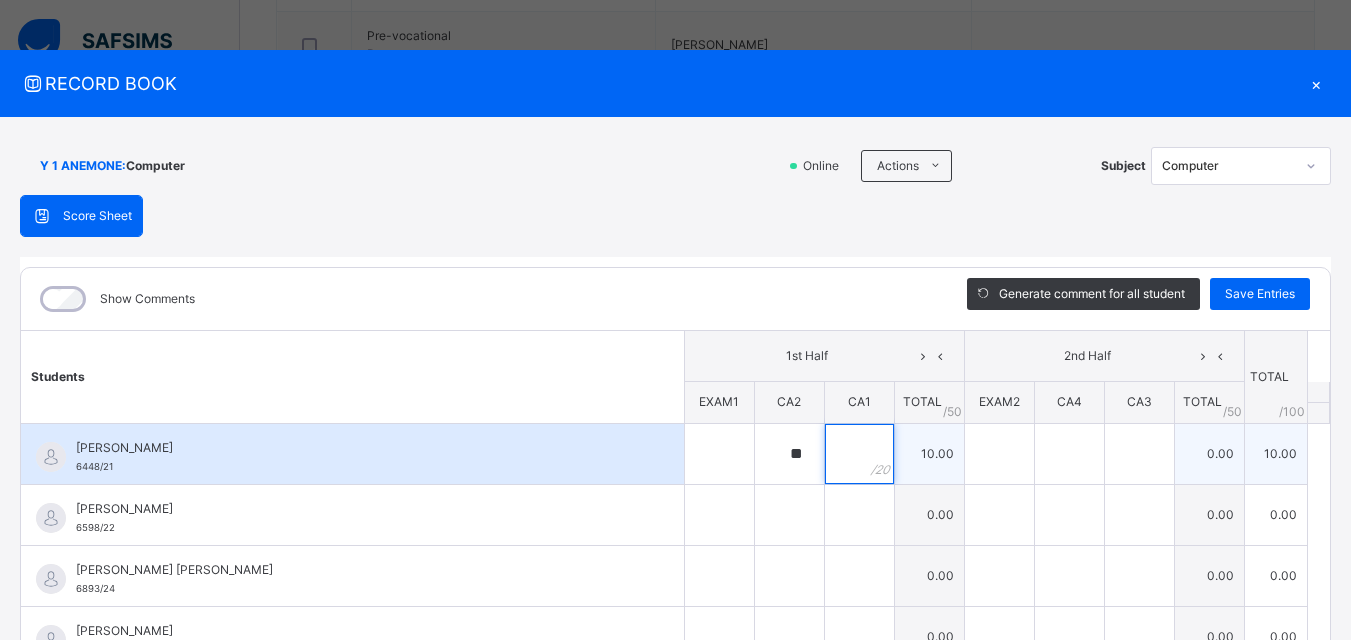 click at bounding box center [859, 454] 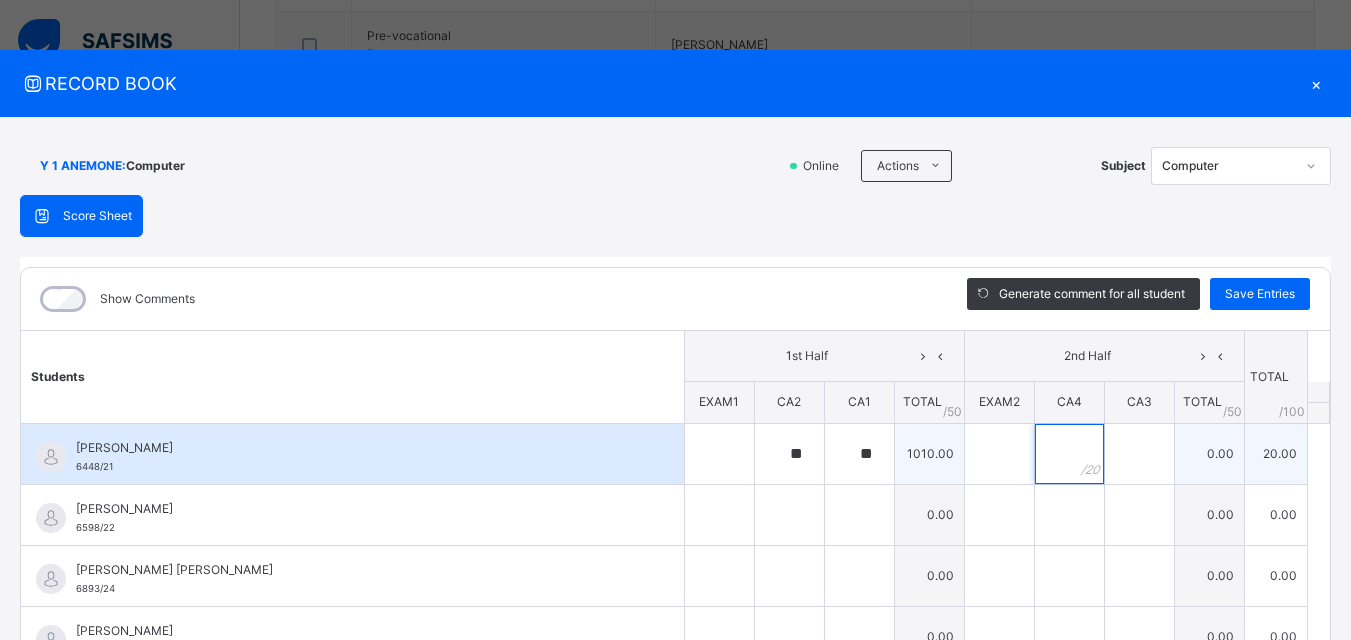 click at bounding box center (1069, 454) 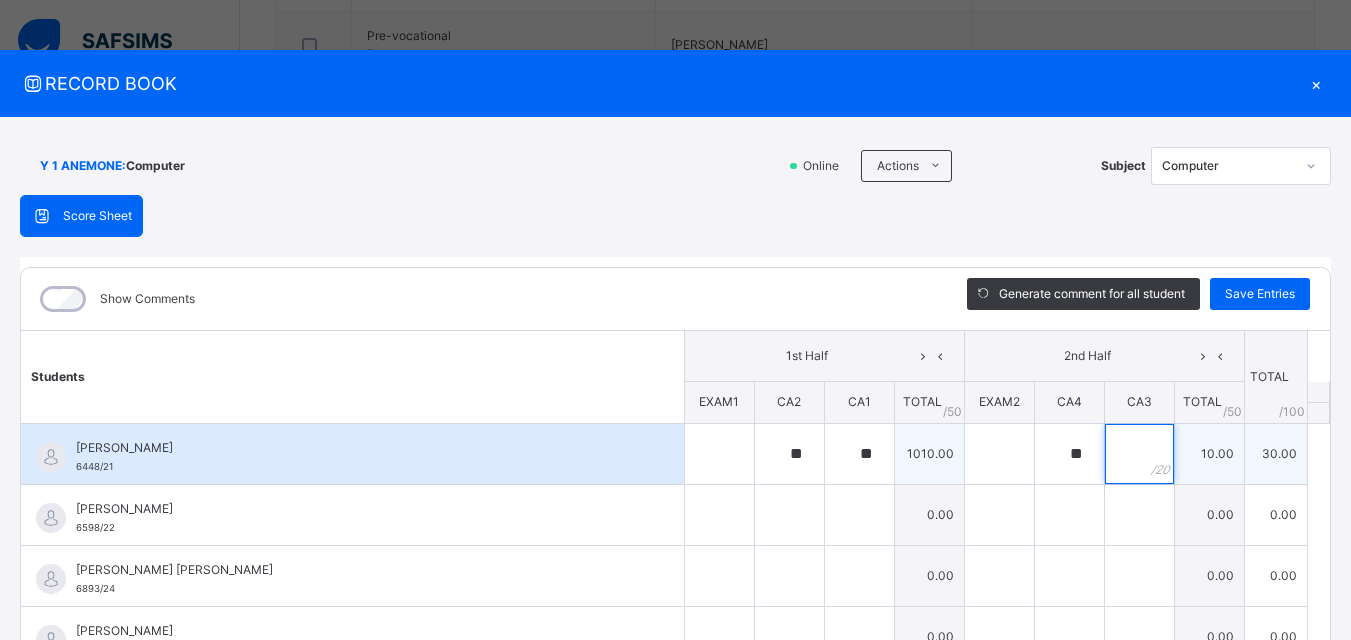 click at bounding box center (1139, 454) 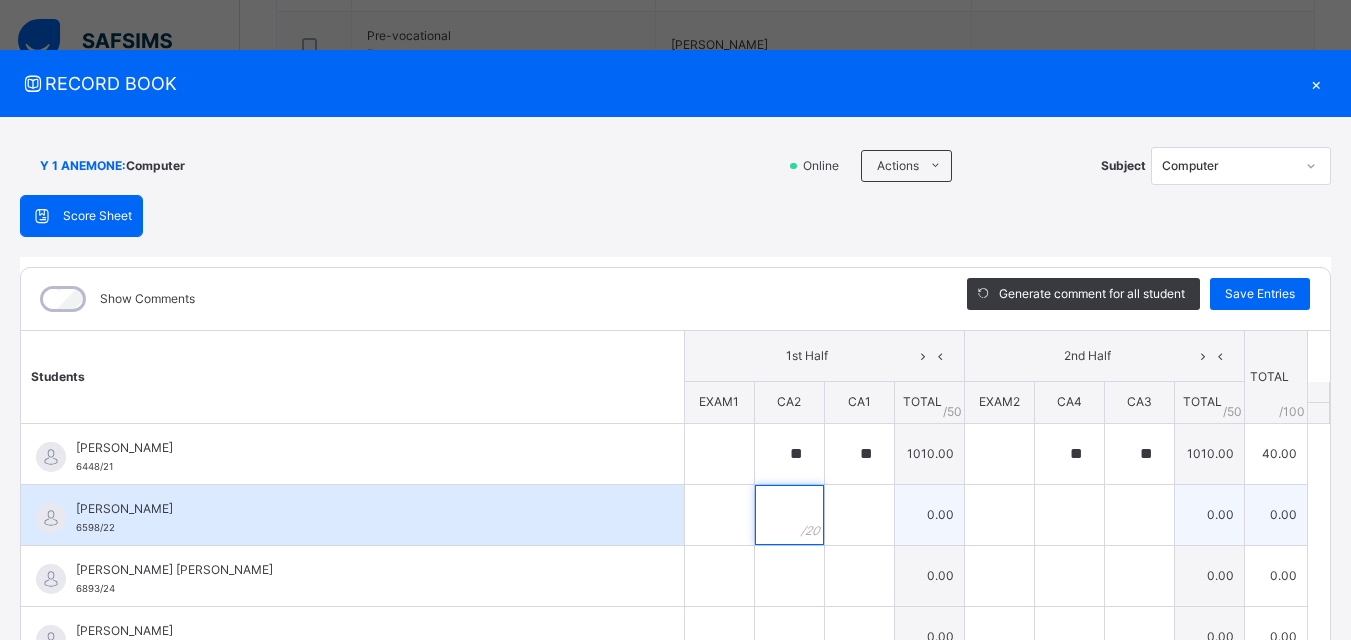 click at bounding box center (789, 515) 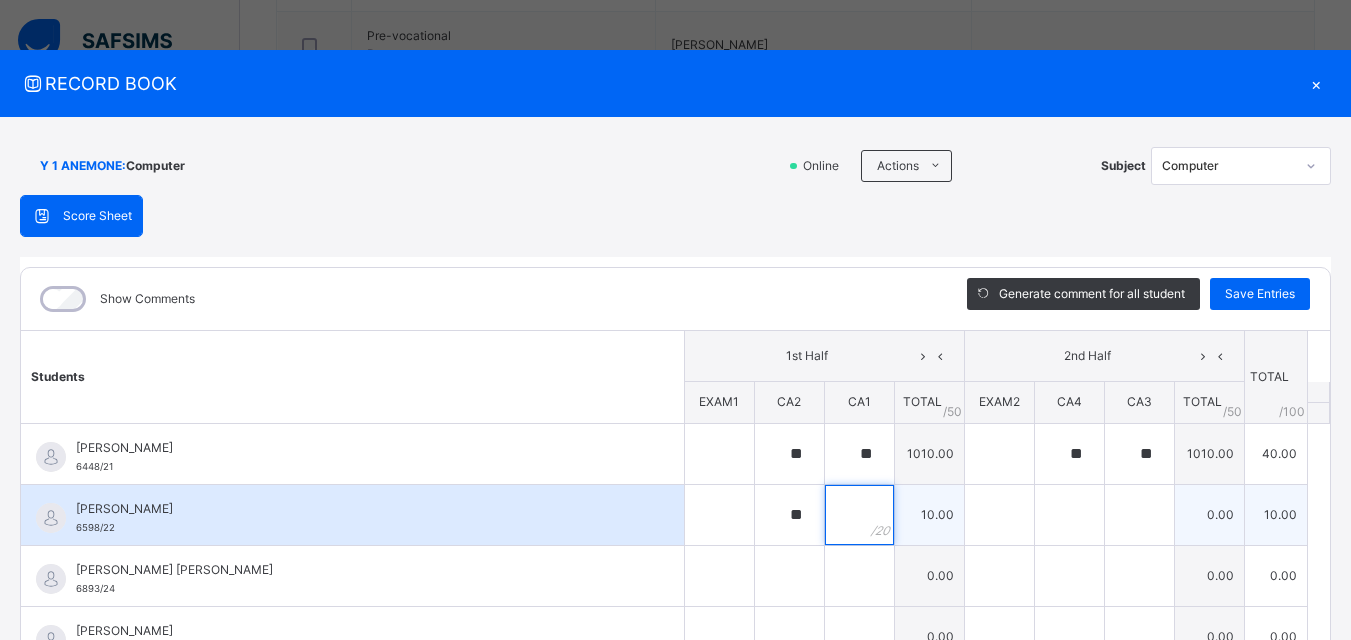 click at bounding box center [859, 515] 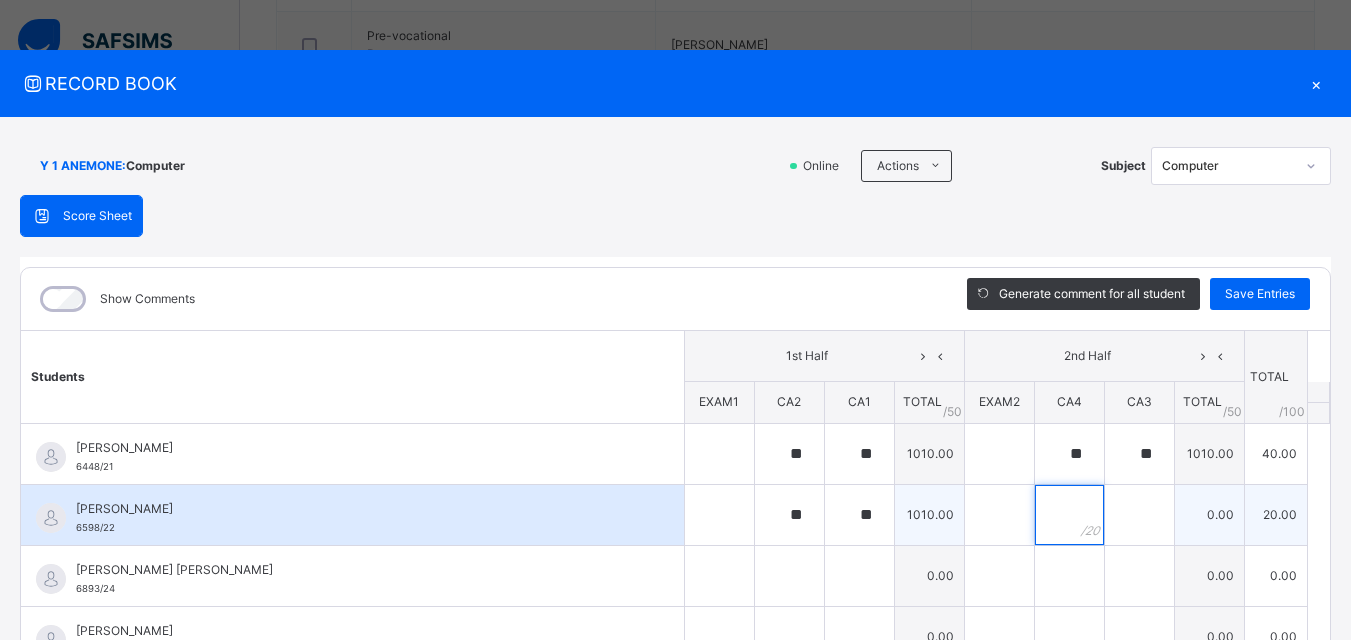 click at bounding box center (1069, 515) 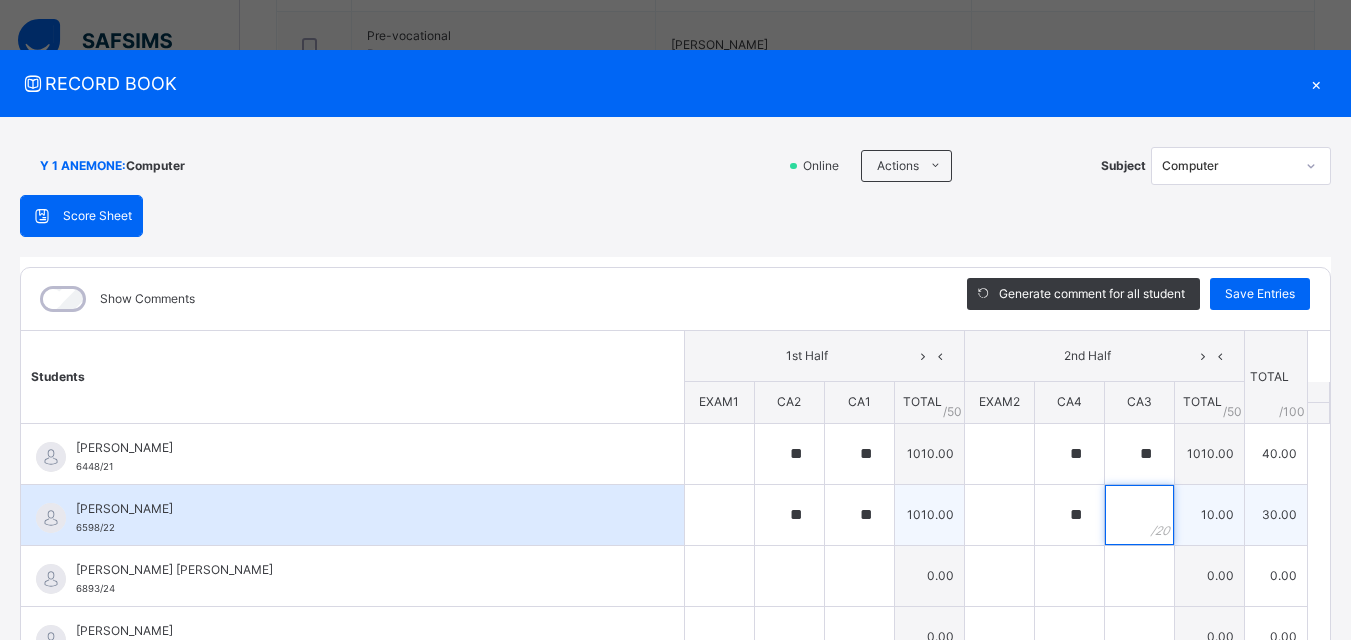 click at bounding box center [1139, 515] 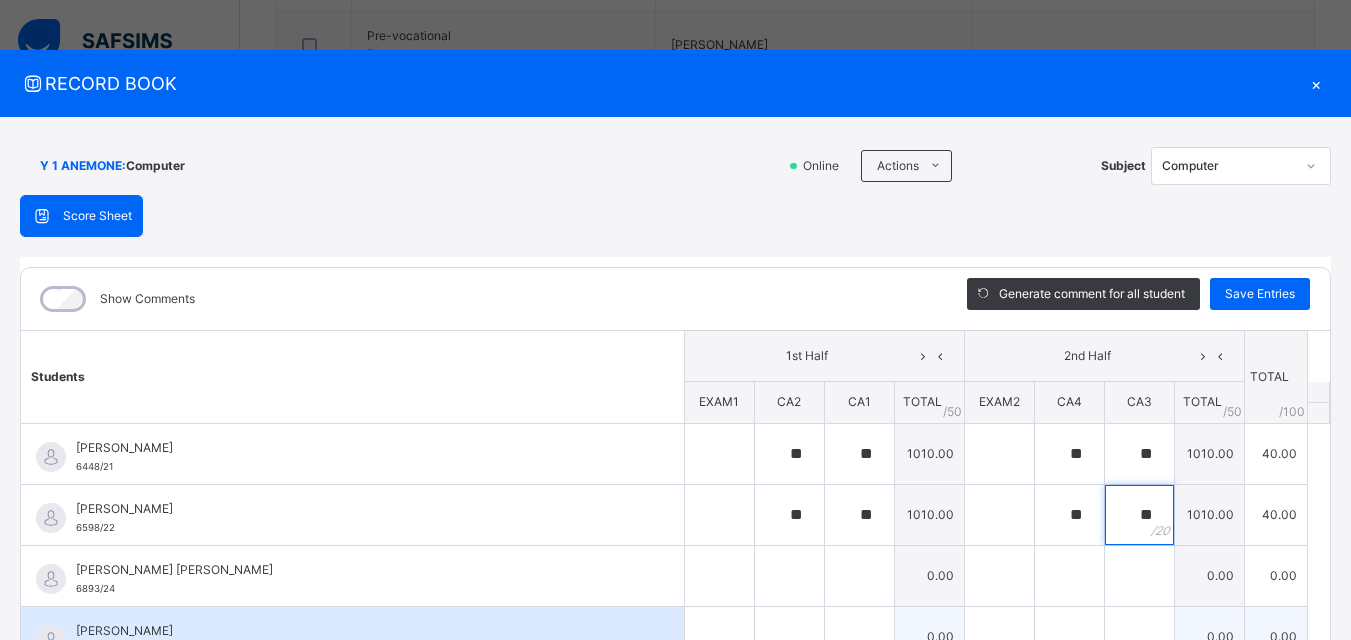 scroll, scrollTop: 100, scrollLeft: 0, axis: vertical 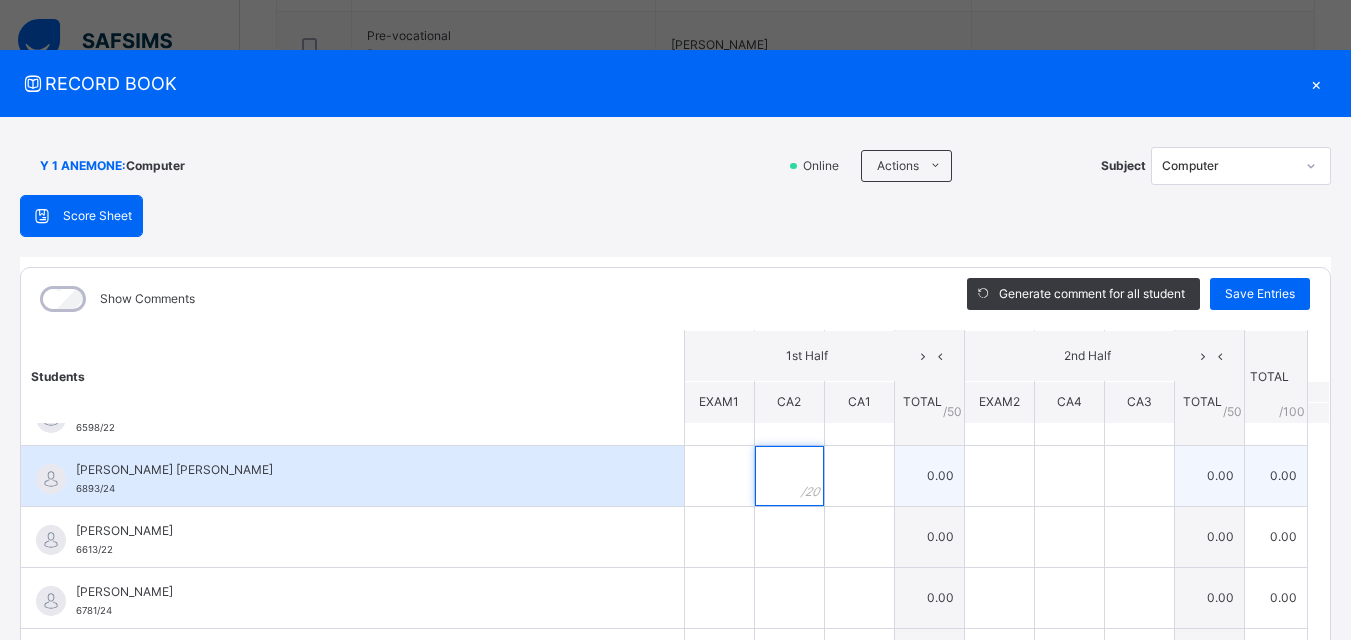 click at bounding box center (789, 476) 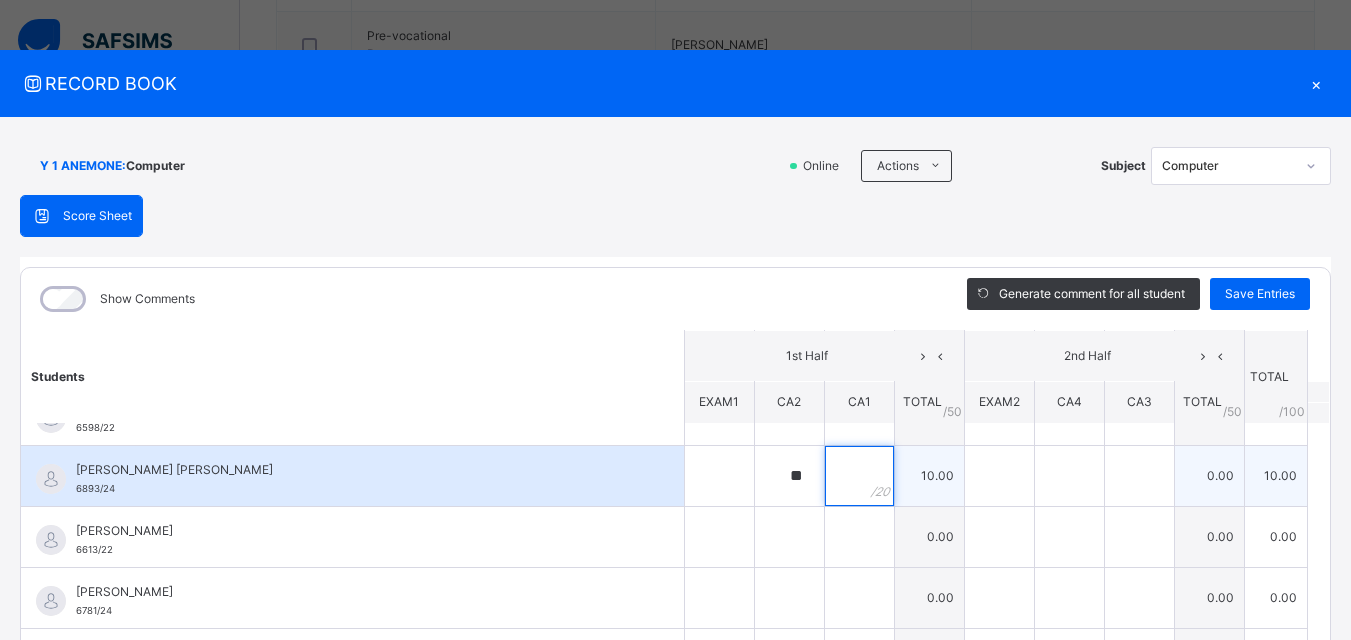 click at bounding box center (859, 476) 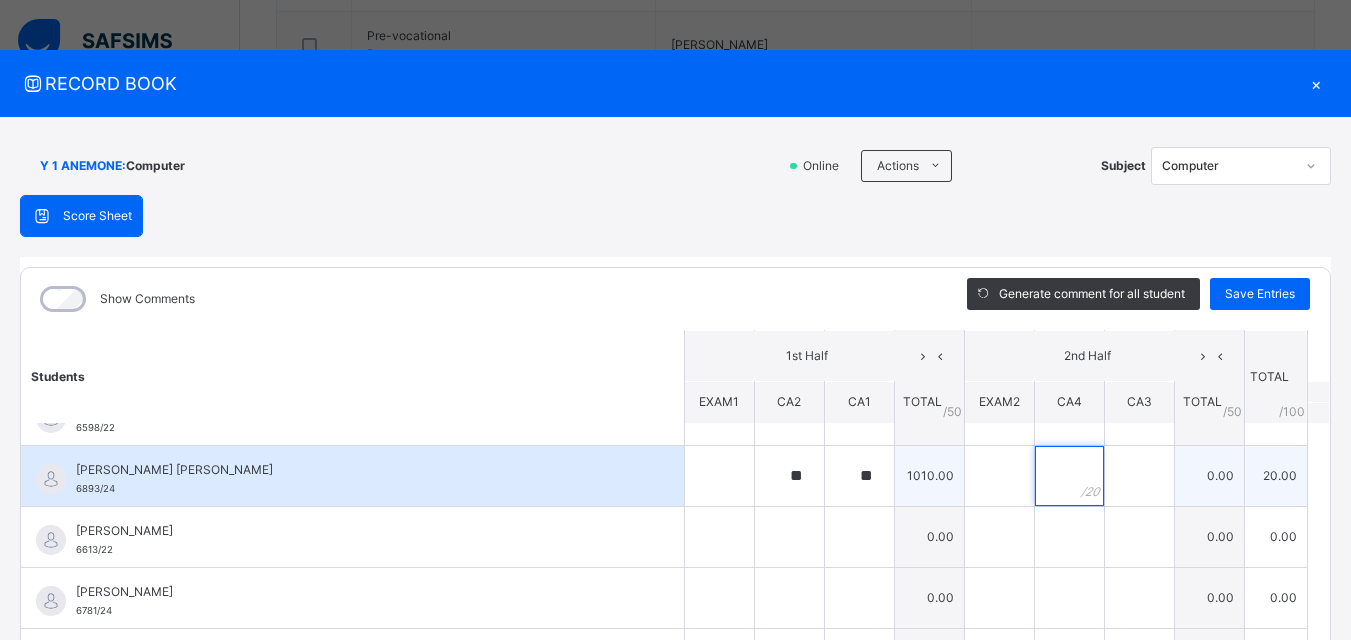 click at bounding box center (1069, 476) 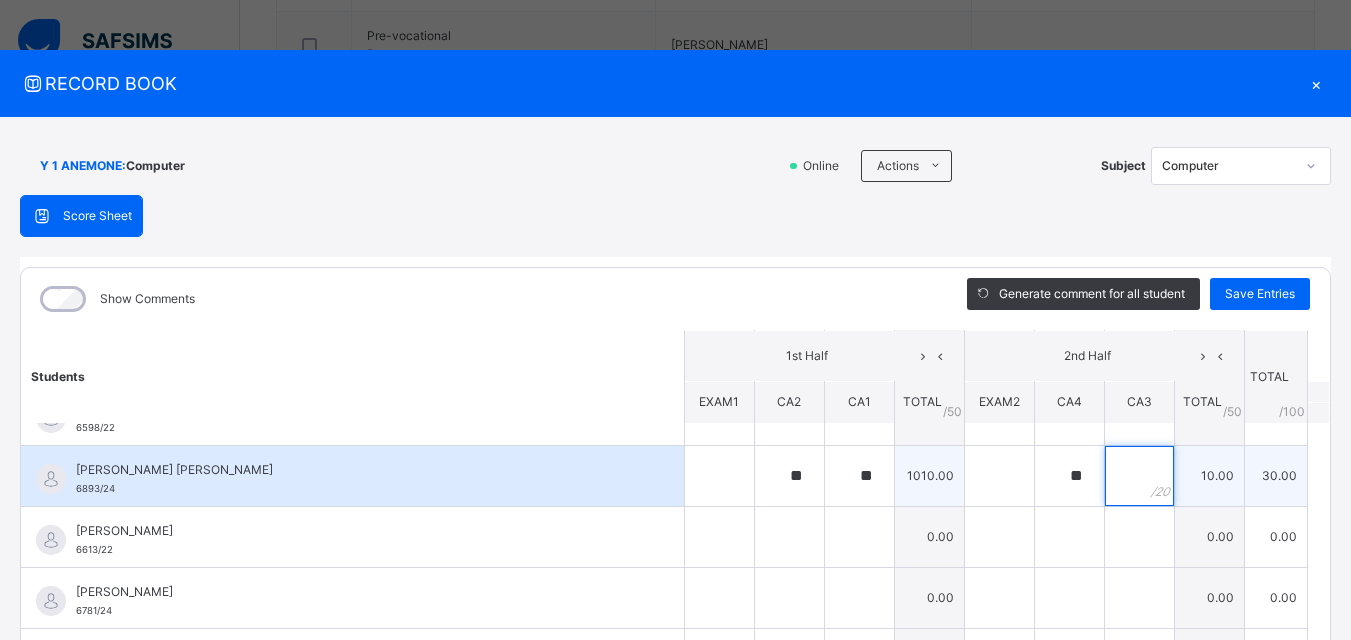 click at bounding box center [1139, 476] 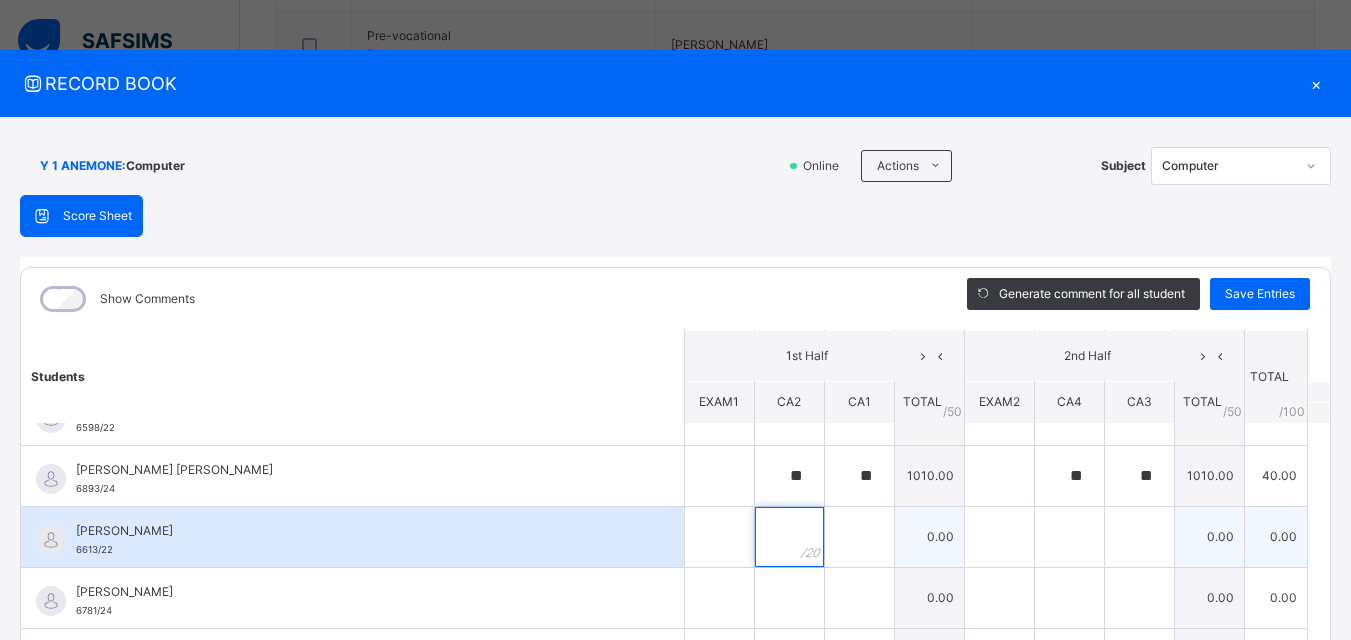 click at bounding box center (789, 537) 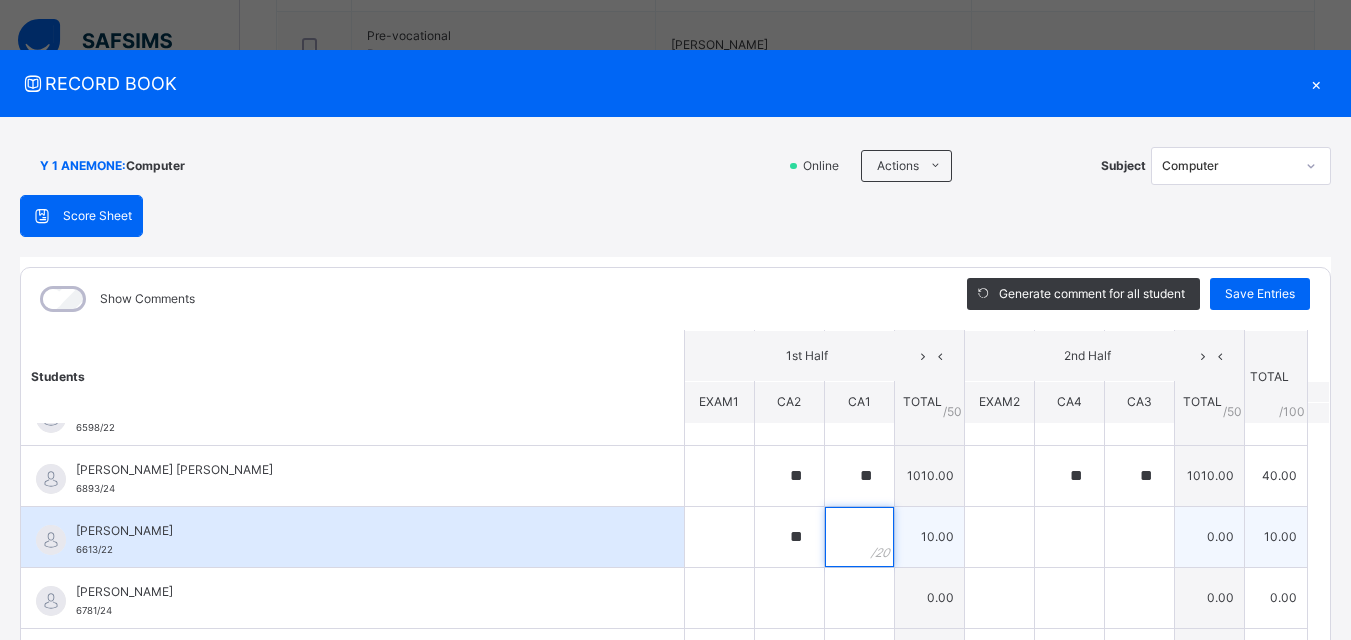 click at bounding box center (859, 537) 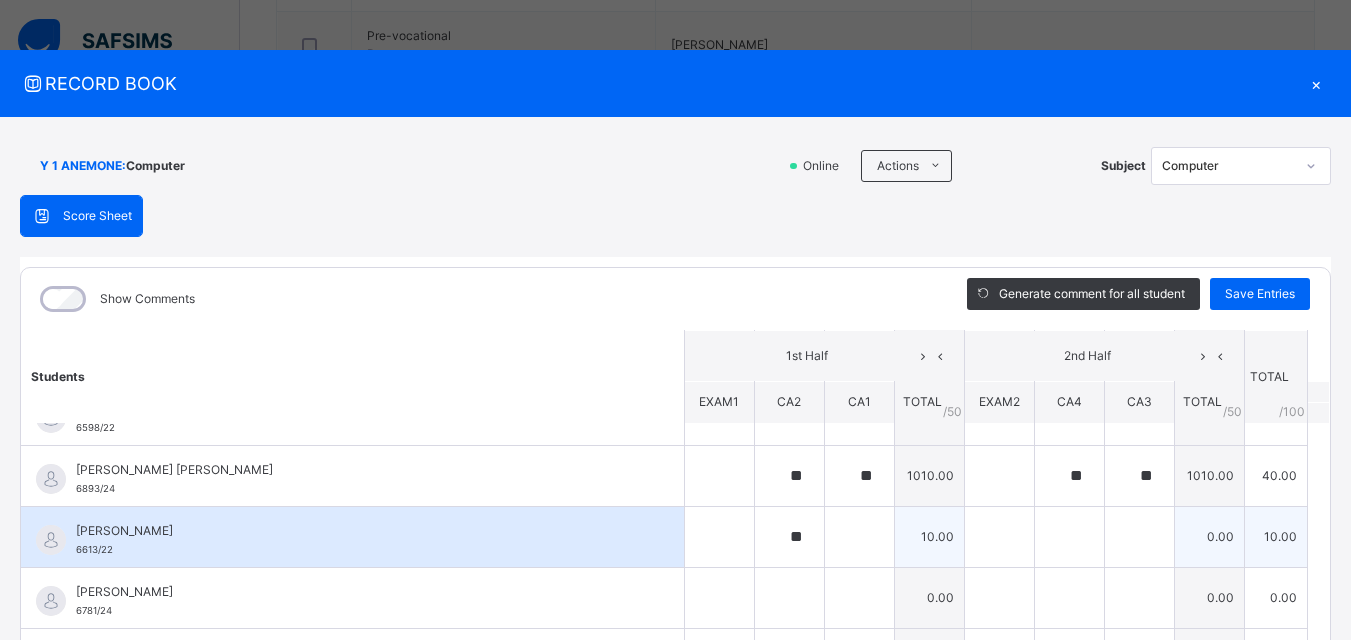 click at bounding box center [859, 537] 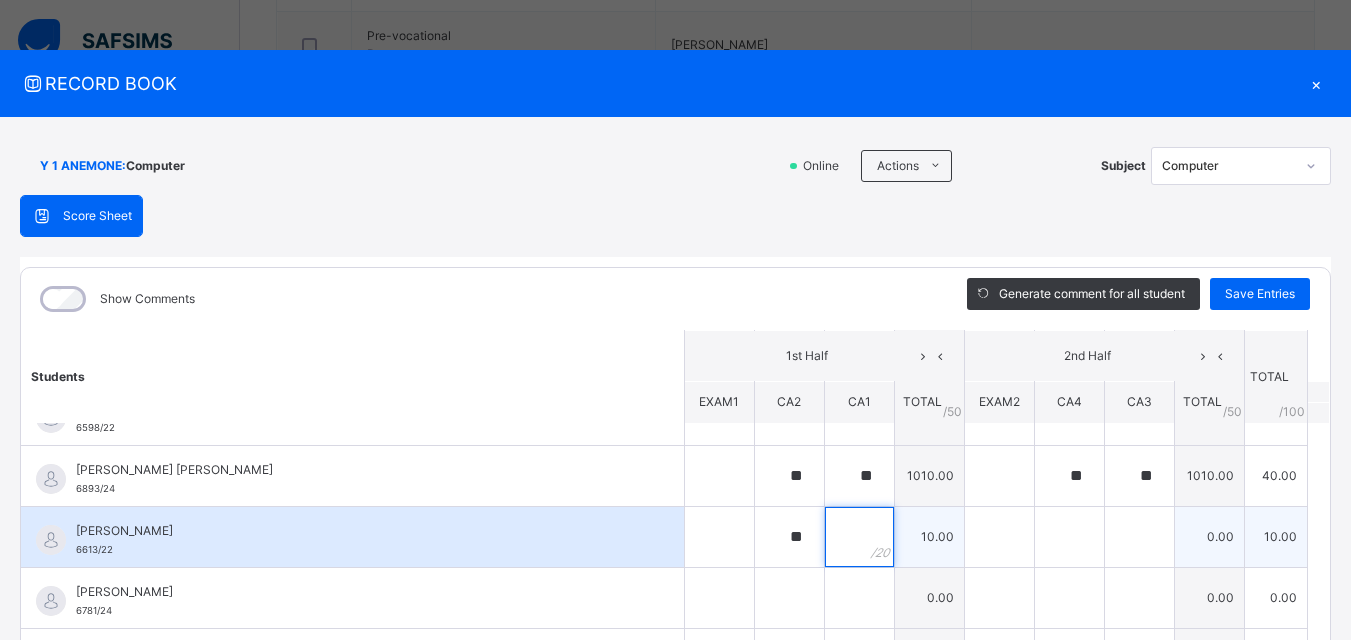 click at bounding box center [859, 537] 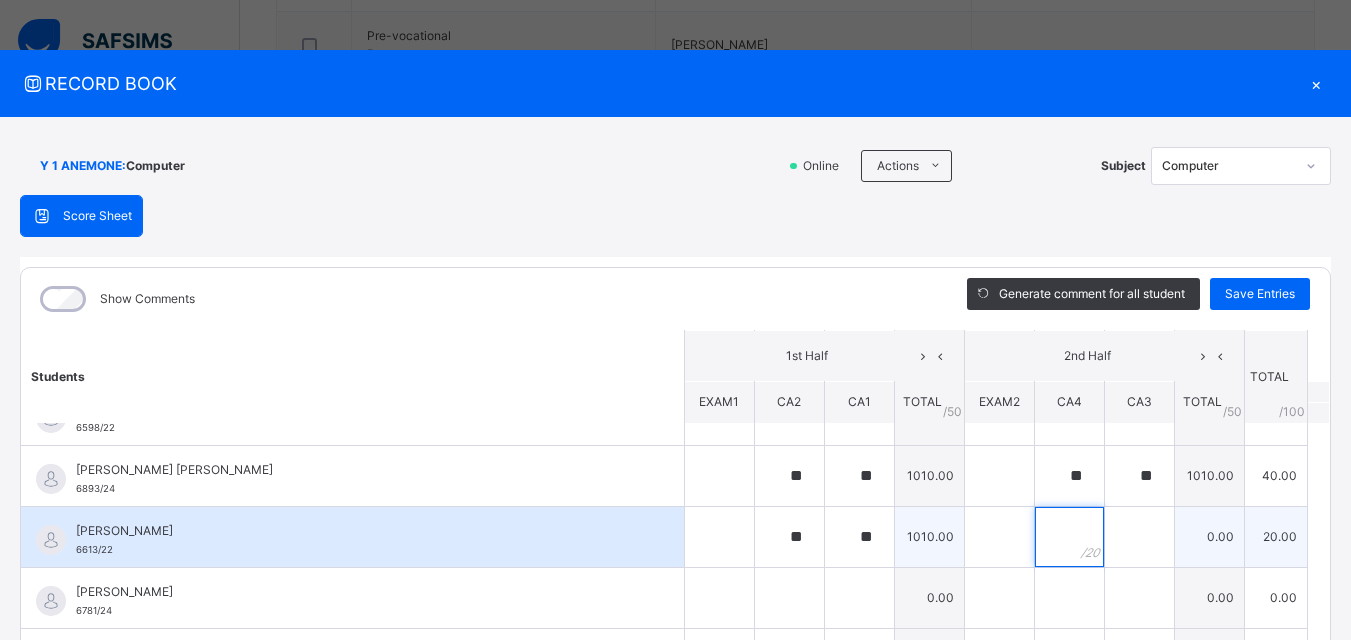 click at bounding box center [1069, 537] 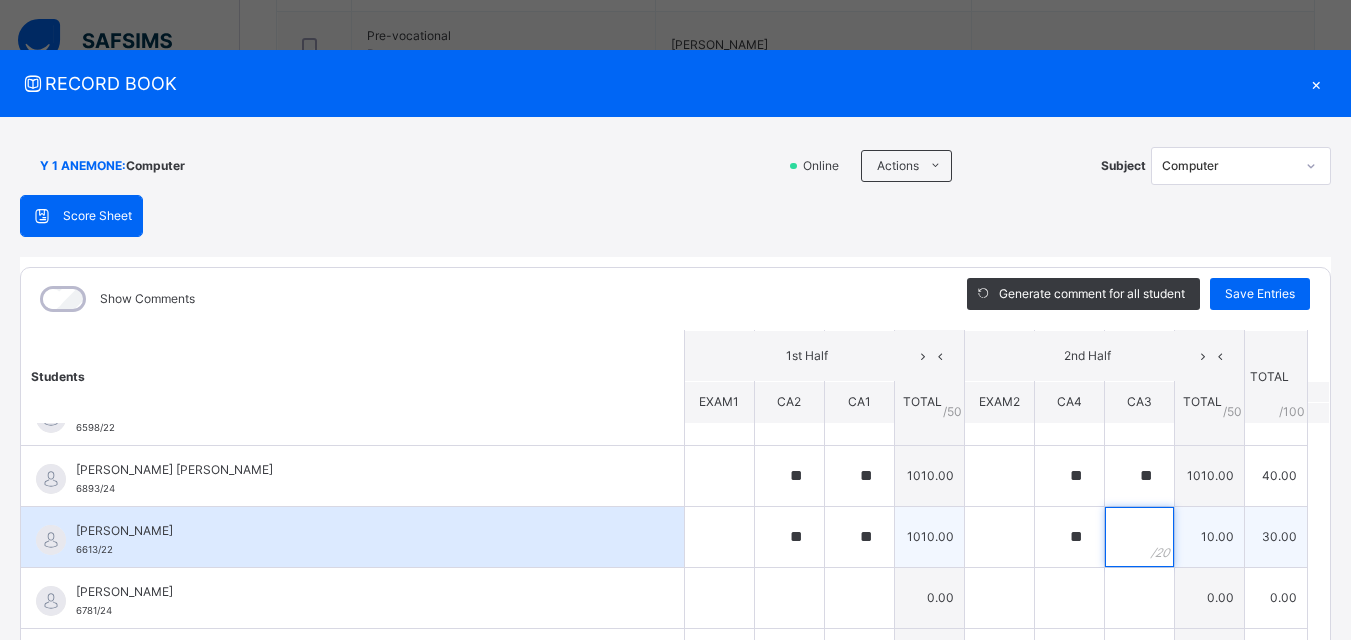 click at bounding box center [1139, 537] 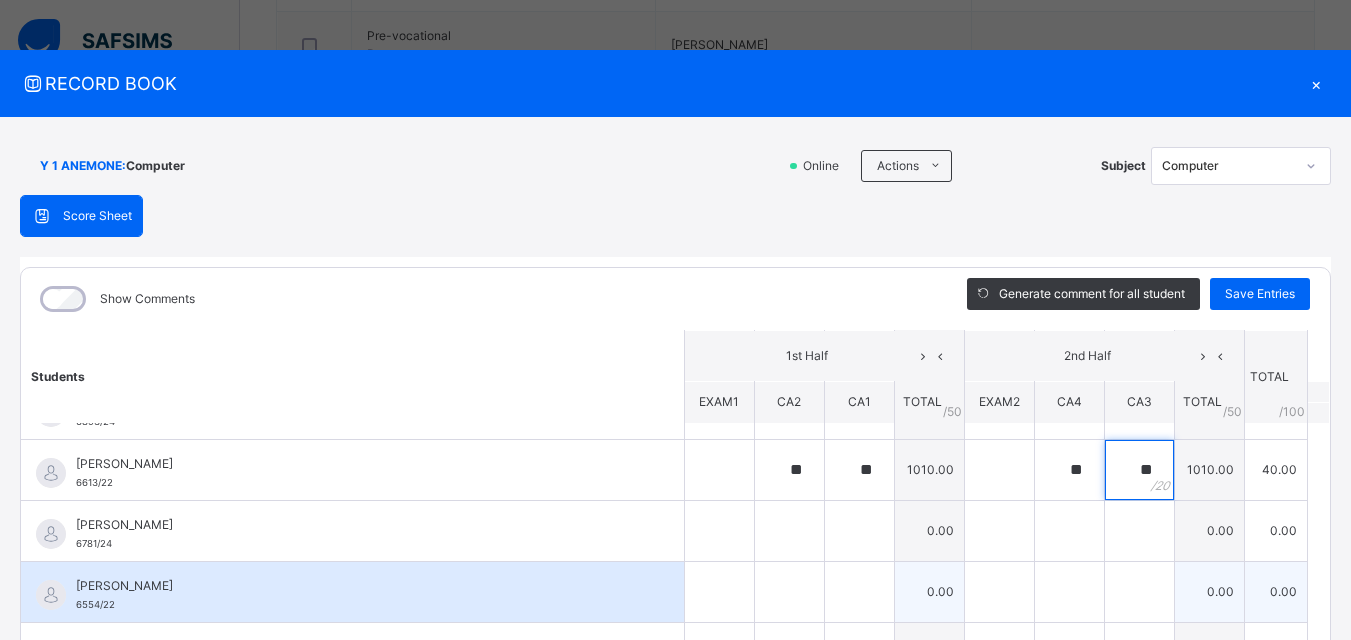 scroll, scrollTop: 200, scrollLeft: 0, axis: vertical 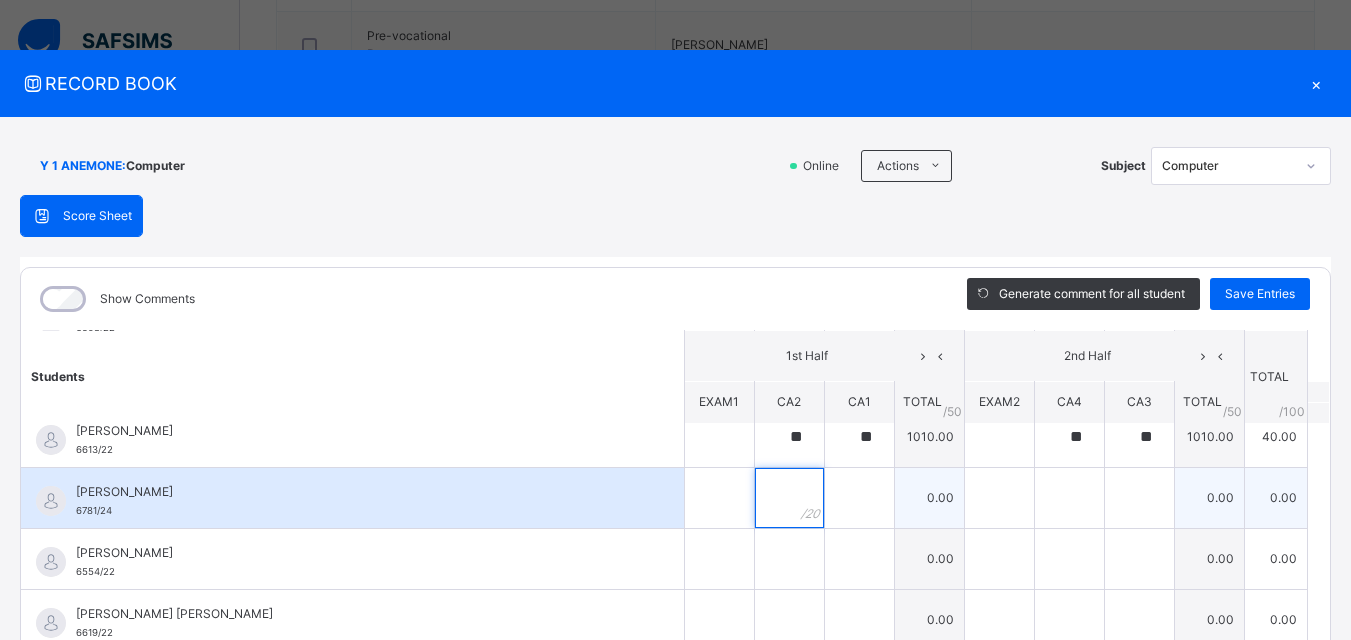 click at bounding box center (789, 498) 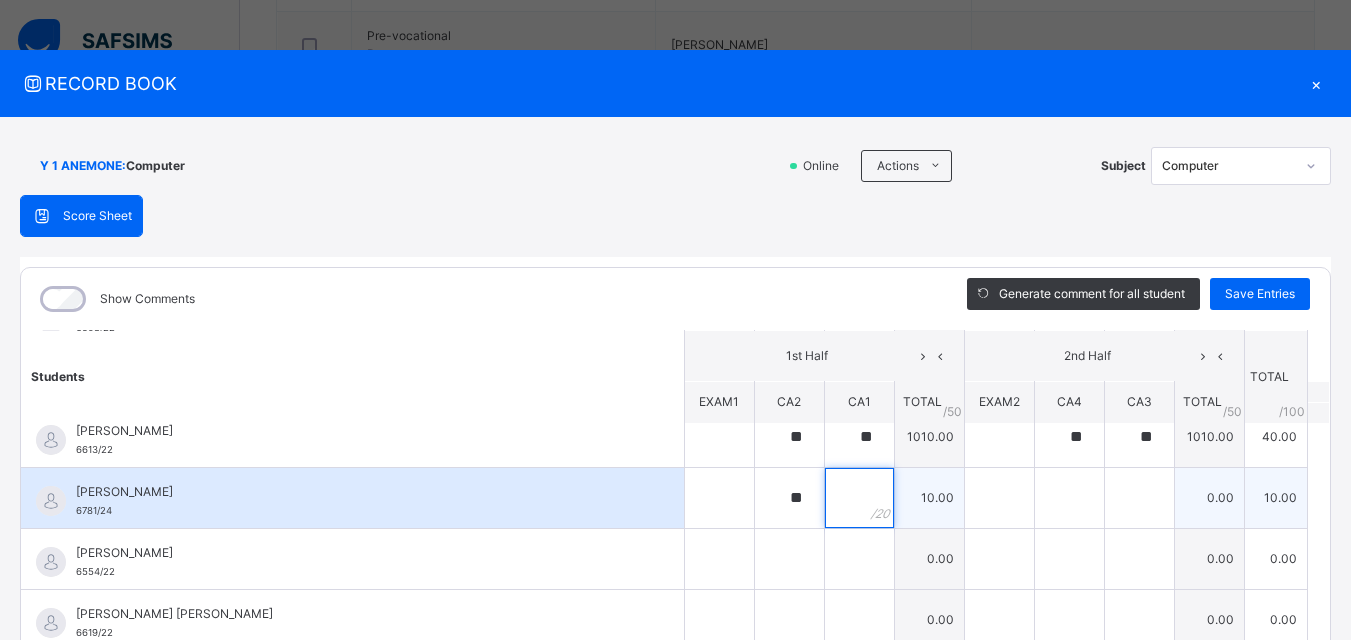 click at bounding box center [859, 498] 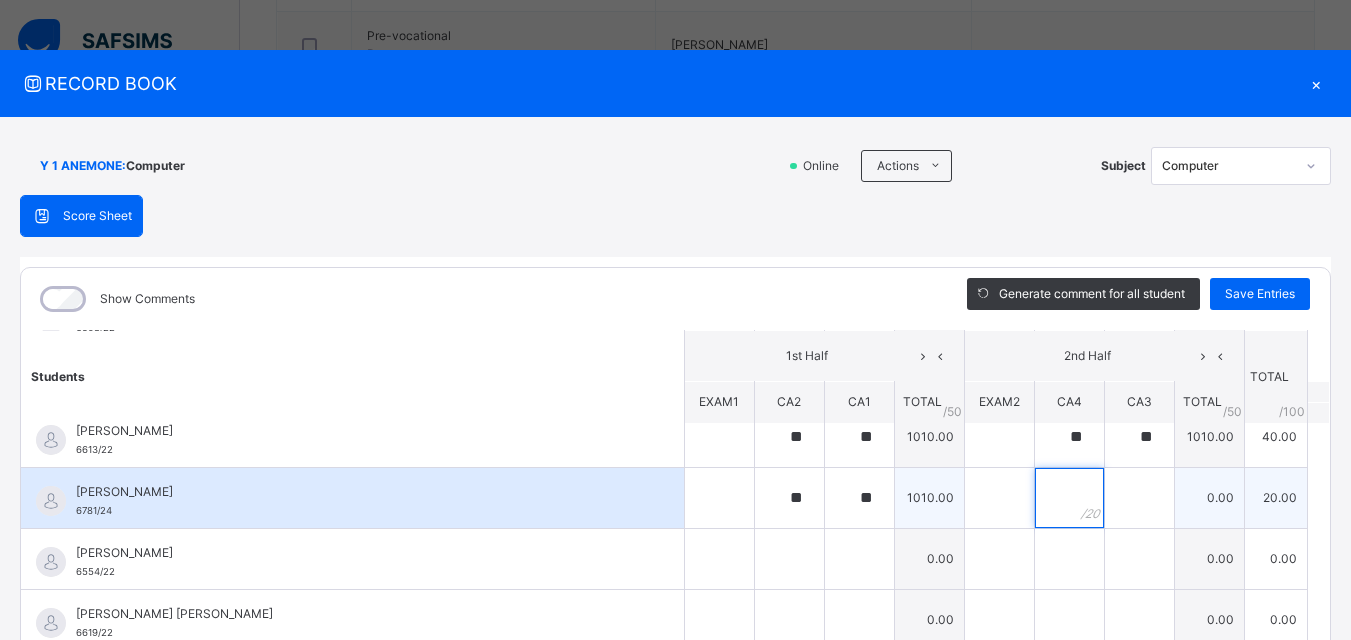 click at bounding box center (1069, 498) 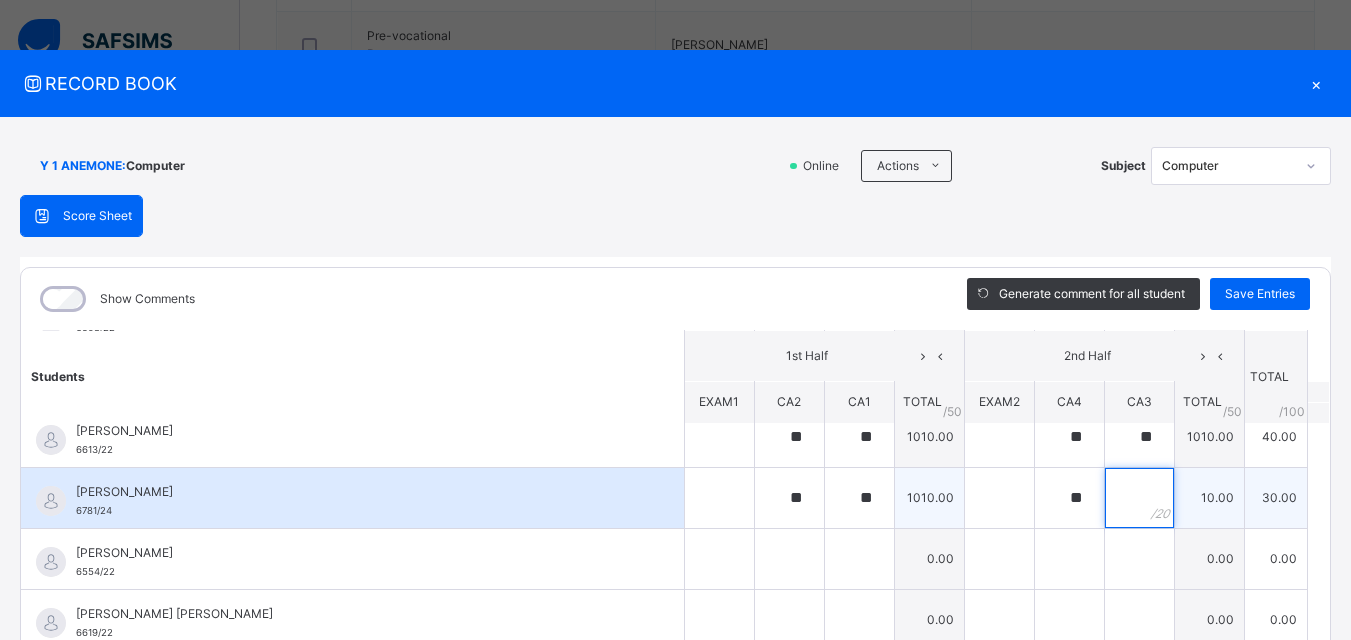 click at bounding box center (1139, 498) 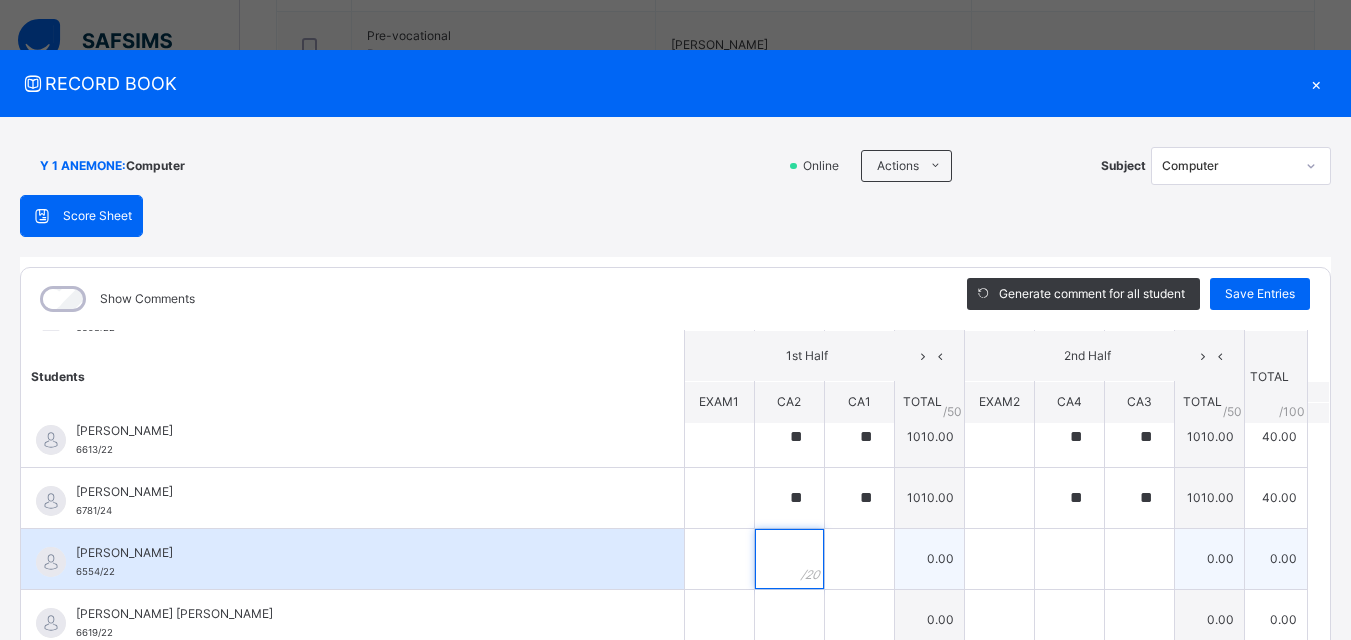 click at bounding box center [789, 559] 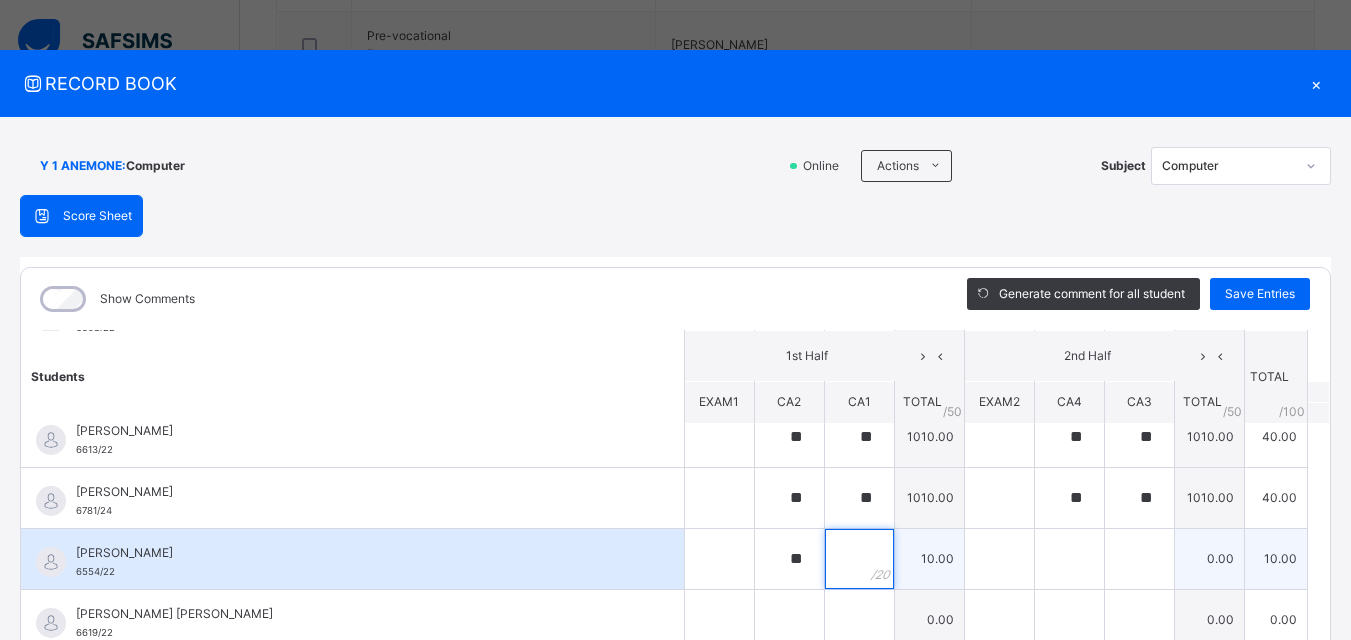 click at bounding box center (859, 559) 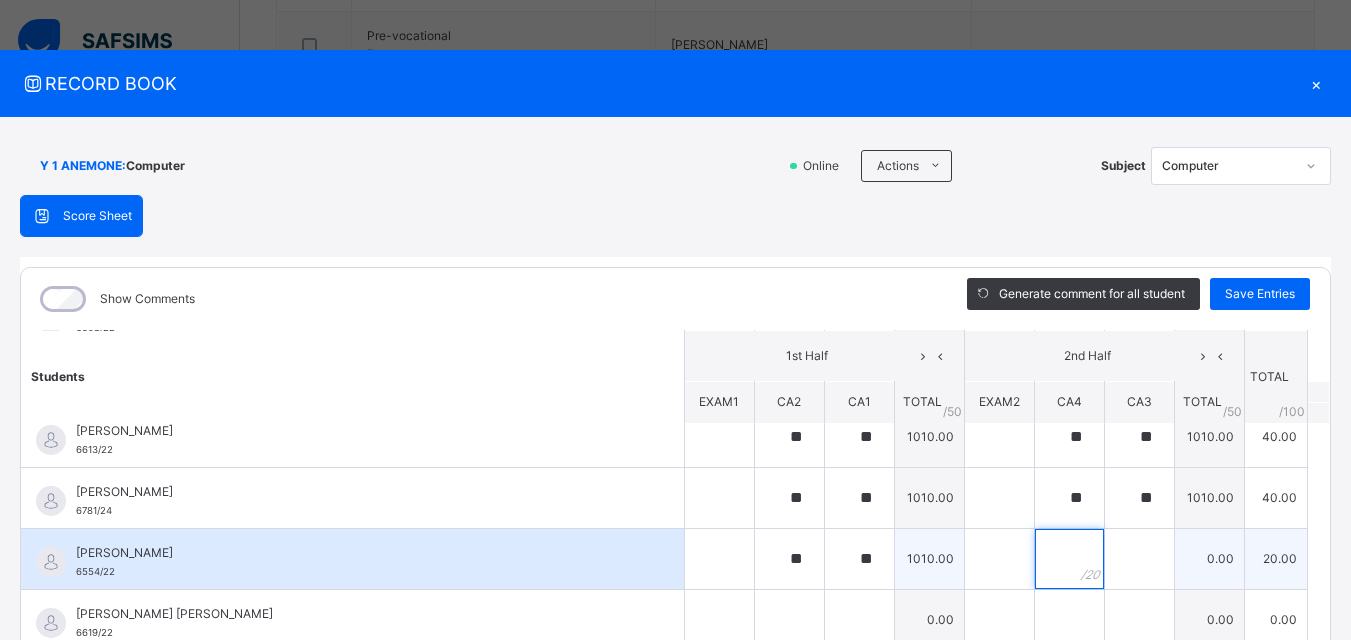 click at bounding box center [1069, 559] 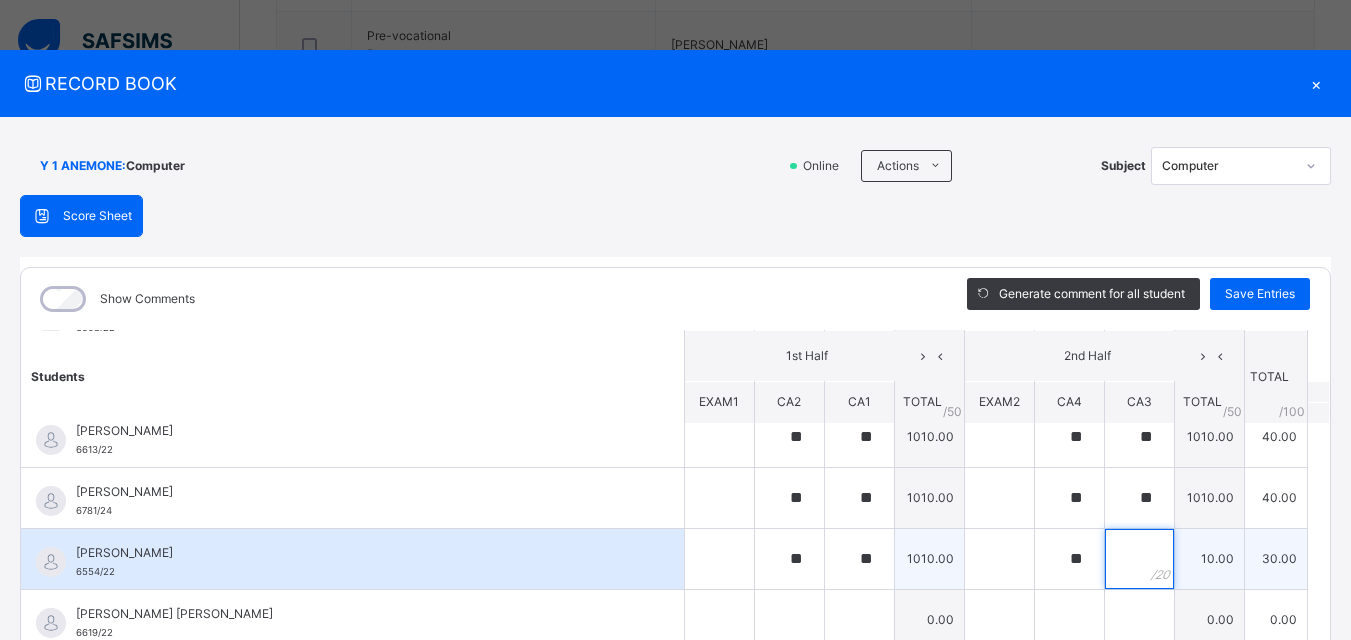 click at bounding box center [1139, 559] 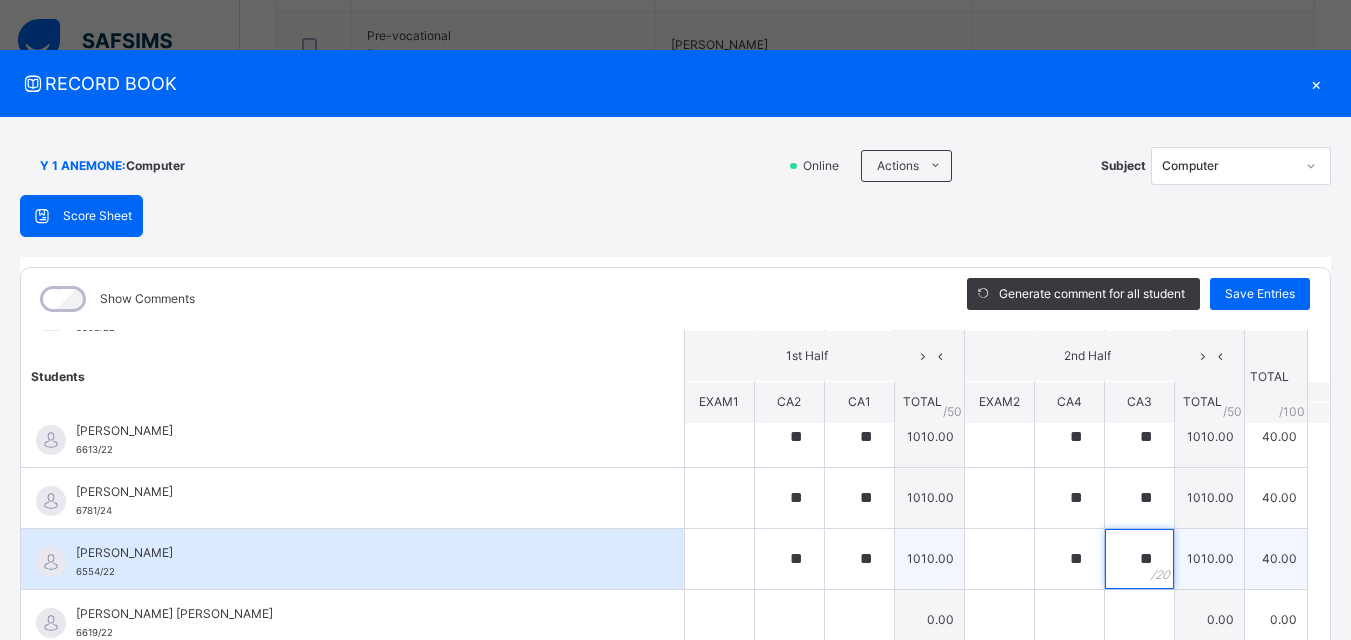 scroll, scrollTop: 300, scrollLeft: 0, axis: vertical 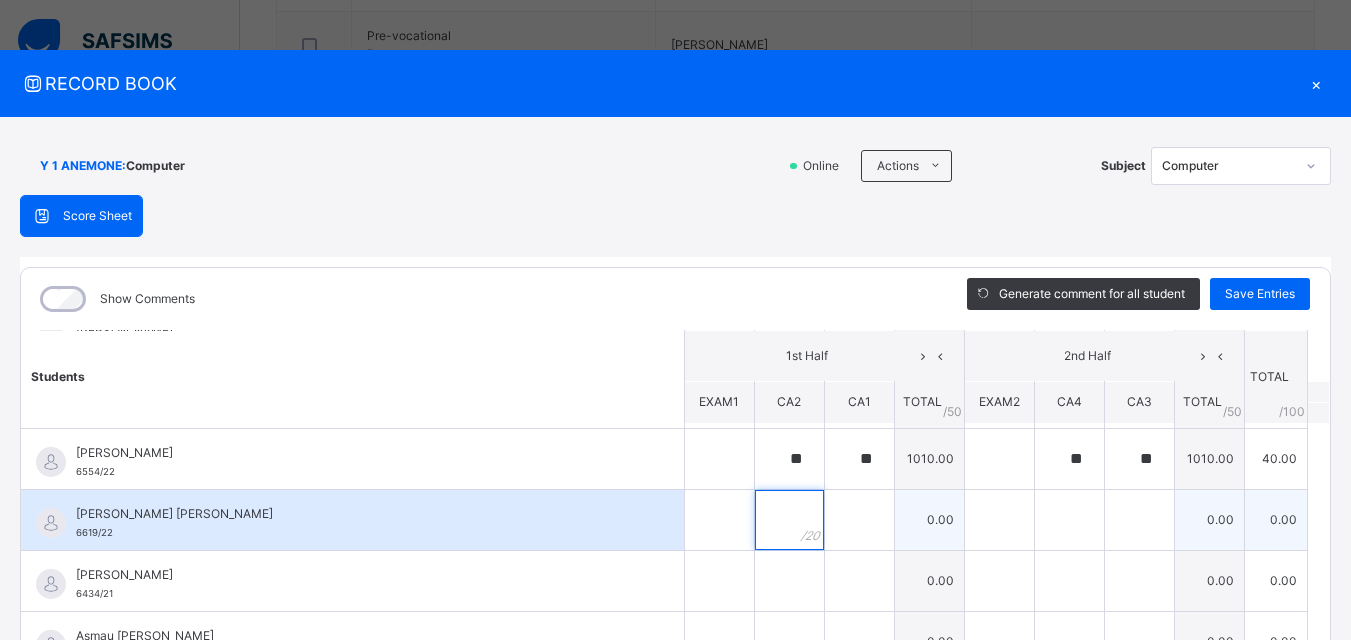 click at bounding box center (789, 520) 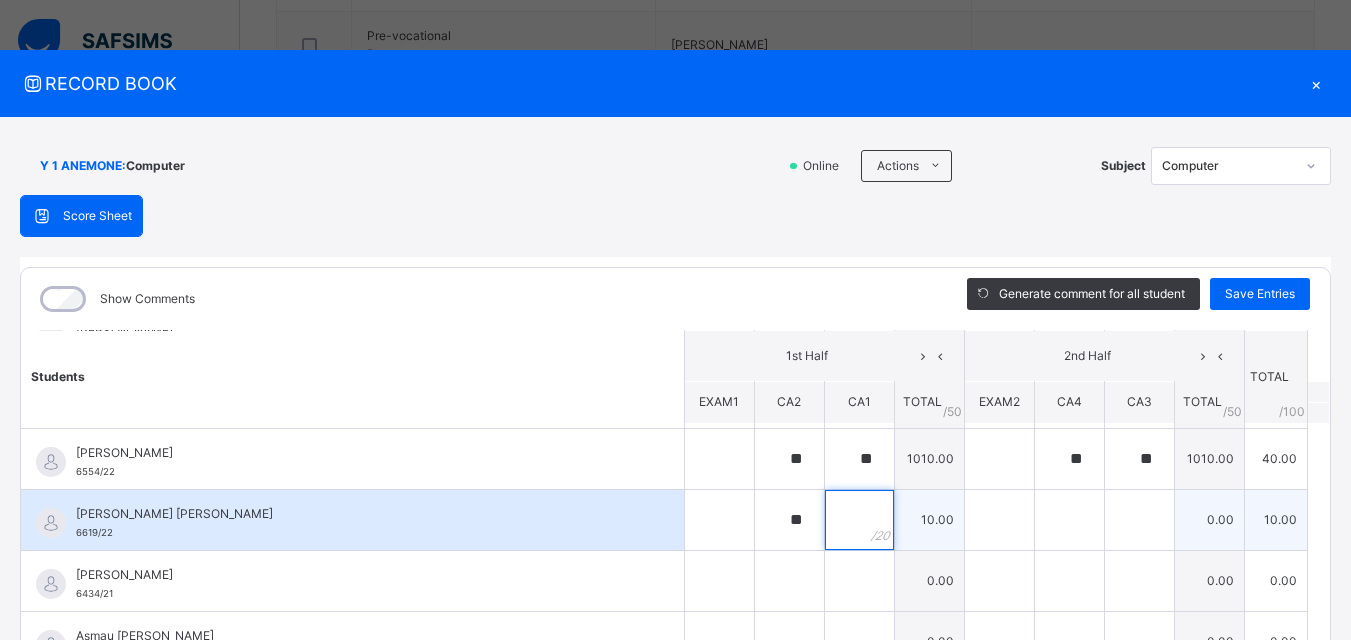 click at bounding box center (859, 520) 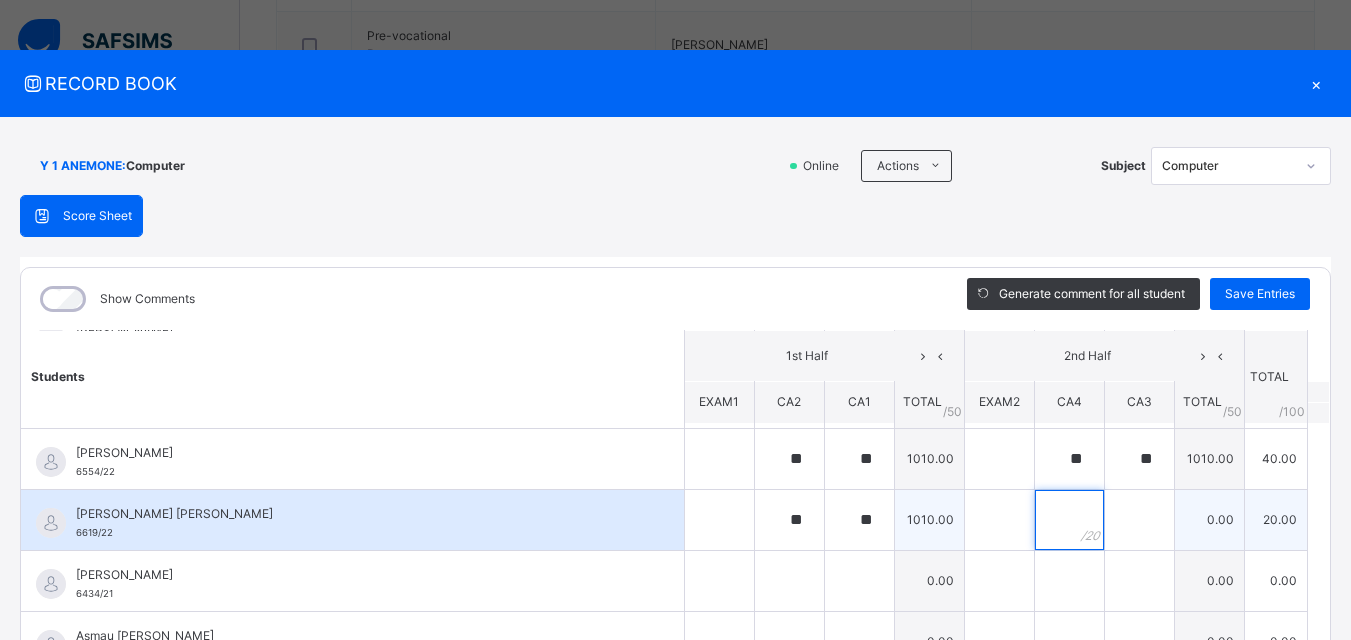 click at bounding box center (1069, 520) 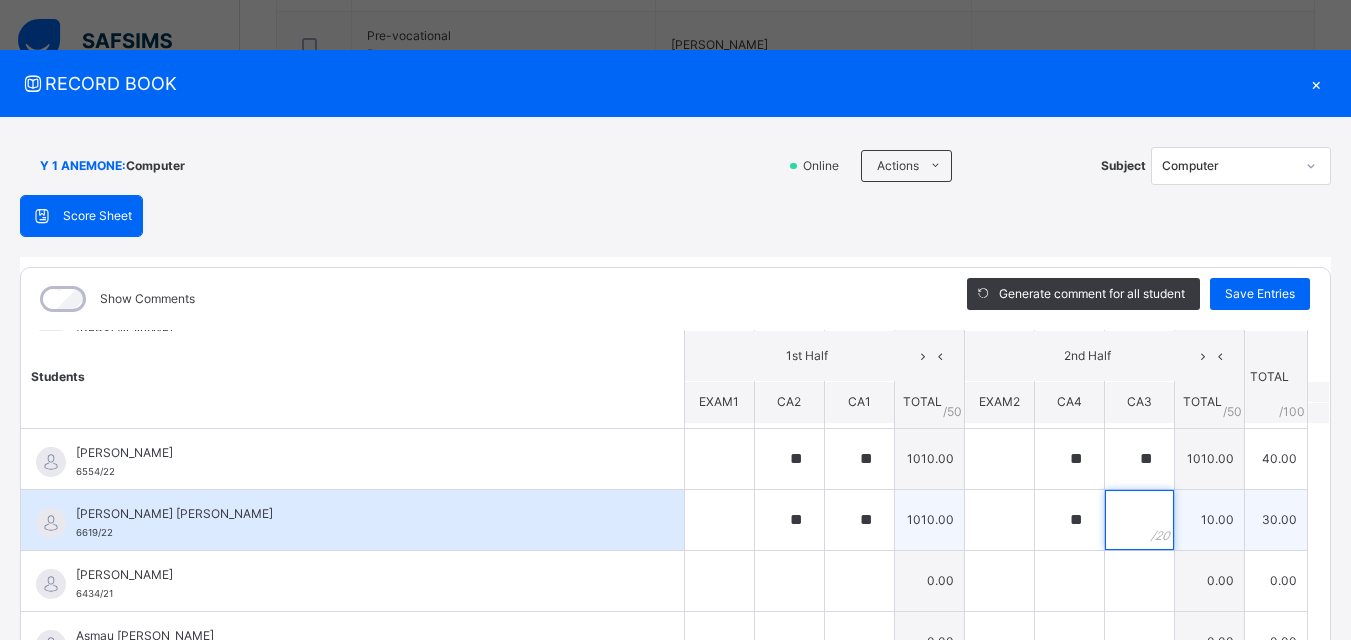 click at bounding box center [1139, 520] 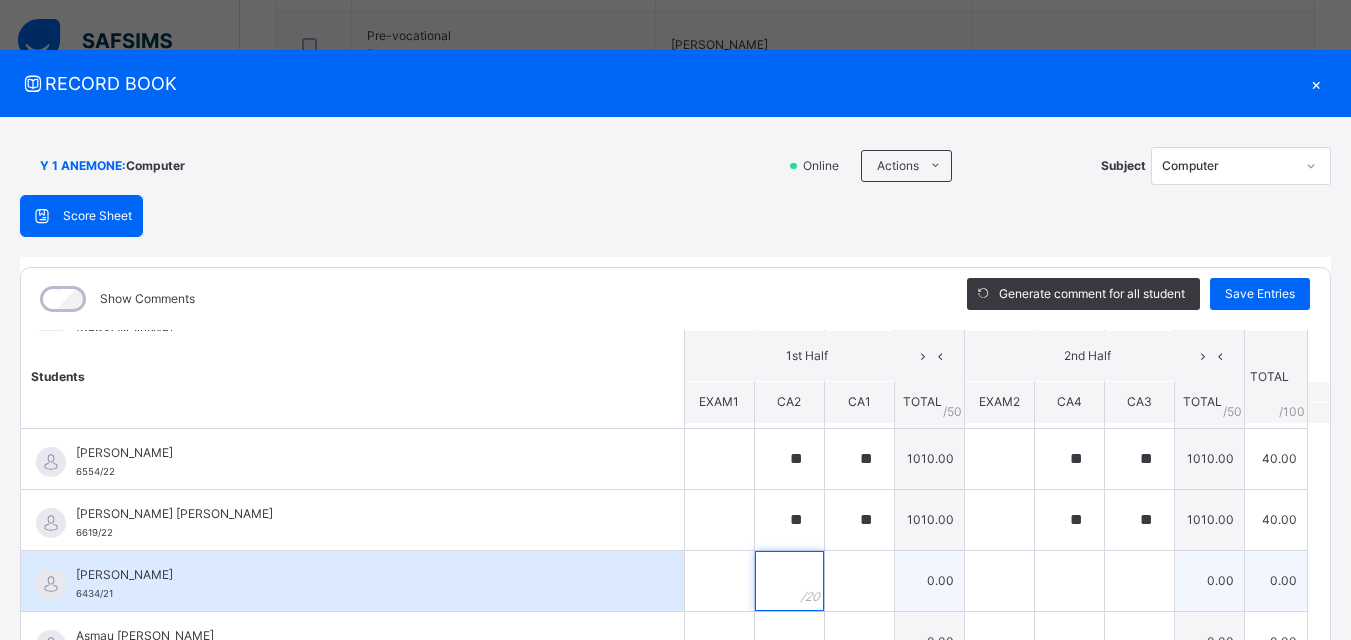 click at bounding box center (789, 581) 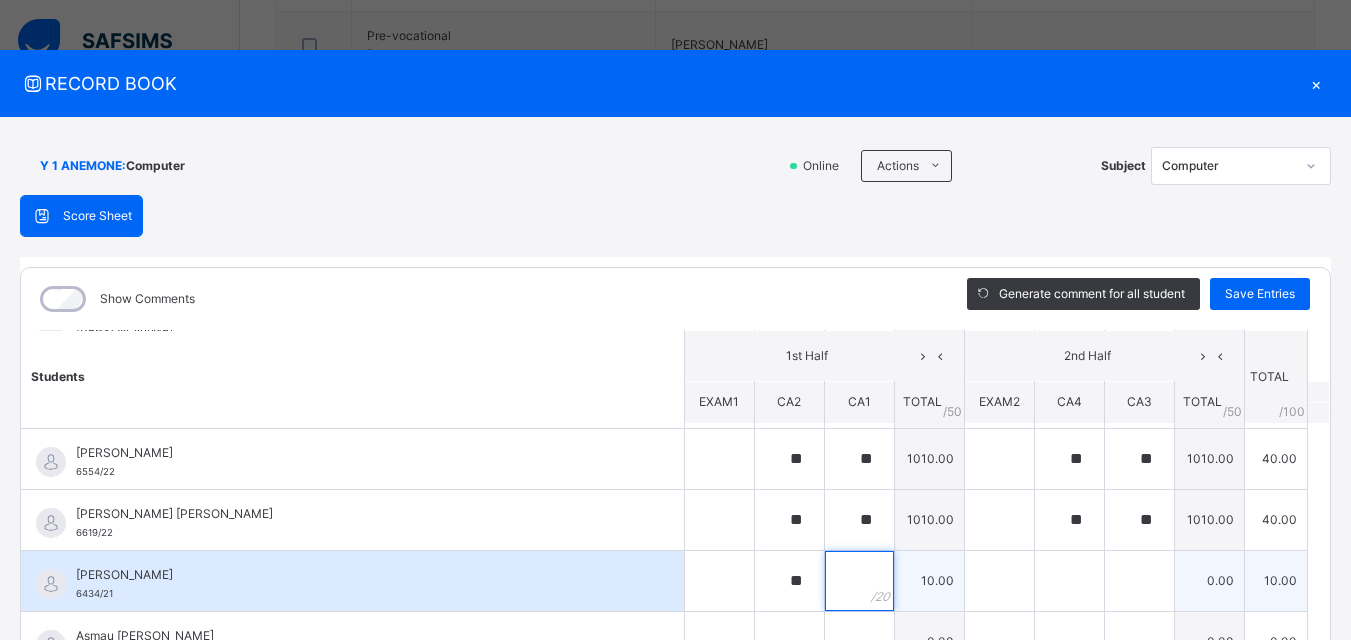 click at bounding box center [859, 581] 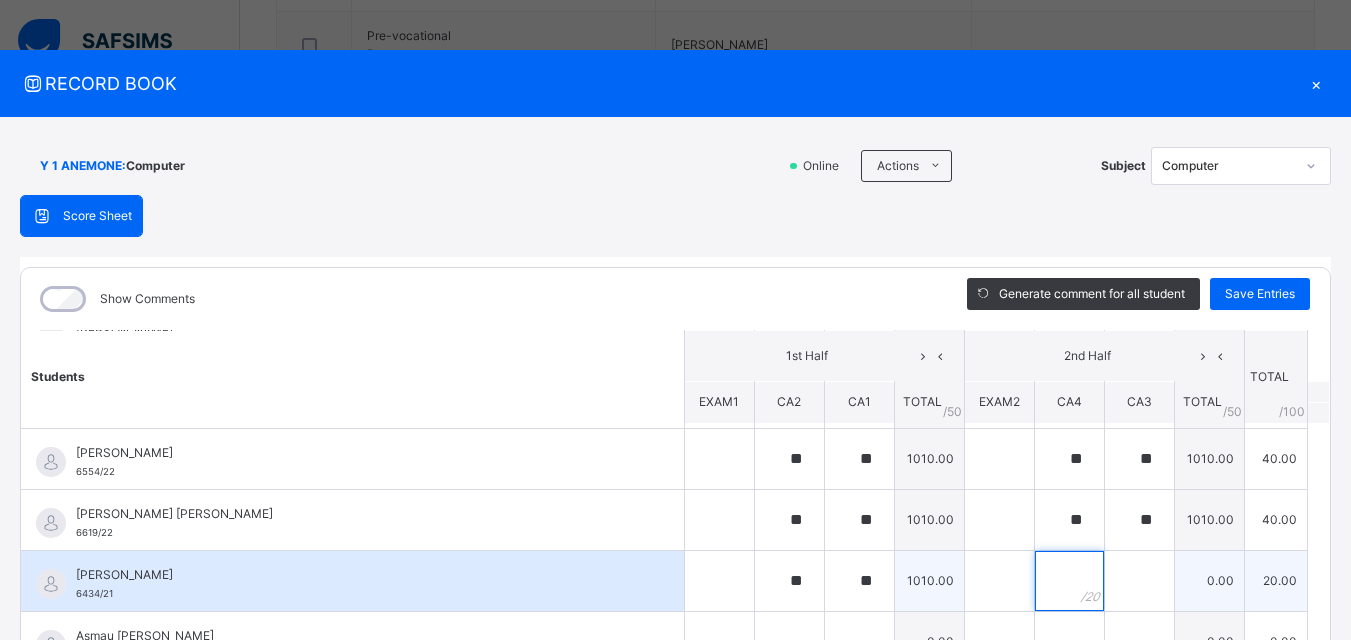 click at bounding box center (1069, 581) 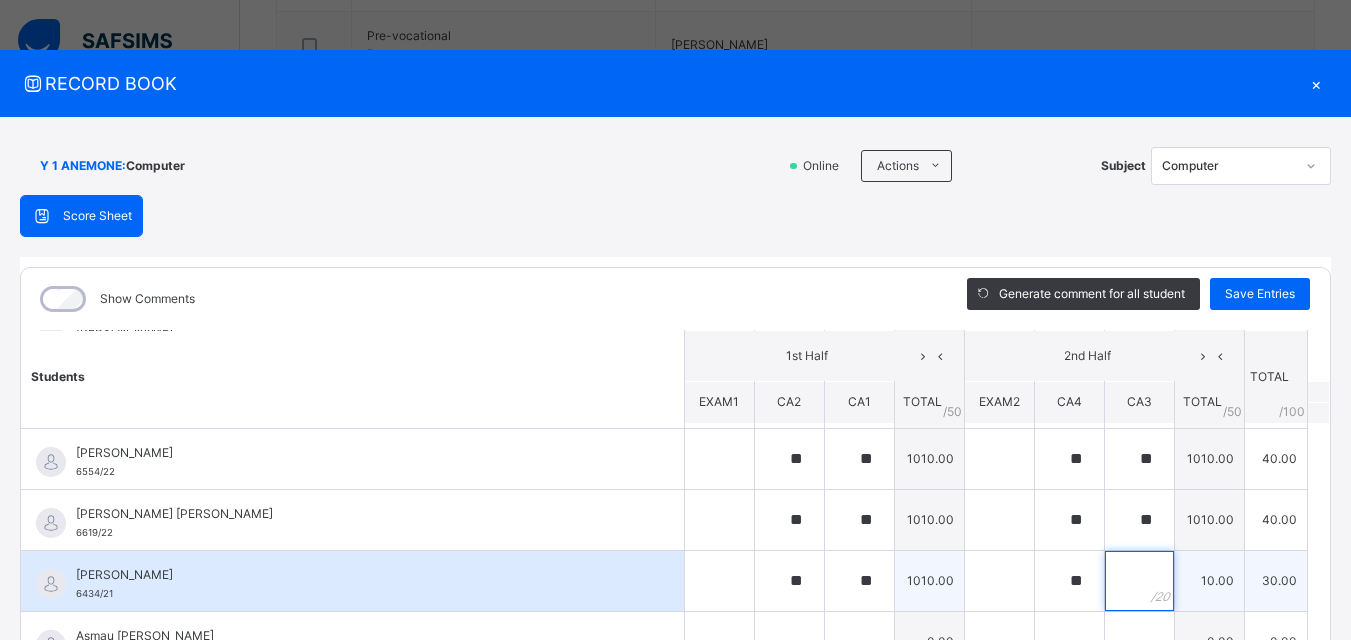 click at bounding box center [1139, 581] 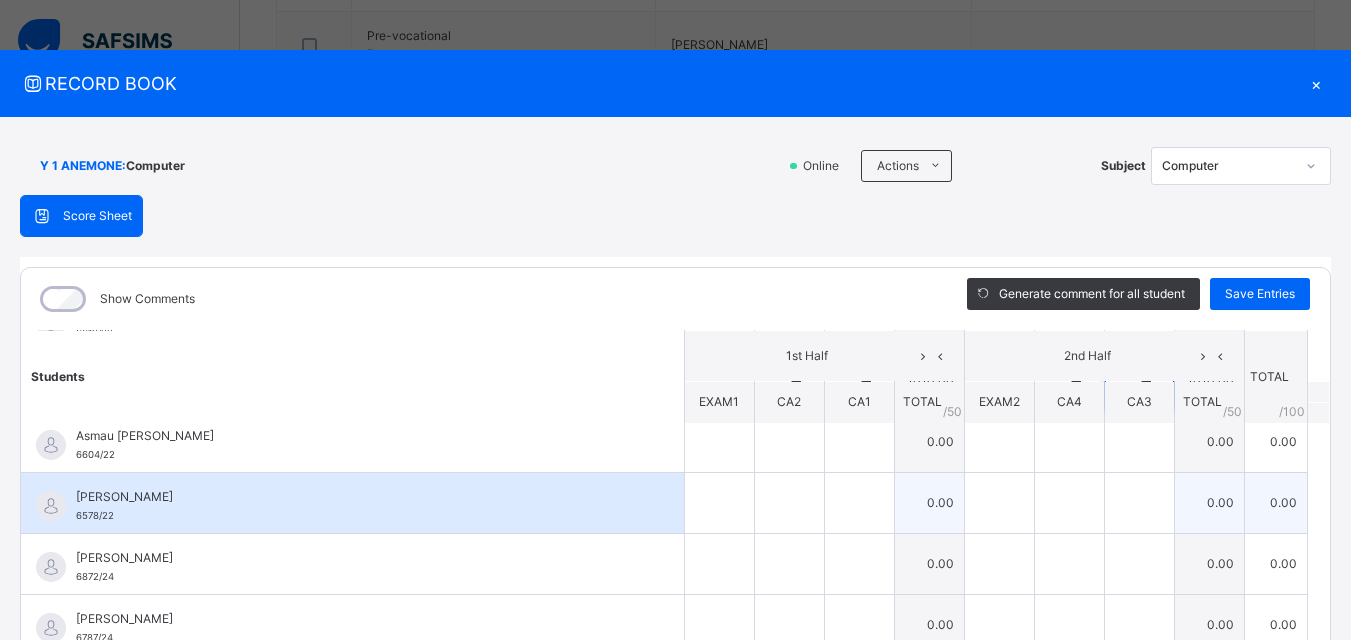 scroll, scrollTop: 400, scrollLeft: 0, axis: vertical 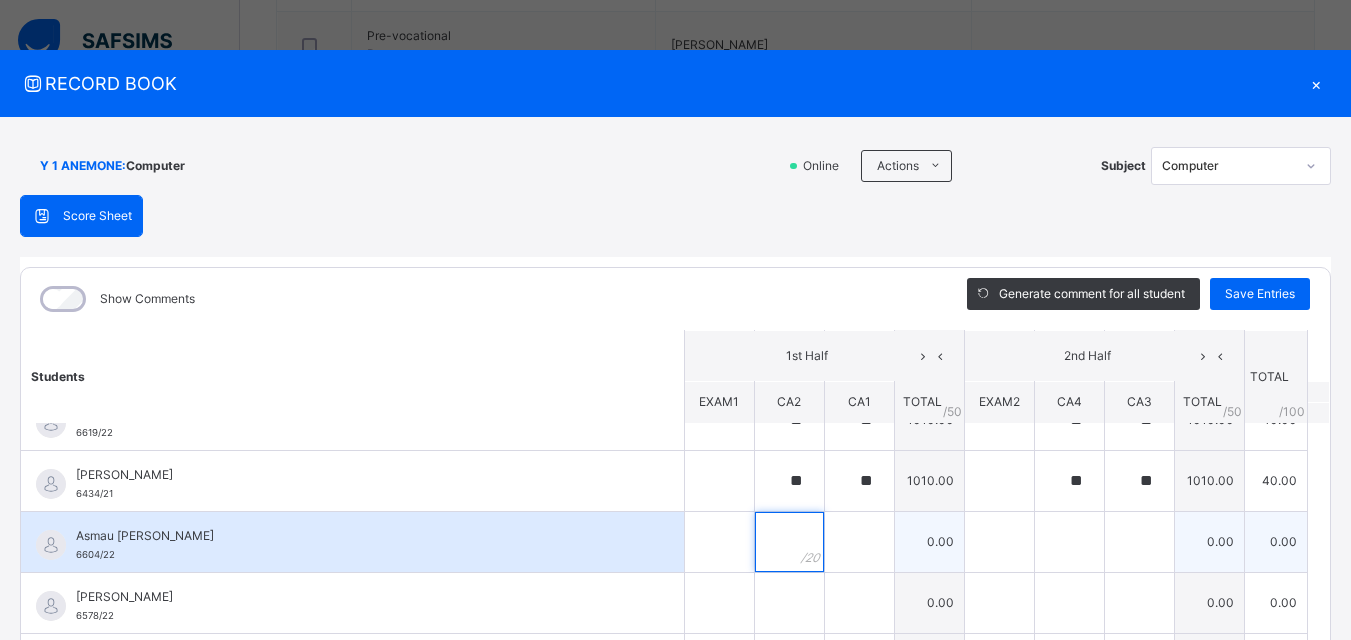 click at bounding box center (789, 542) 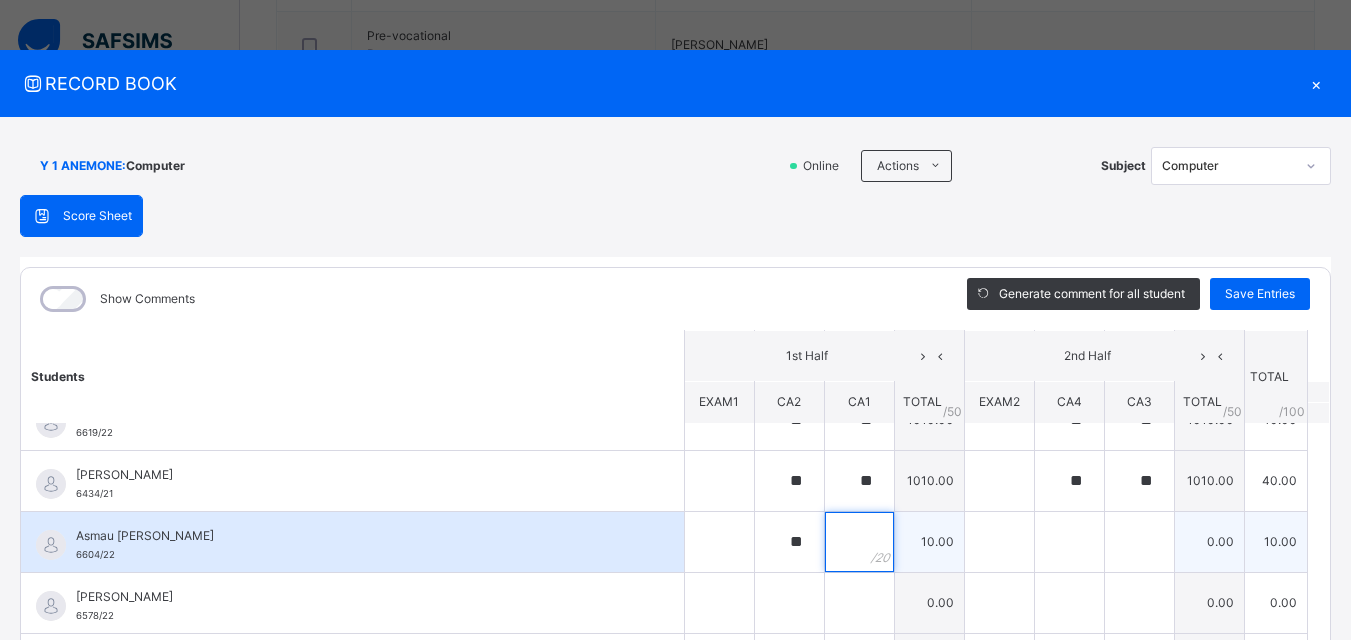 click at bounding box center [859, 542] 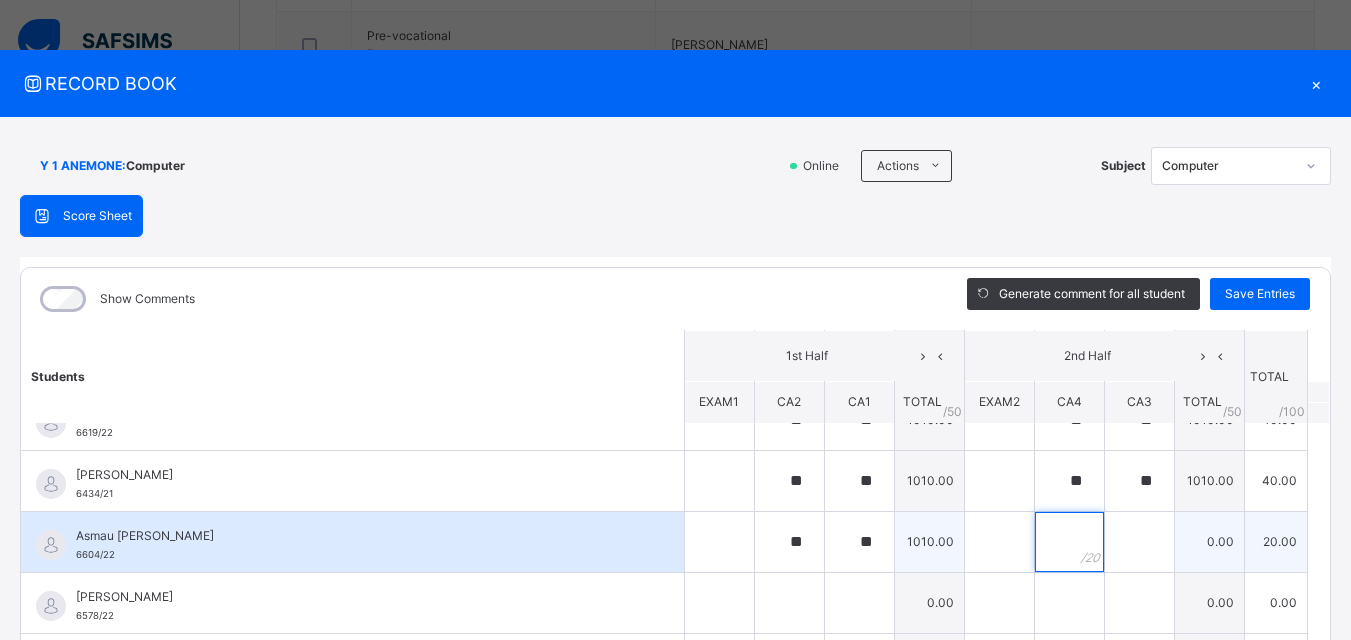 click at bounding box center [1069, 542] 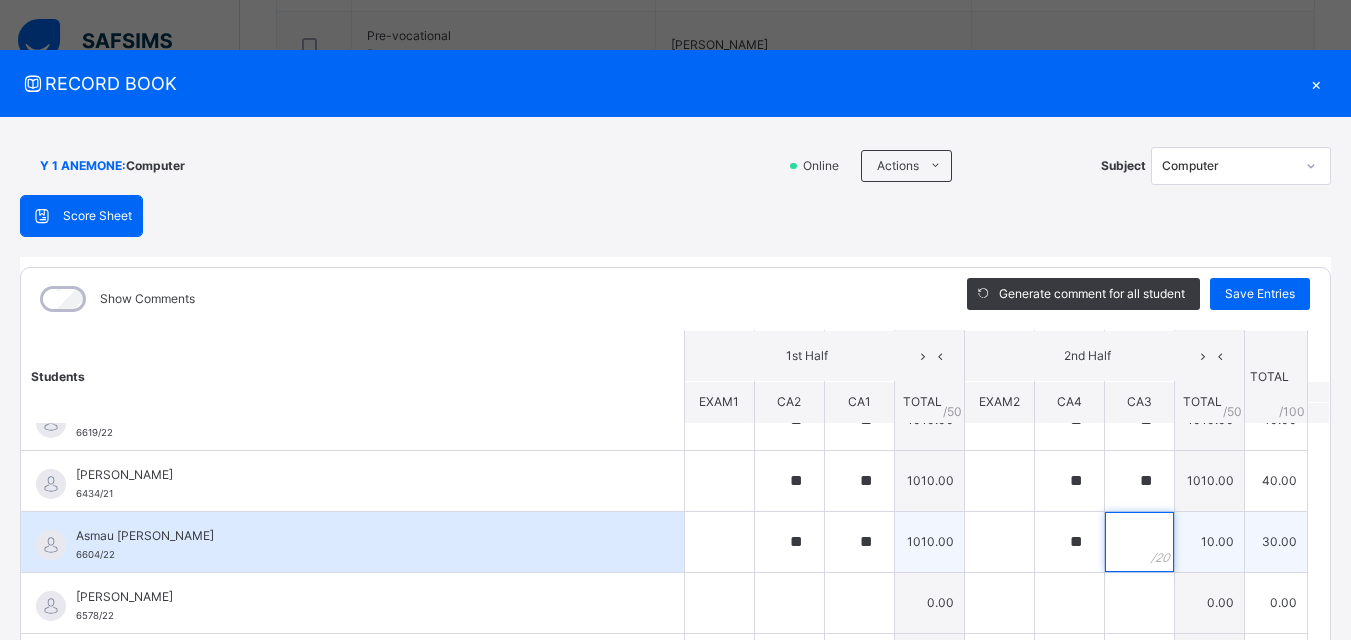 click at bounding box center [1139, 542] 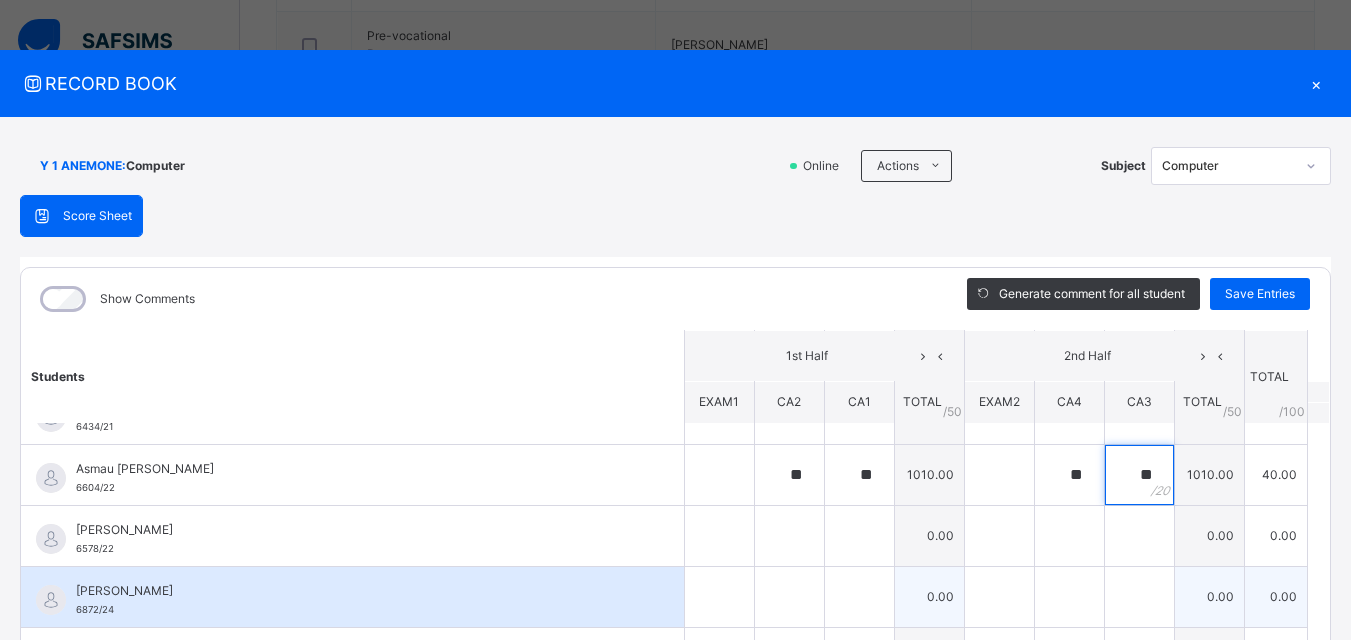 scroll, scrollTop: 500, scrollLeft: 0, axis: vertical 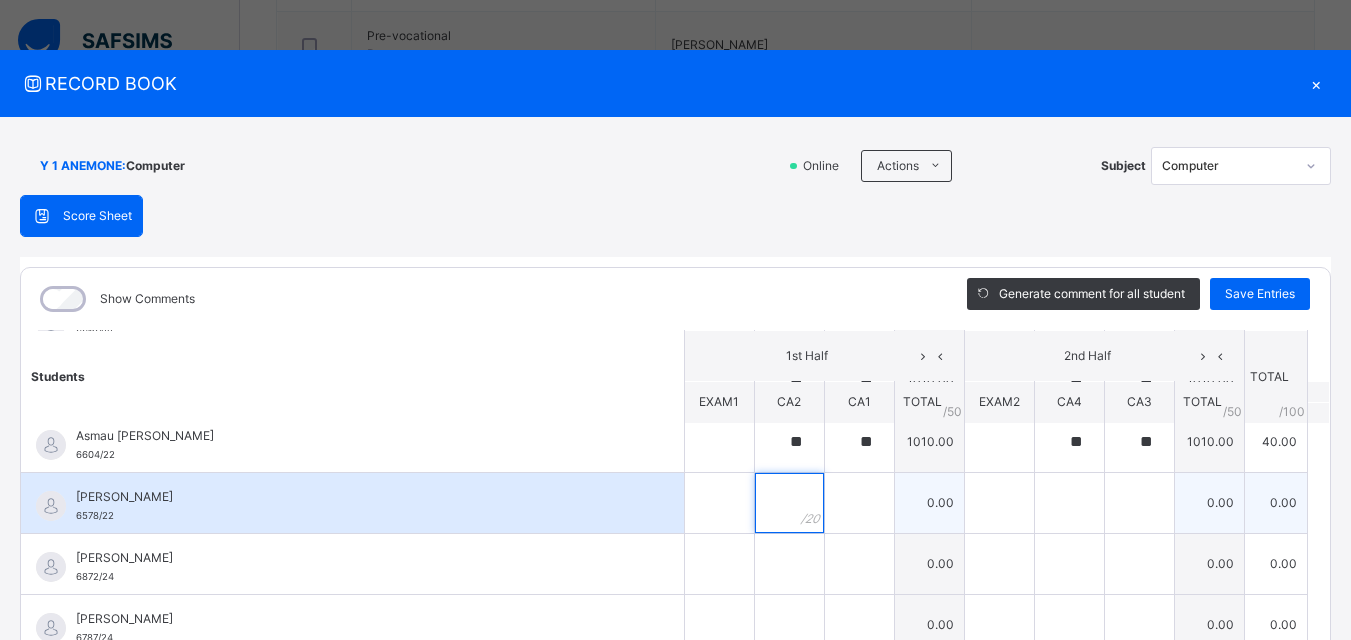 click at bounding box center (789, 503) 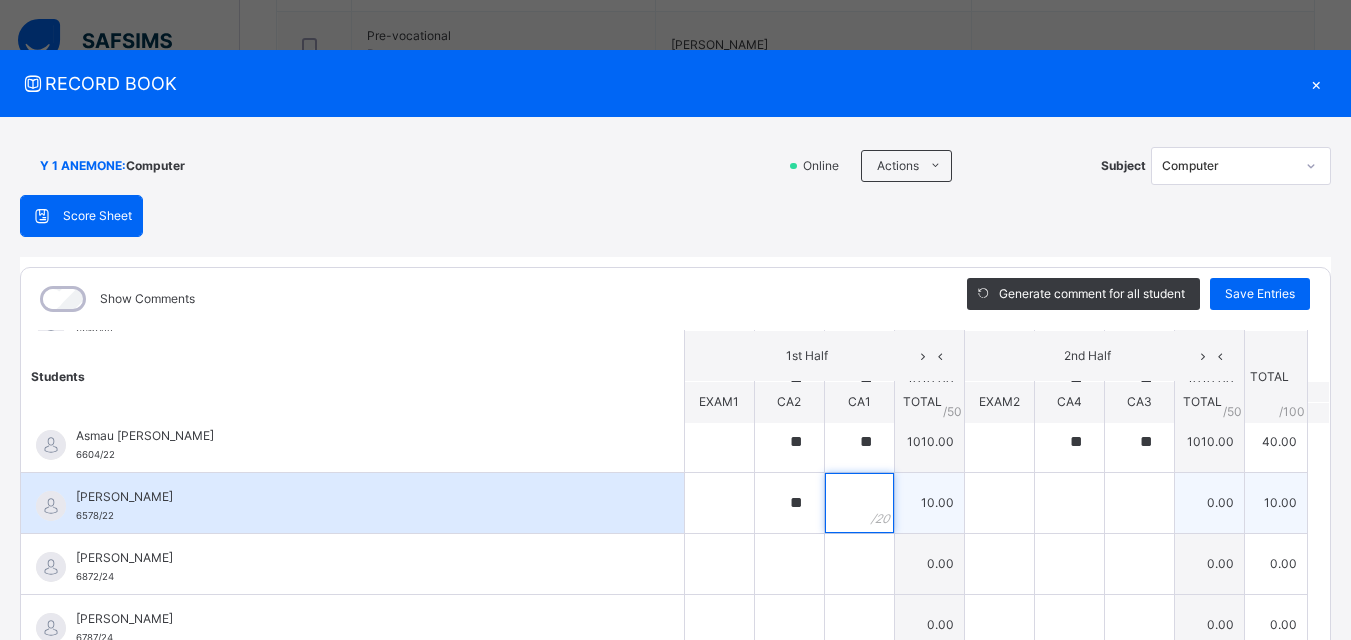 click at bounding box center [859, 503] 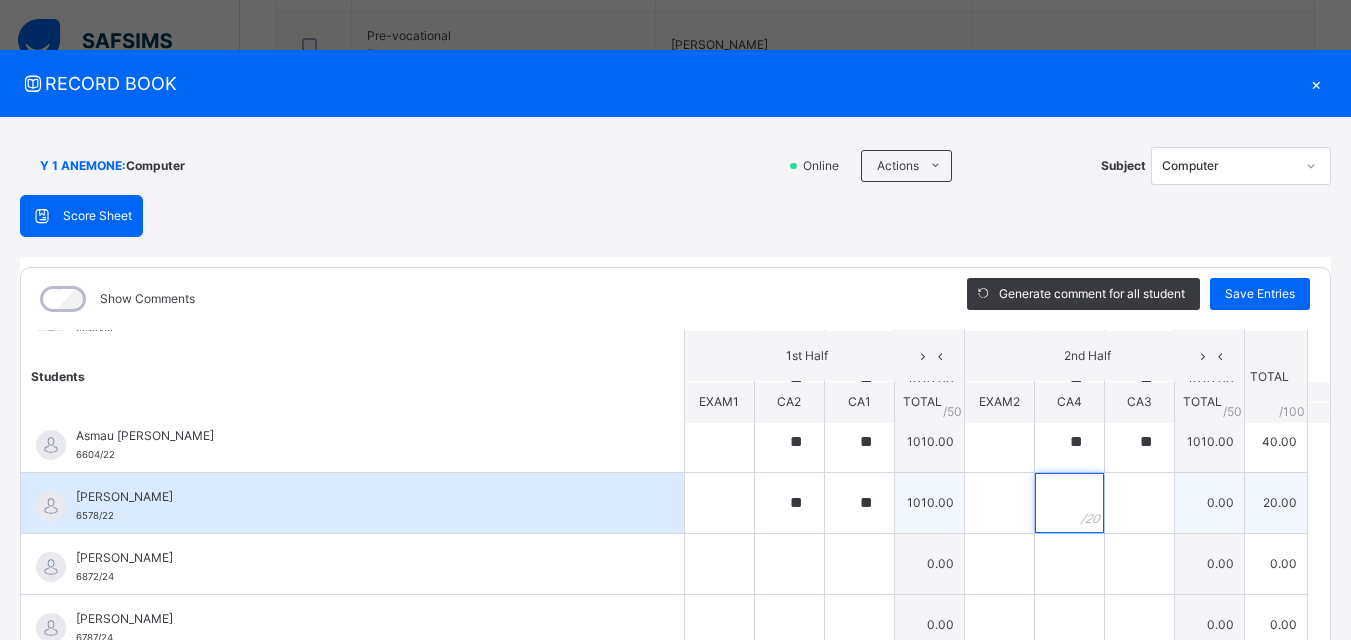 click at bounding box center [1069, 503] 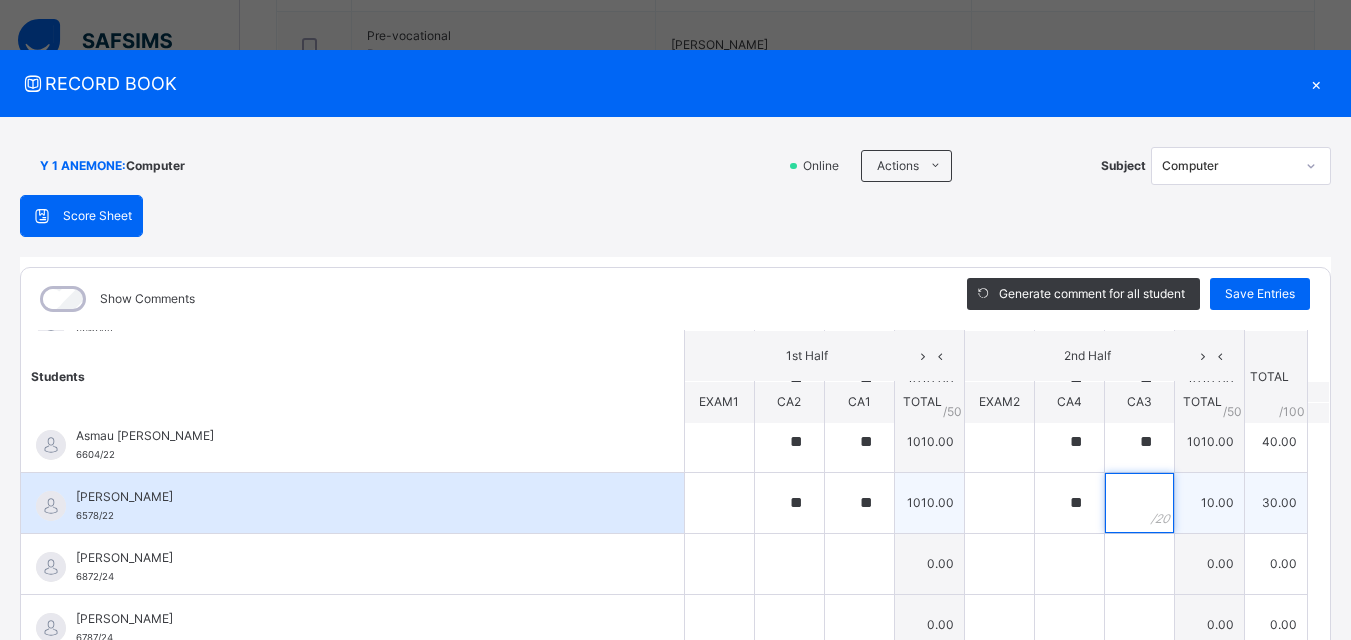 click at bounding box center (1139, 503) 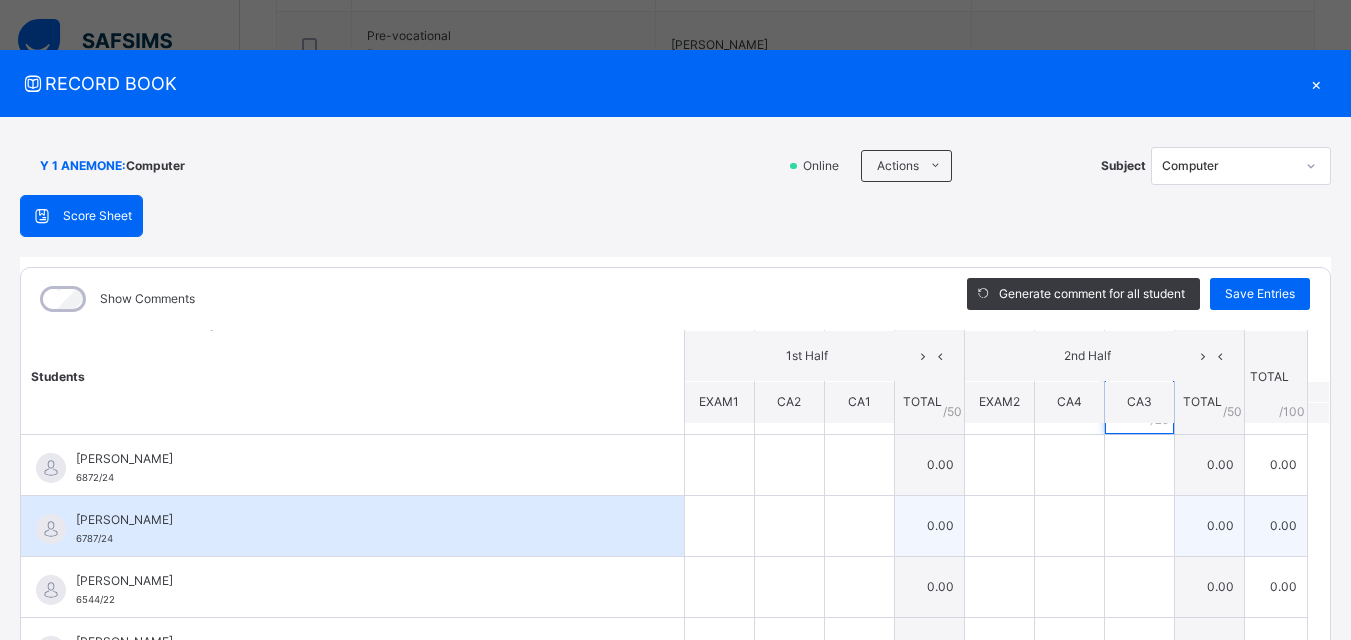 scroll, scrollTop: 600, scrollLeft: 0, axis: vertical 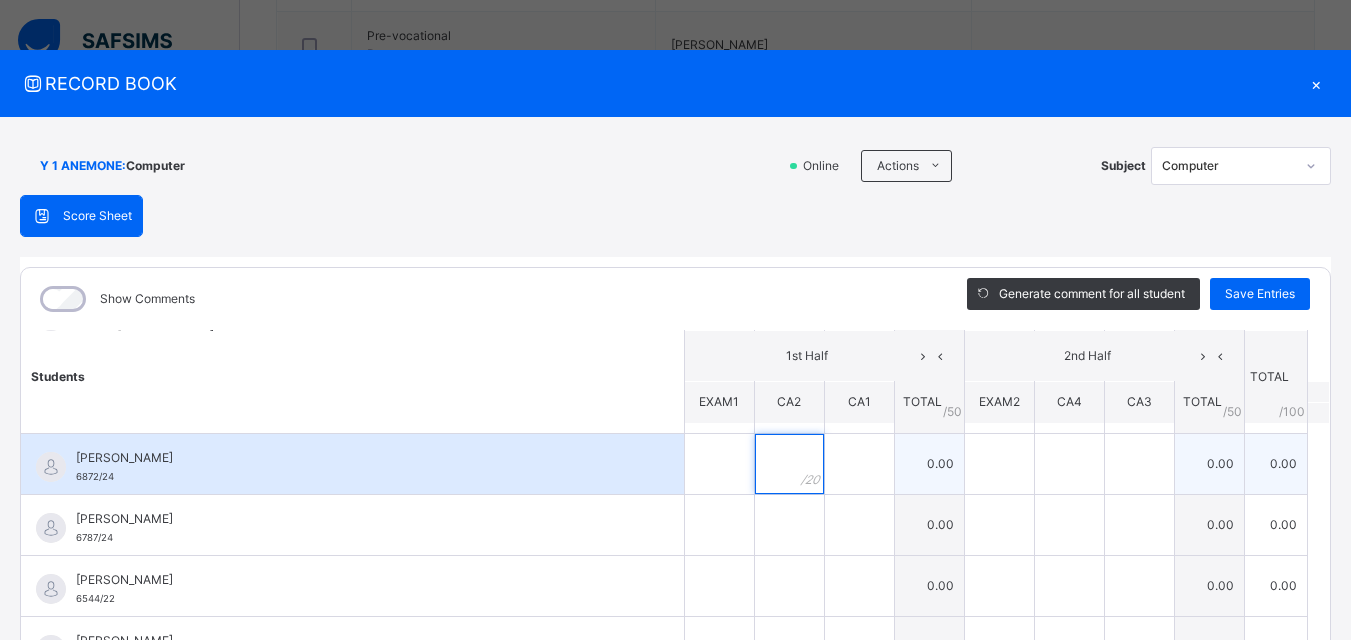 click at bounding box center [789, 464] 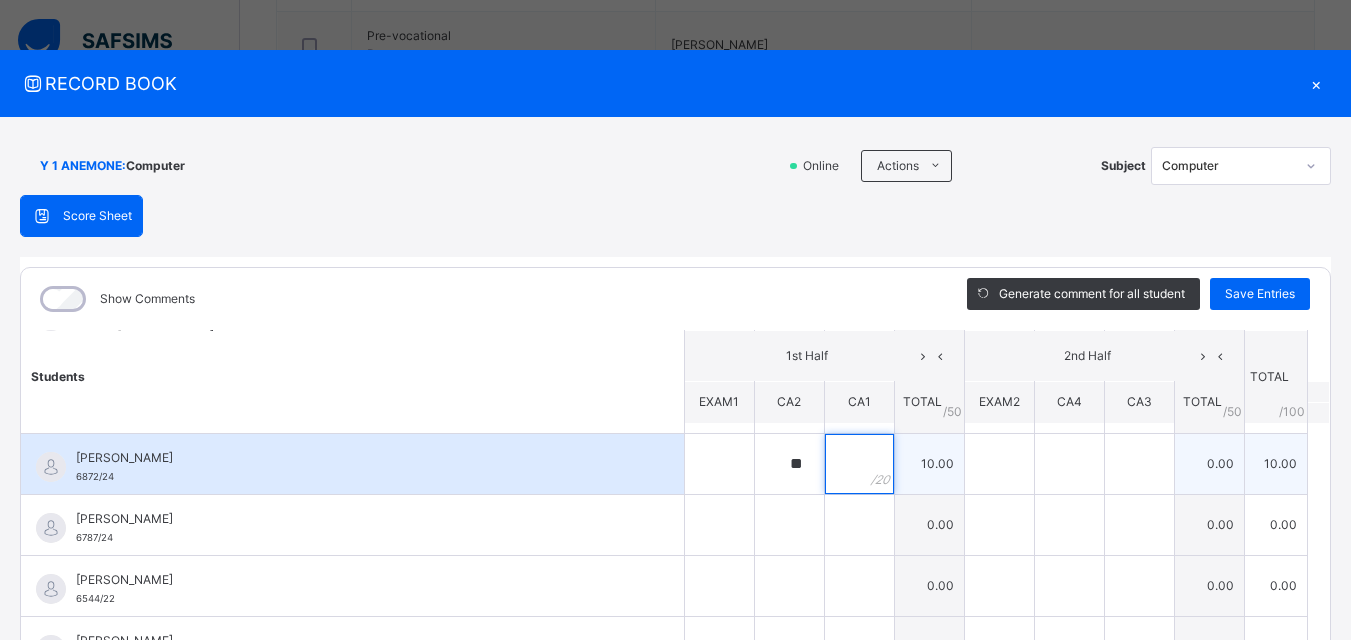 click at bounding box center (859, 464) 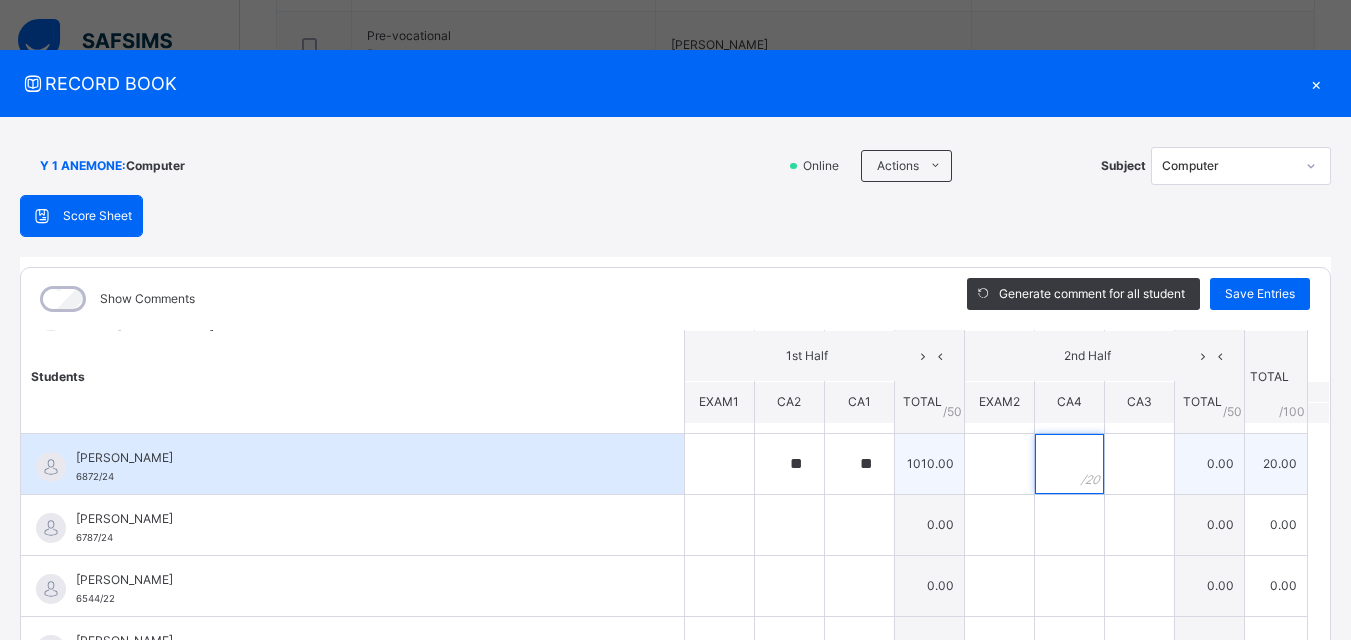 click at bounding box center [1069, 464] 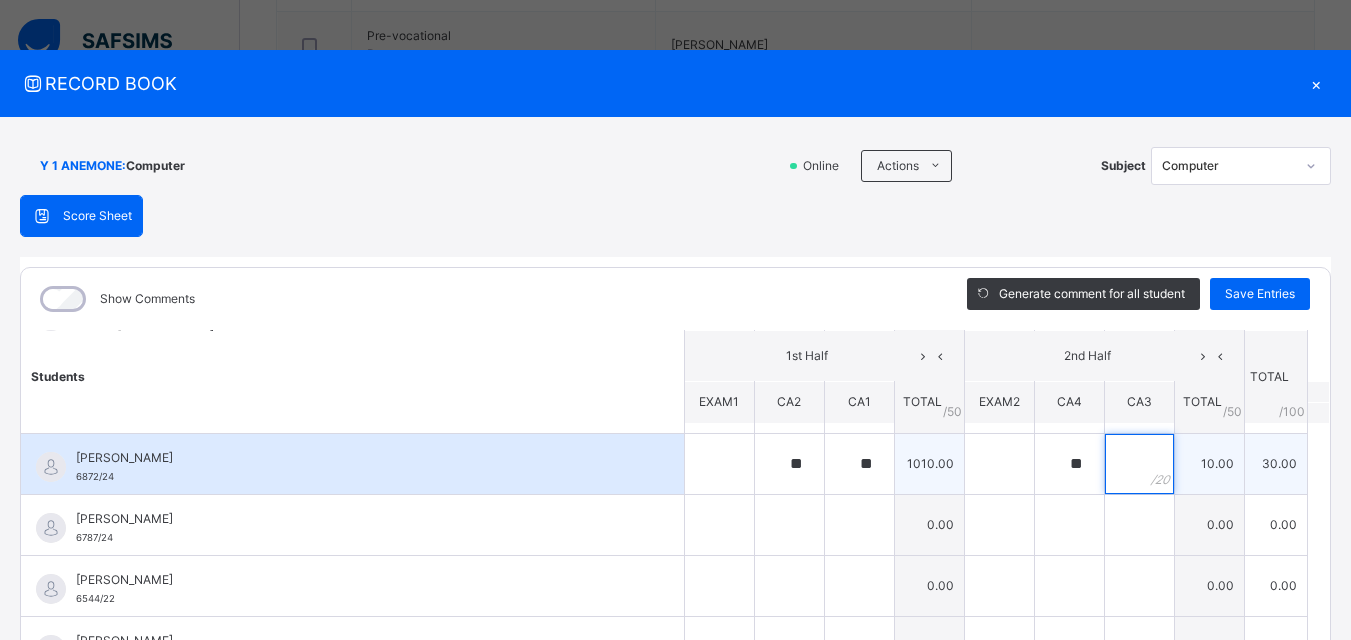 click at bounding box center [1139, 464] 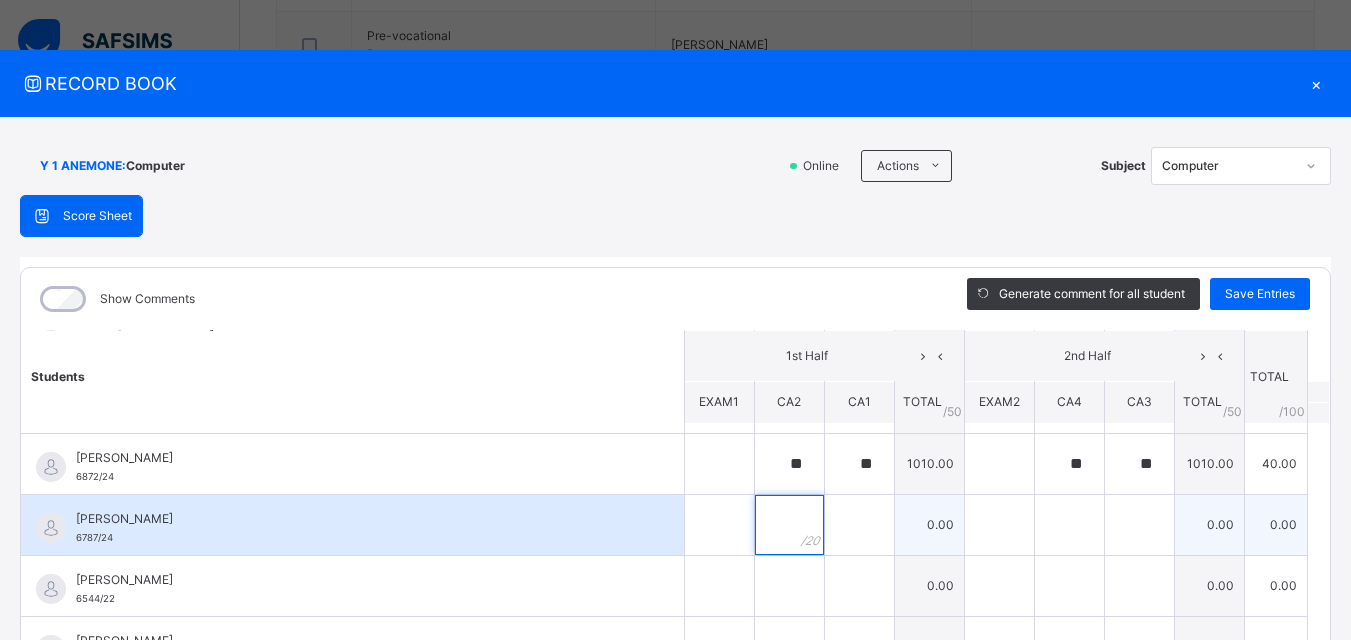 click at bounding box center [789, 525] 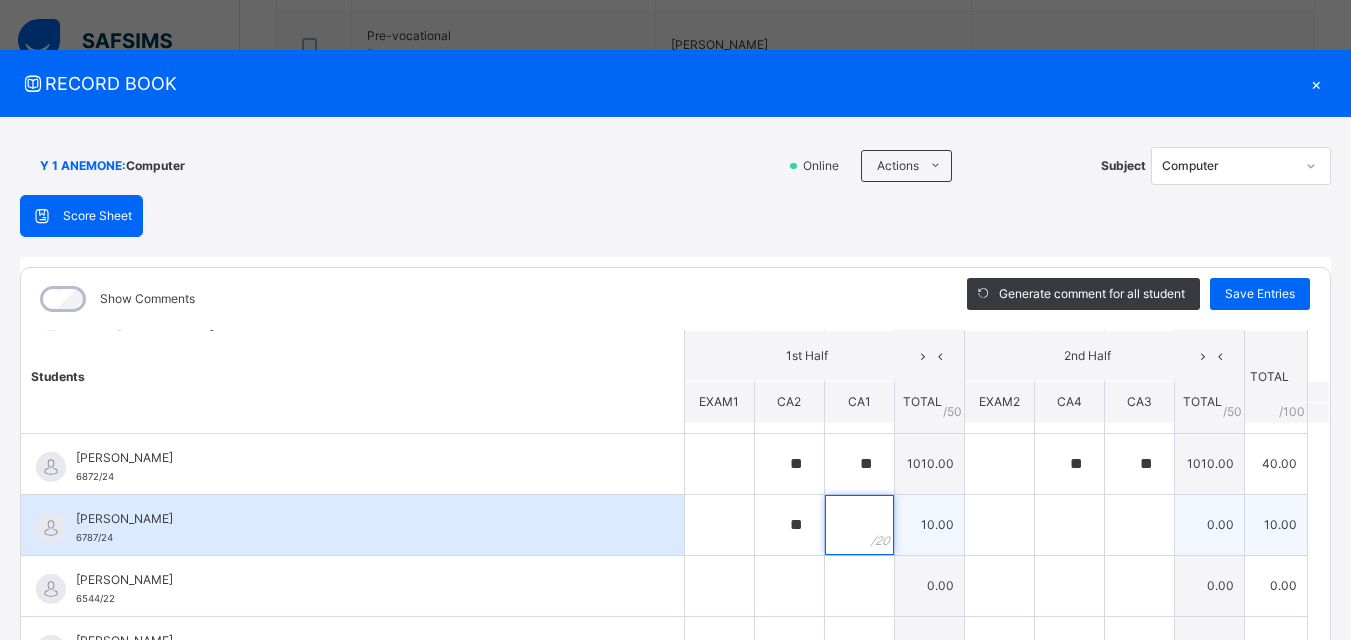 click at bounding box center [859, 525] 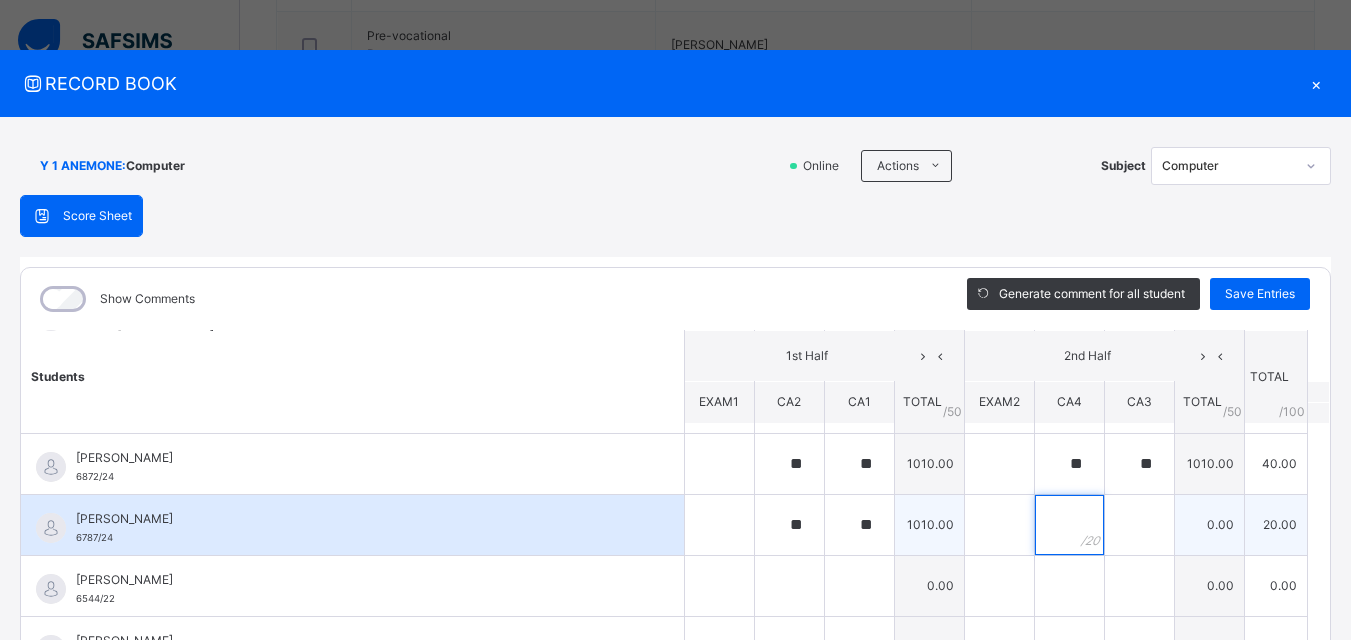 click at bounding box center [1069, 525] 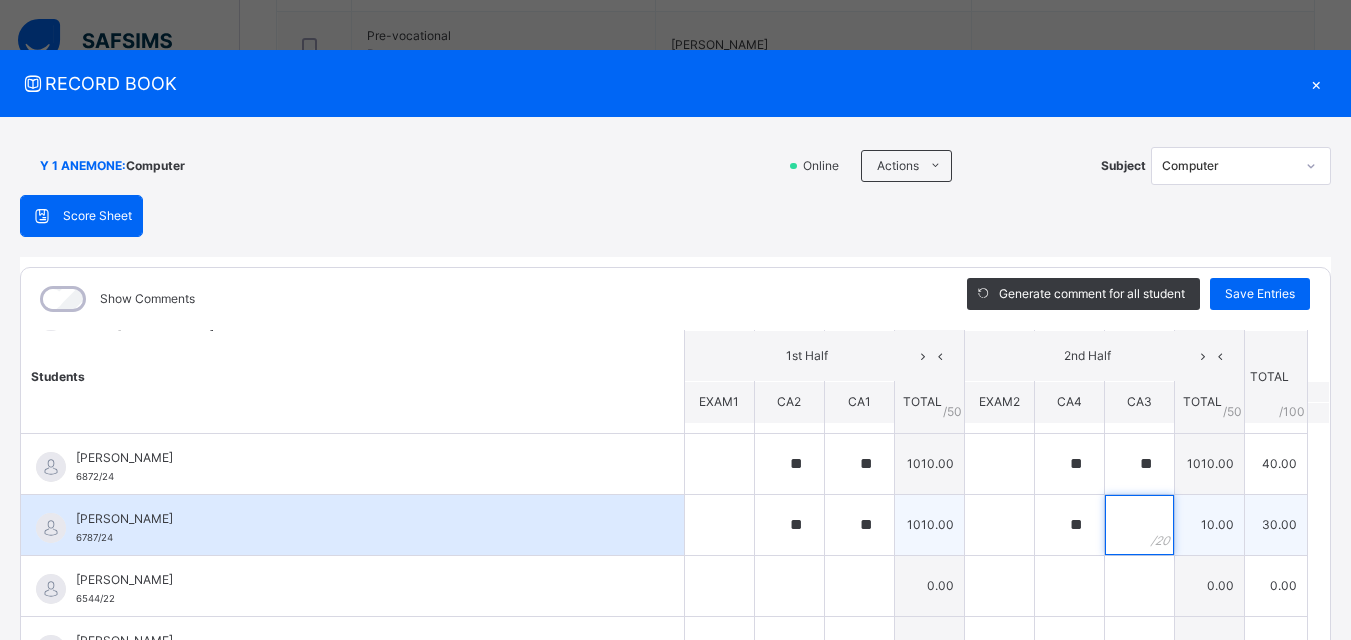 click at bounding box center (1139, 525) 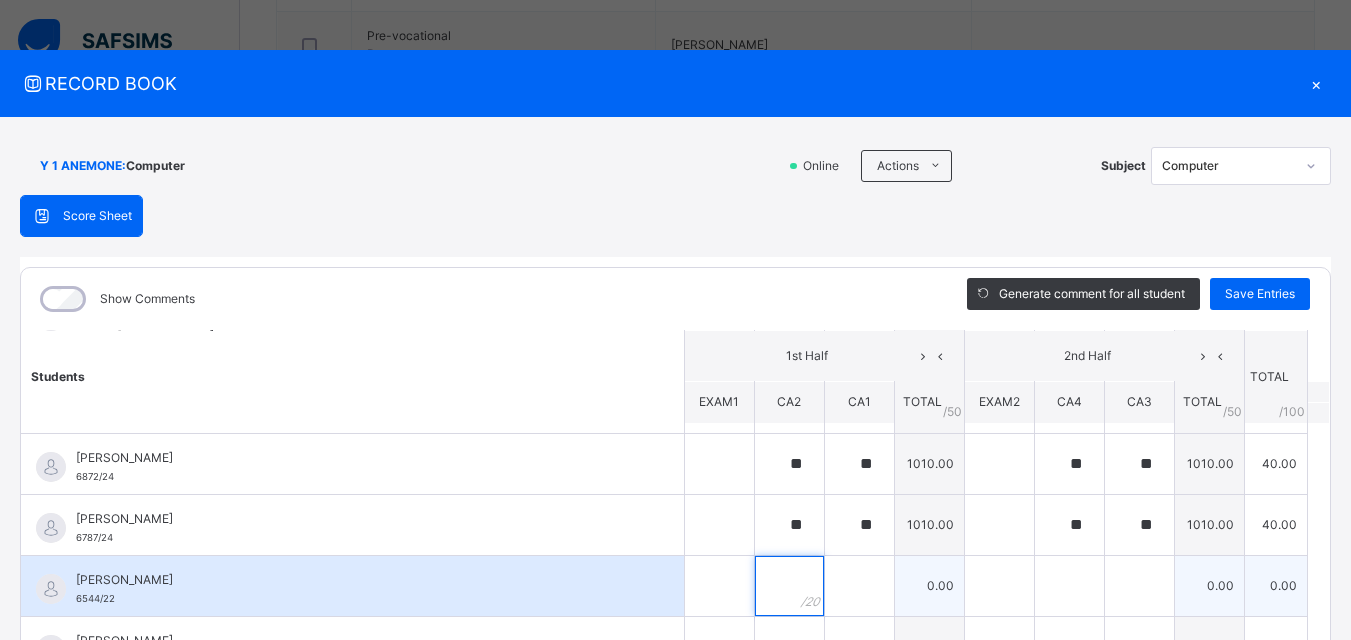 click at bounding box center [789, 586] 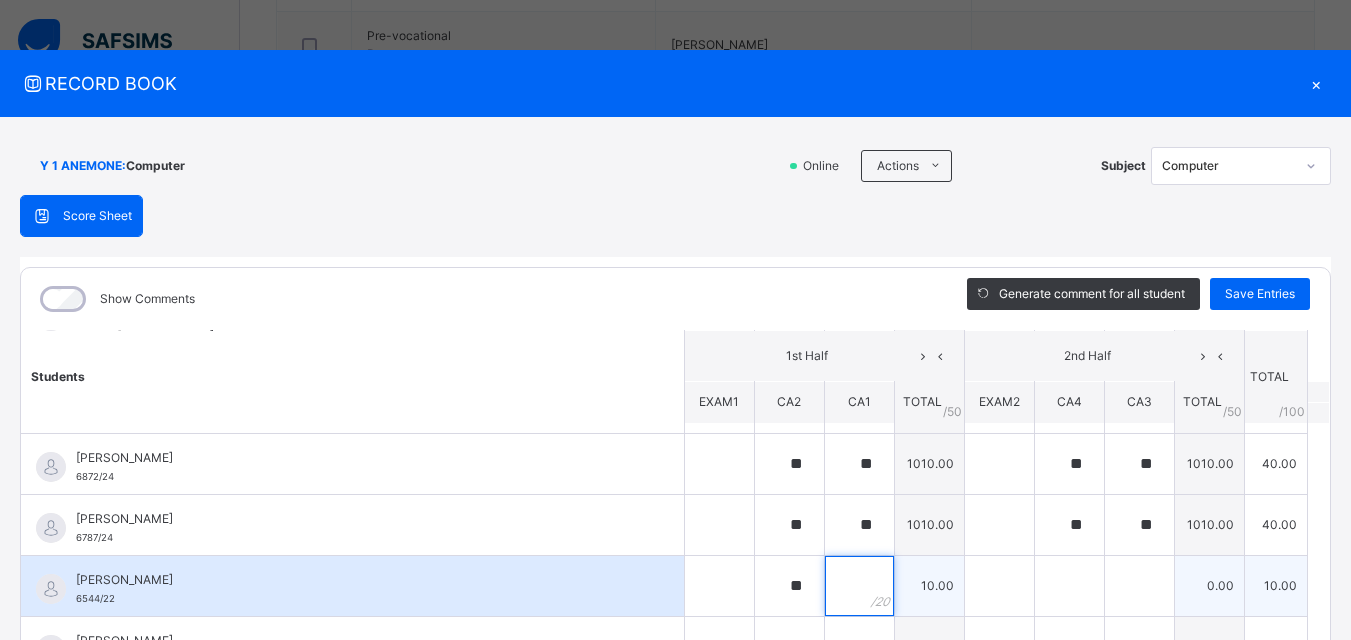 click at bounding box center (859, 586) 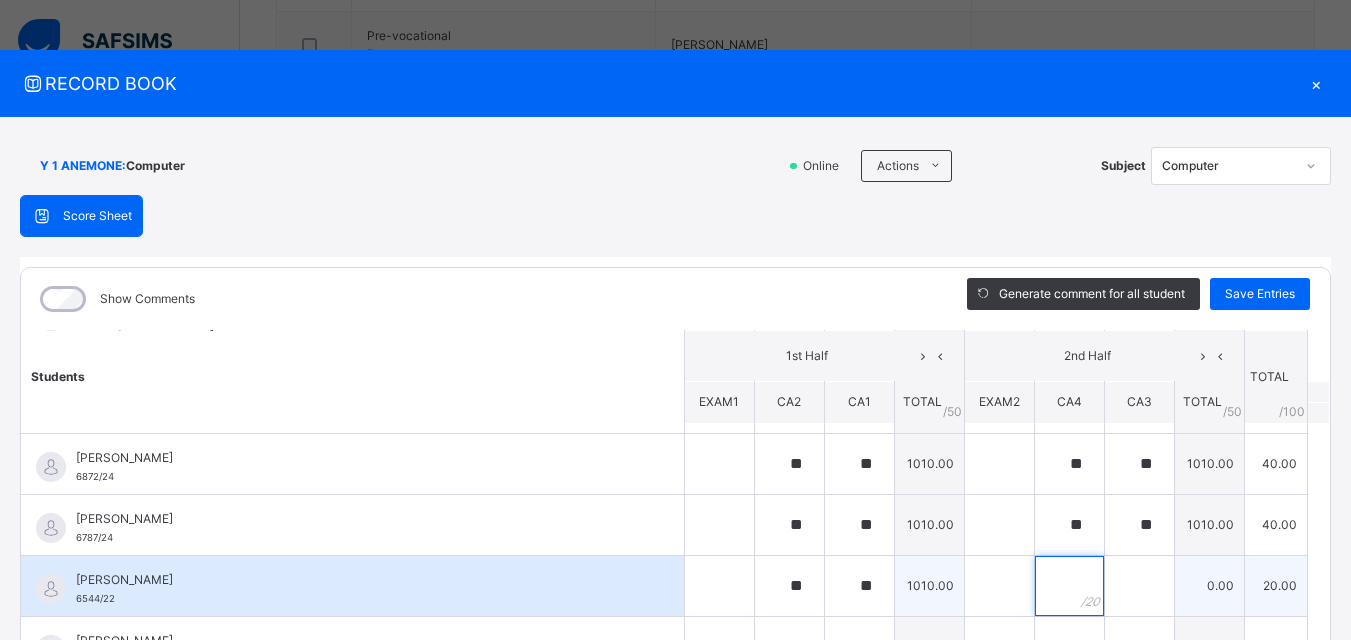 click at bounding box center (1069, 586) 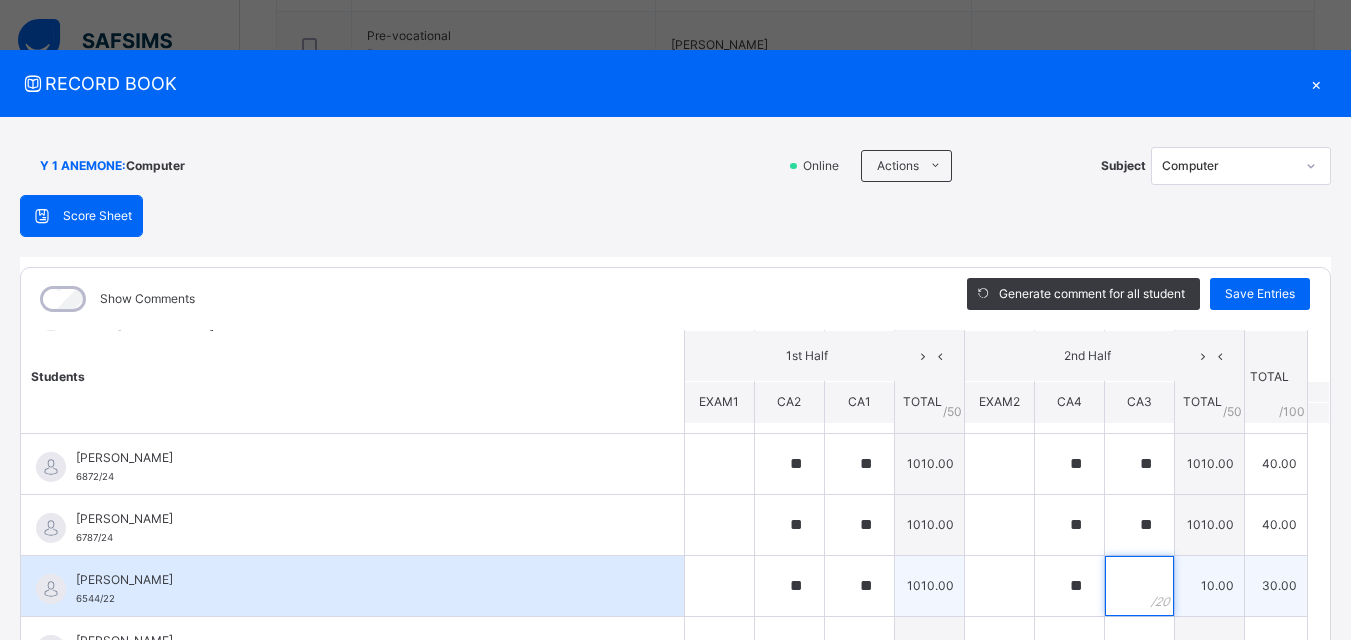 click at bounding box center [1139, 586] 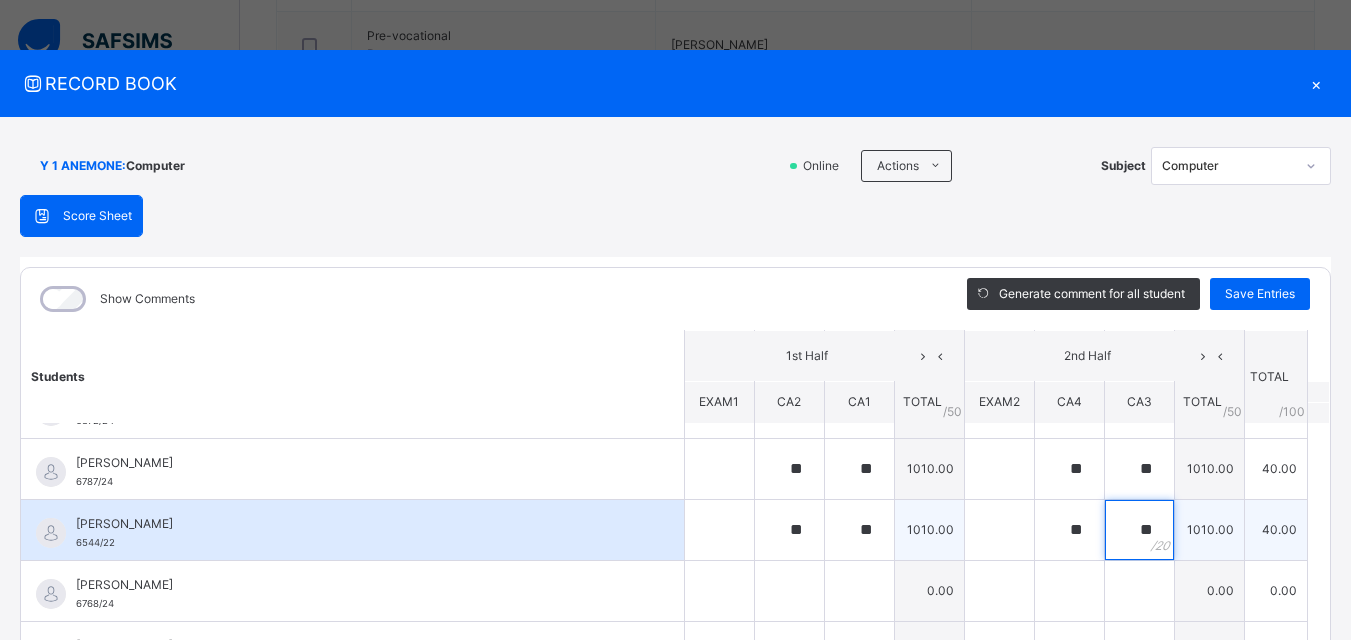 scroll, scrollTop: 700, scrollLeft: 0, axis: vertical 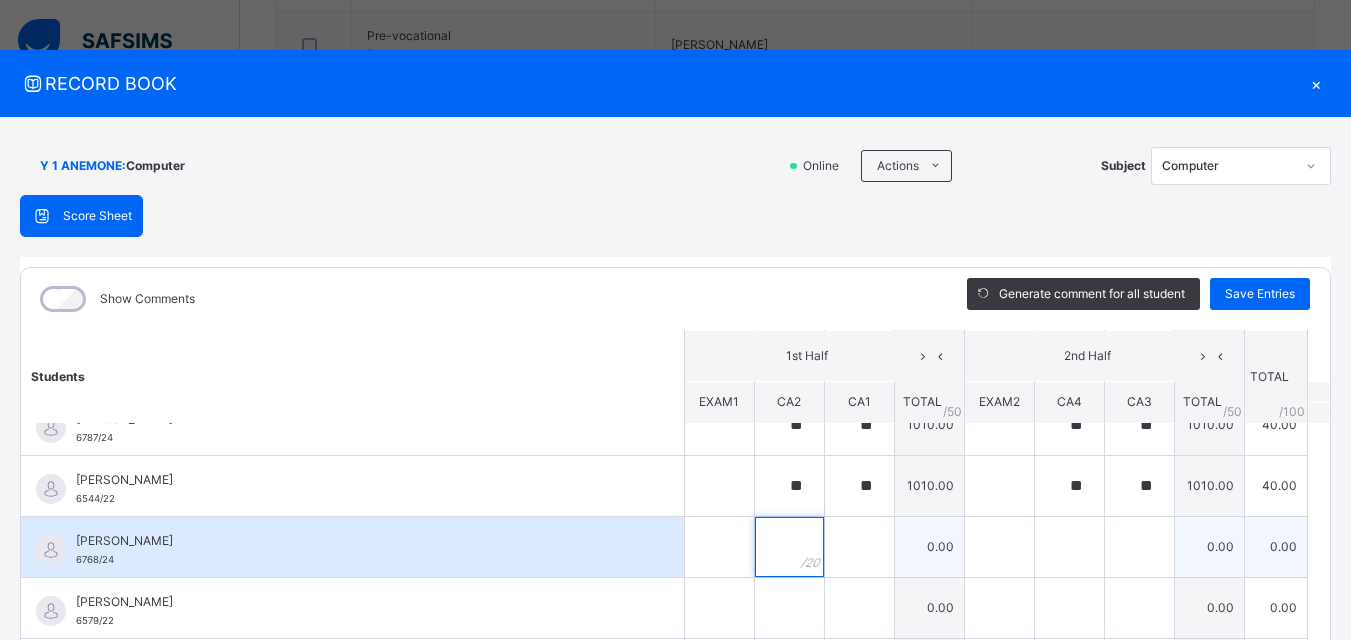 click at bounding box center [789, 547] 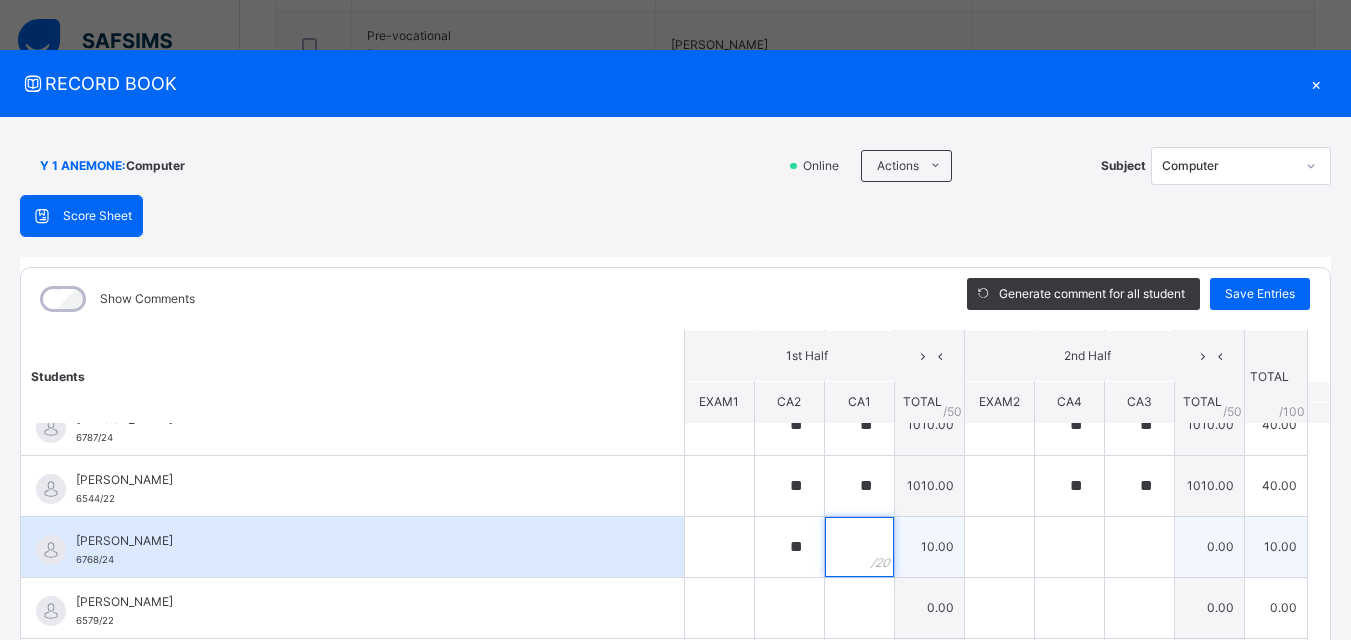 click at bounding box center (859, 547) 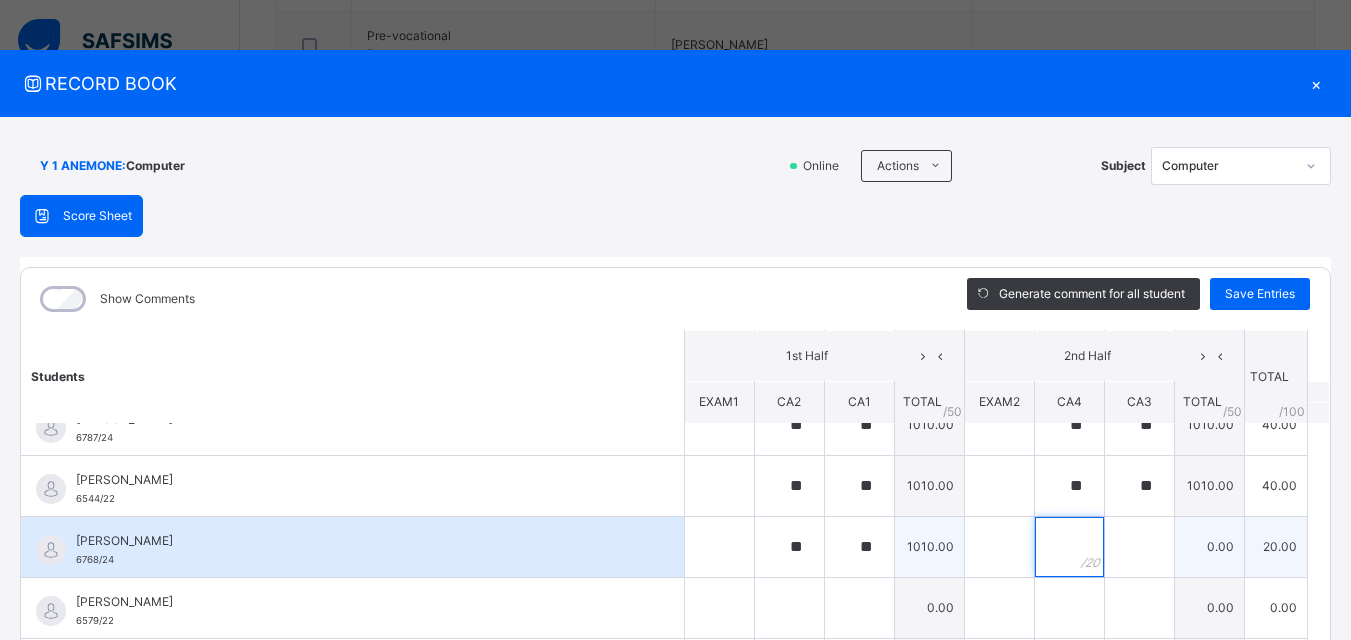 click at bounding box center (1069, 547) 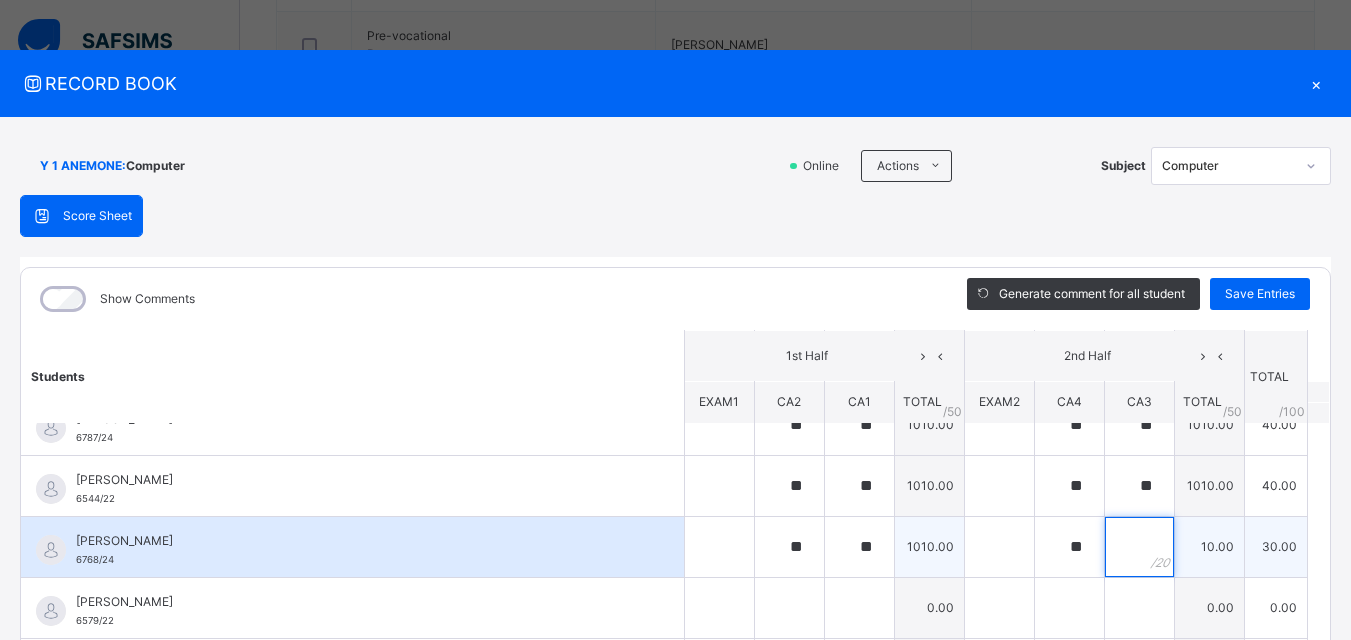 click at bounding box center (1139, 547) 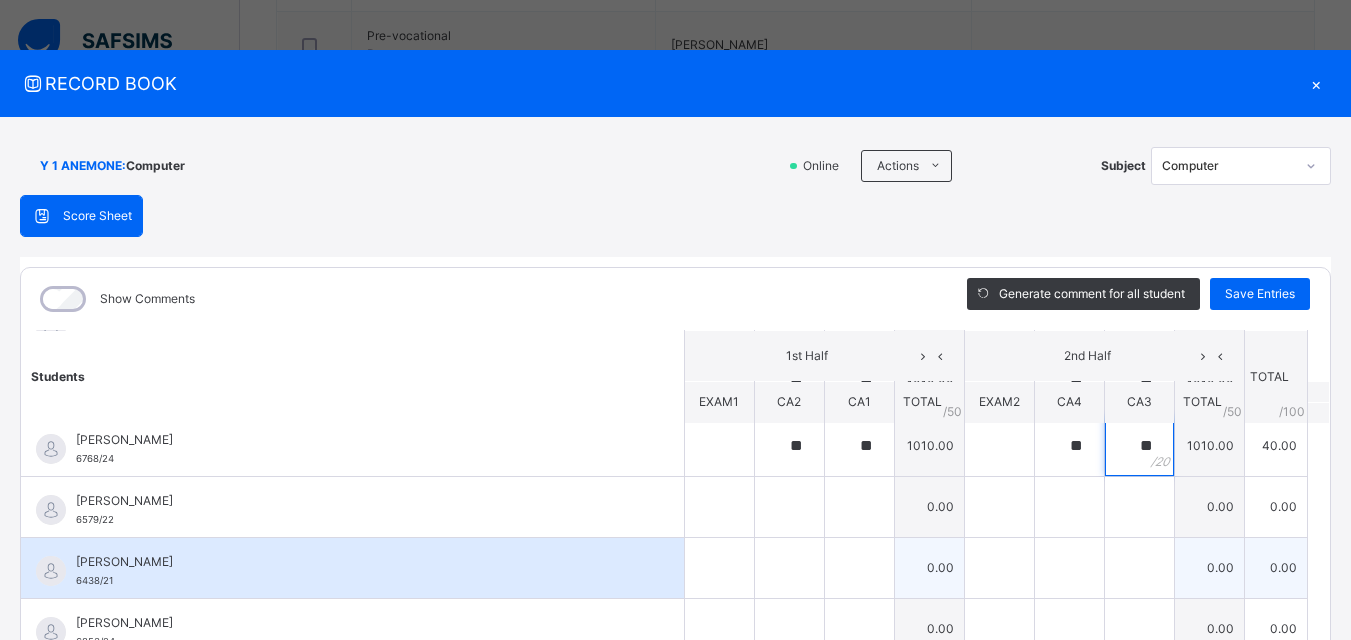 scroll, scrollTop: 800, scrollLeft: 0, axis: vertical 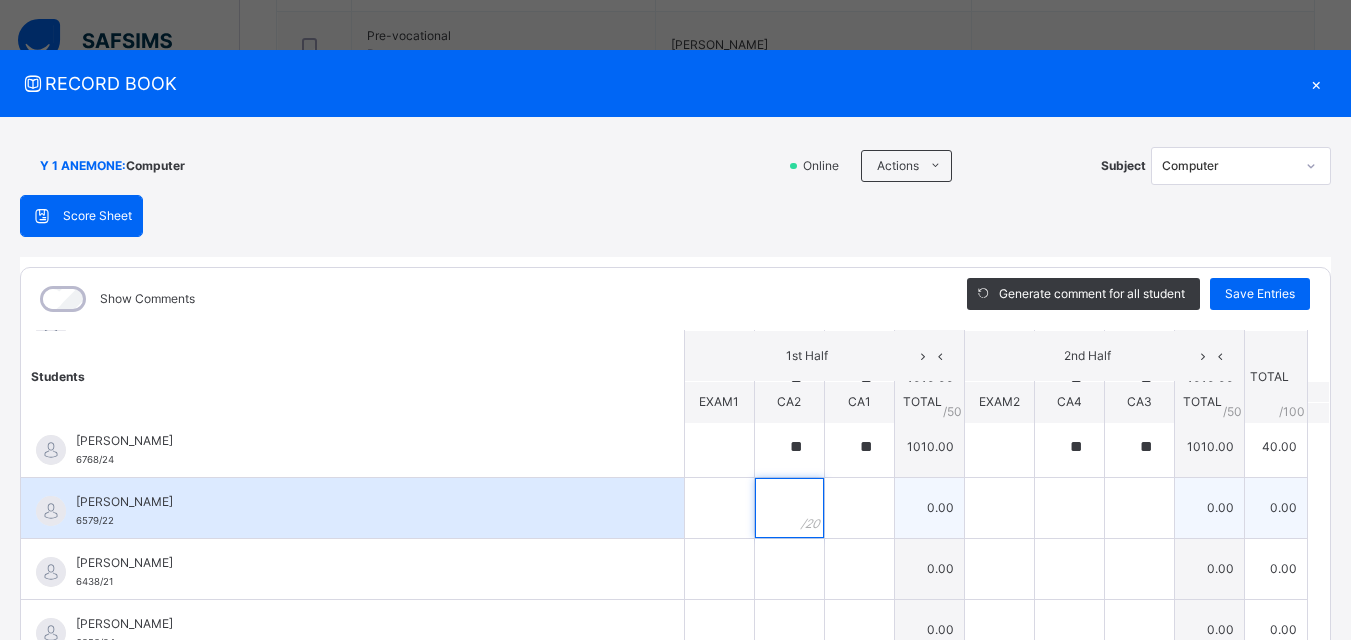 click at bounding box center [789, 508] 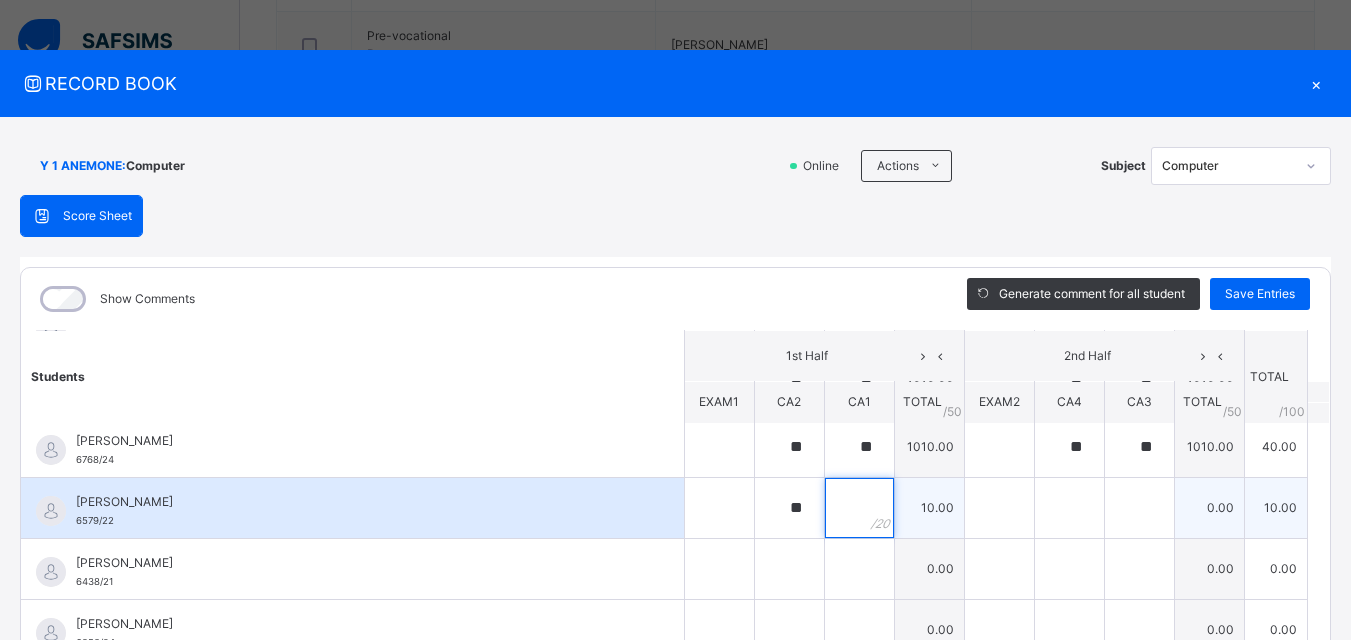 click at bounding box center (859, 508) 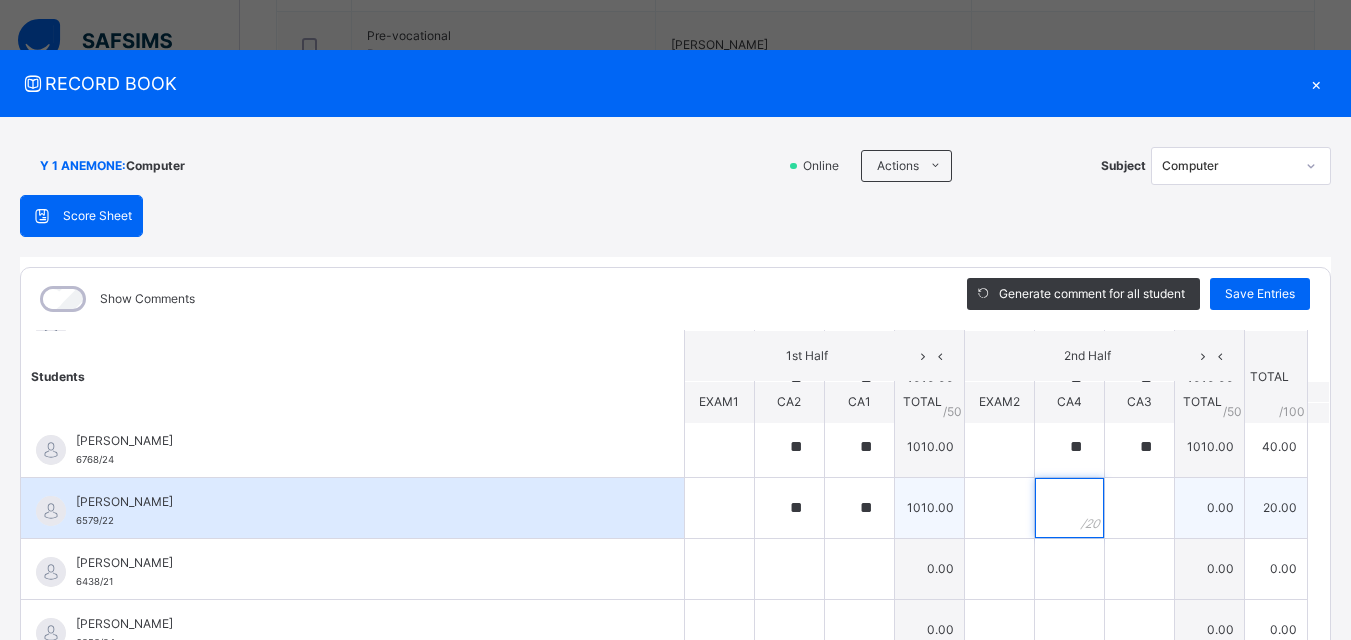 click at bounding box center (1069, 508) 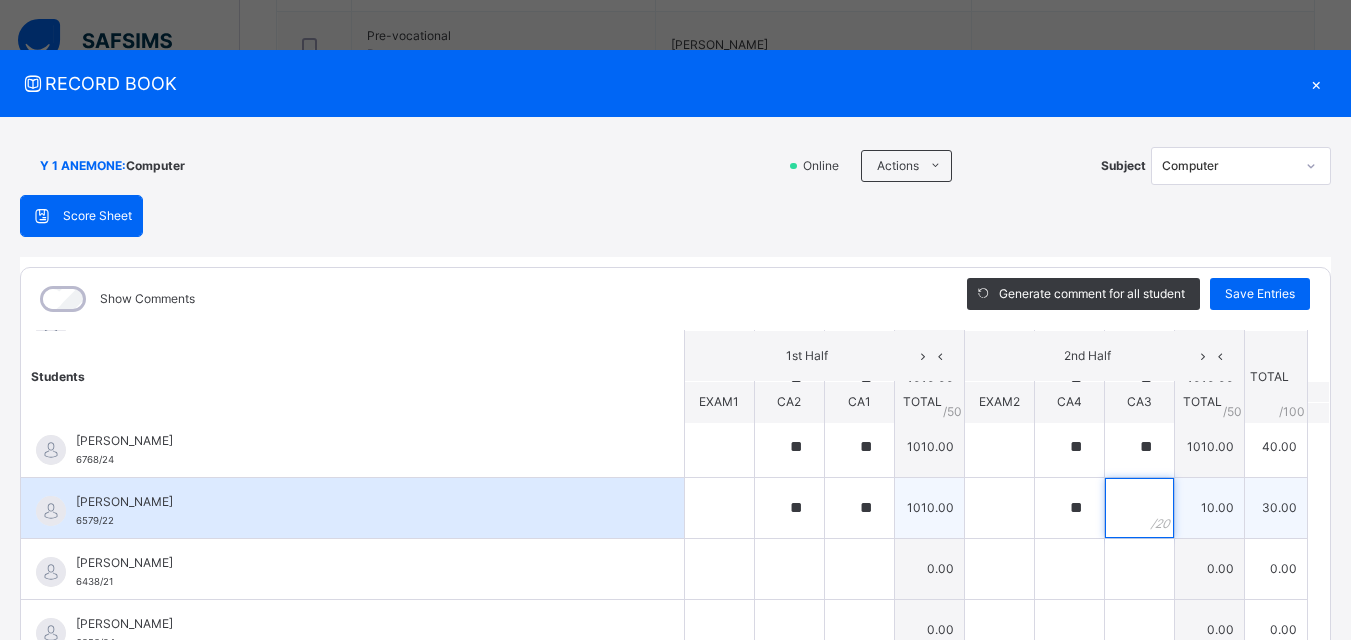 click at bounding box center [1139, 508] 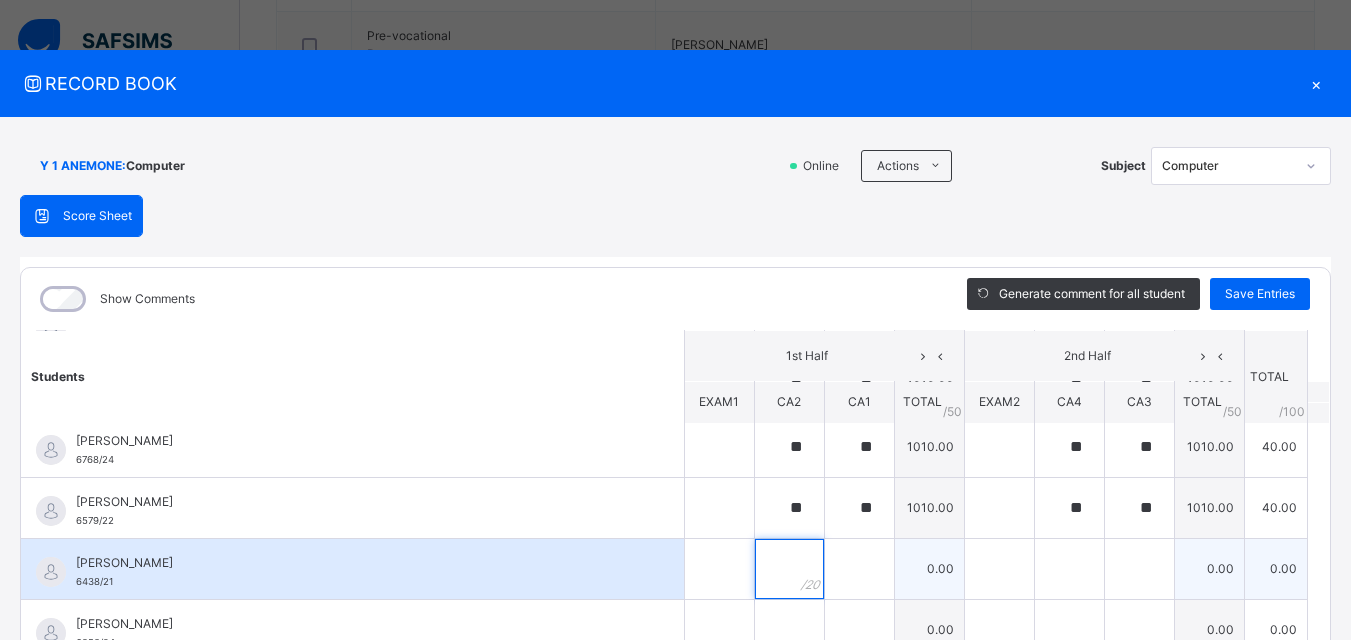click at bounding box center [789, 569] 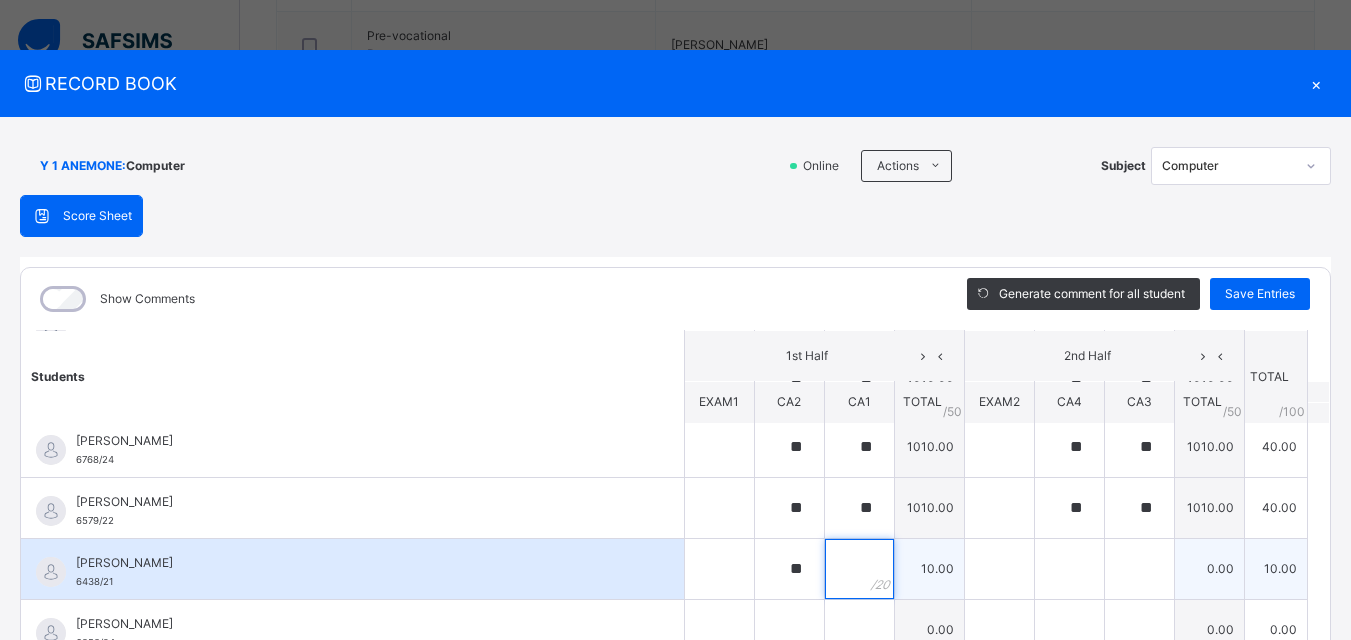 click at bounding box center (859, 569) 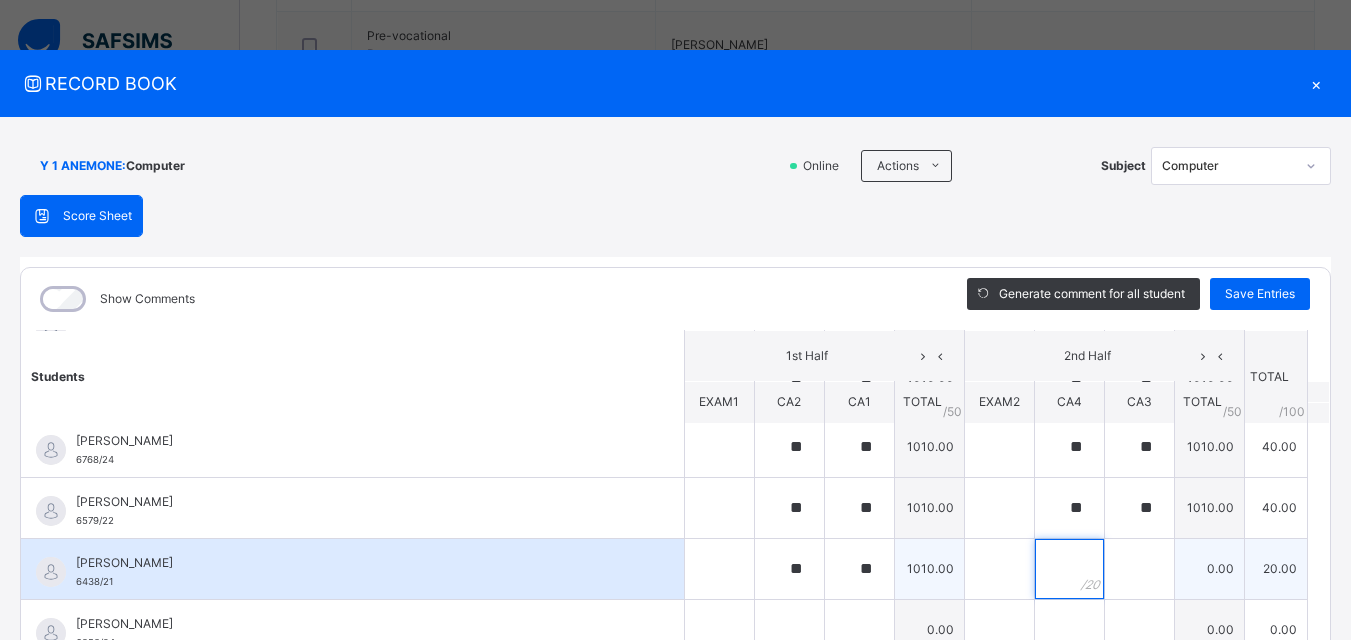 click at bounding box center [1069, 569] 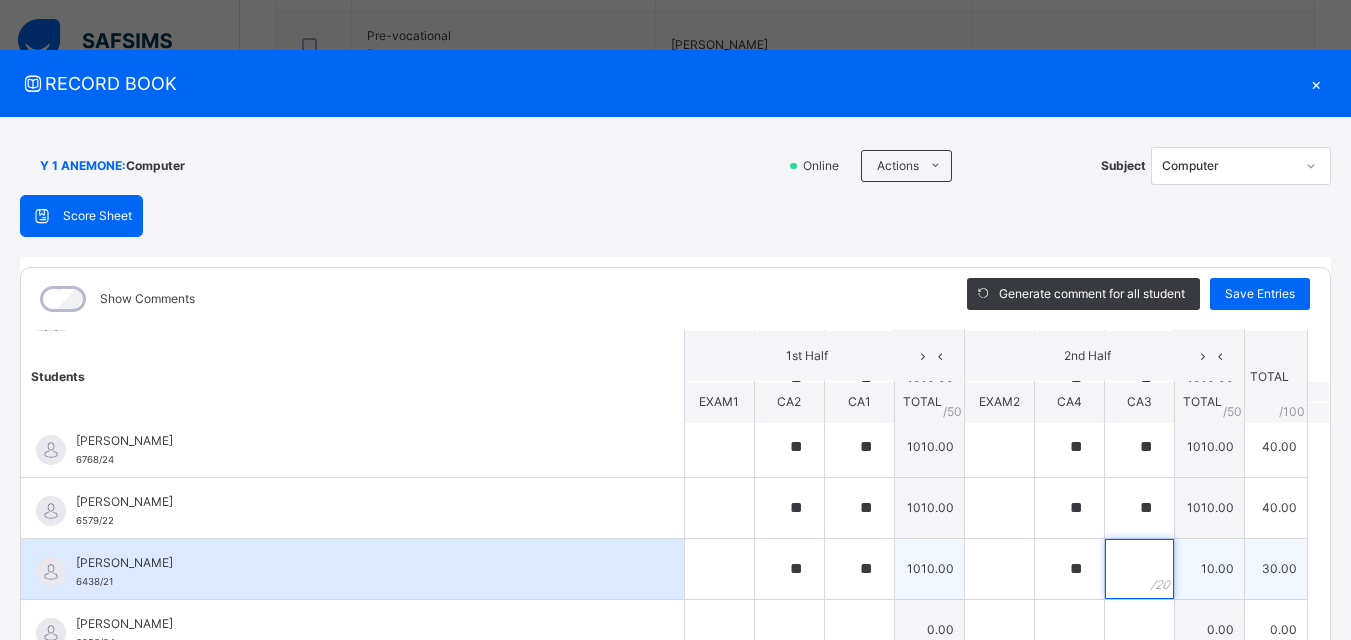 click at bounding box center (1139, 569) 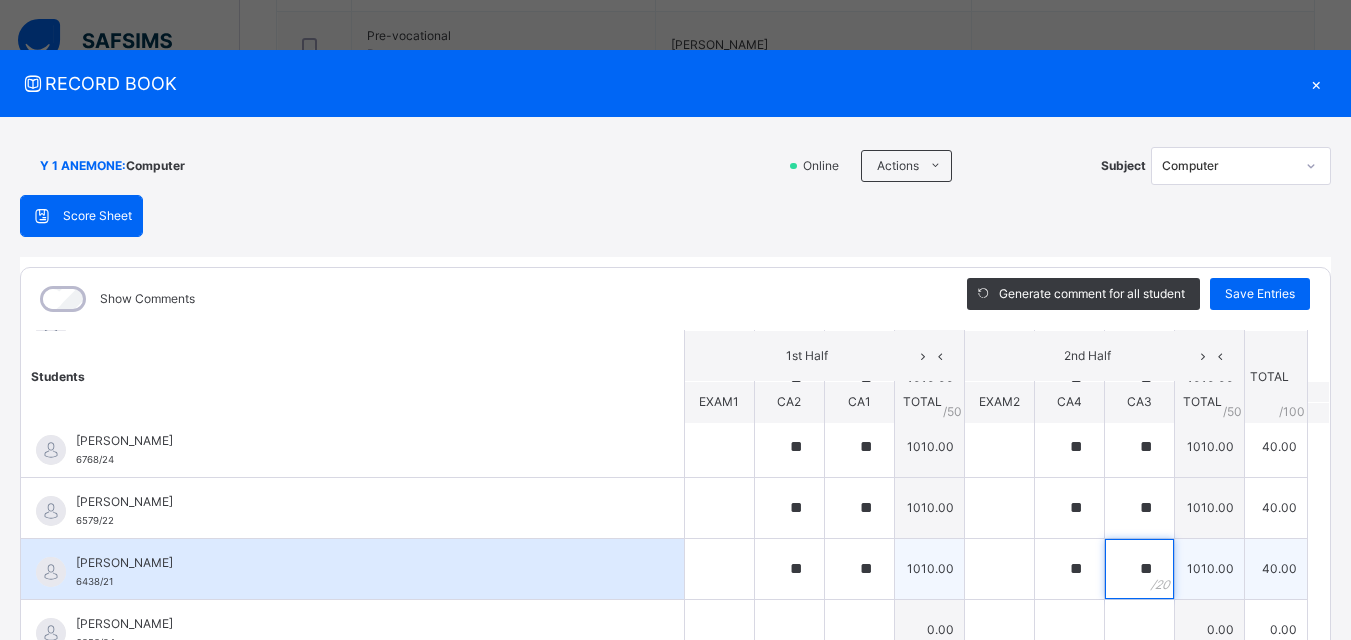 scroll, scrollTop: 900, scrollLeft: 0, axis: vertical 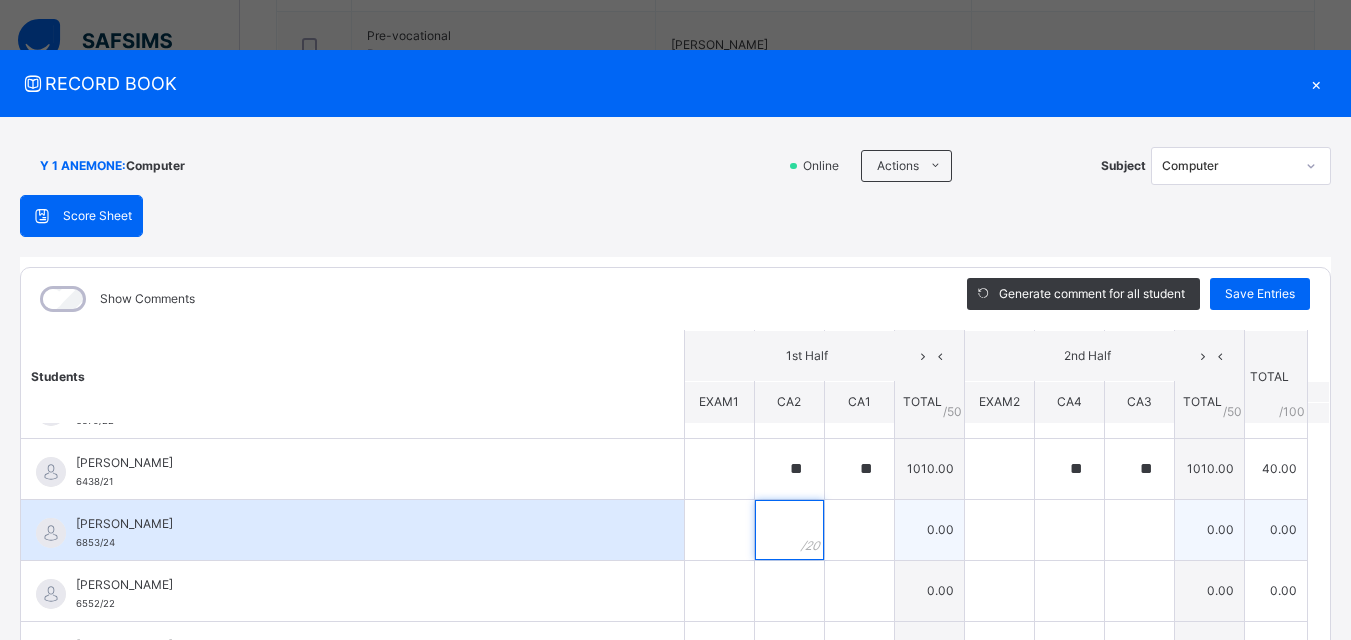 click at bounding box center [789, 530] 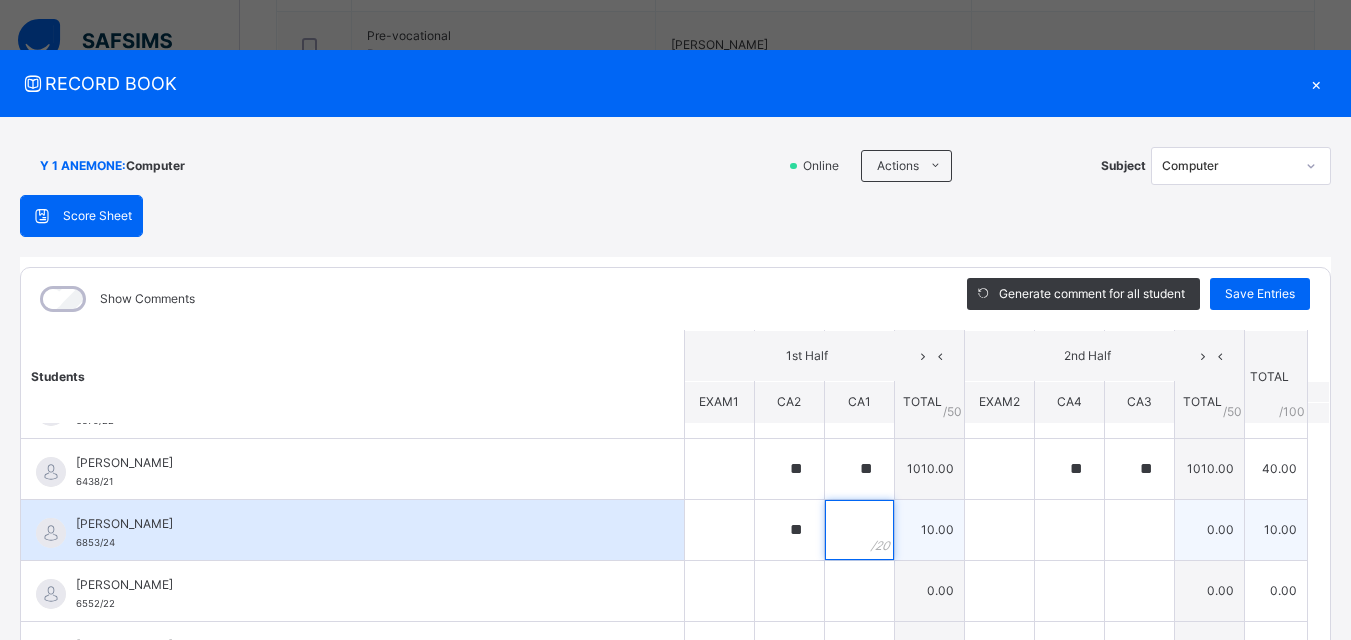 click at bounding box center (859, 530) 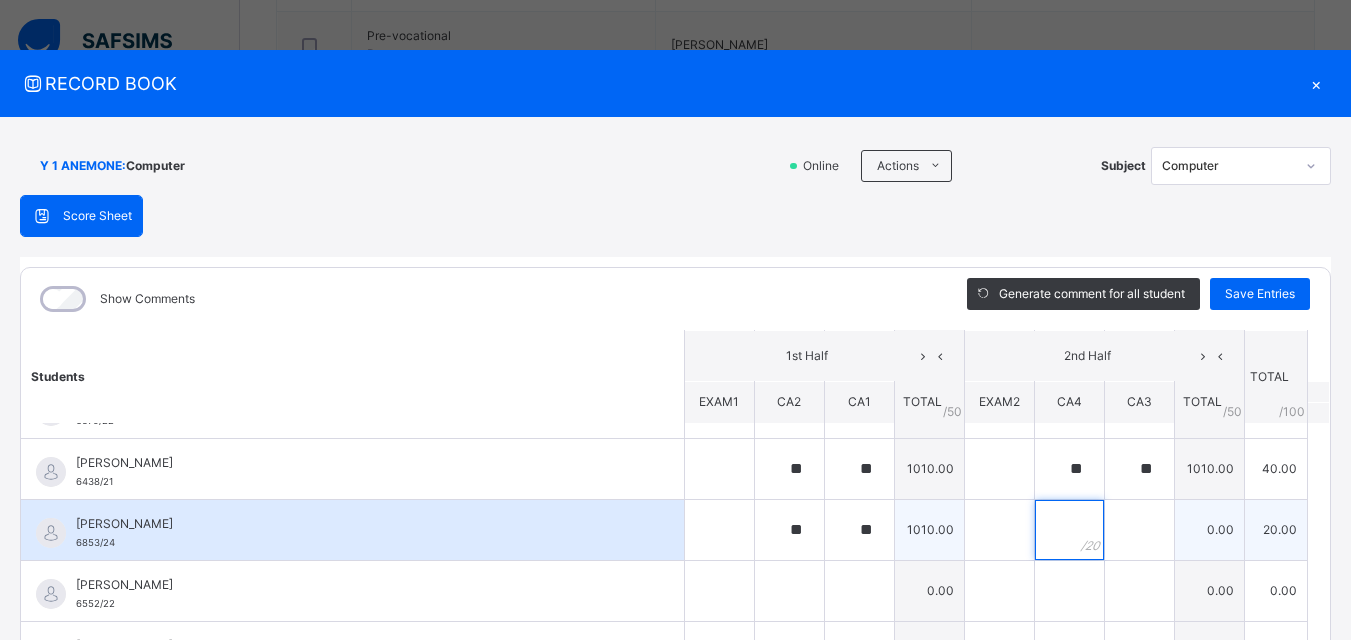 click at bounding box center (1069, 530) 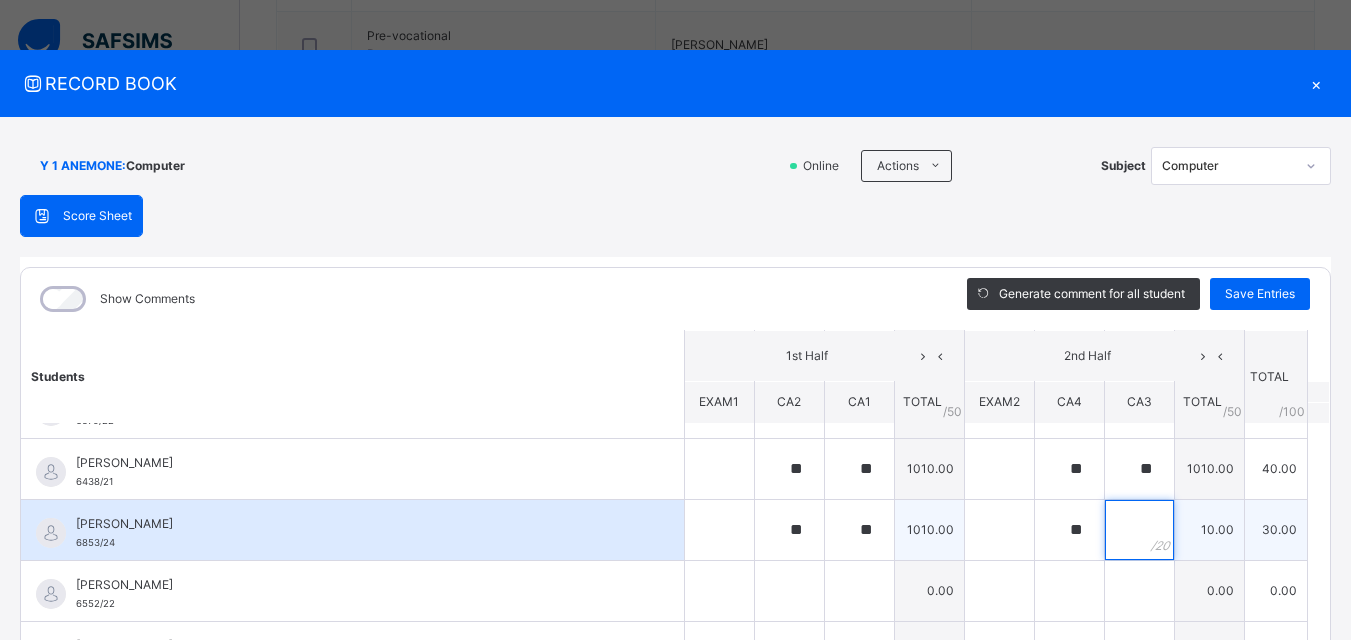 click at bounding box center [1139, 530] 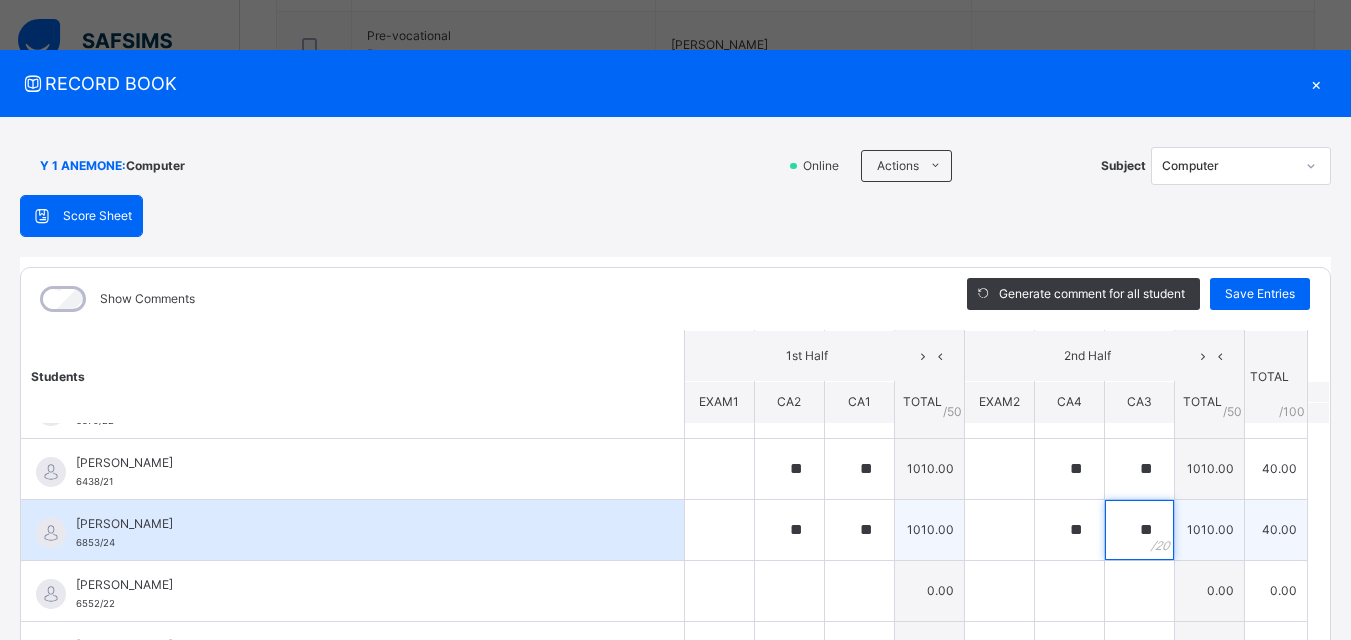 scroll, scrollTop: 1000, scrollLeft: 0, axis: vertical 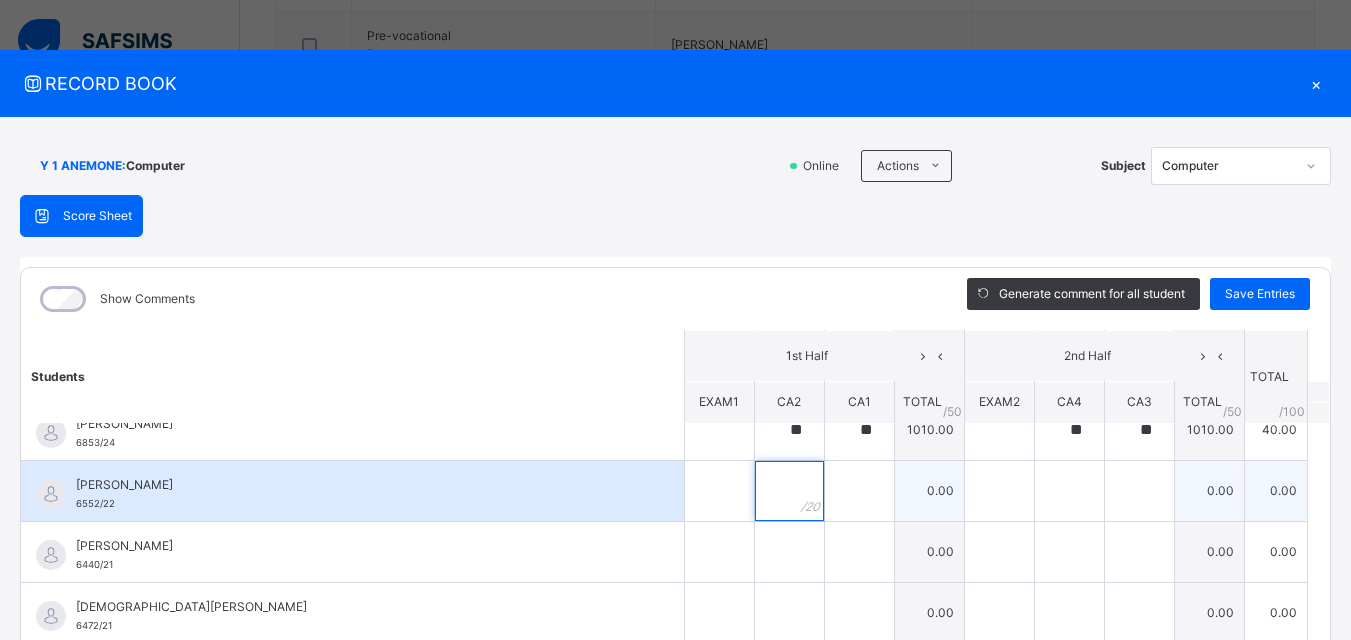 click at bounding box center [789, 491] 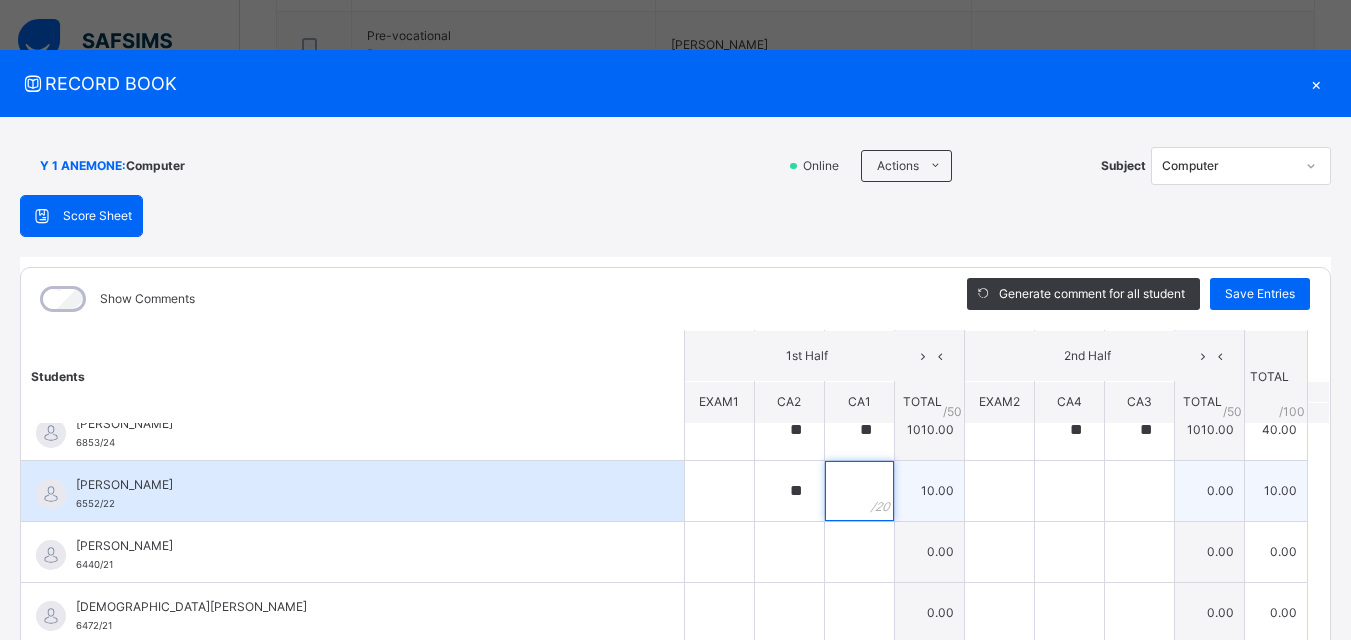 click at bounding box center [859, 491] 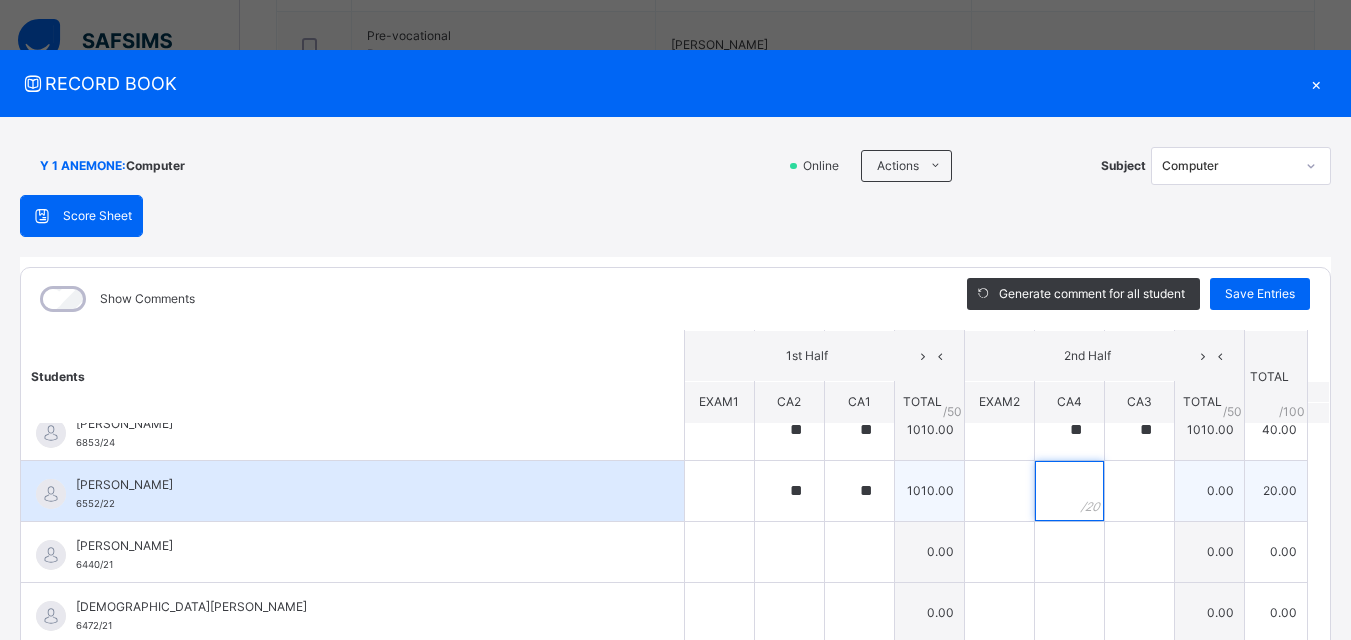 click at bounding box center (1069, 491) 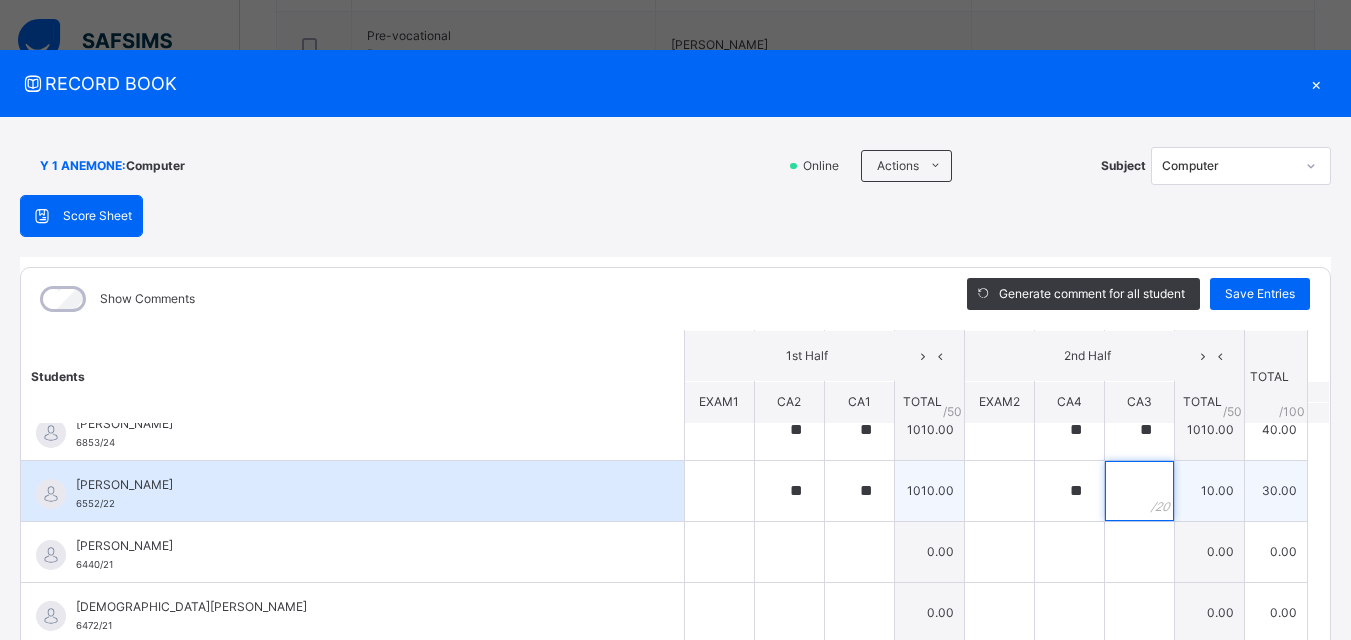 click at bounding box center [1139, 491] 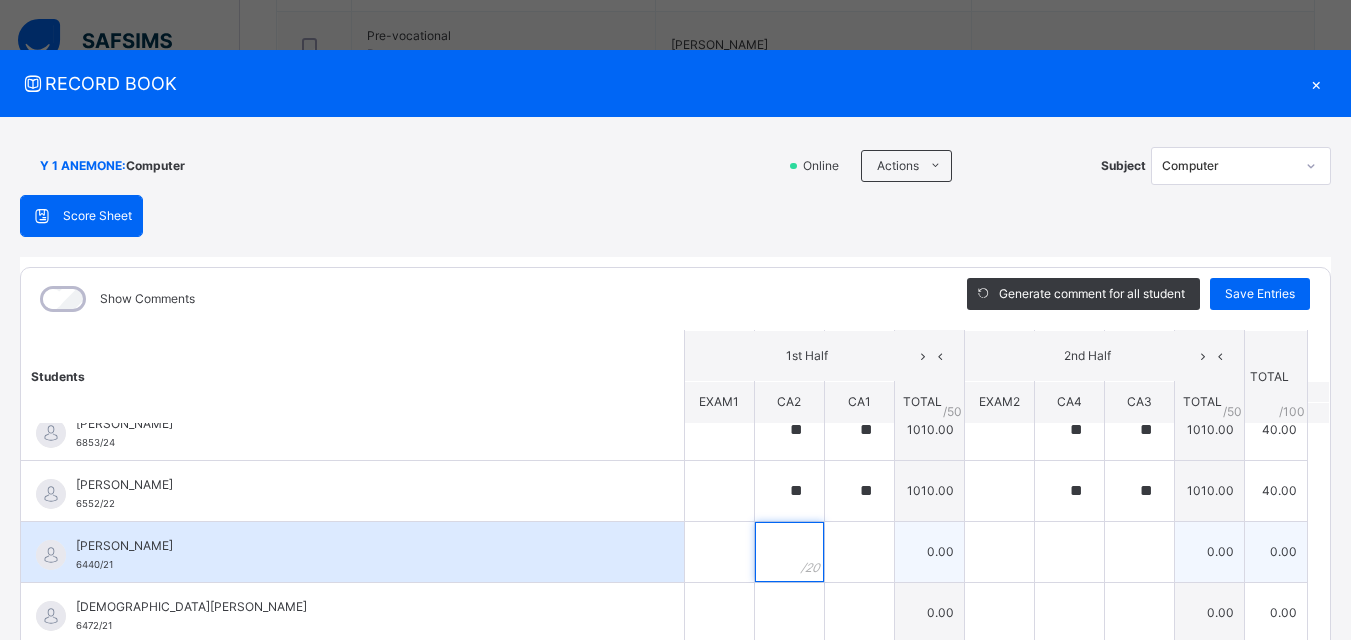 click at bounding box center (789, 552) 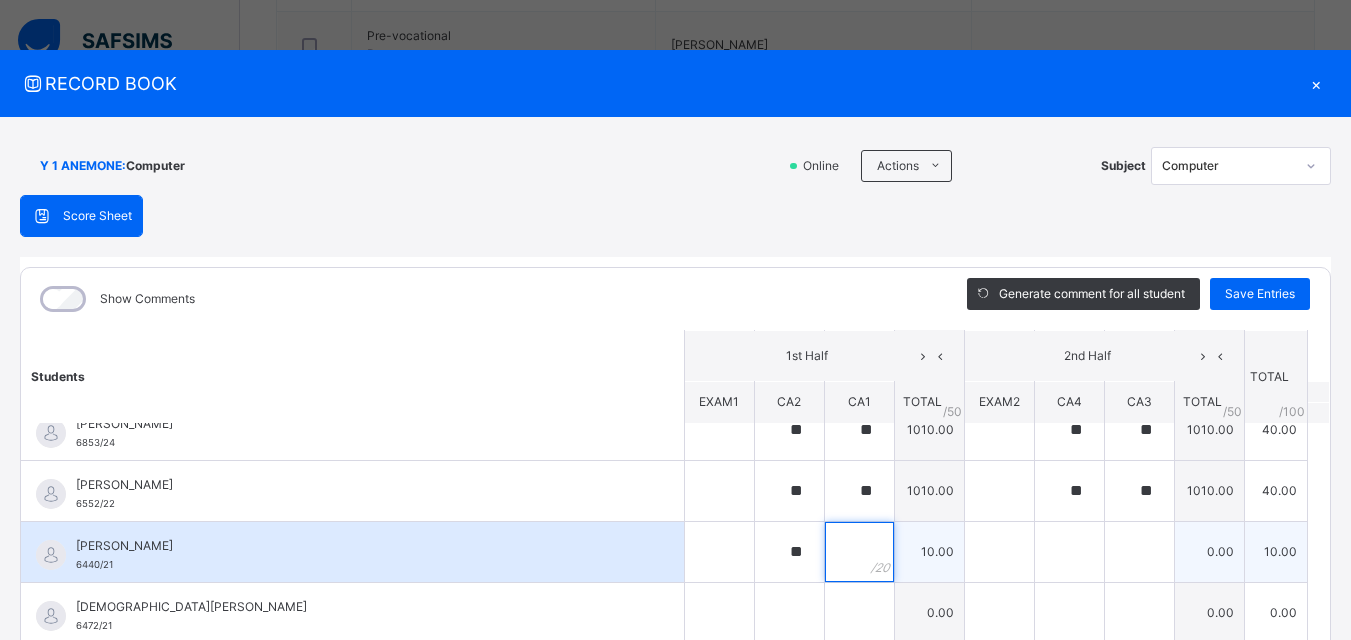 click at bounding box center (859, 552) 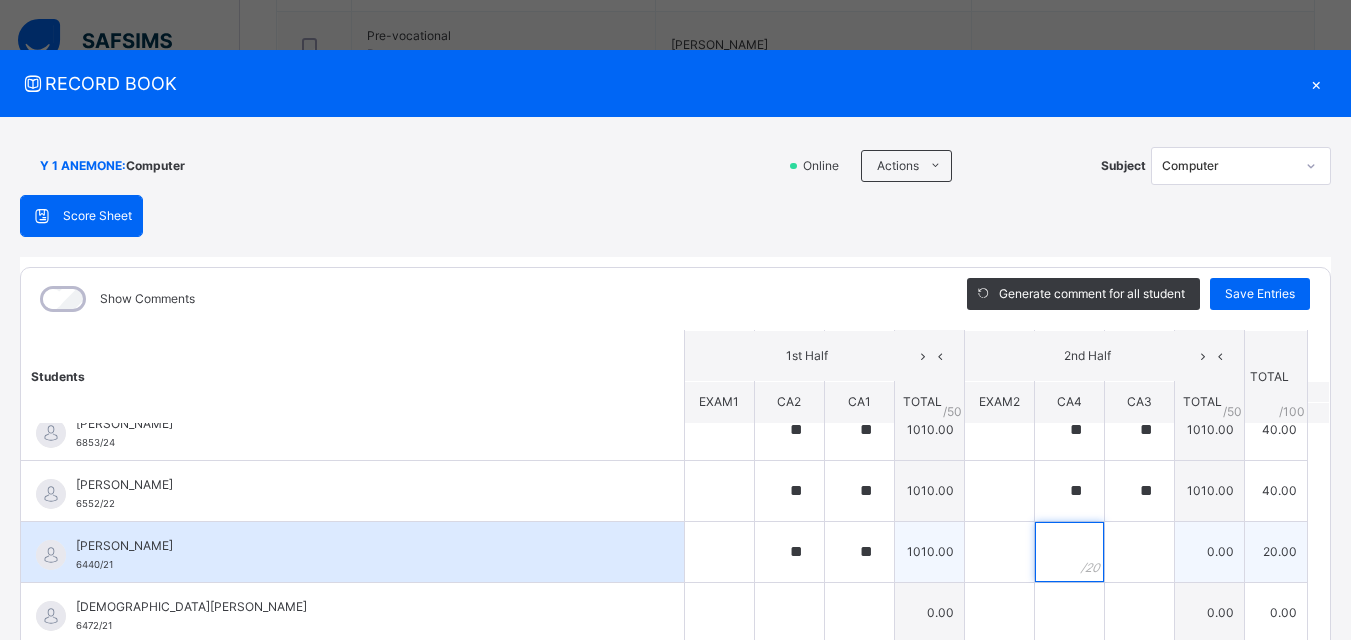 click at bounding box center (1069, 552) 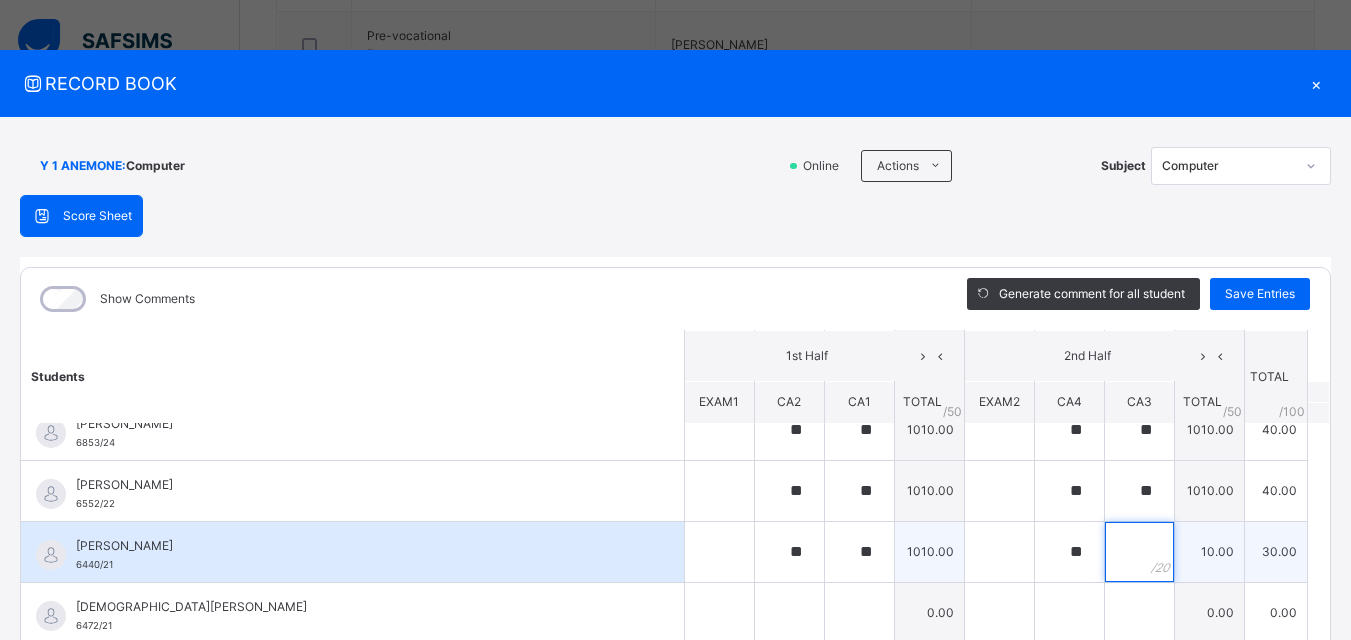 click at bounding box center (1139, 552) 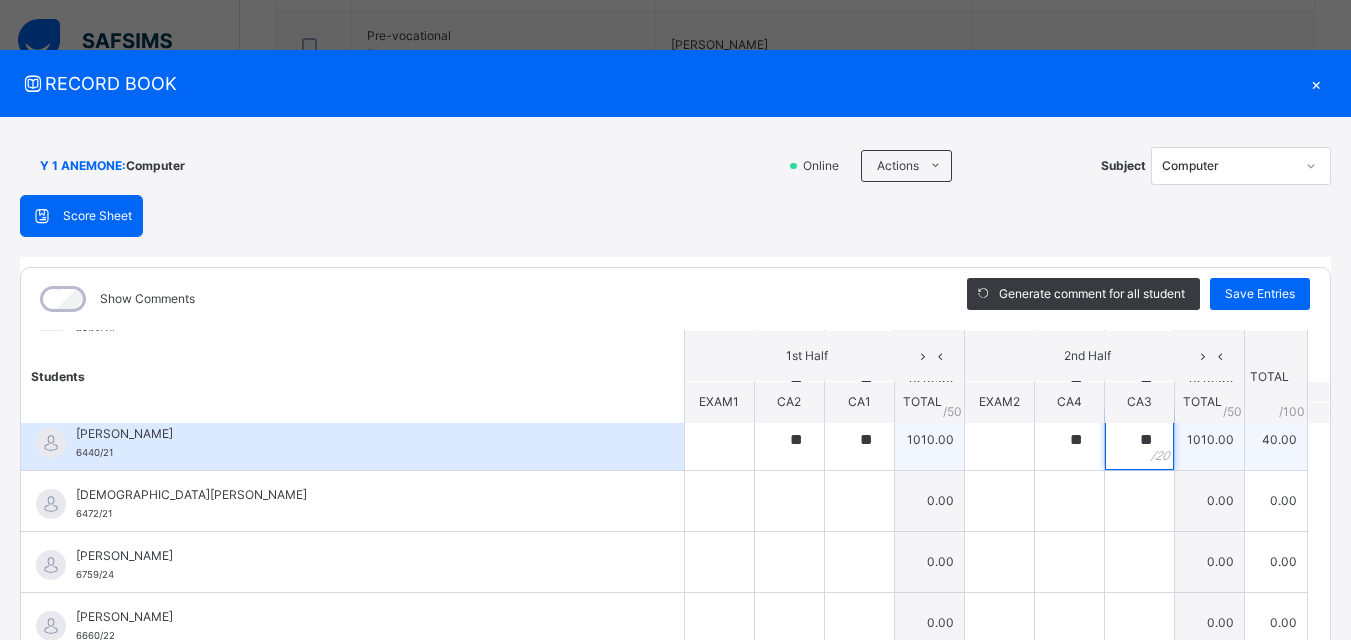 scroll, scrollTop: 1119, scrollLeft: 0, axis: vertical 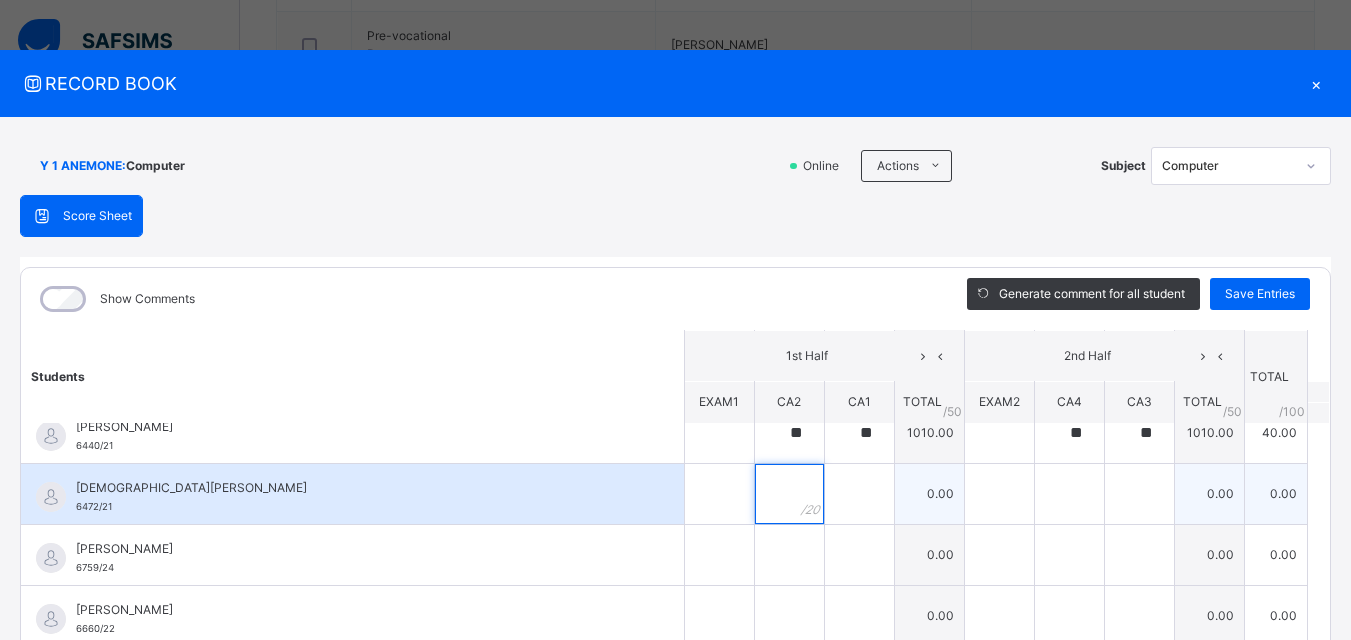 click at bounding box center [789, 494] 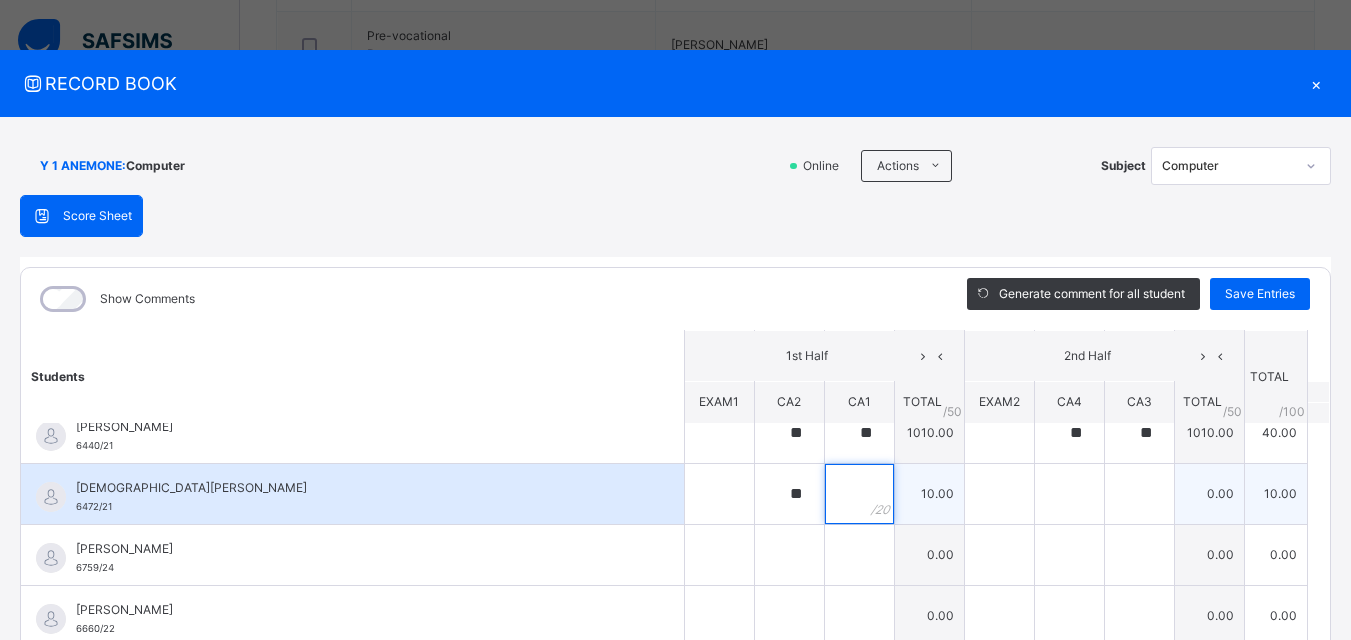 click at bounding box center (859, 494) 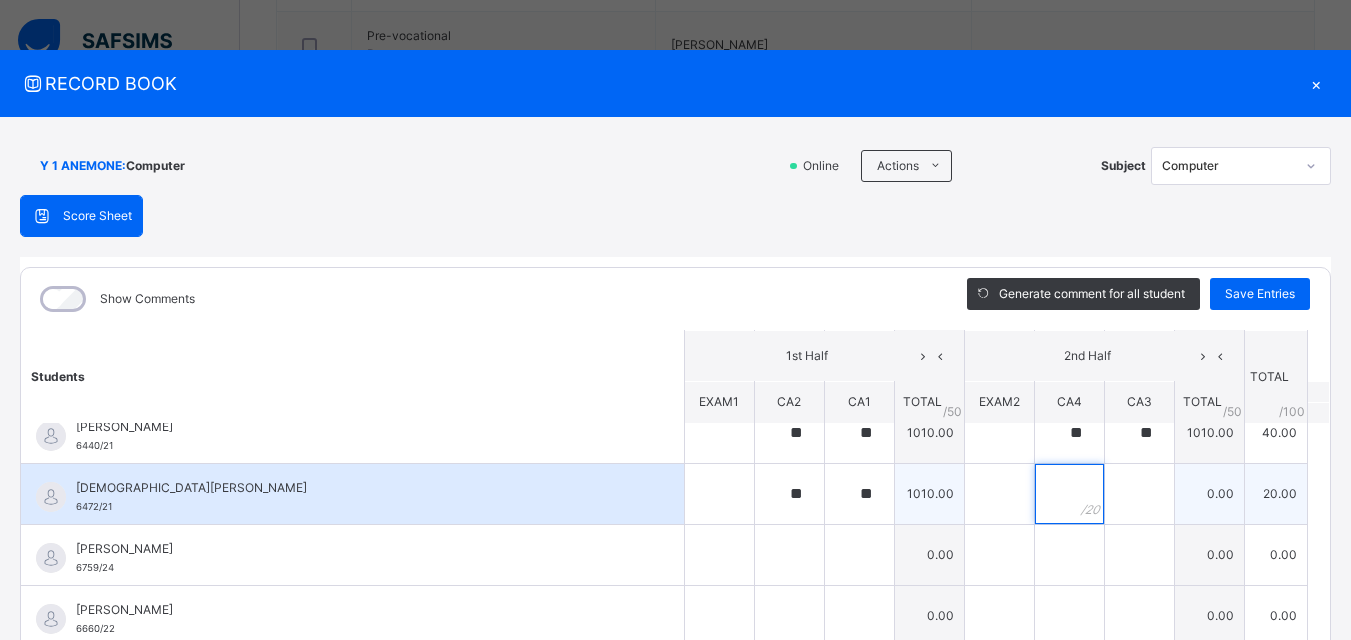 click at bounding box center [1069, 494] 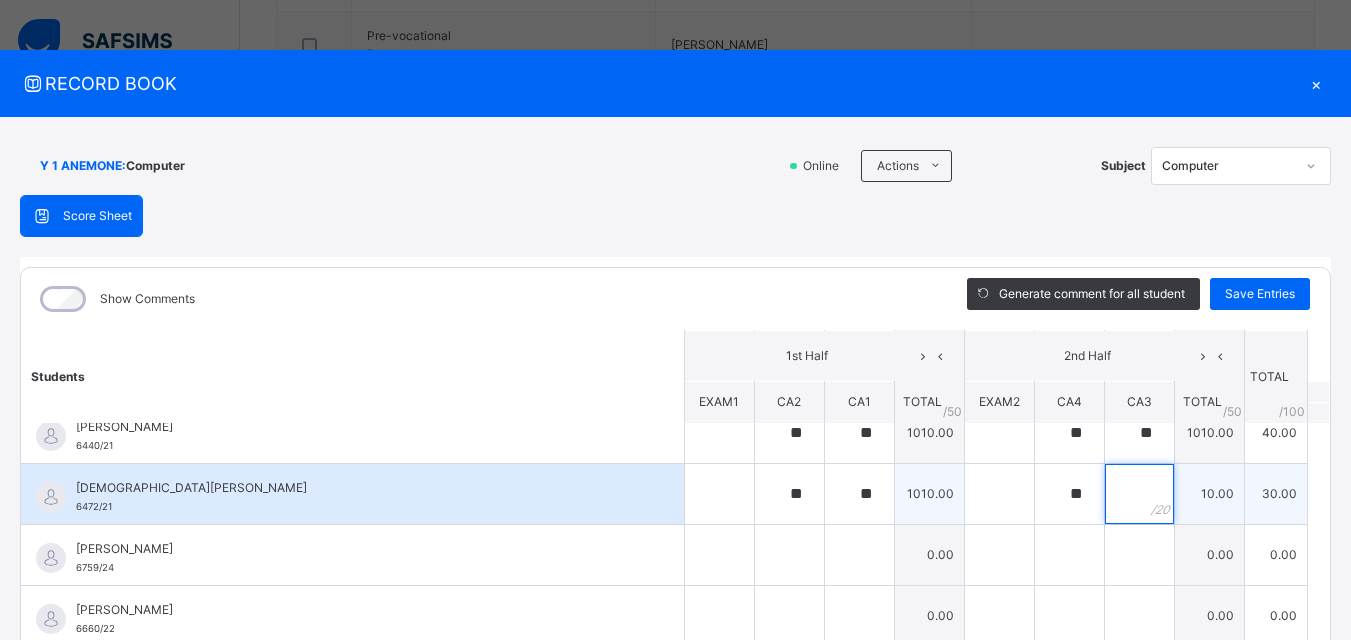 click at bounding box center (1139, 494) 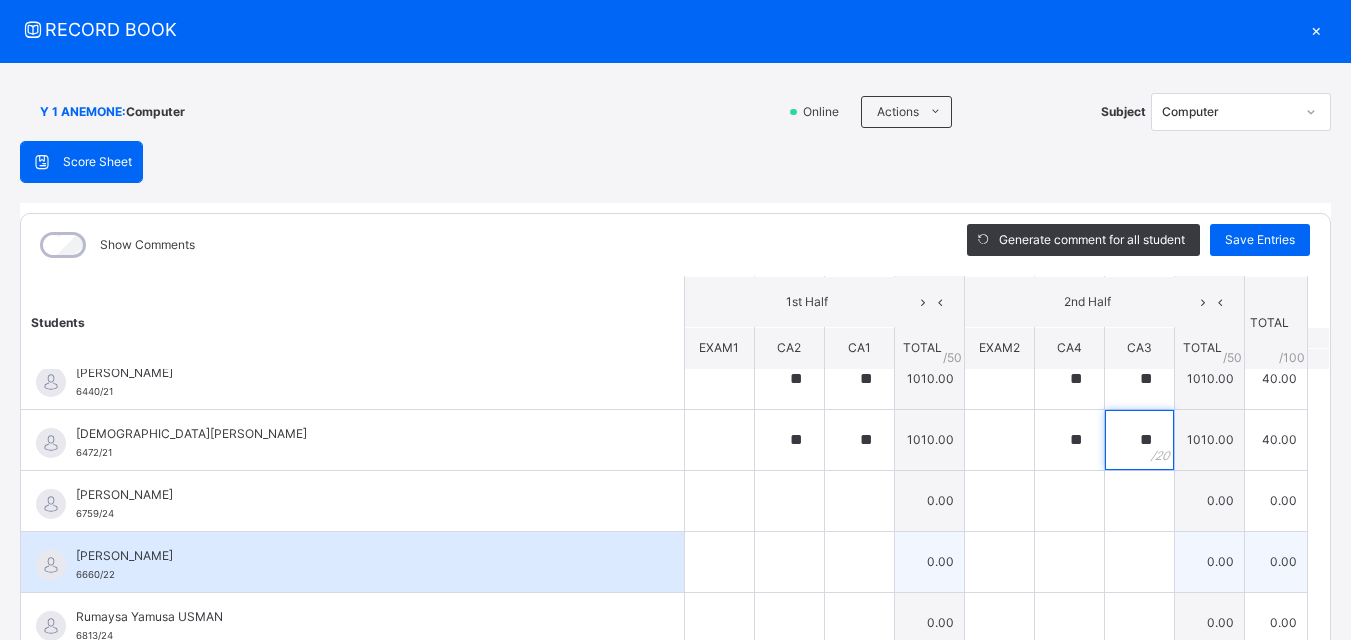 scroll, scrollTop: 100, scrollLeft: 0, axis: vertical 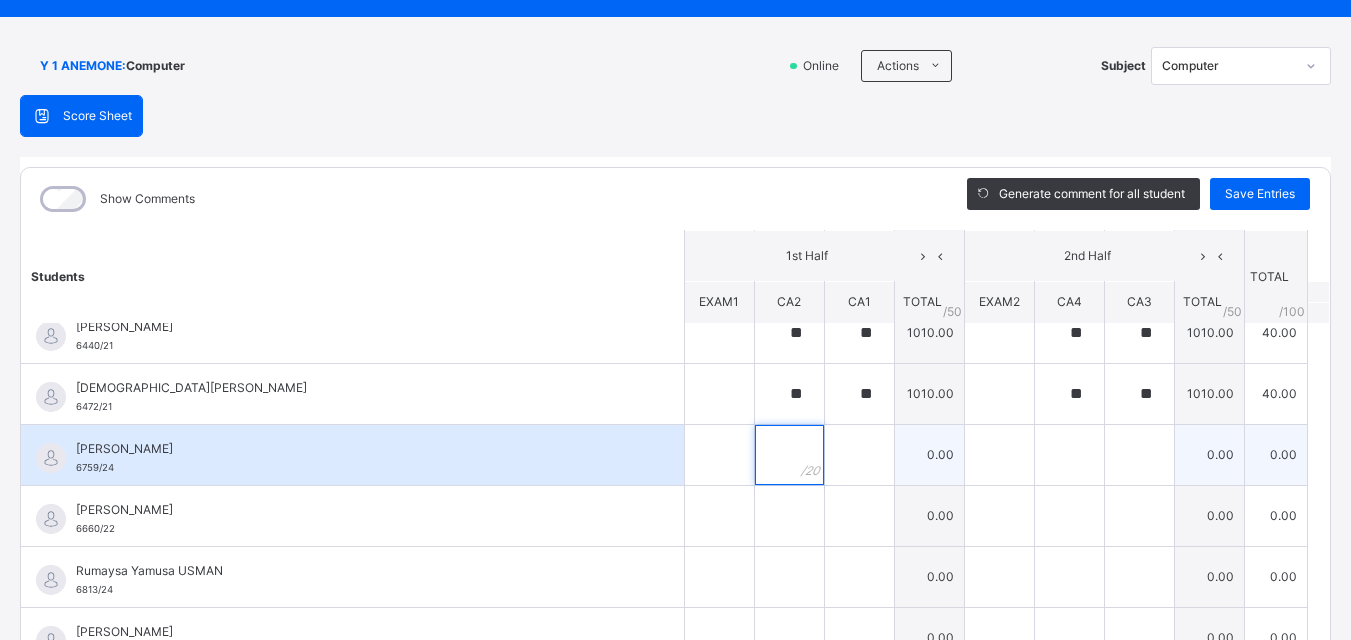 click at bounding box center (789, 455) 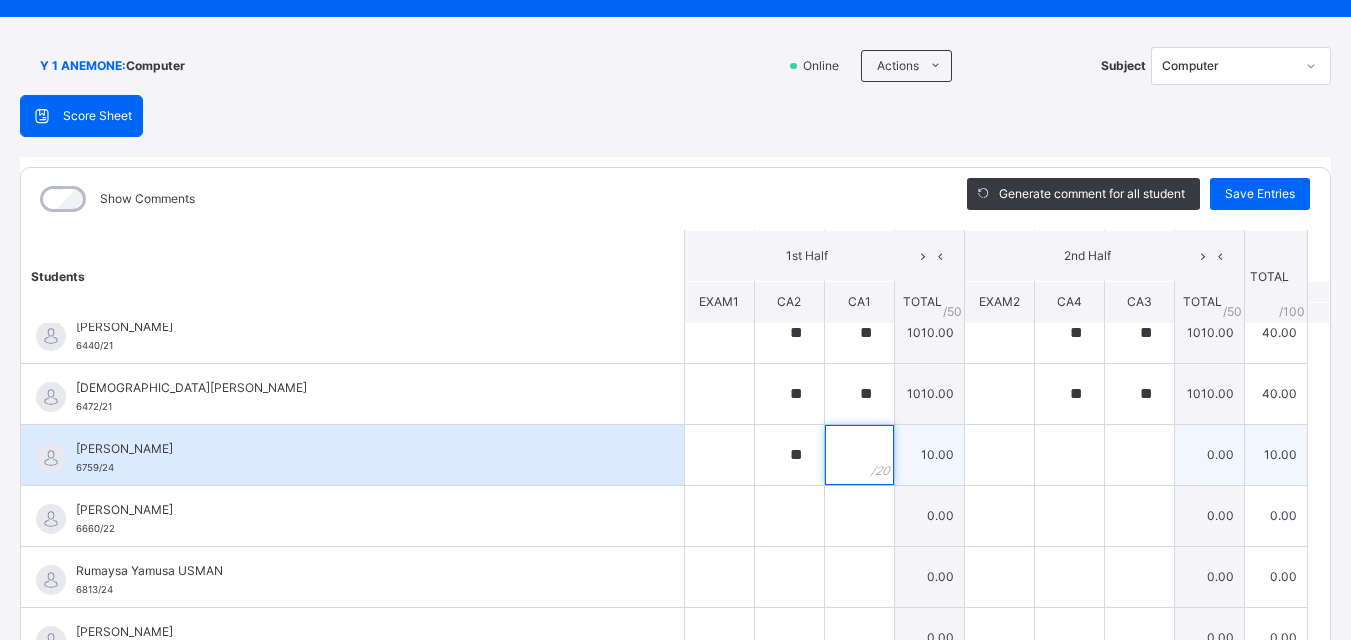 click at bounding box center [859, 455] 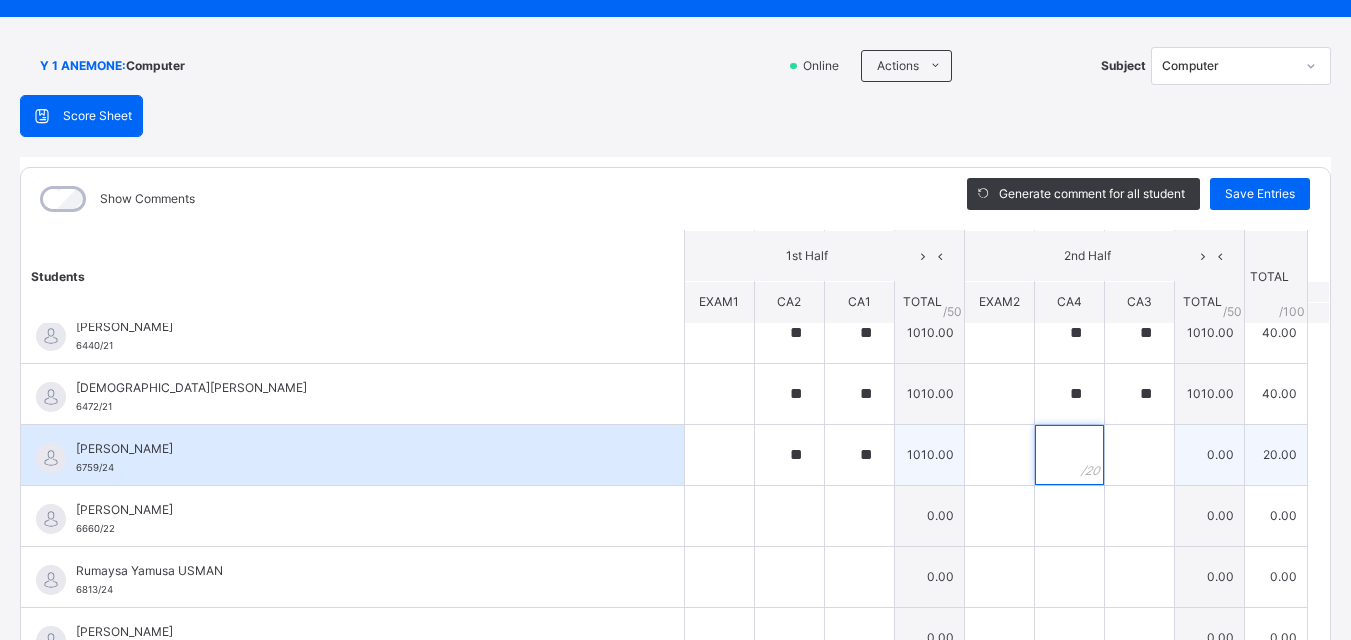 click at bounding box center (1069, 455) 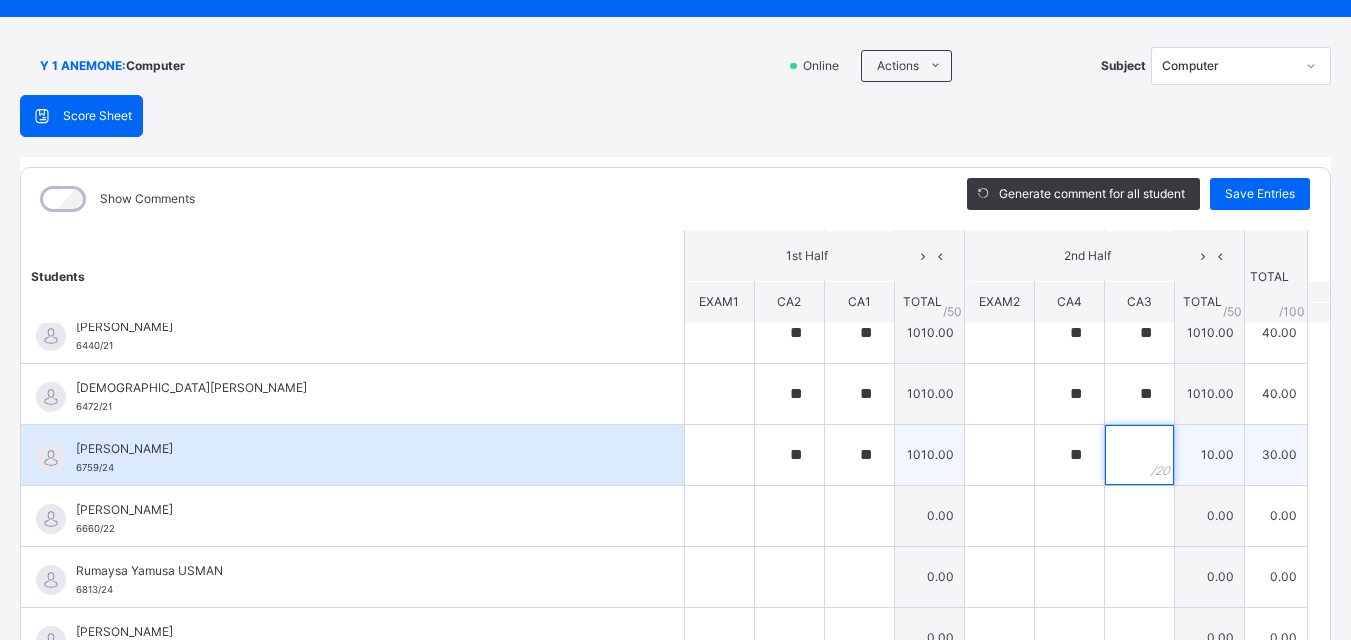 click at bounding box center (1139, 455) 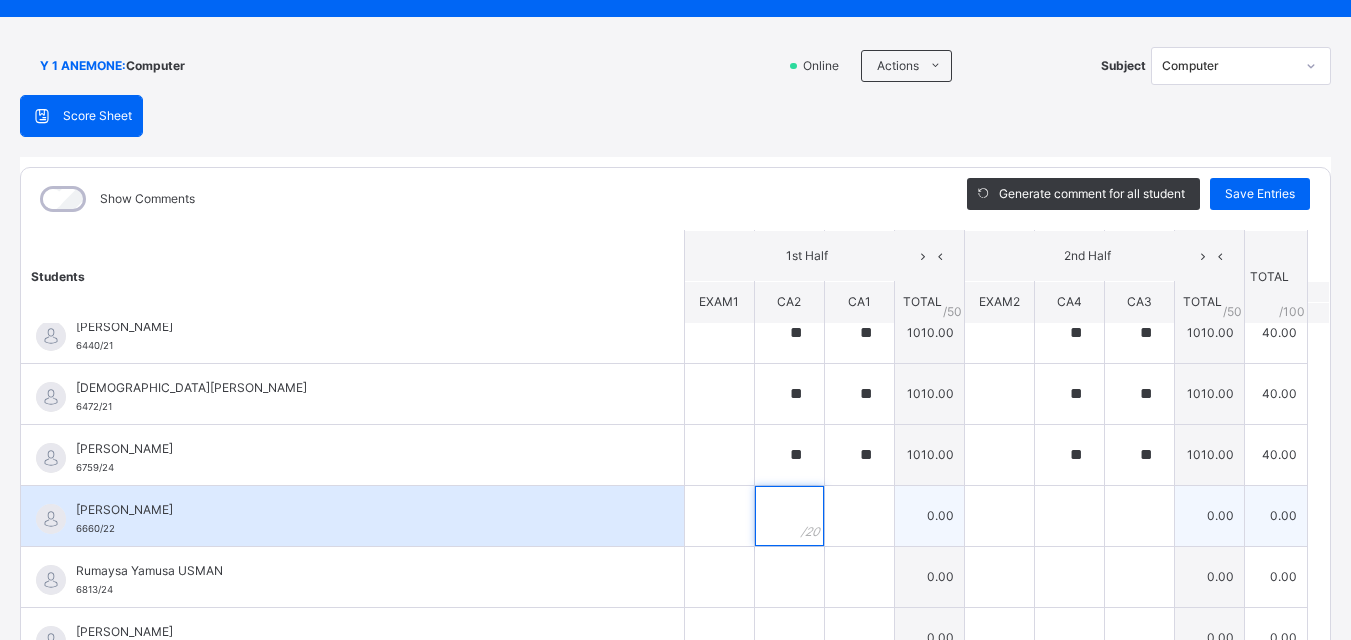 click at bounding box center [789, 516] 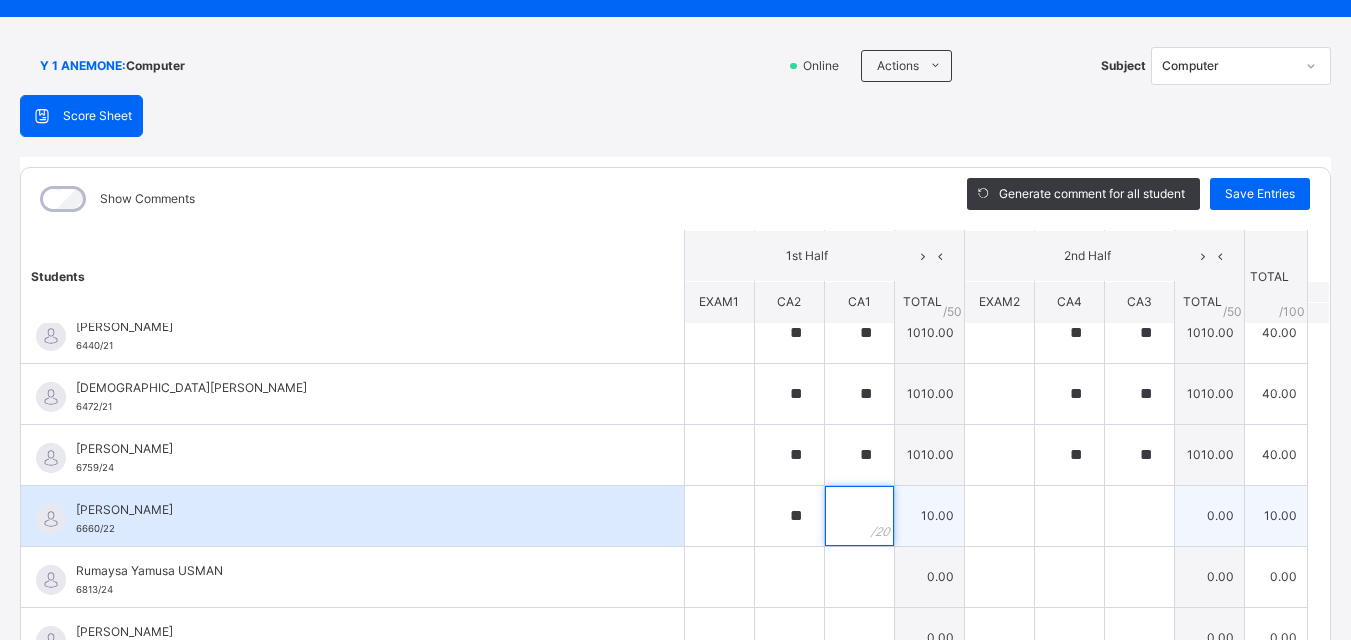 click at bounding box center (859, 516) 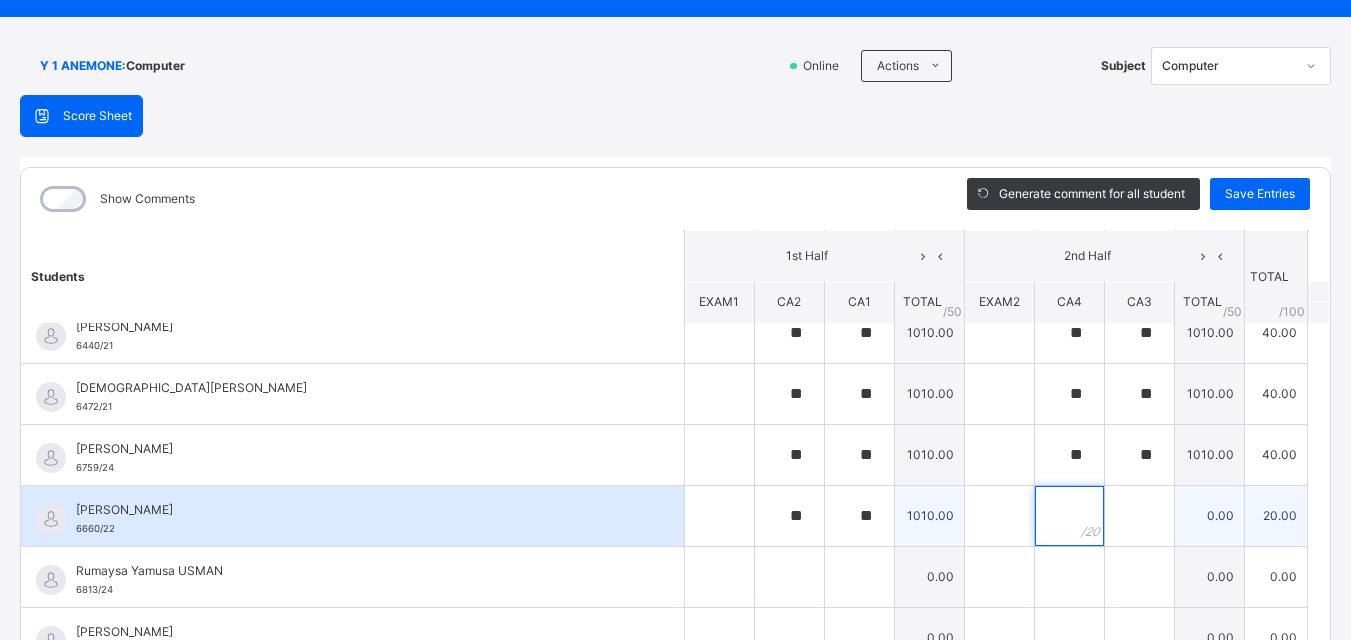 click at bounding box center [1069, 516] 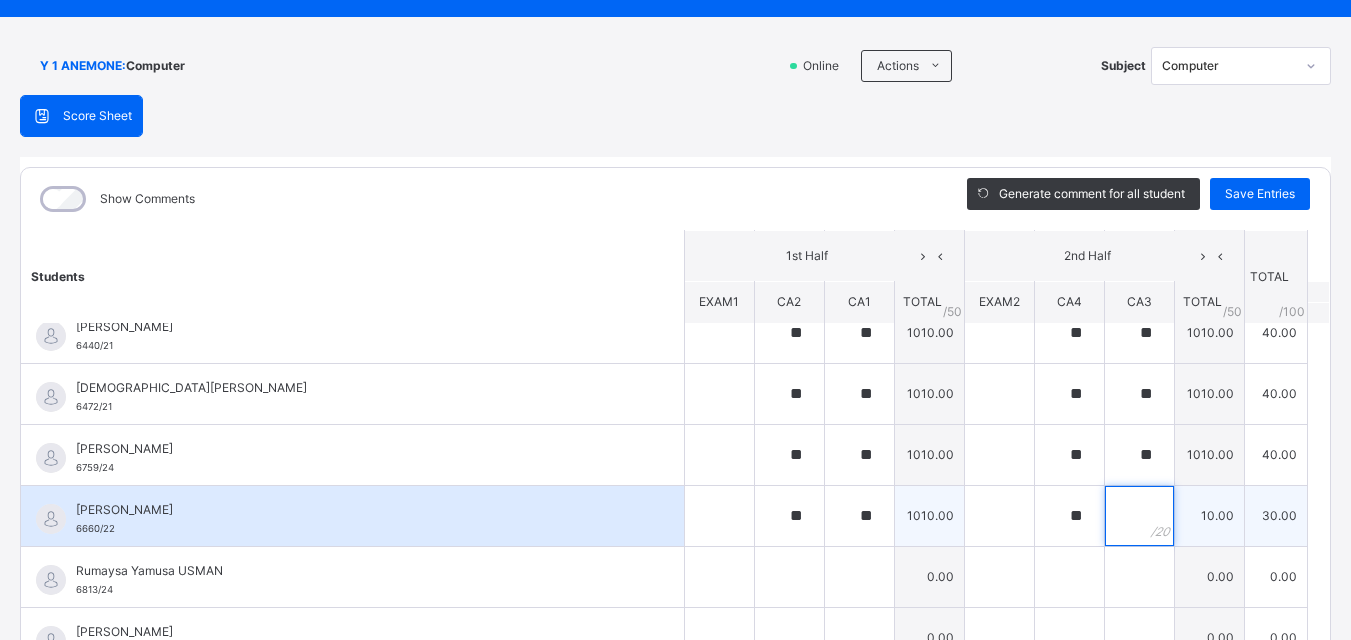 click at bounding box center [1139, 516] 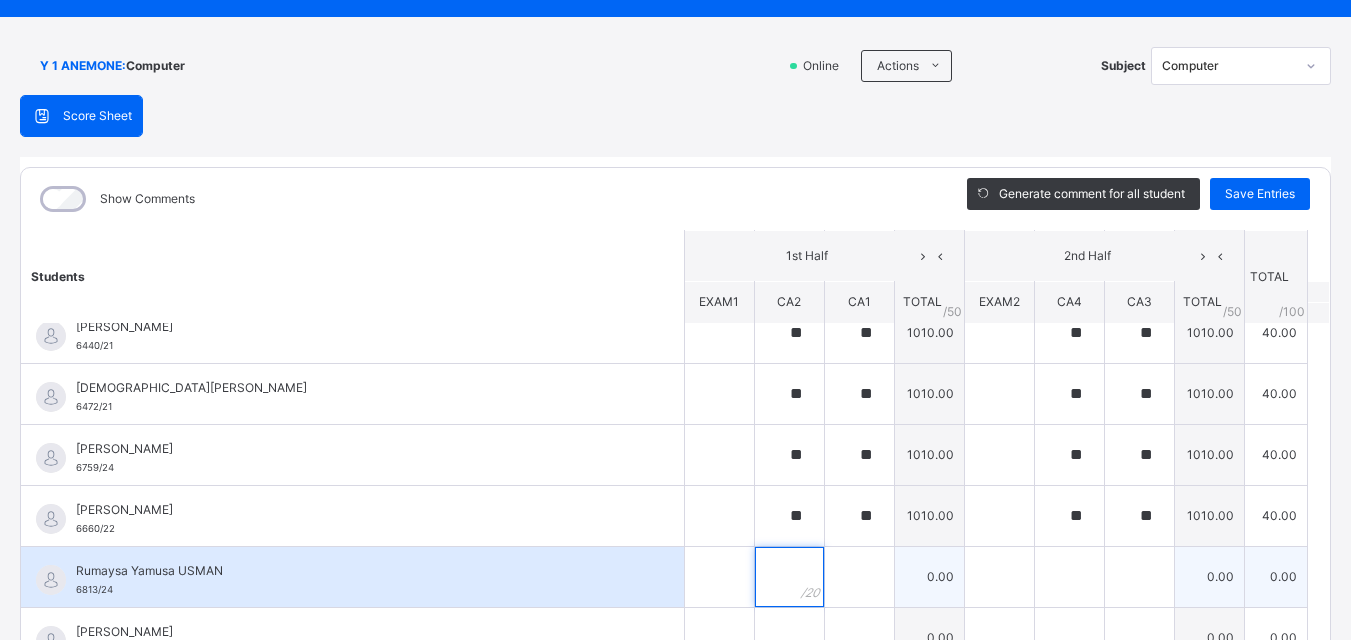 click at bounding box center [789, 577] 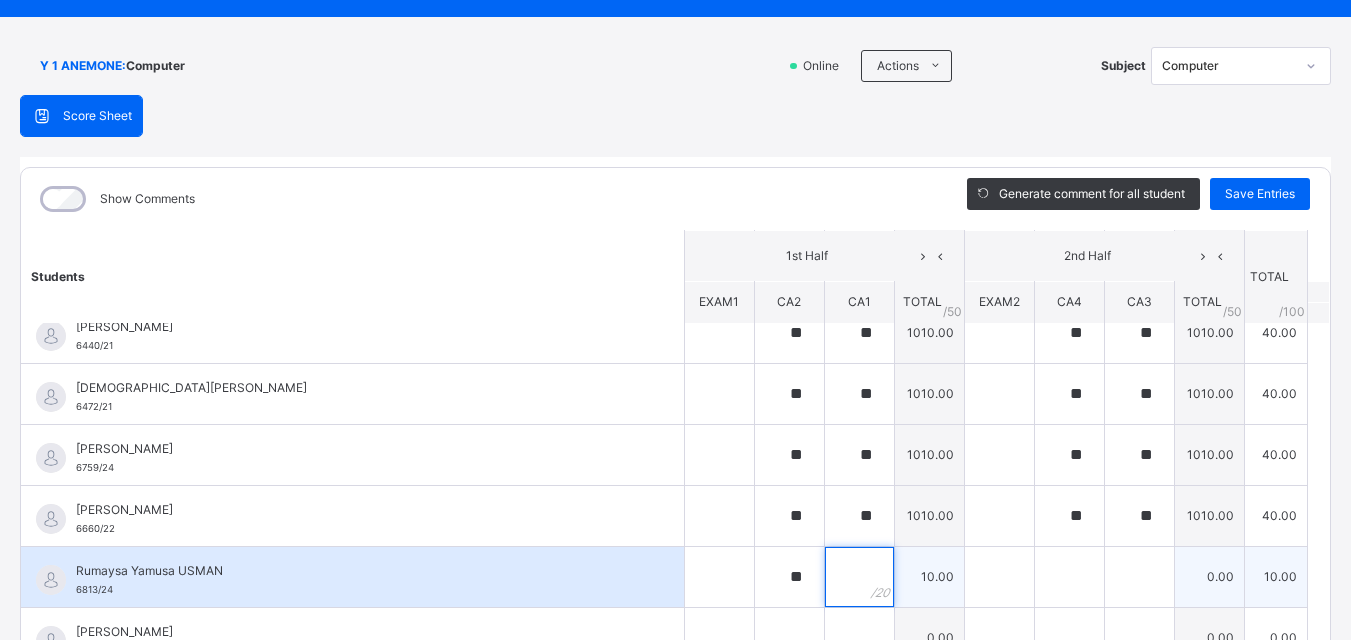 click at bounding box center (859, 577) 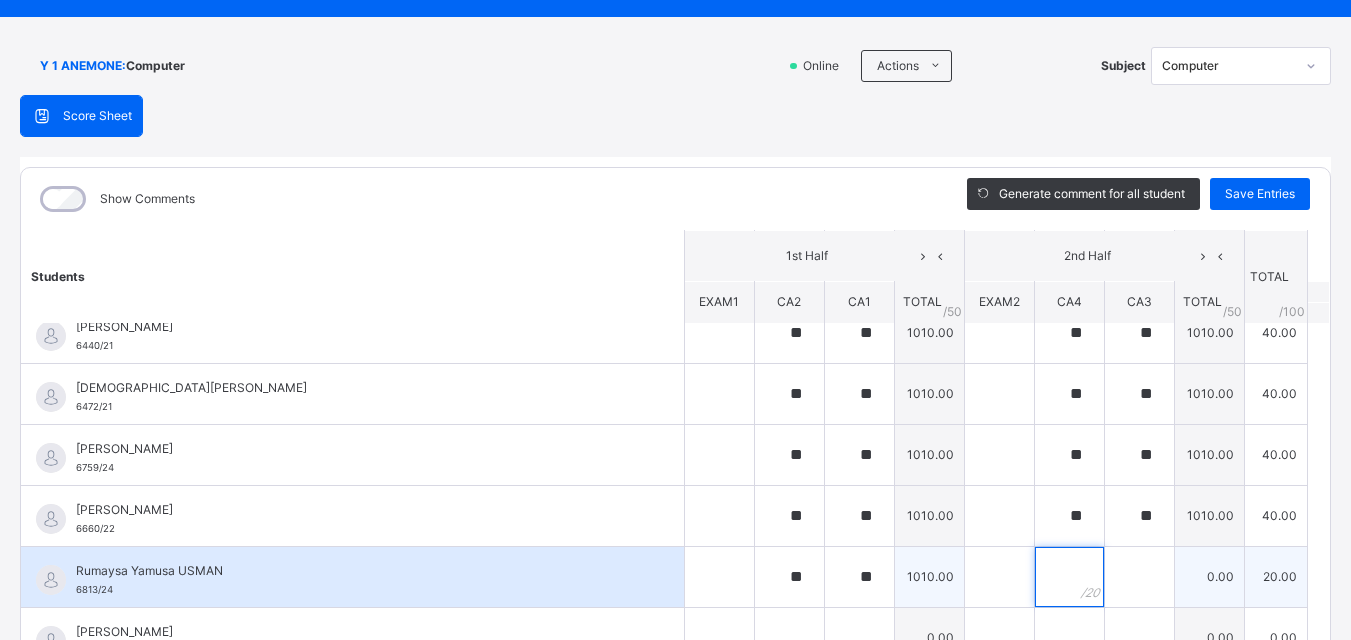 click at bounding box center (1069, 577) 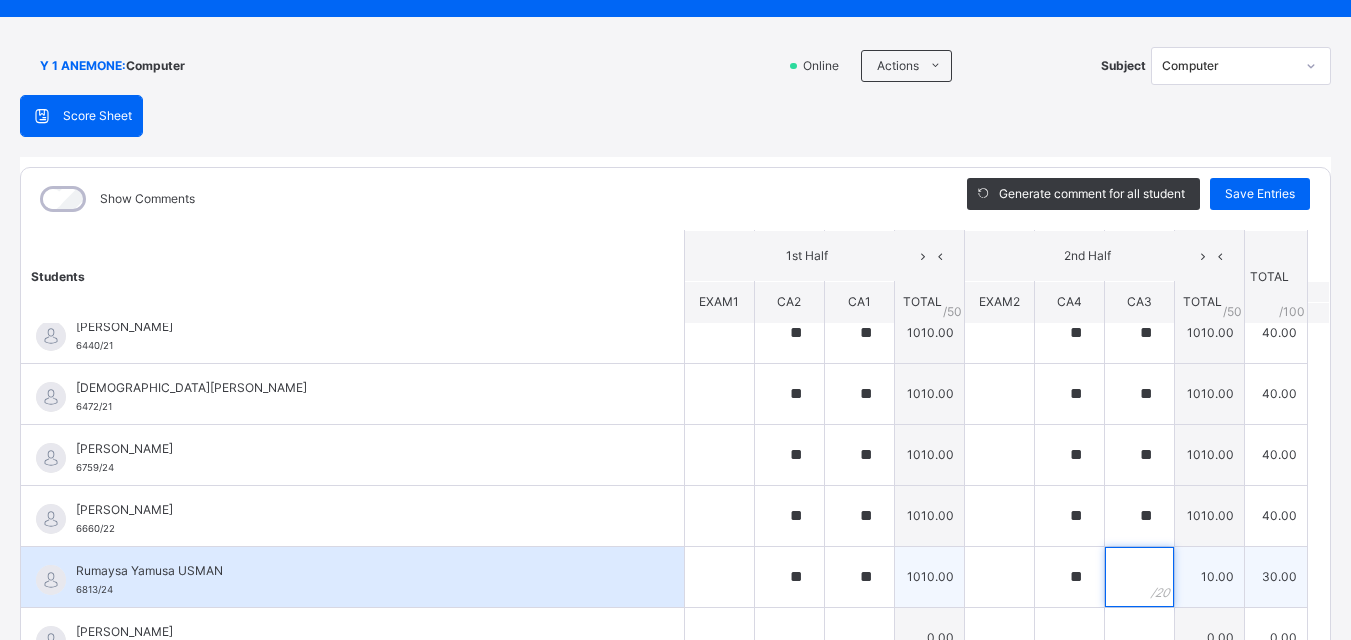 click at bounding box center [1139, 577] 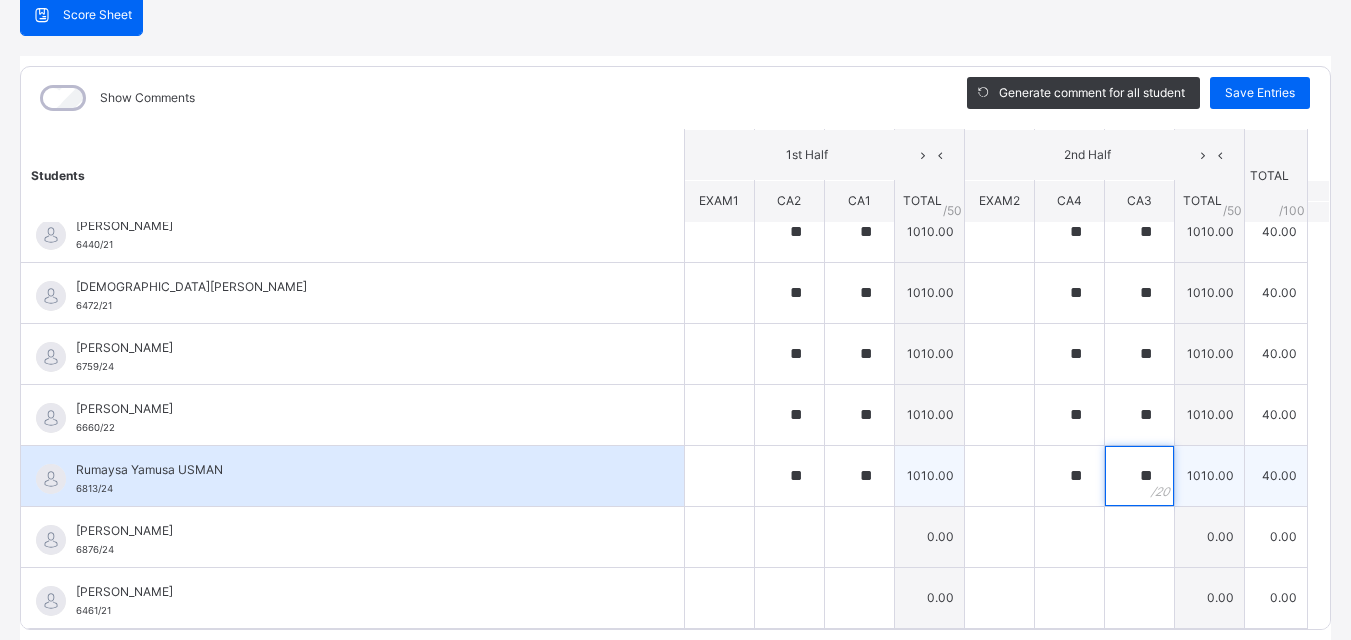 scroll, scrollTop: 271, scrollLeft: 0, axis: vertical 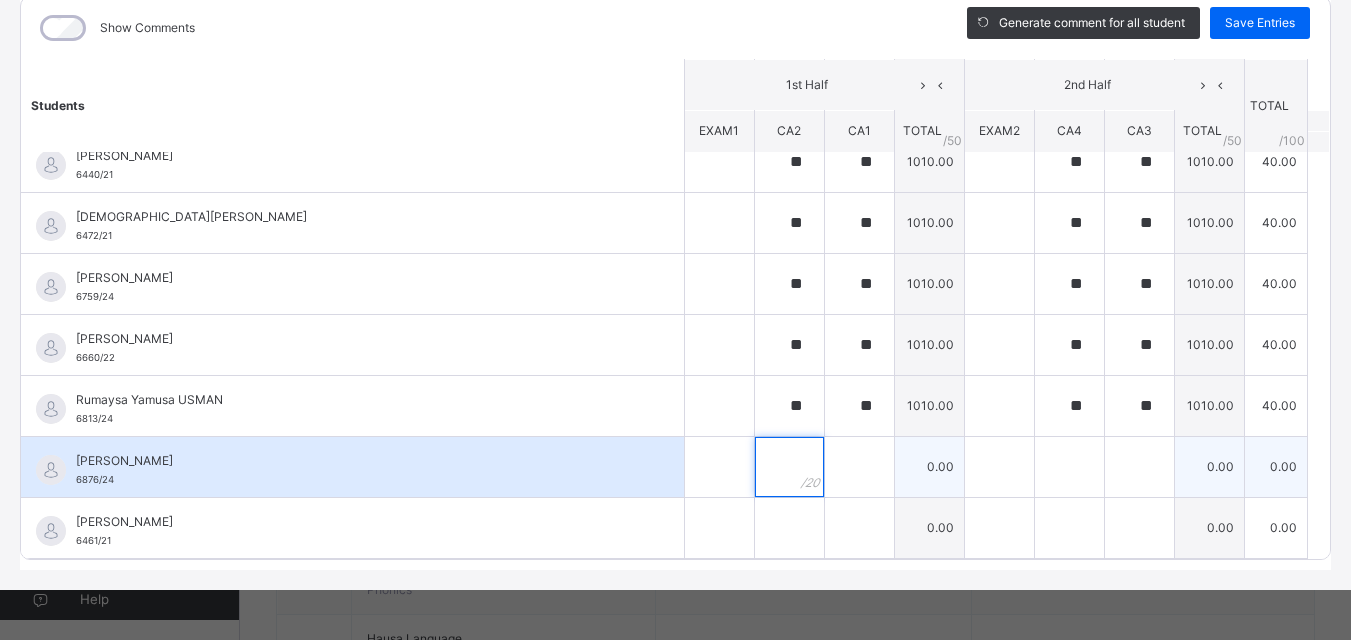 click at bounding box center (789, 467) 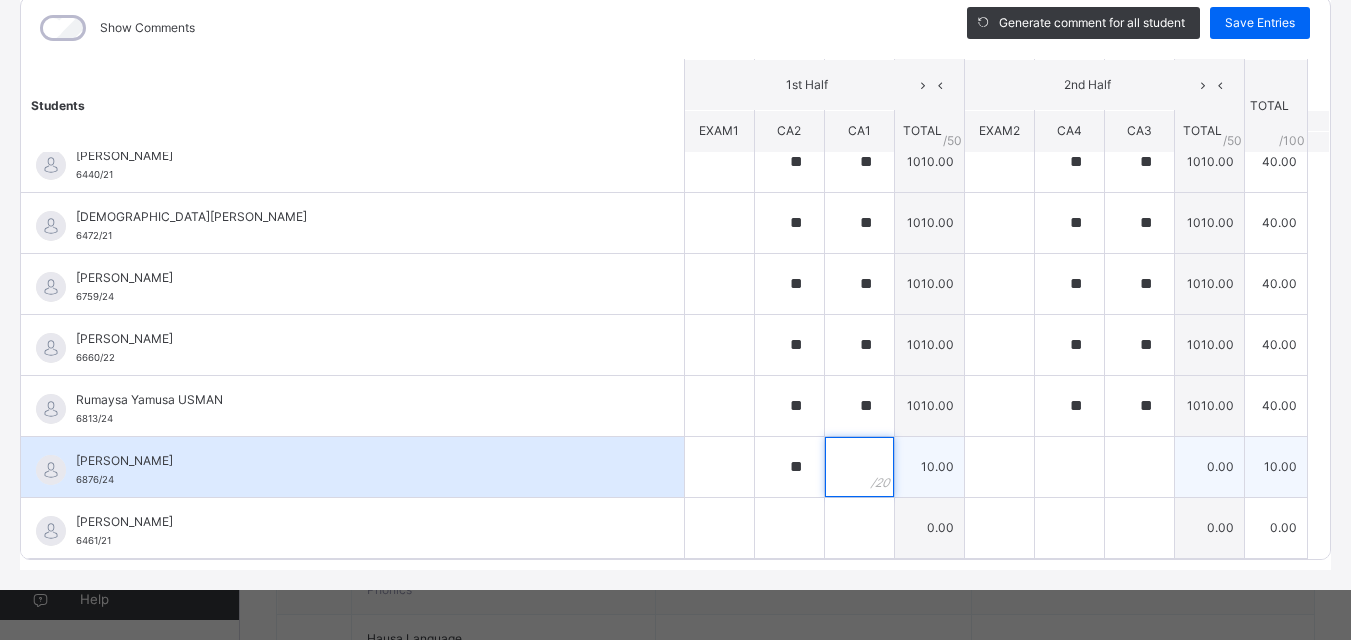 click at bounding box center [859, 467] 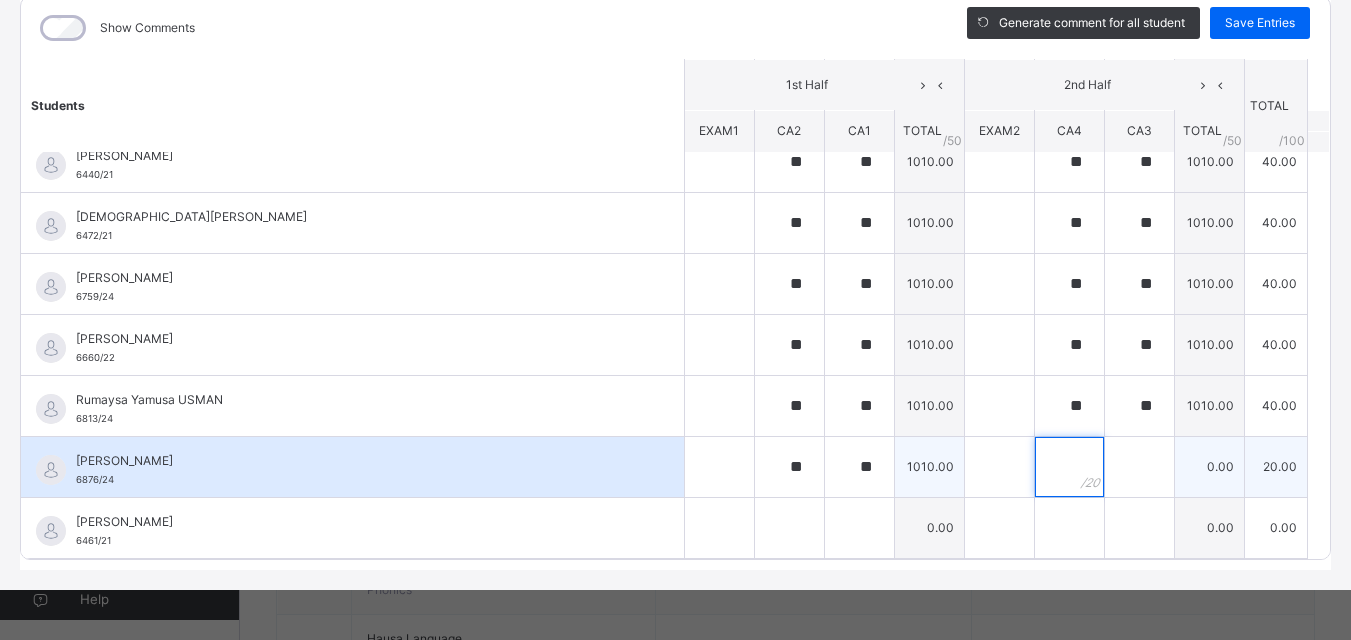 click at bounding box center [1069, 467] 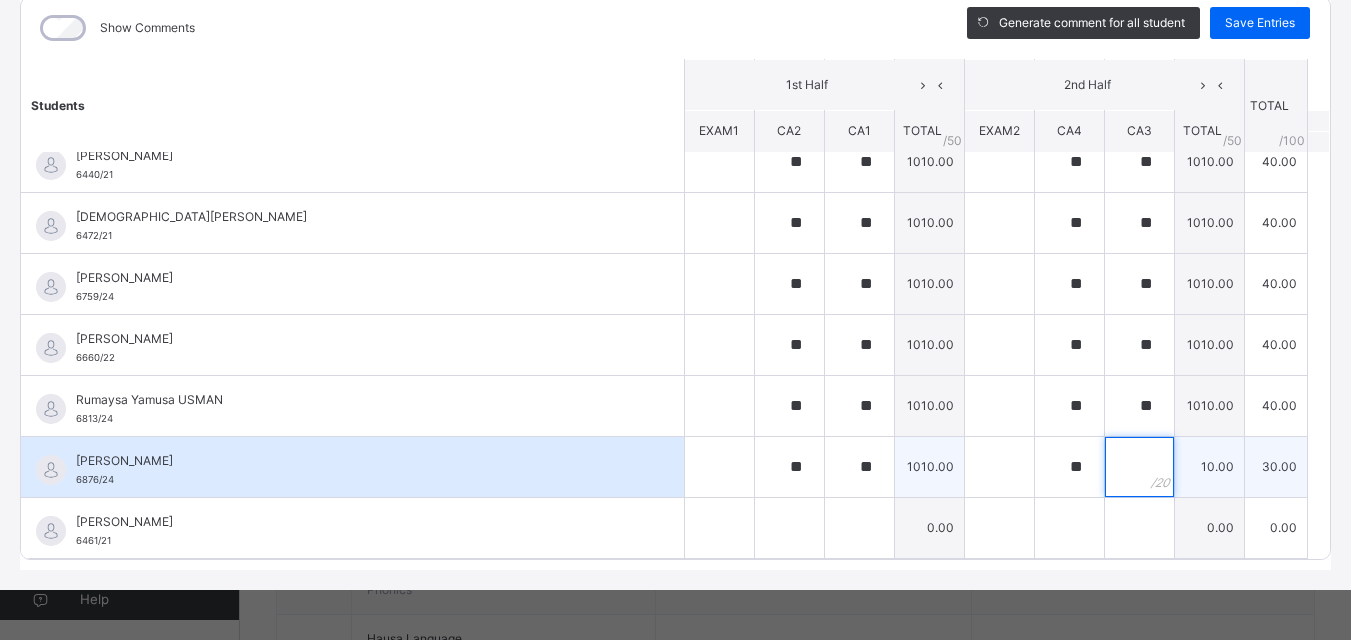 click at bounding box center (1139, 467) 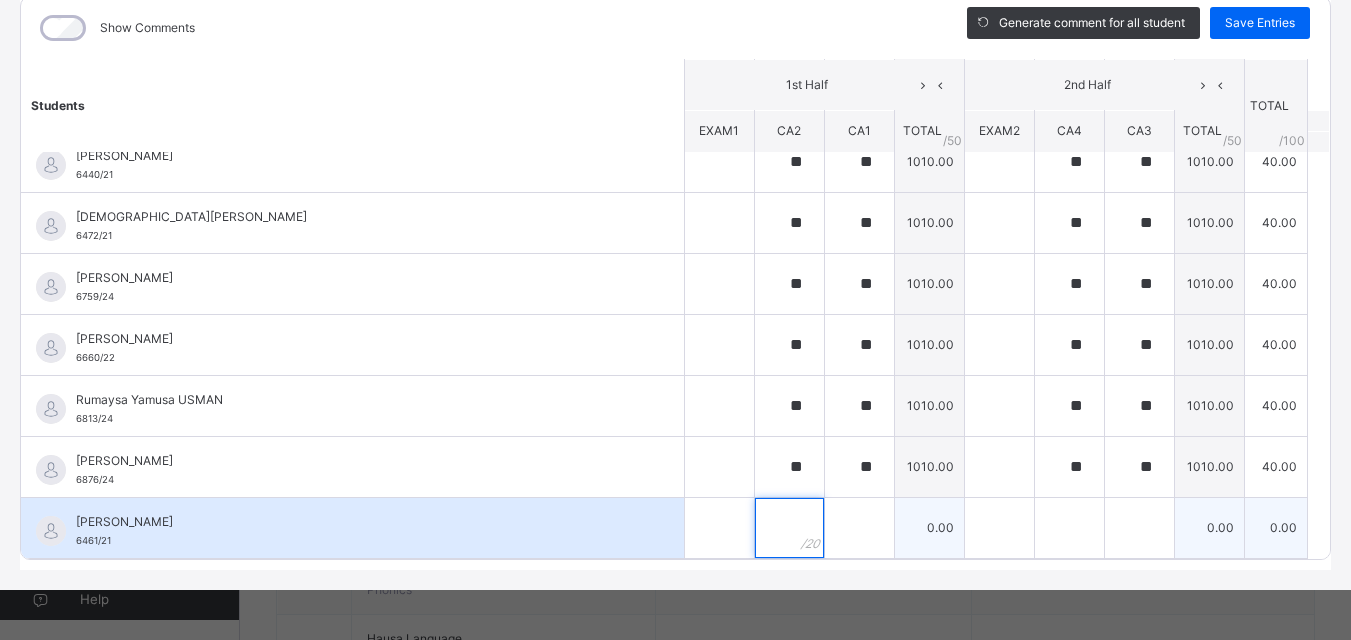 click at bounding box center (789, 528) 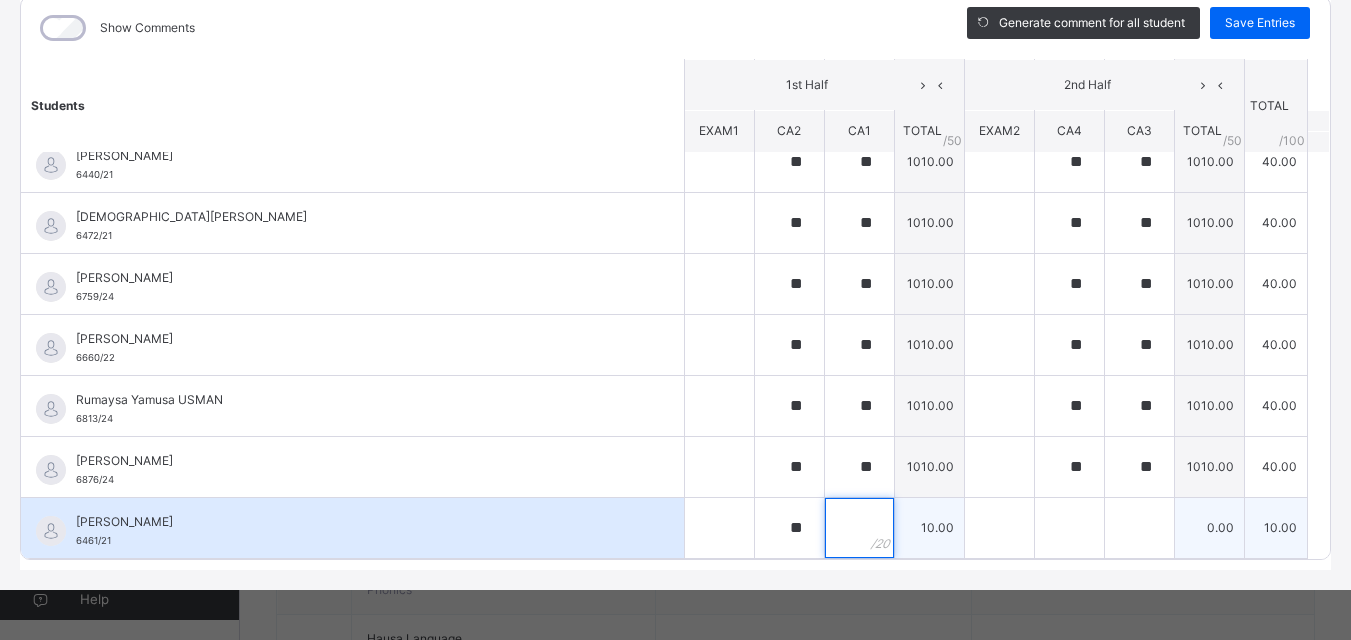 click at bounding box center (859, 528) 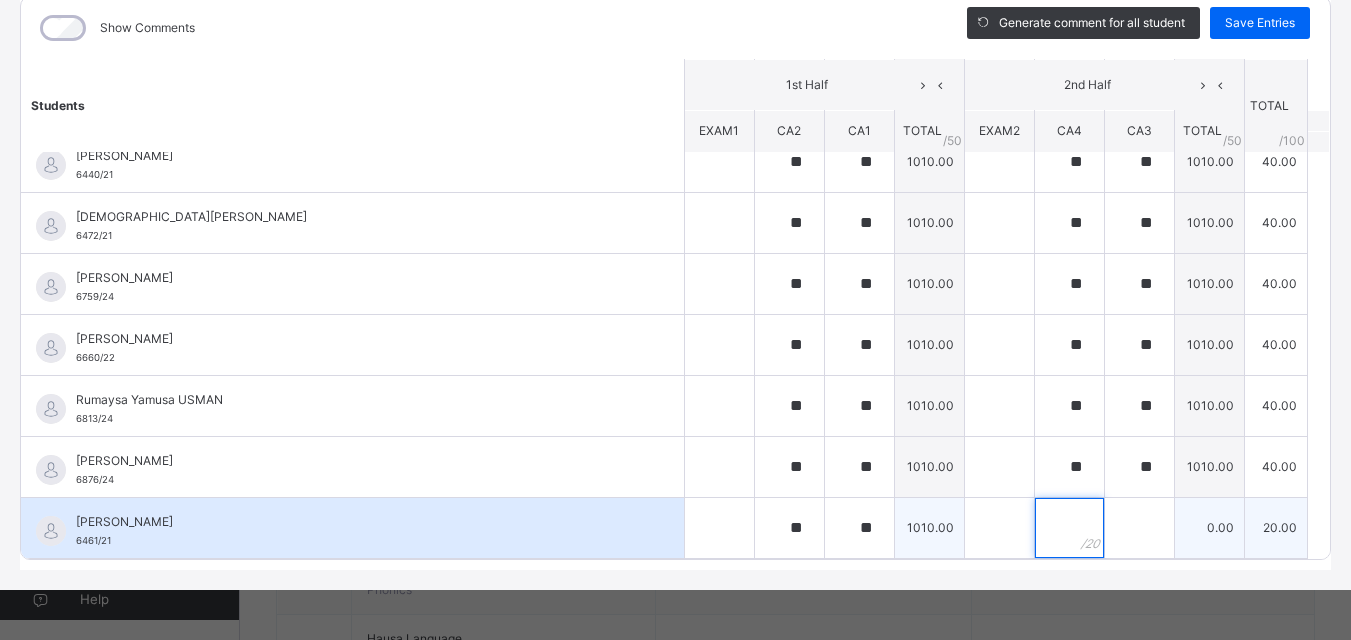 click at bounding box center (1069, 528) 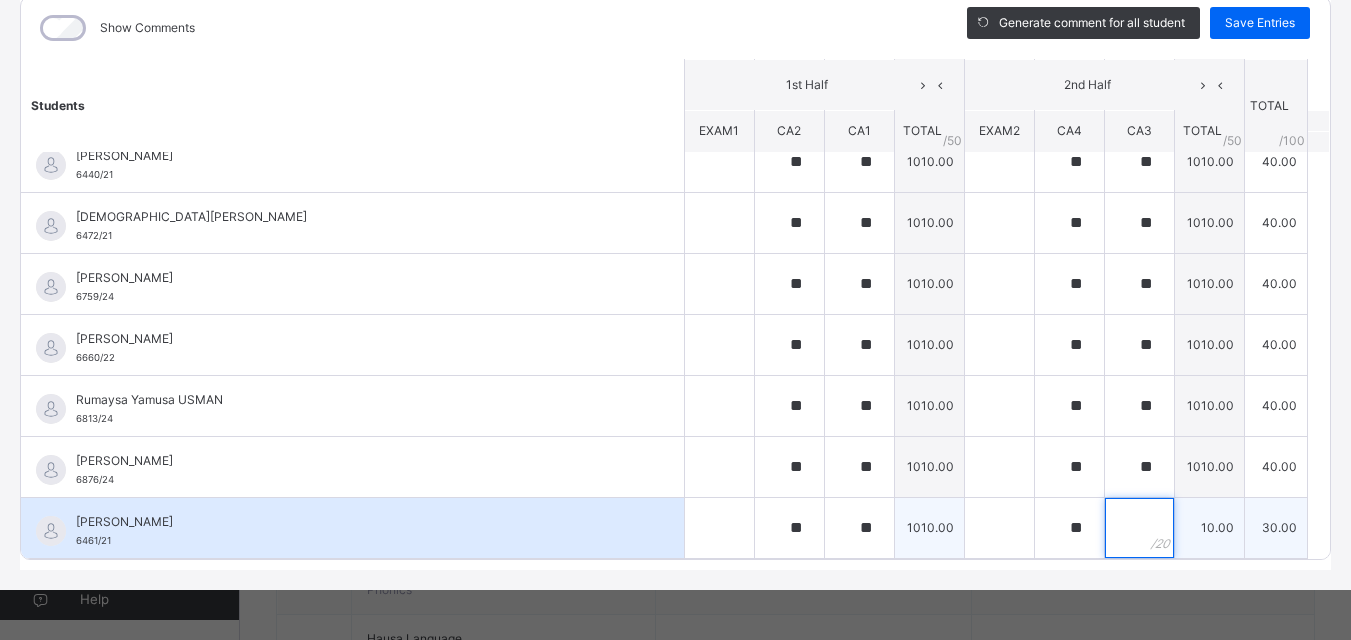 click at bounding box center (1139, 528) 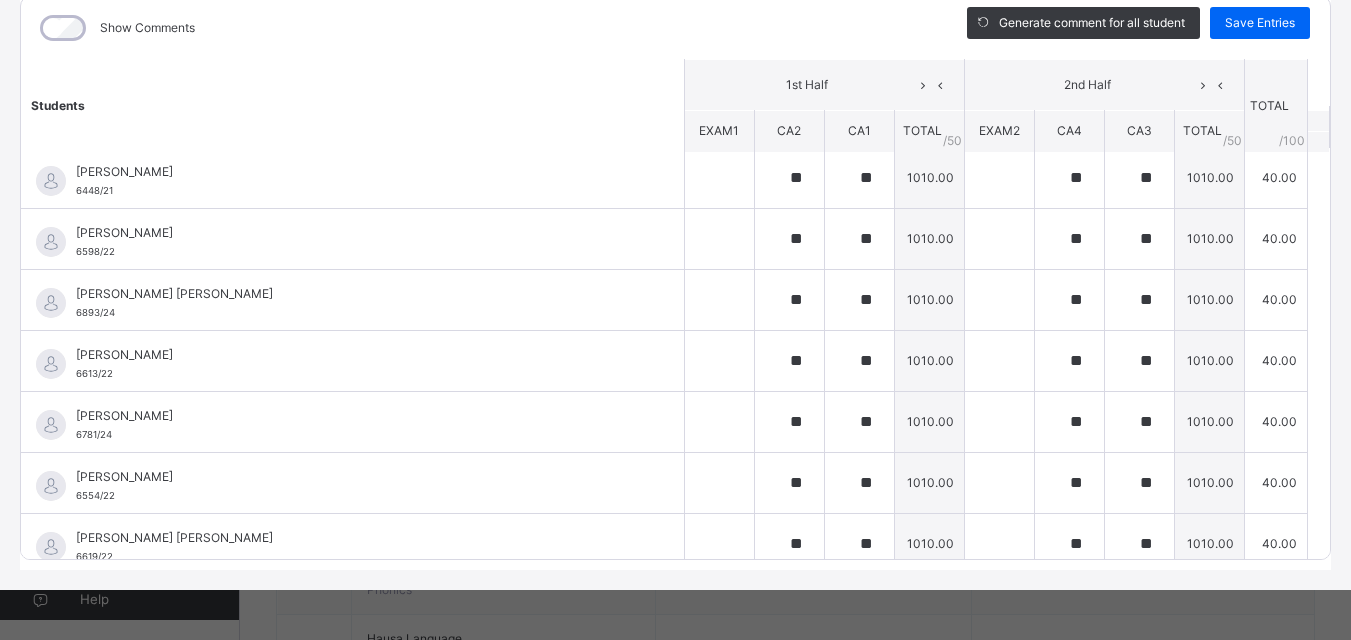 scroll, scrollTop: 0, scrollLeft: 0, axis: both 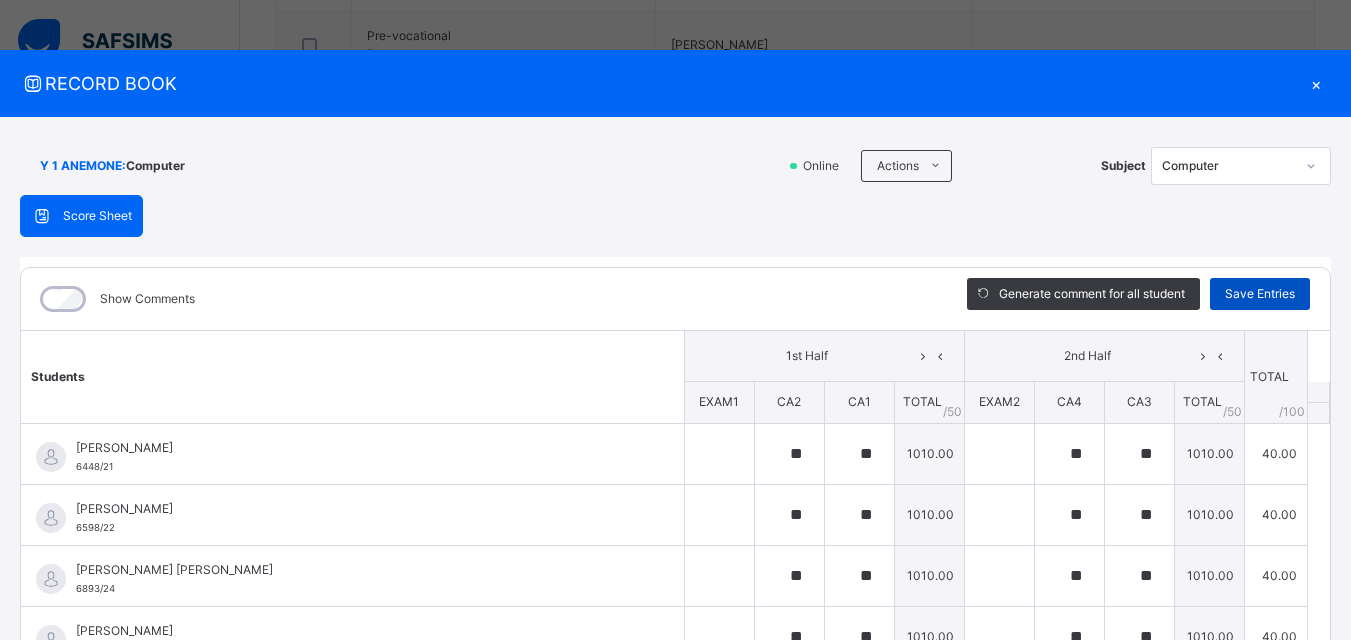 click on "Save Entries" at bounding box center (1260, 294) 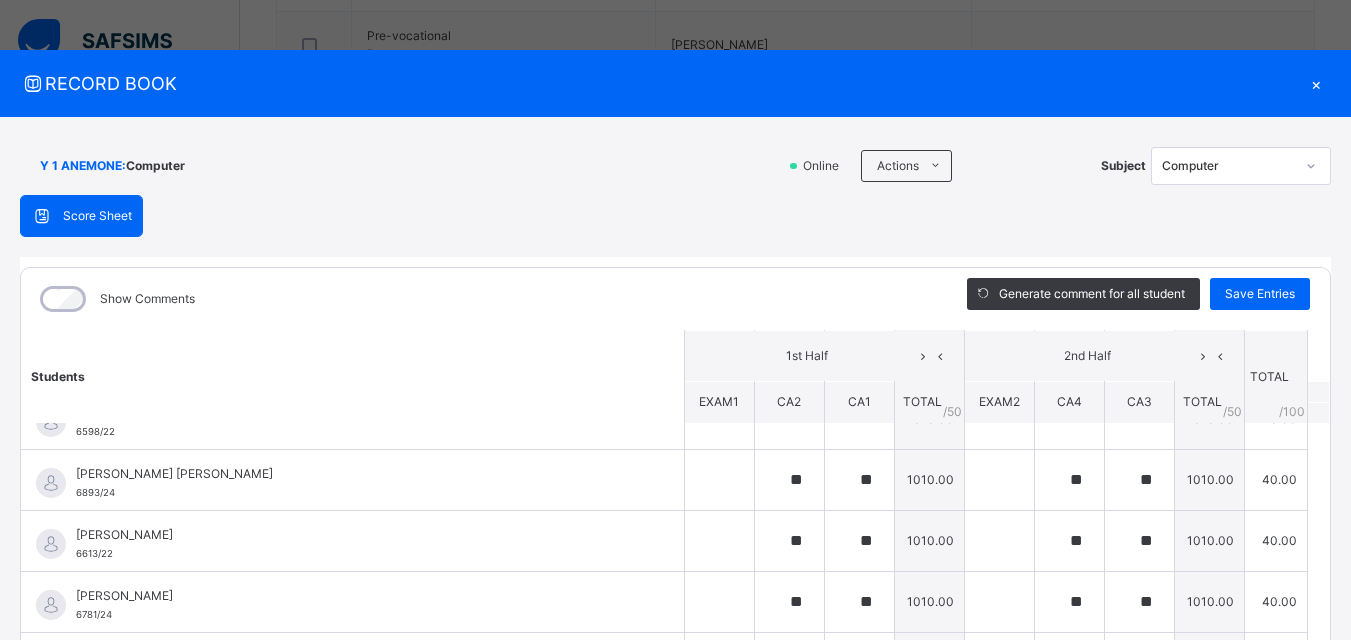 scroll, scrollTop: 0, scrollLeft: 0, axis: both 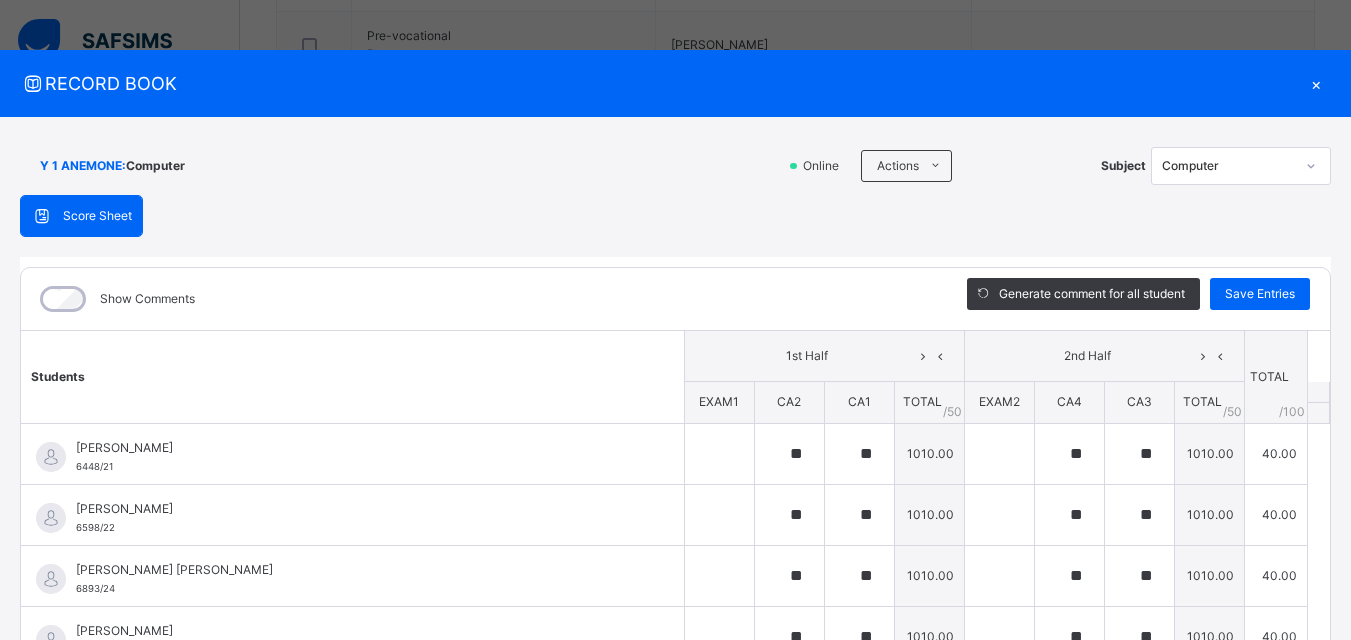click on "×" at bounding box center (1316, 83) 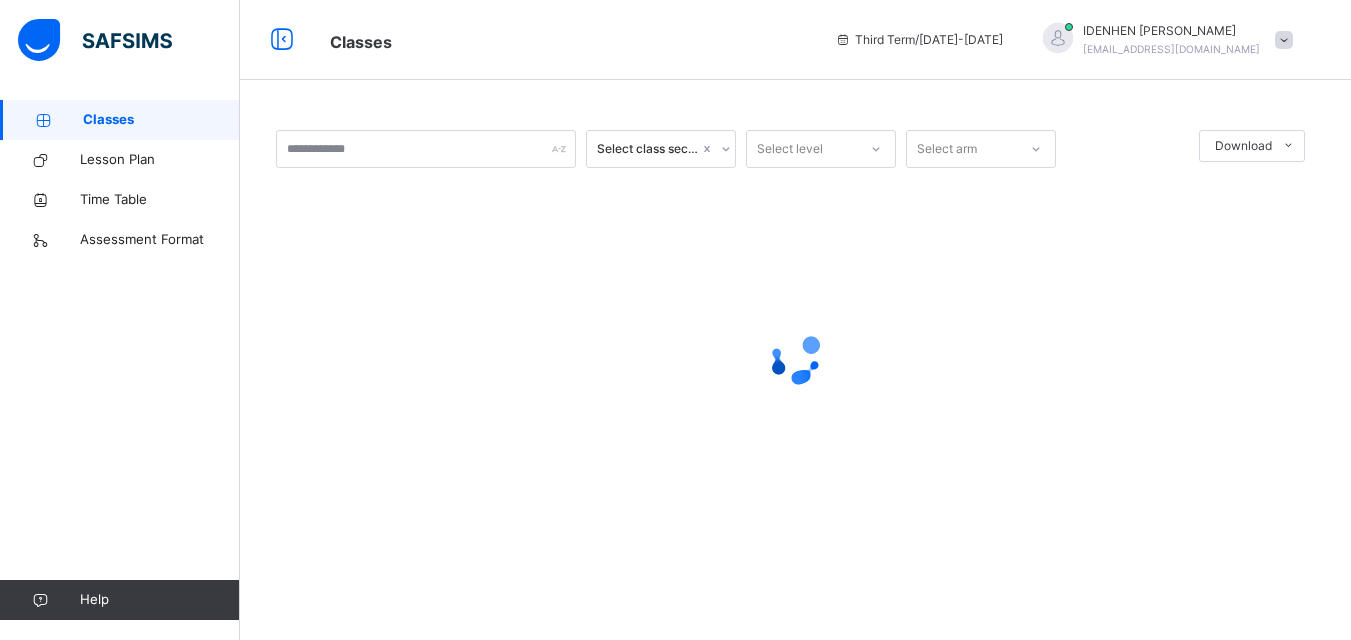 scroll, scrollTop: 0, scrollLeft: 0, axis: both 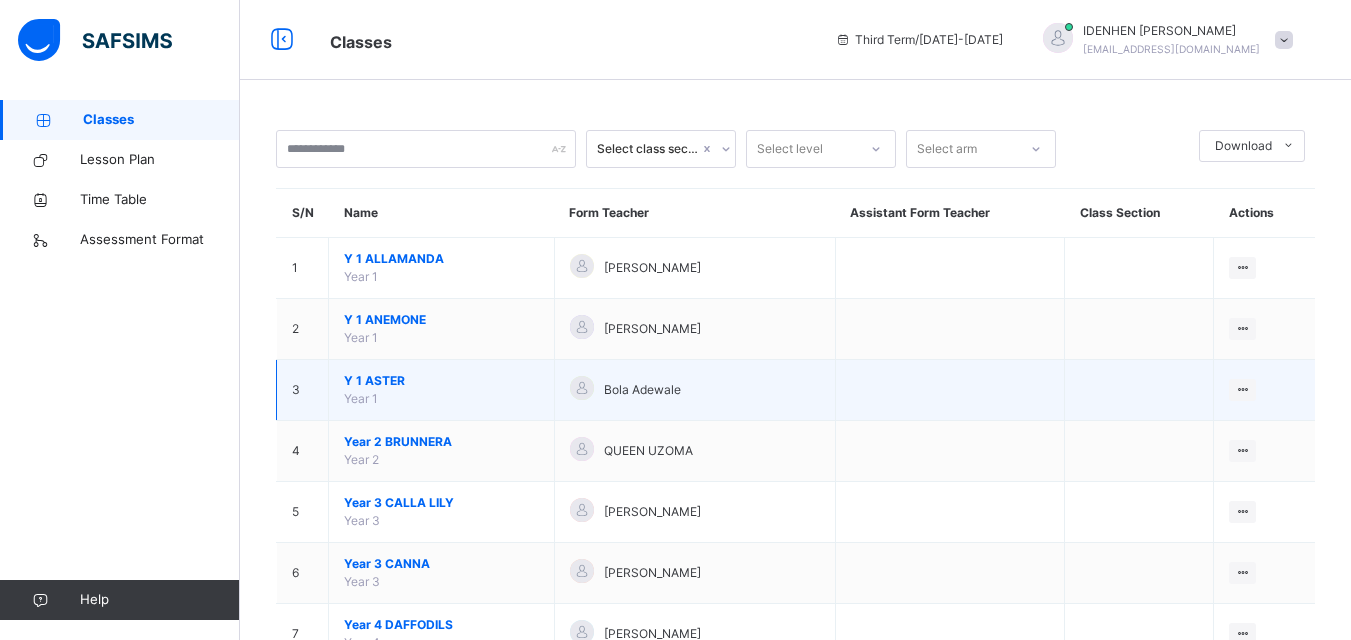 click on "Y 1   ASTER   Year 1" at bounding box center [442, 390] 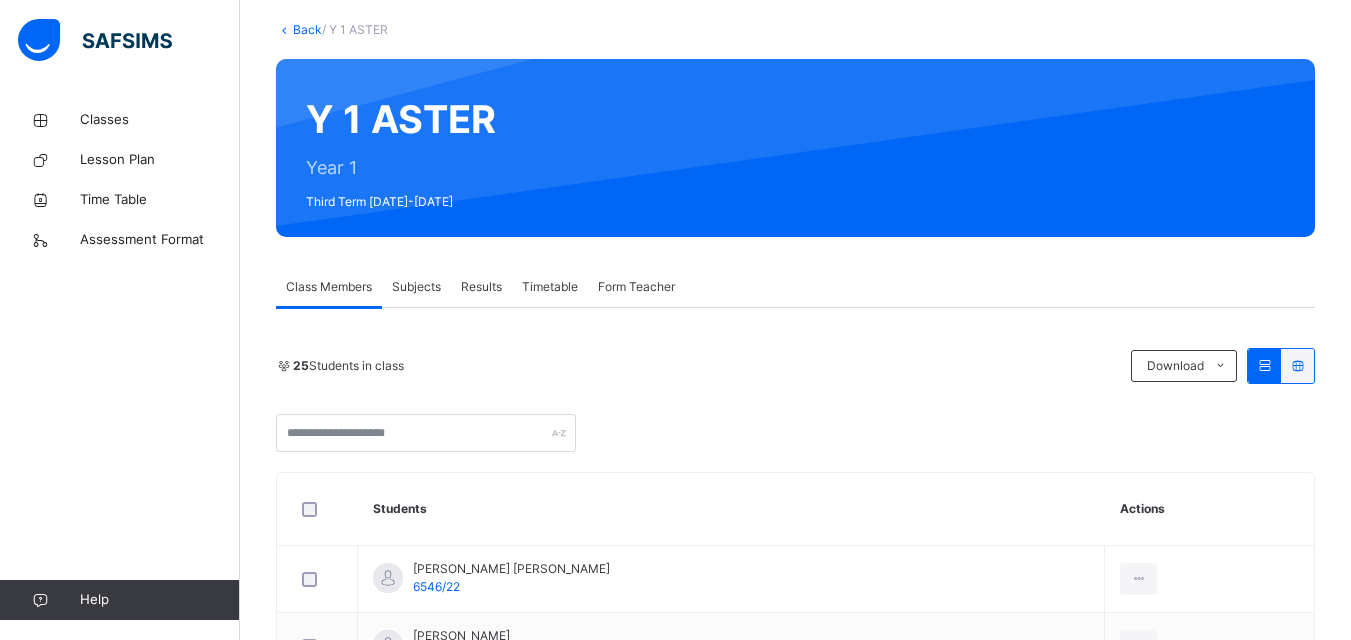 scroll, scrollTop: 0, scrollLeft: 0, axis: both 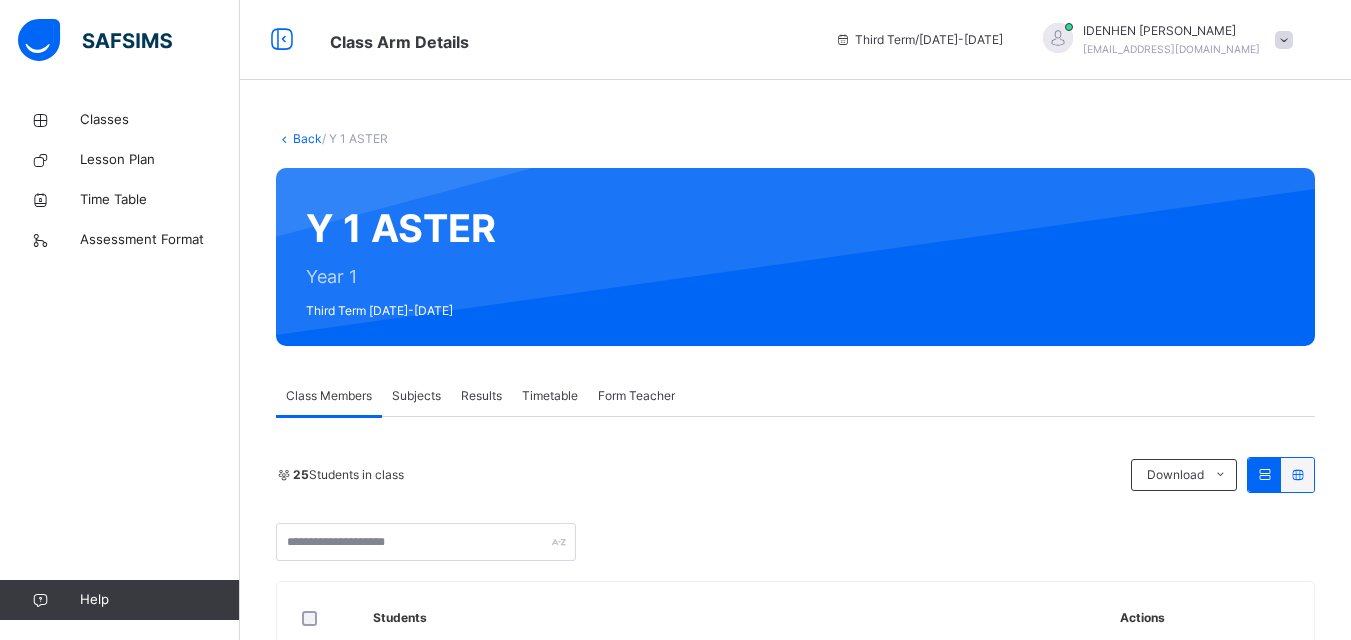 click on "Subjects" at bounding box center (416, 396) 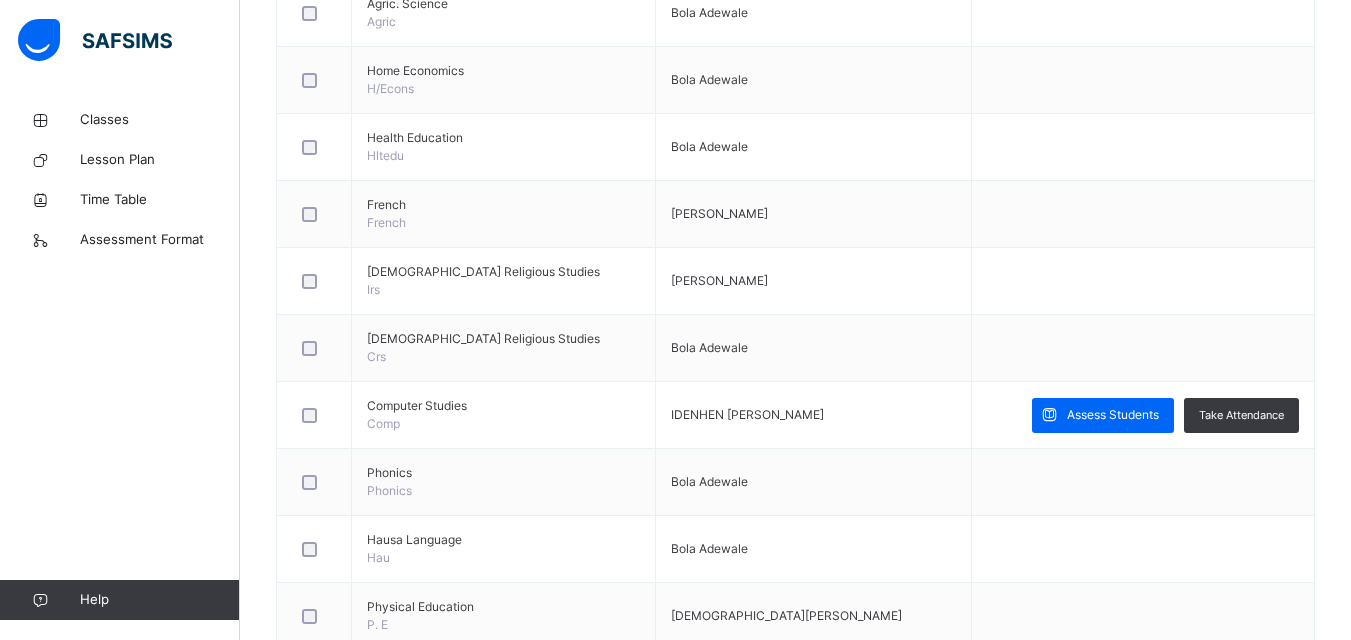 scroll, scrollTop: 1800, scrollLeft: 0, axis: vertical 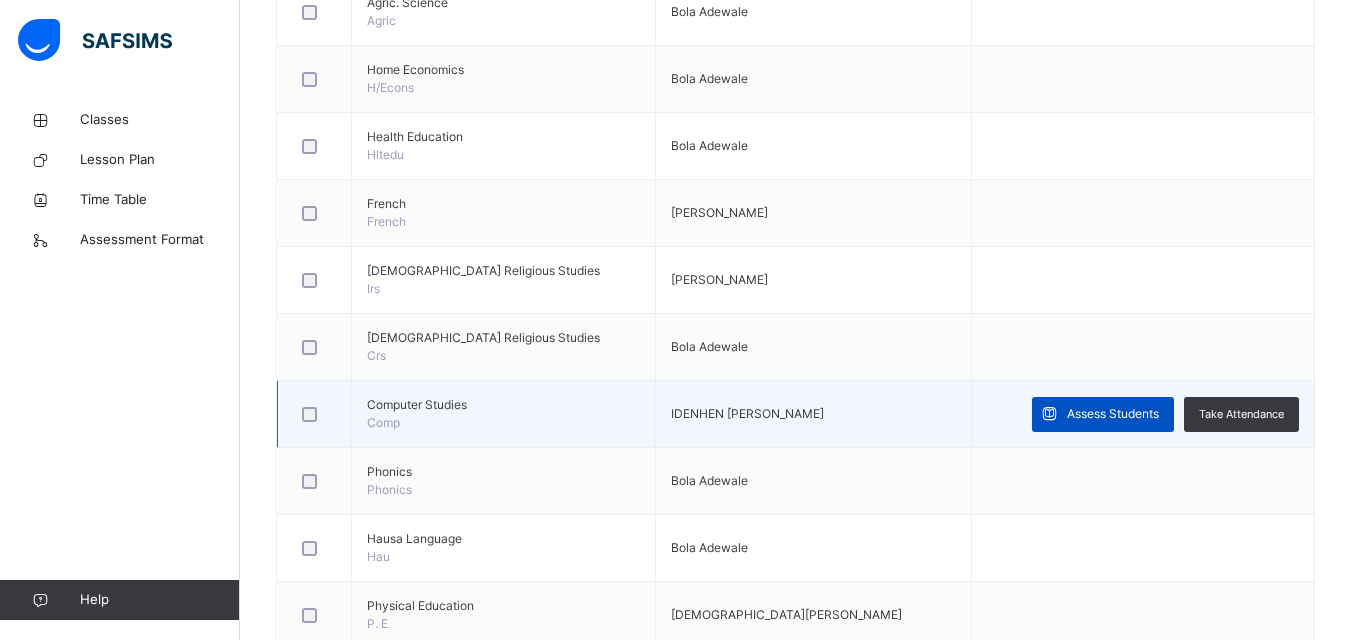 click on "Assess Students" at bounding box center [1113, 414] 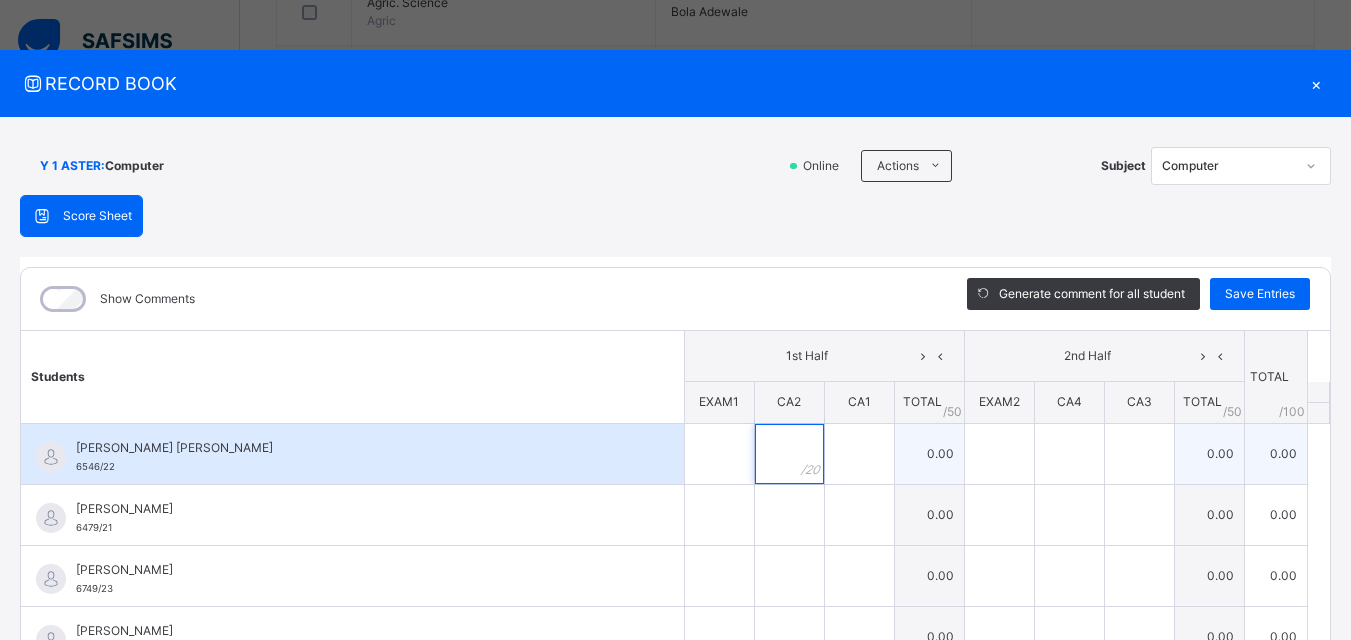 click at bounding box center [789, 454] 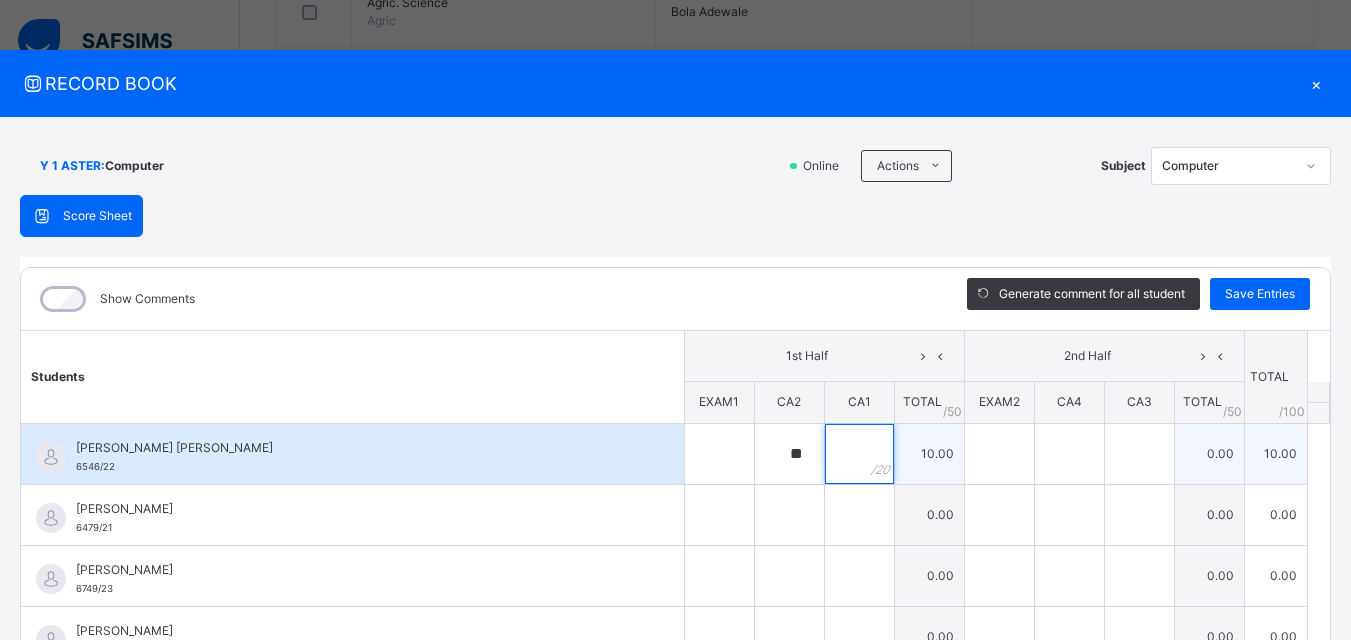 click at bounding box center (859, 454) 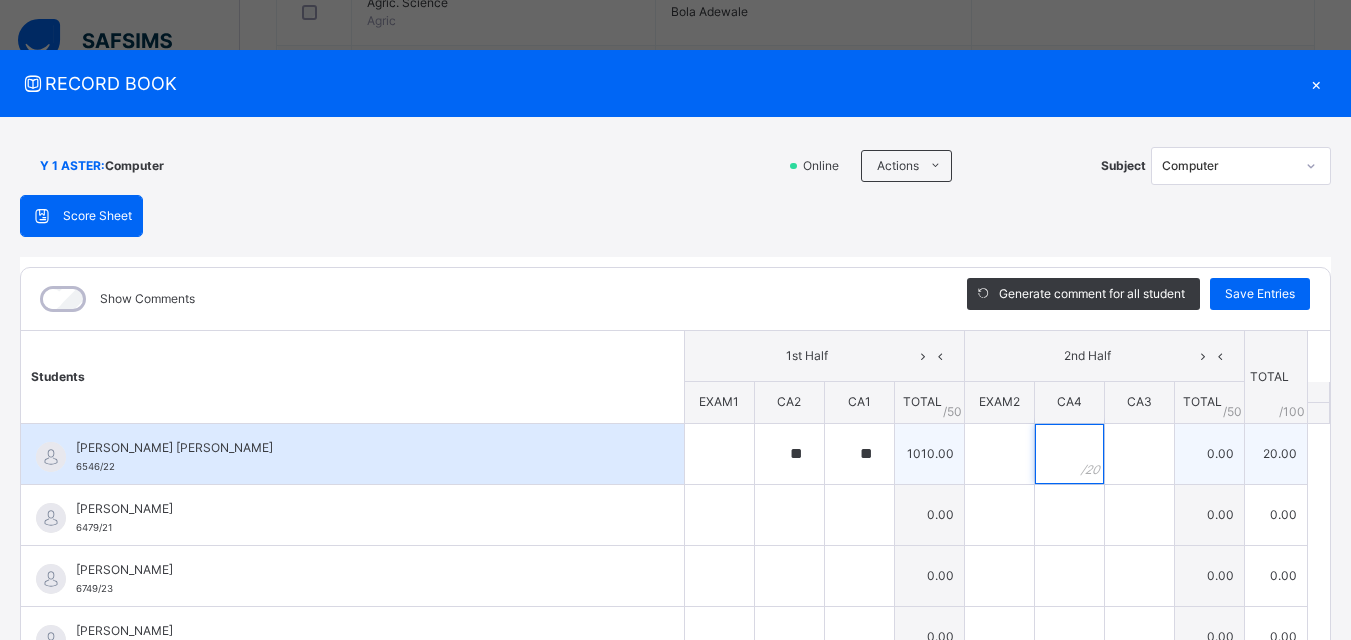 click at bounding box center (1069, 454) 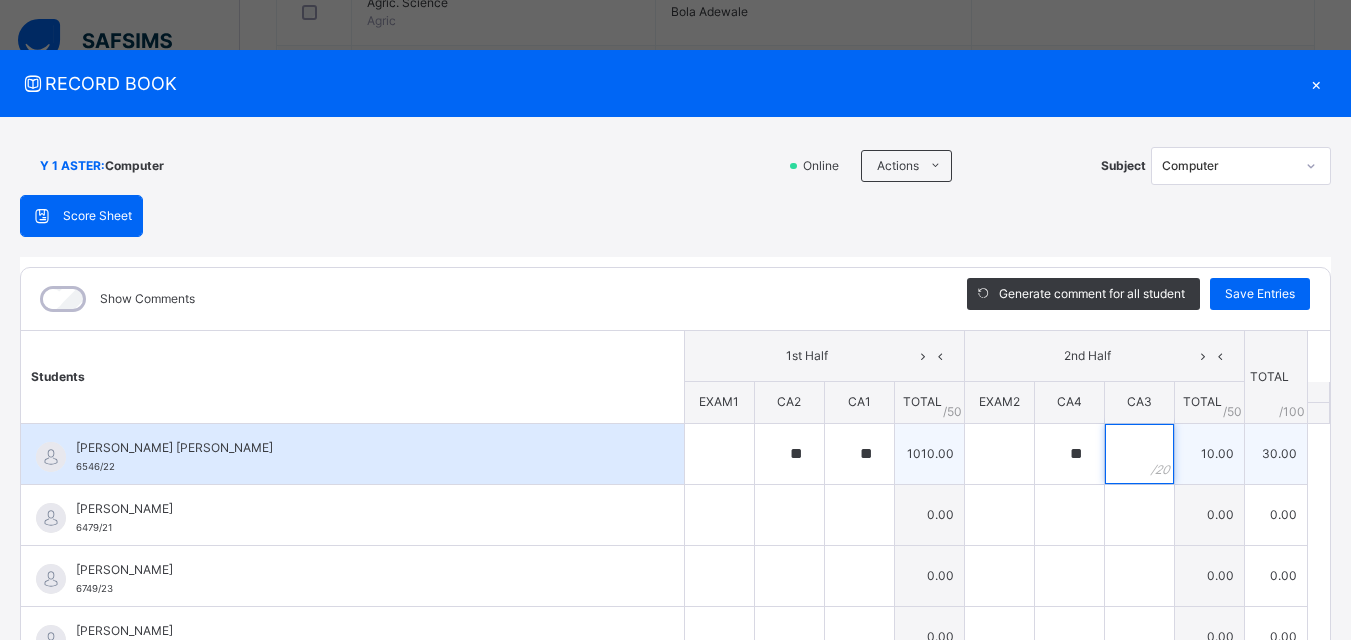 click at bounding box center [1139, 454] 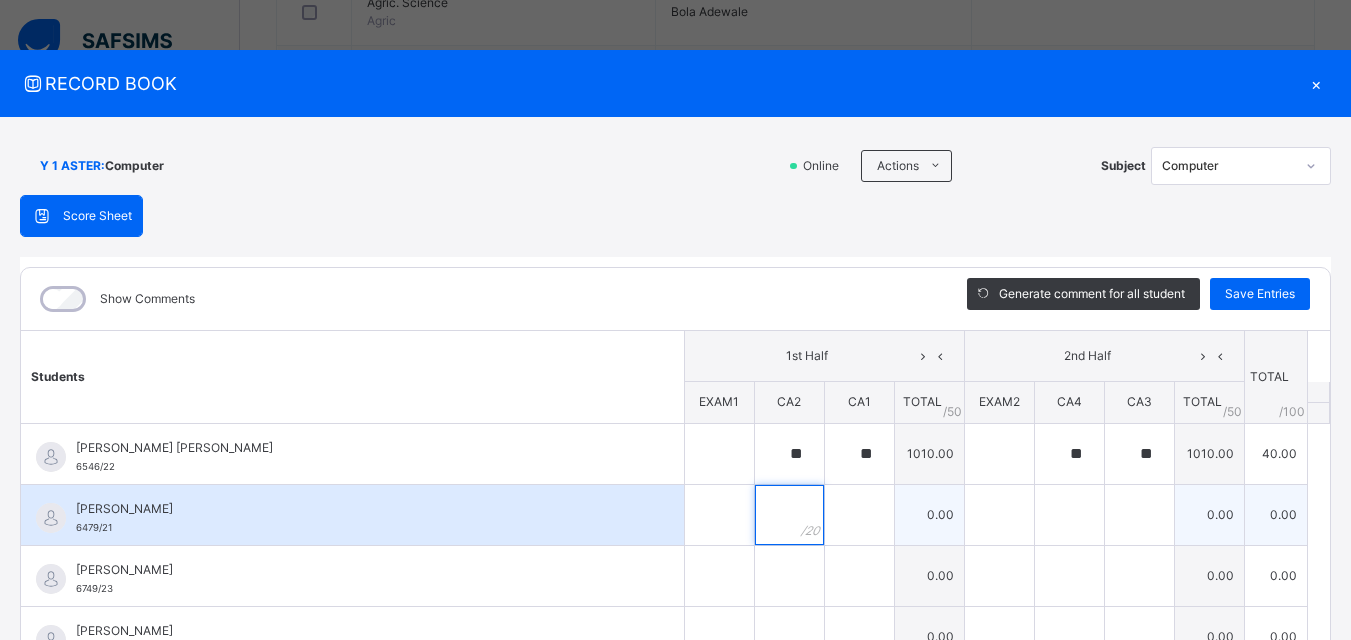 click at bounding box center [789, 515] 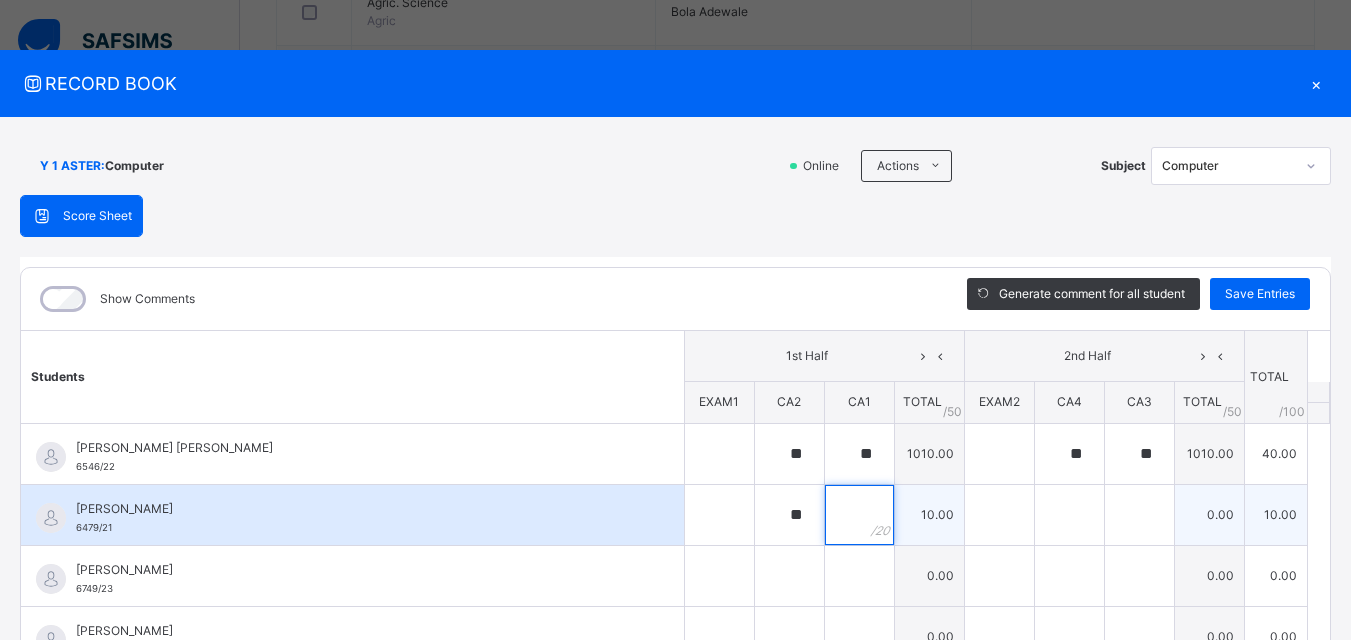 click at bounding box center (859, 515) 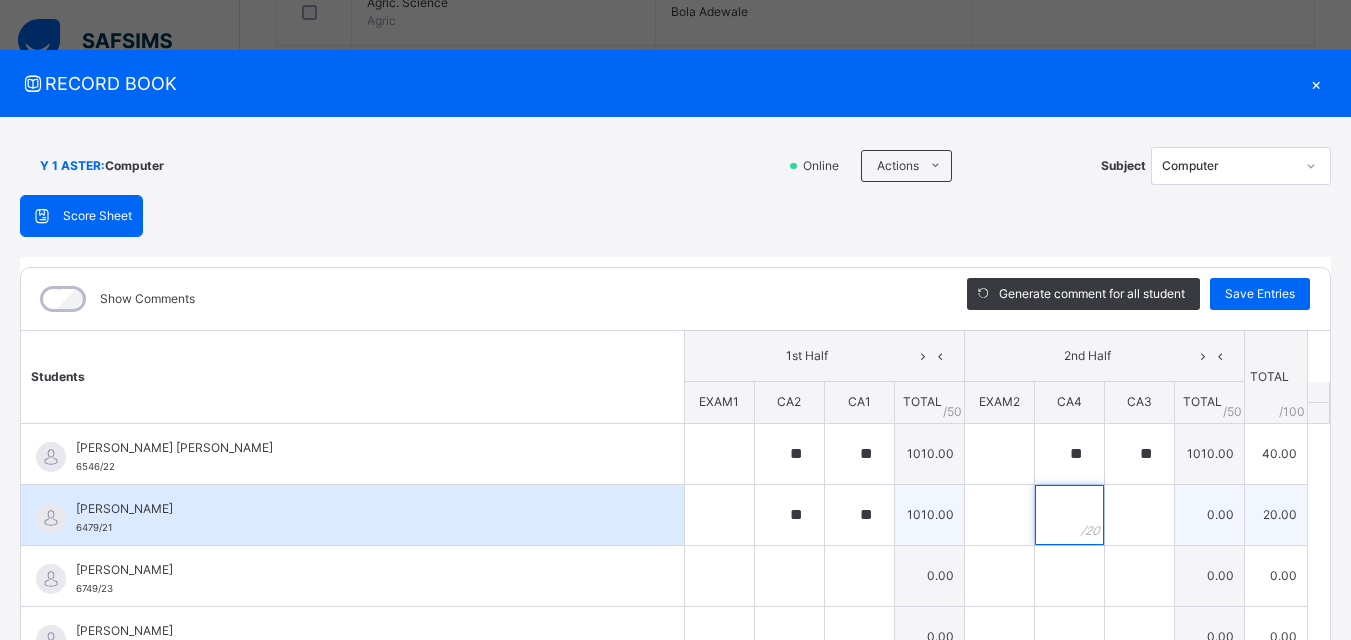 click at bounding box center (1069, 515) 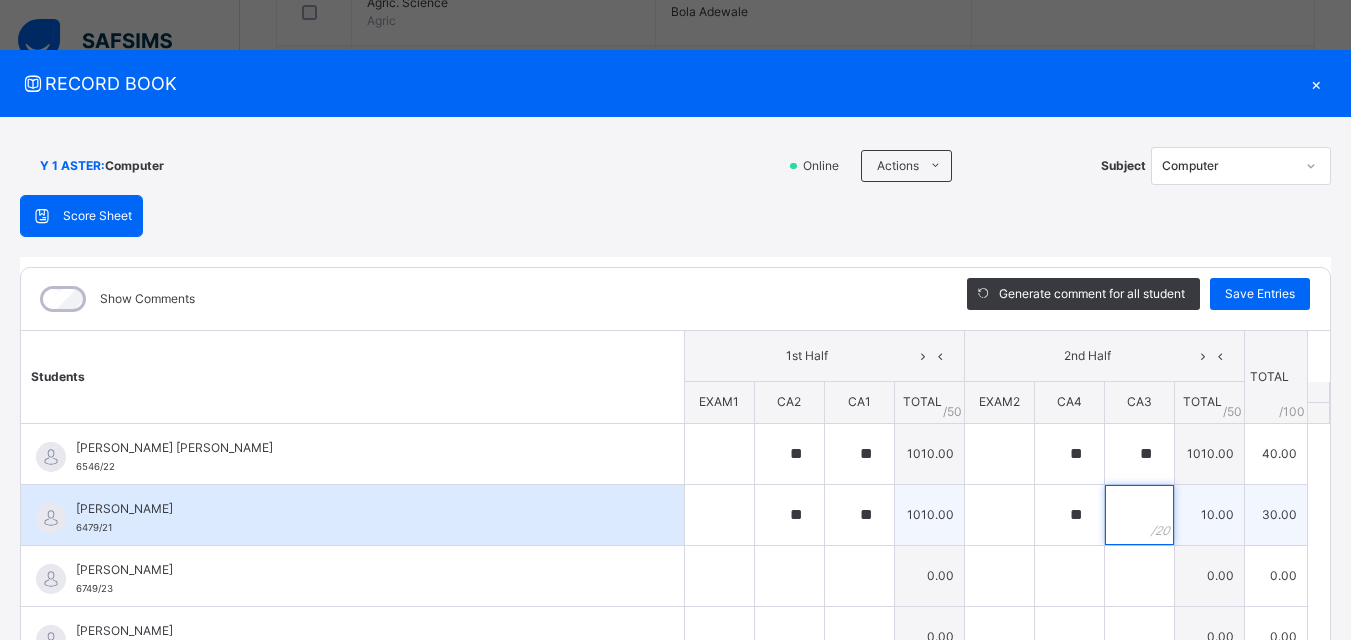click at bounding box center [1139, 515] 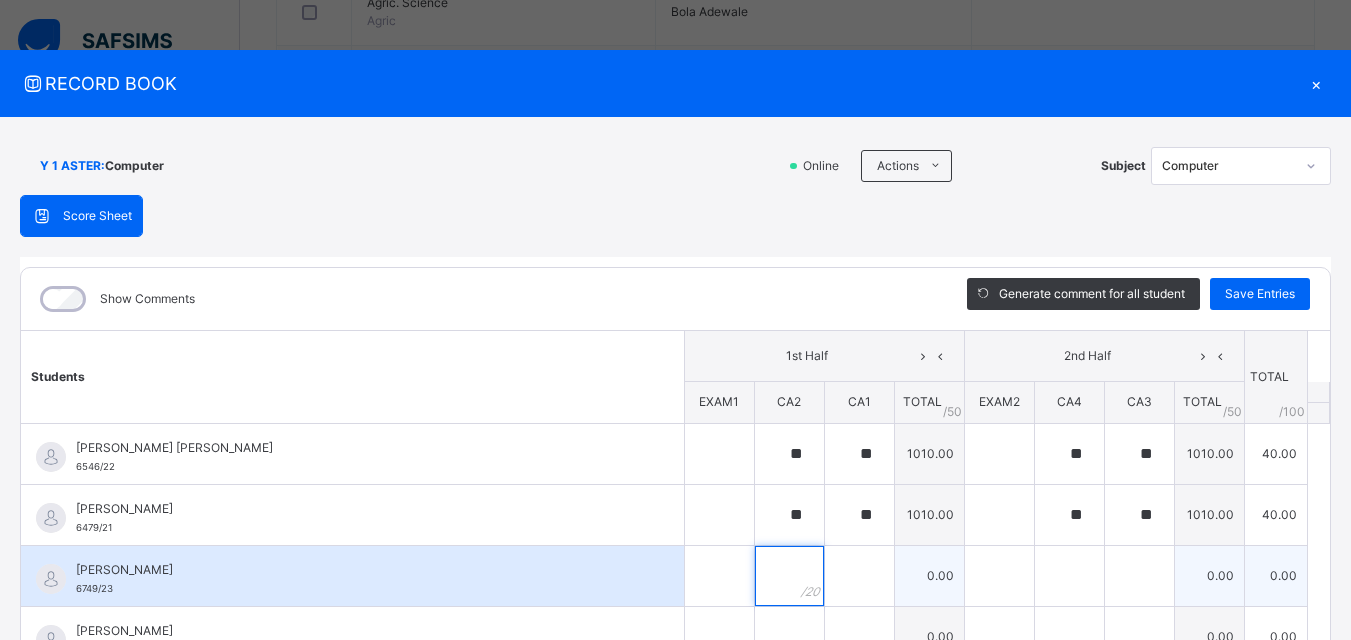 click at bounding box center (789, 576) 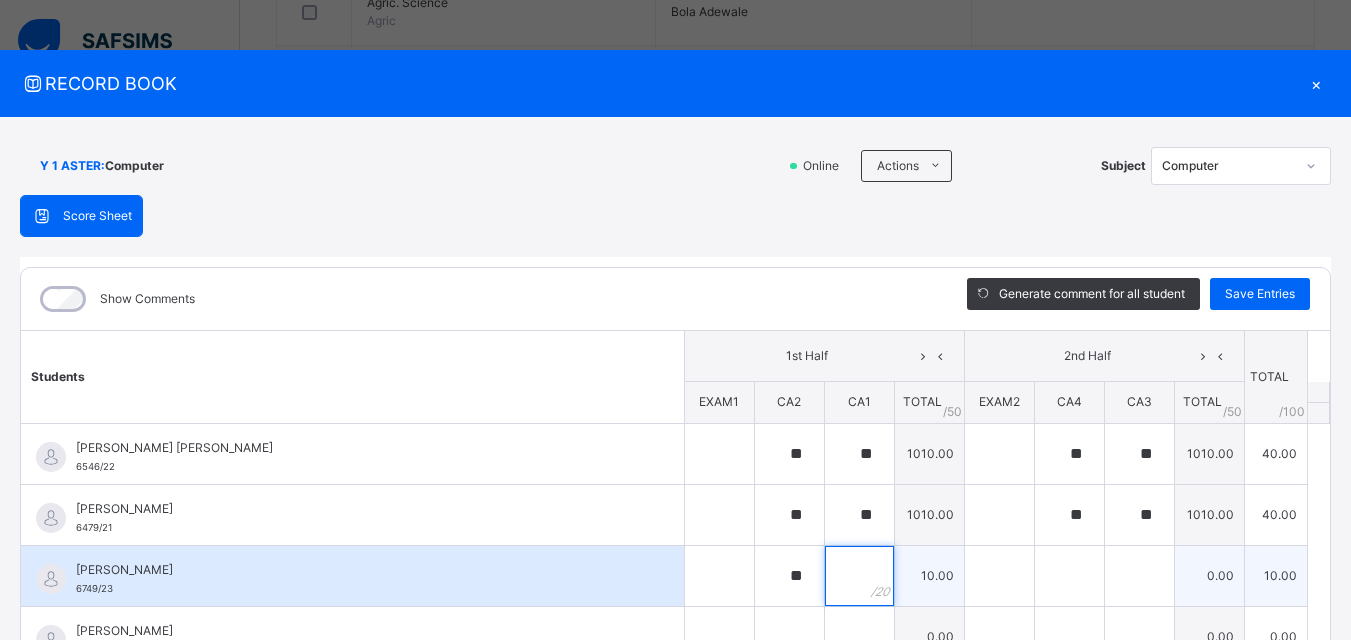 click at bounding box center [859, 576] 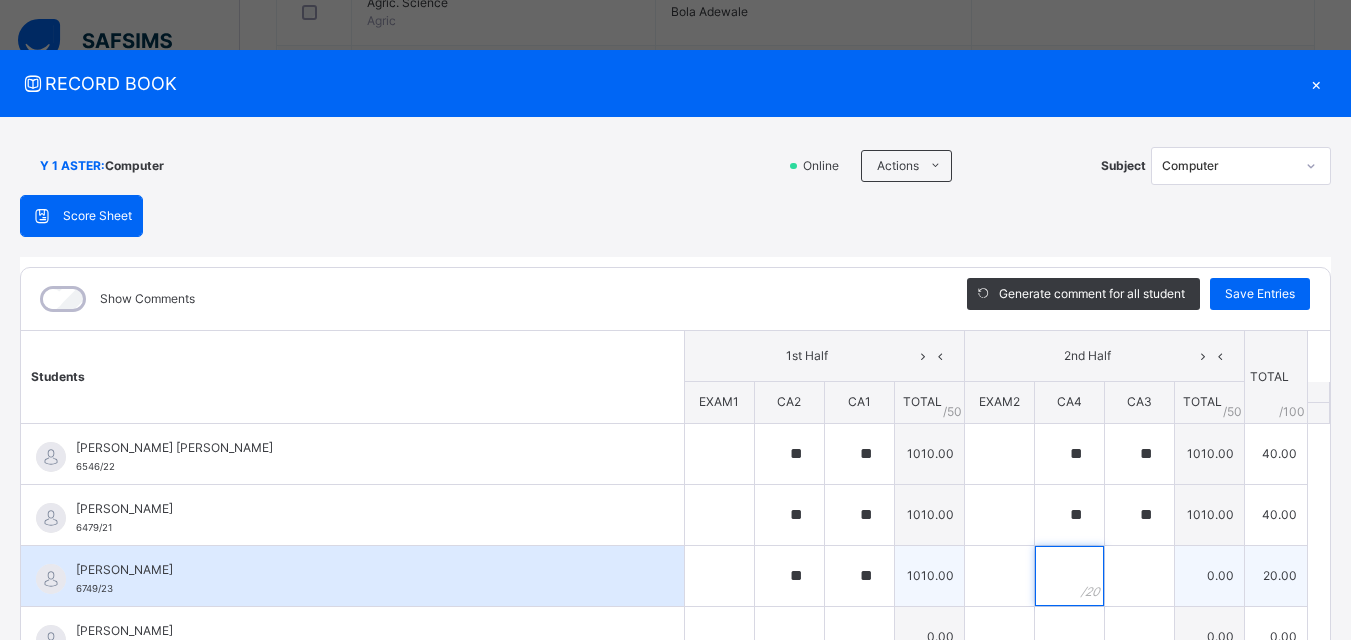 click at bounding box center [1069, 576] 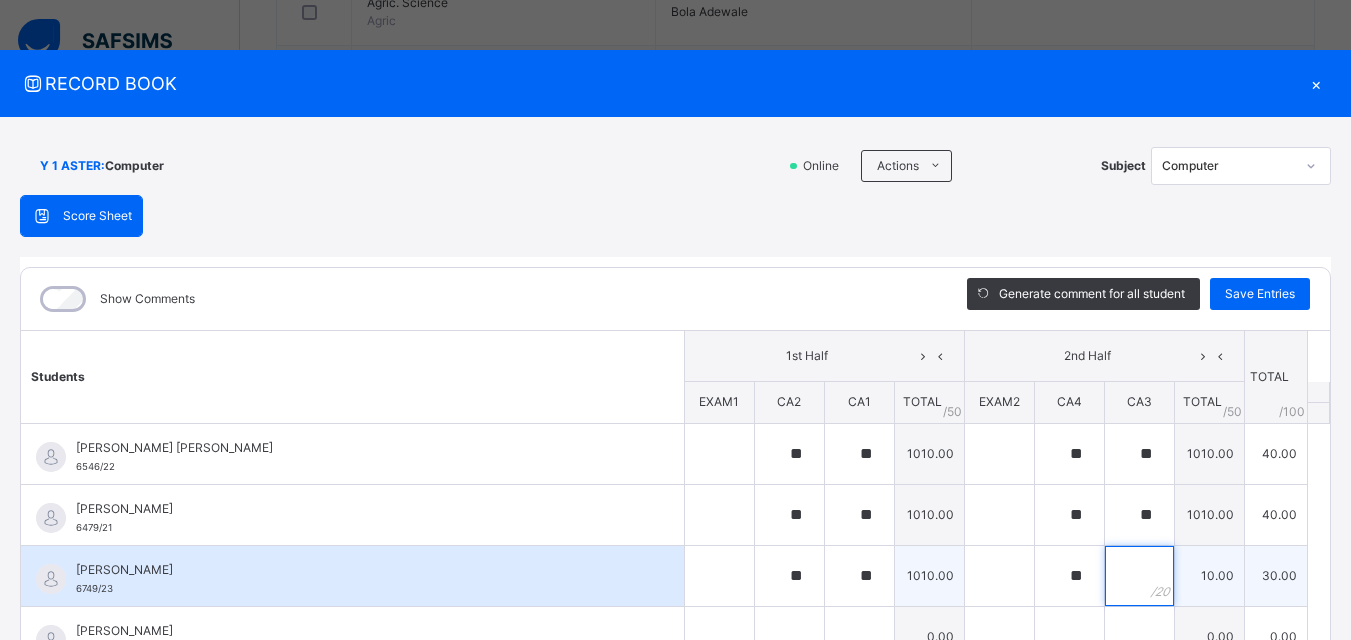 click at bounding box center [1139, 576] 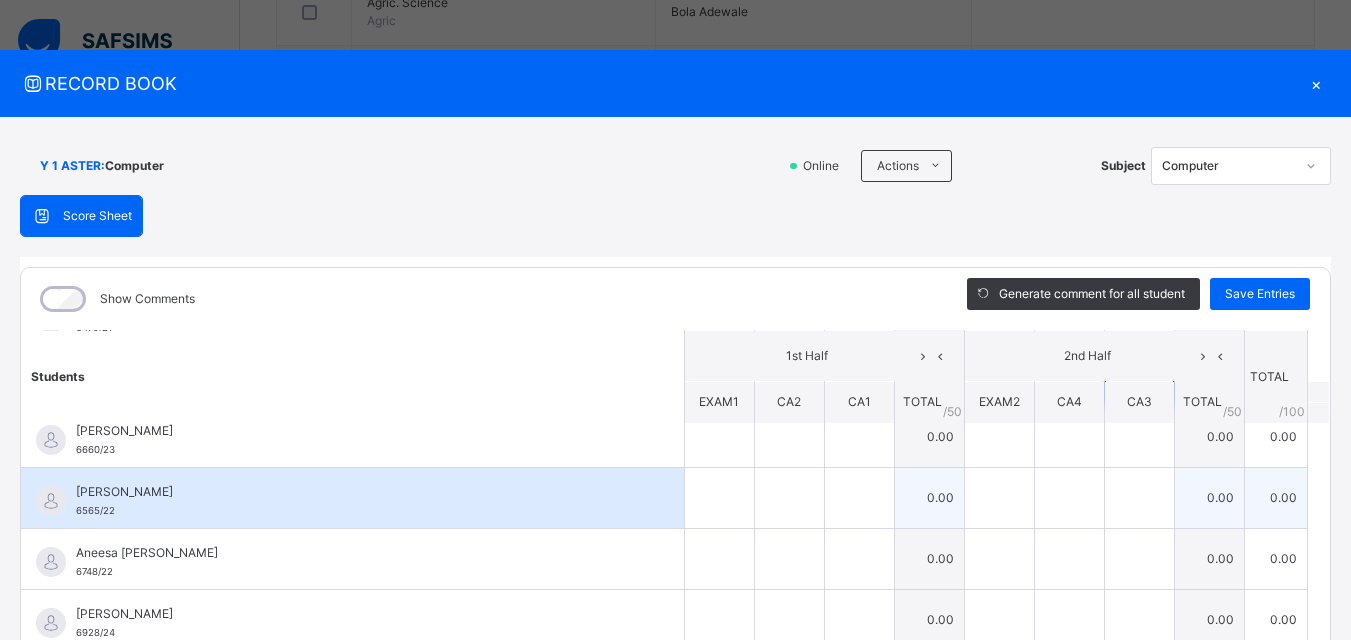 scroll, scrollTop: 100, scrollLeft: 0, axis: vertical 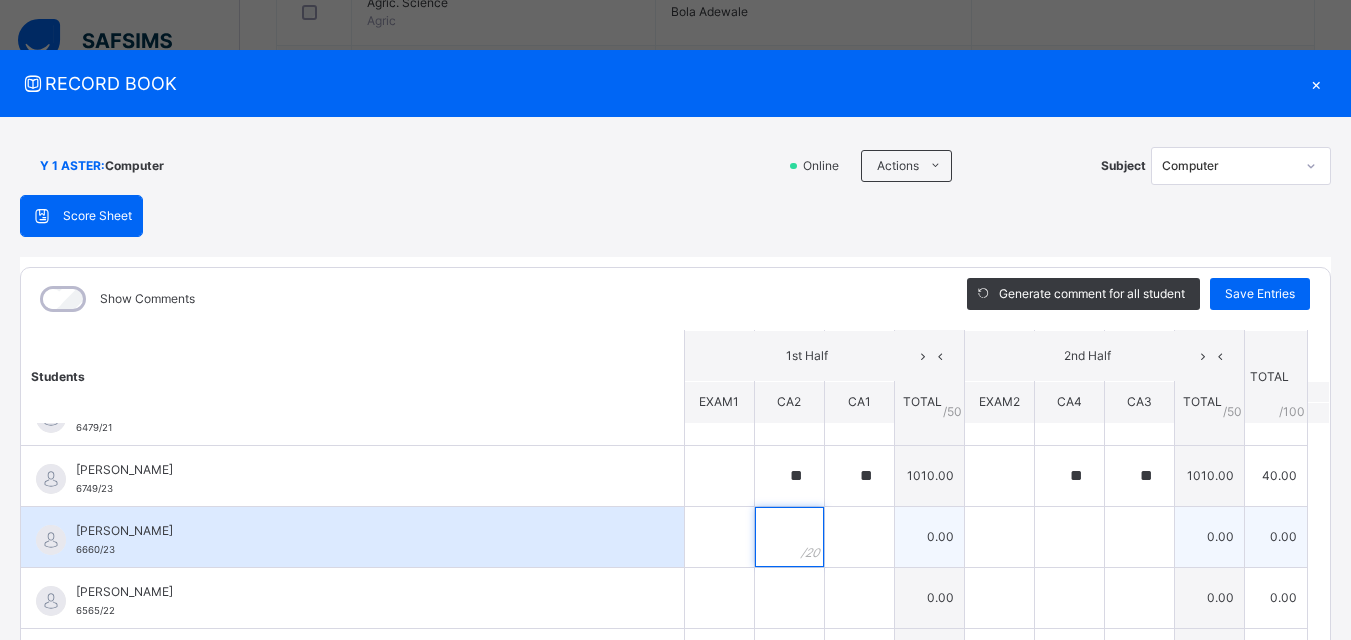 click at bounding box center [789, 537] 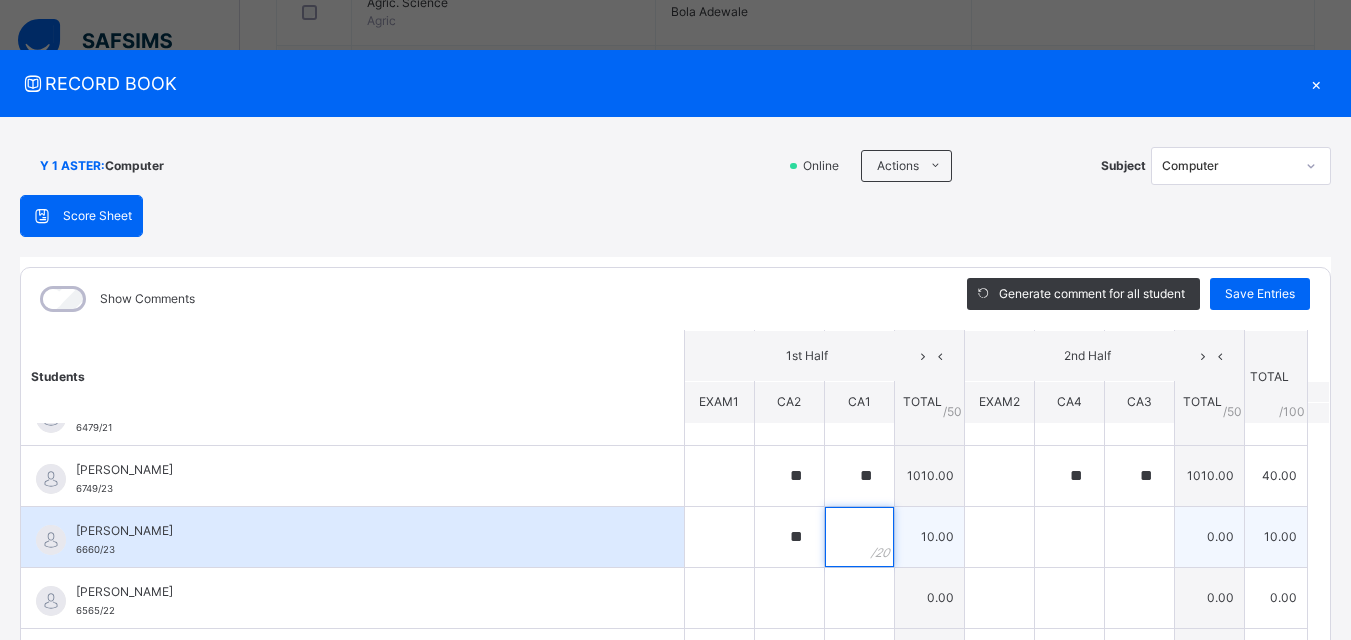 click at bounding box center [859, 537] 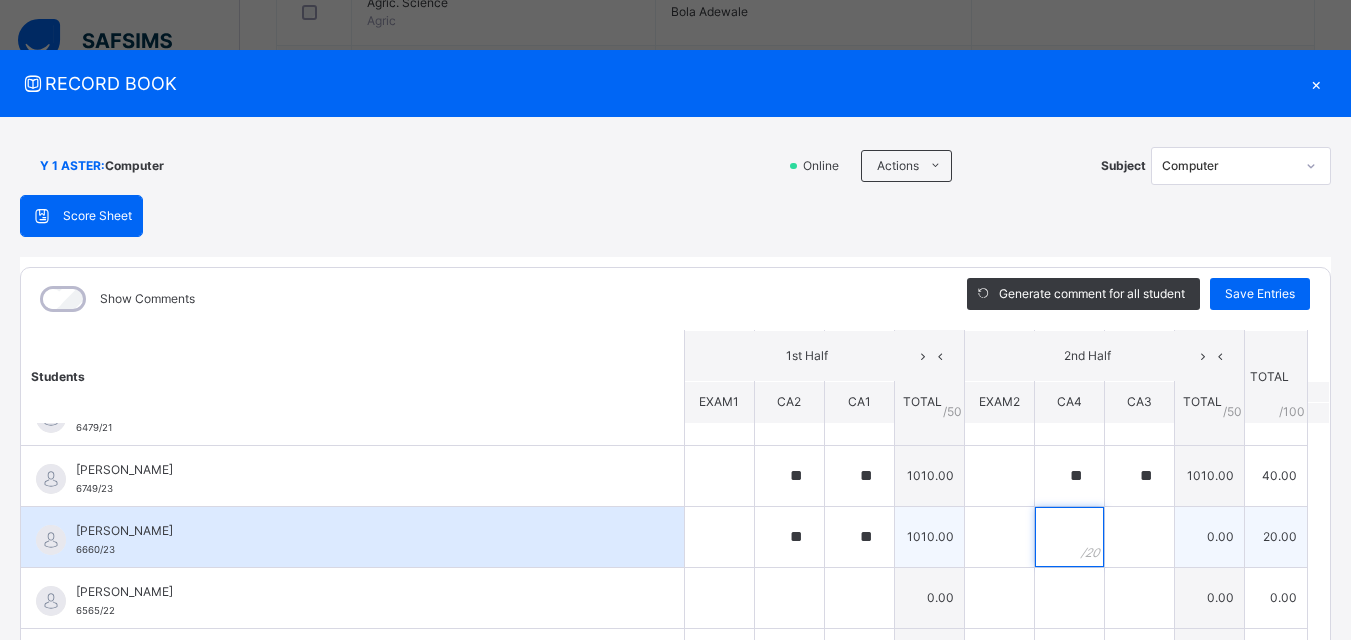 click at bounding box center [1069, 537] 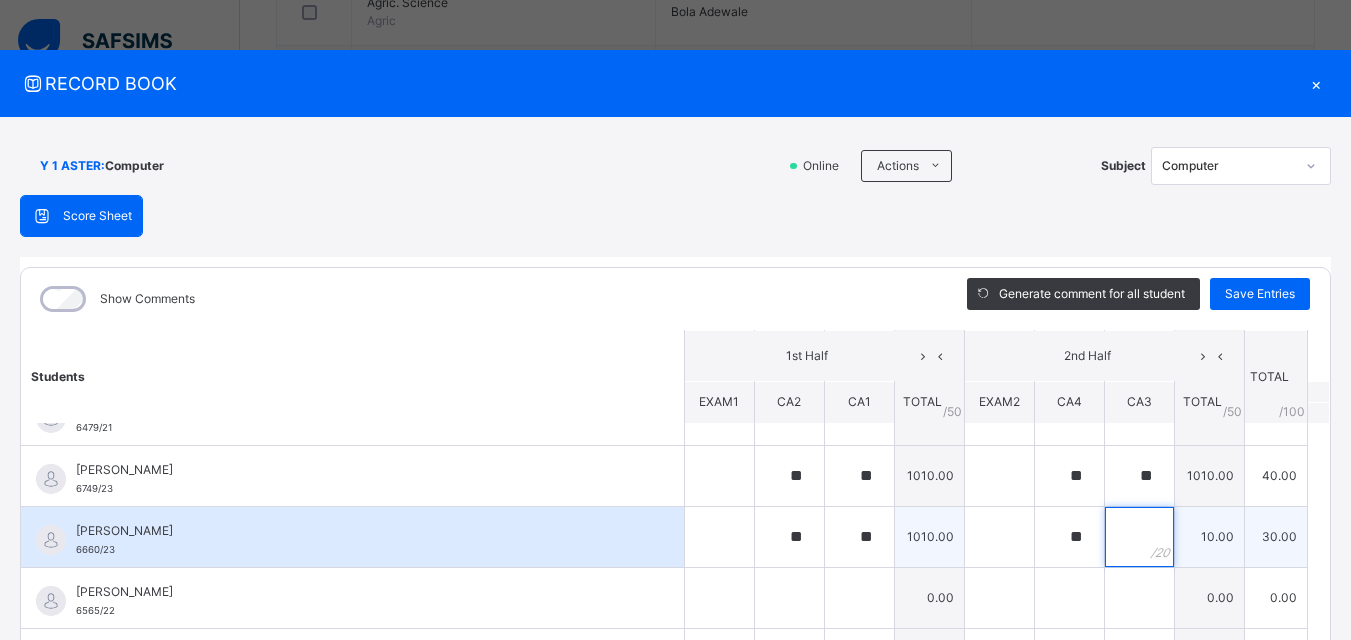 click at bounding box center [1139, 537] 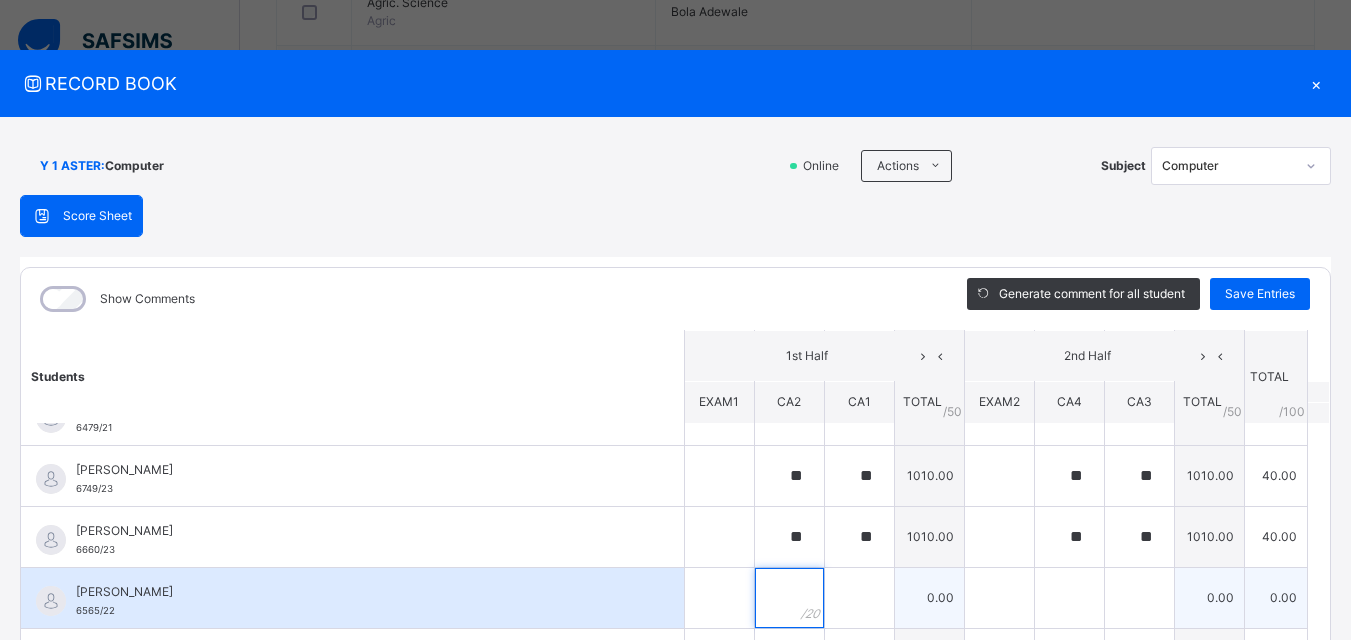 click at bounding box center (789, 598) 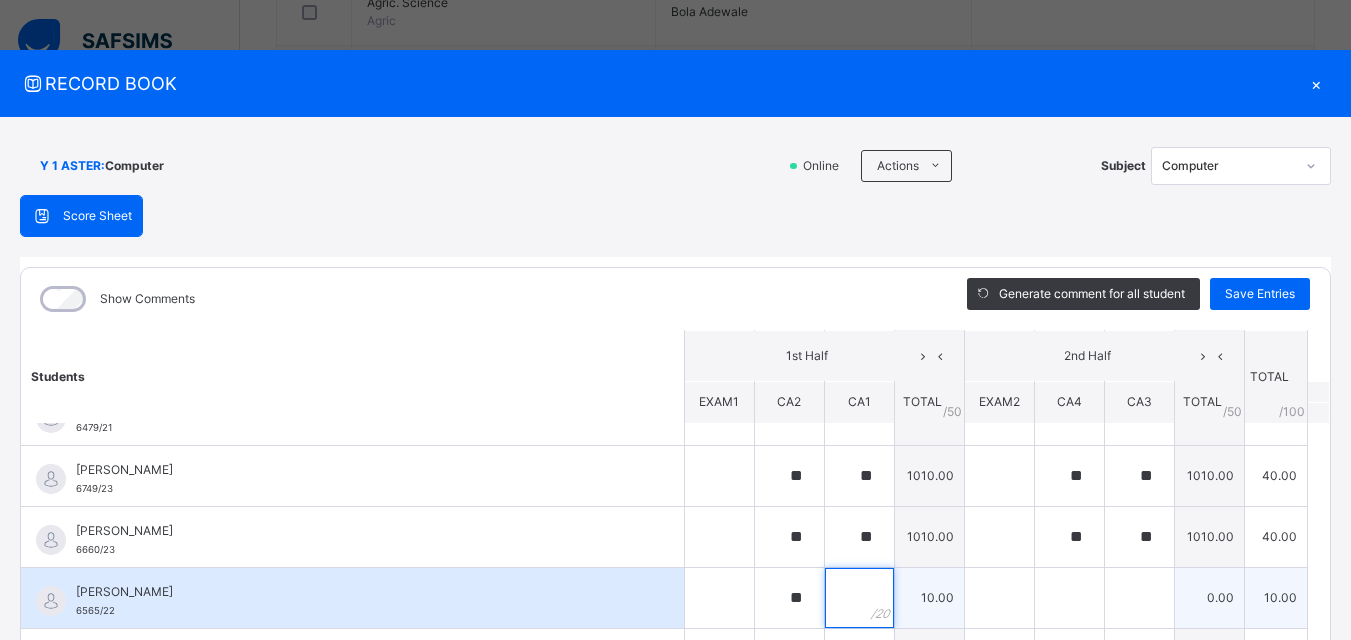 click at bounding box center [859, 598] 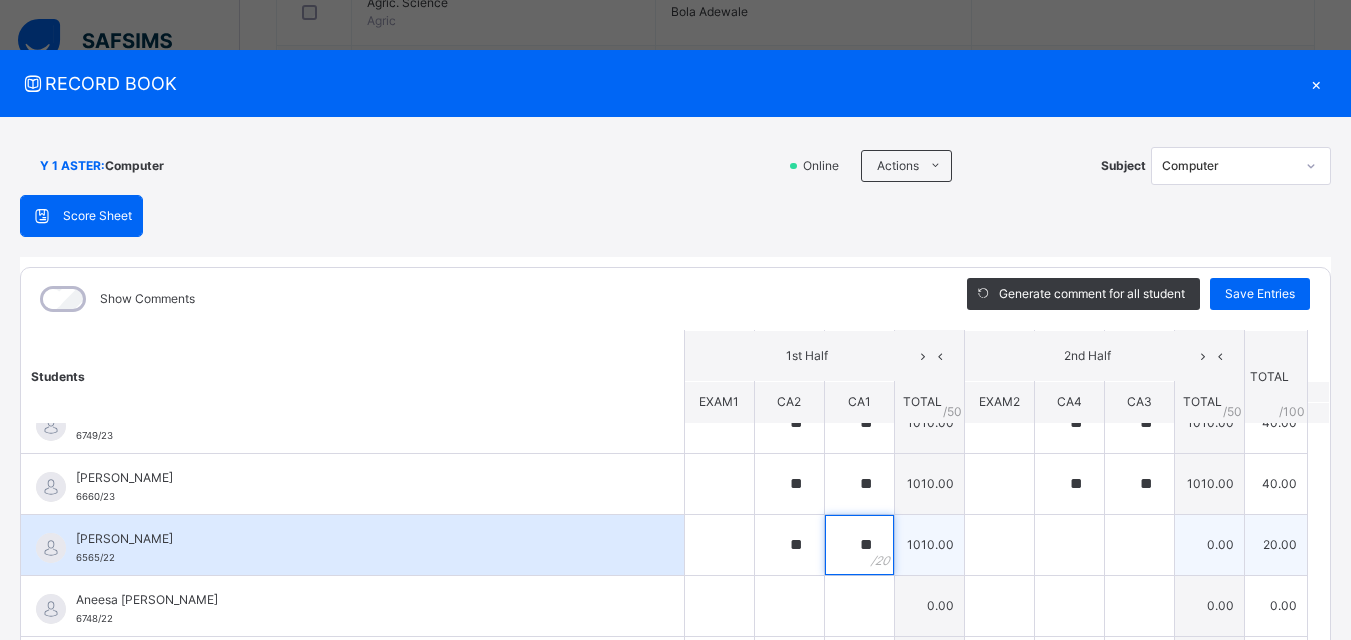 scroll, scrollTop: 200, scrollLeft: 0, axis: vertical 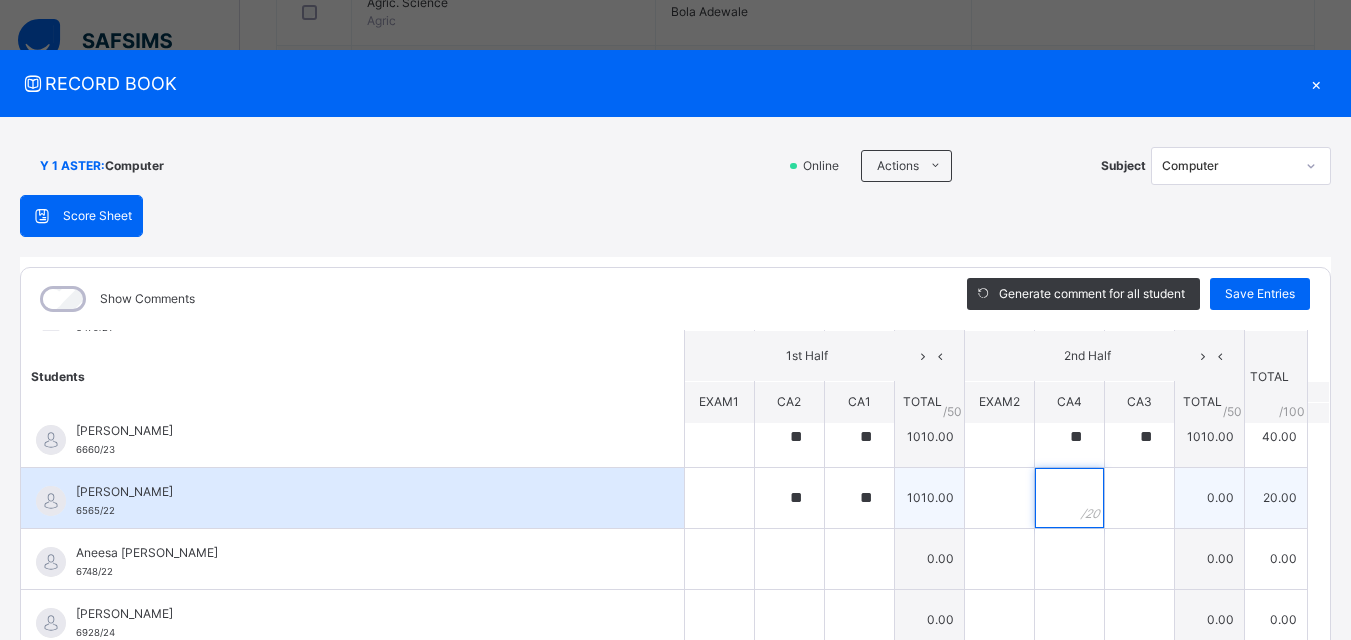 click at bounding box center (1069, 498) 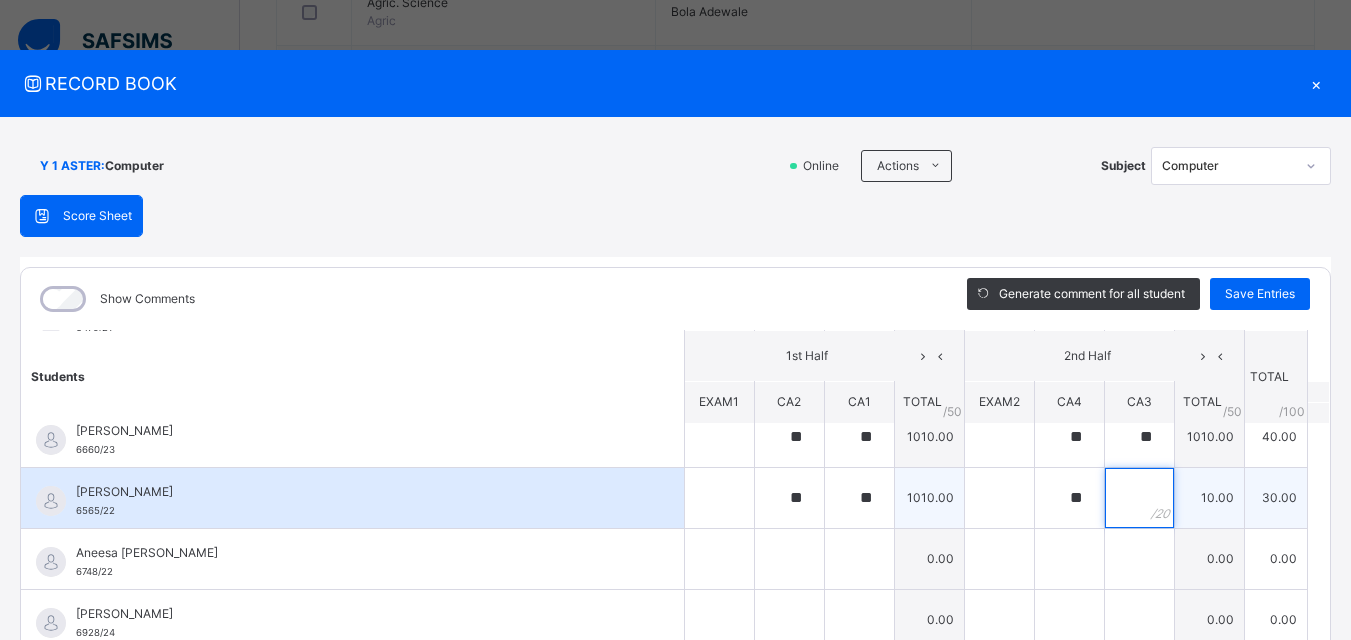 click at bounding box center [1139, 498] 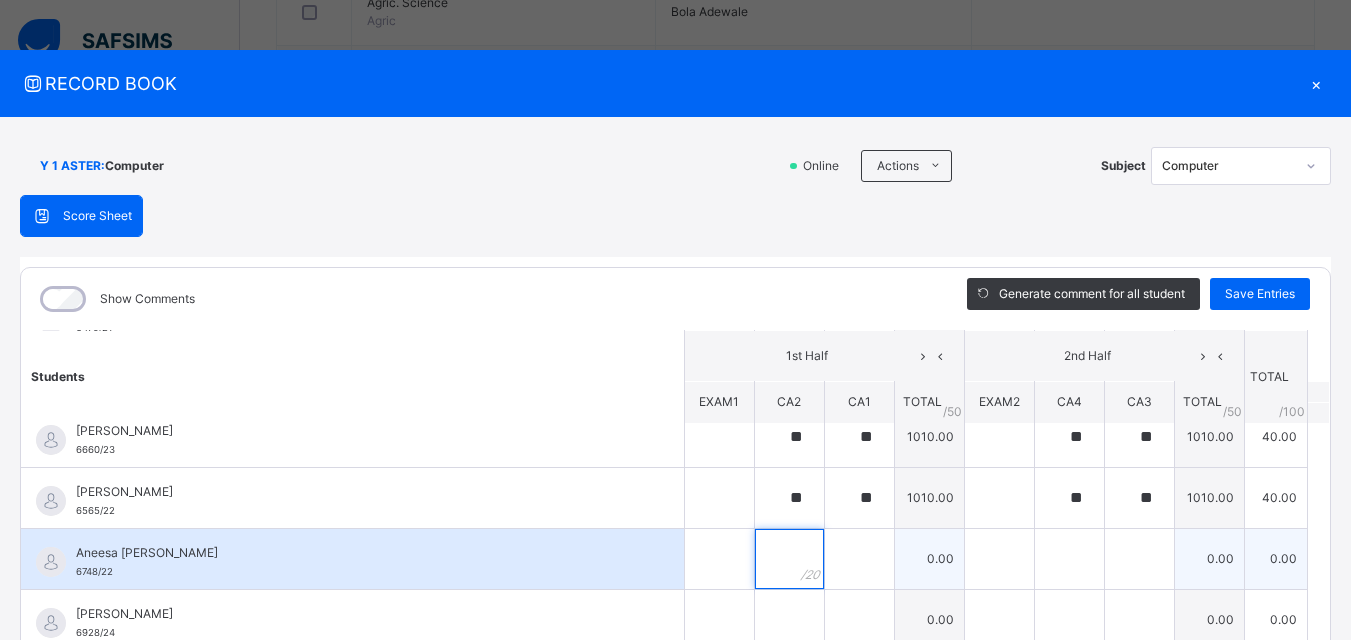 click at bounding box center [789, 559] 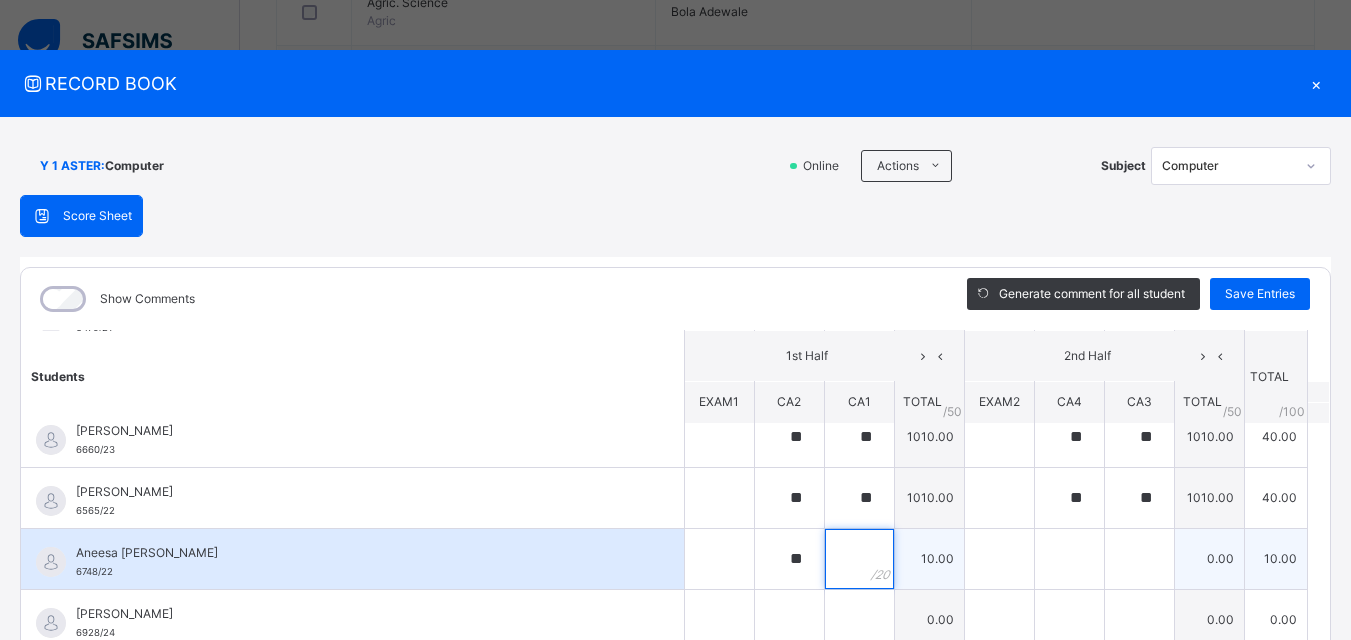 click at bounding box center (859, 559) 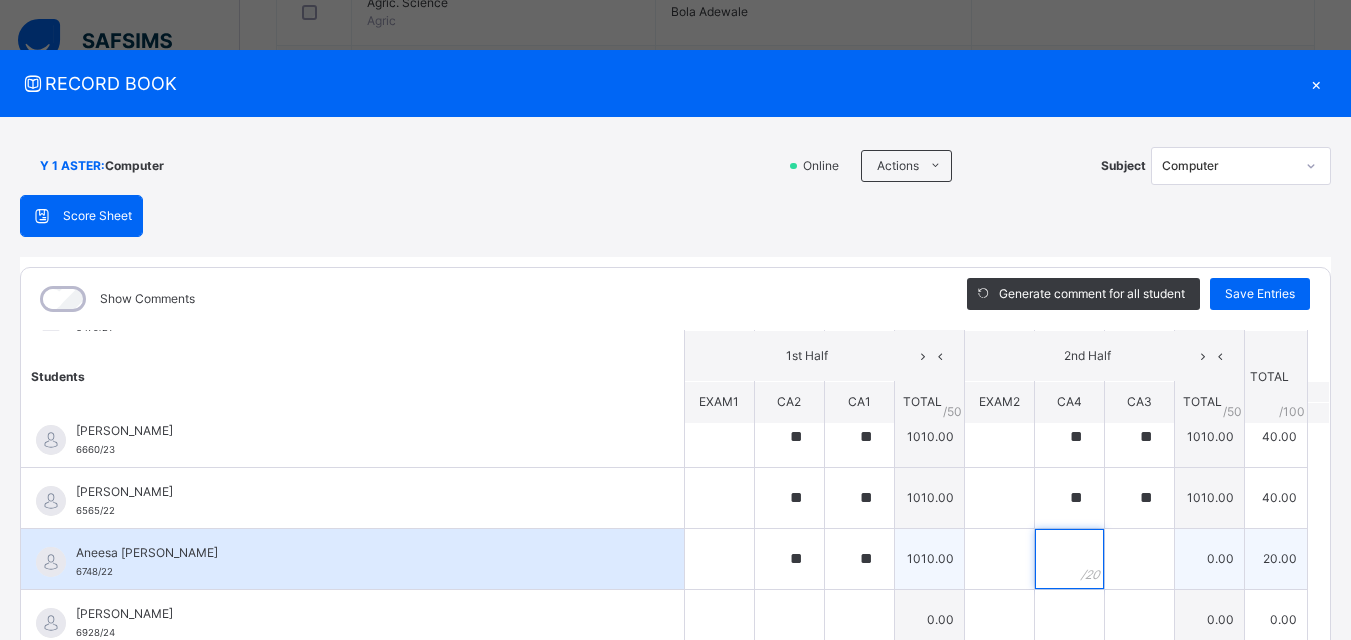 click at bounding box center [1069, 559] 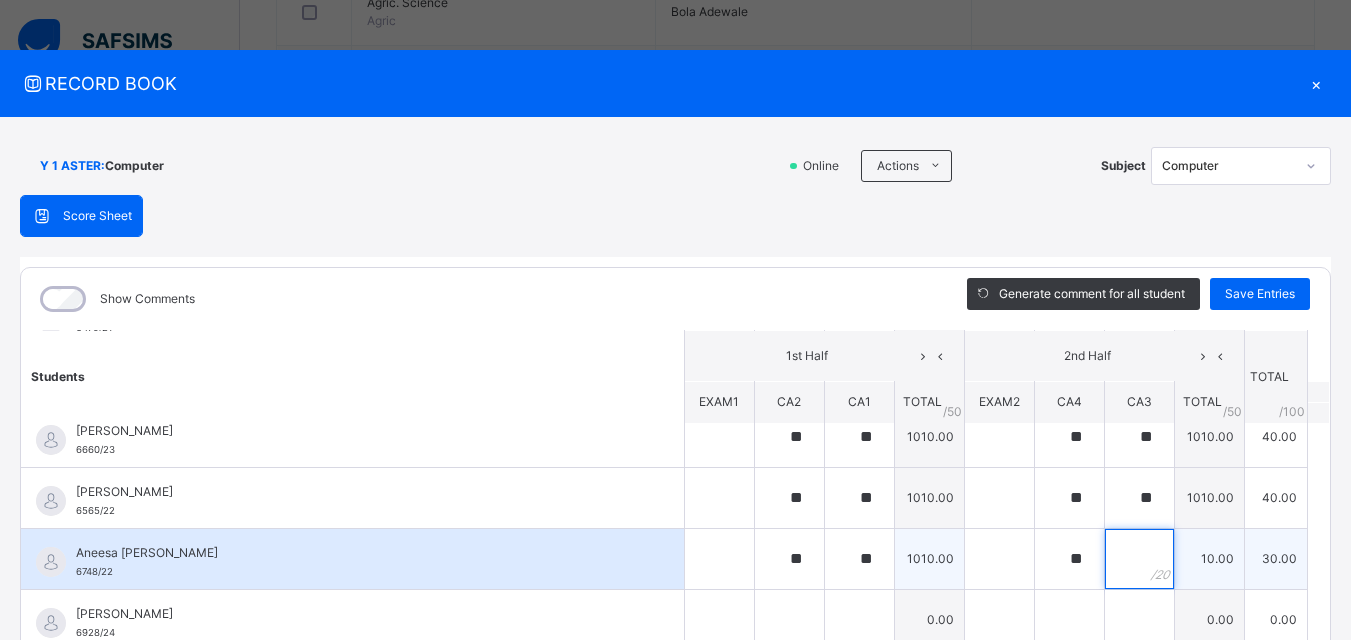 click at bounding box center [1139, 559] 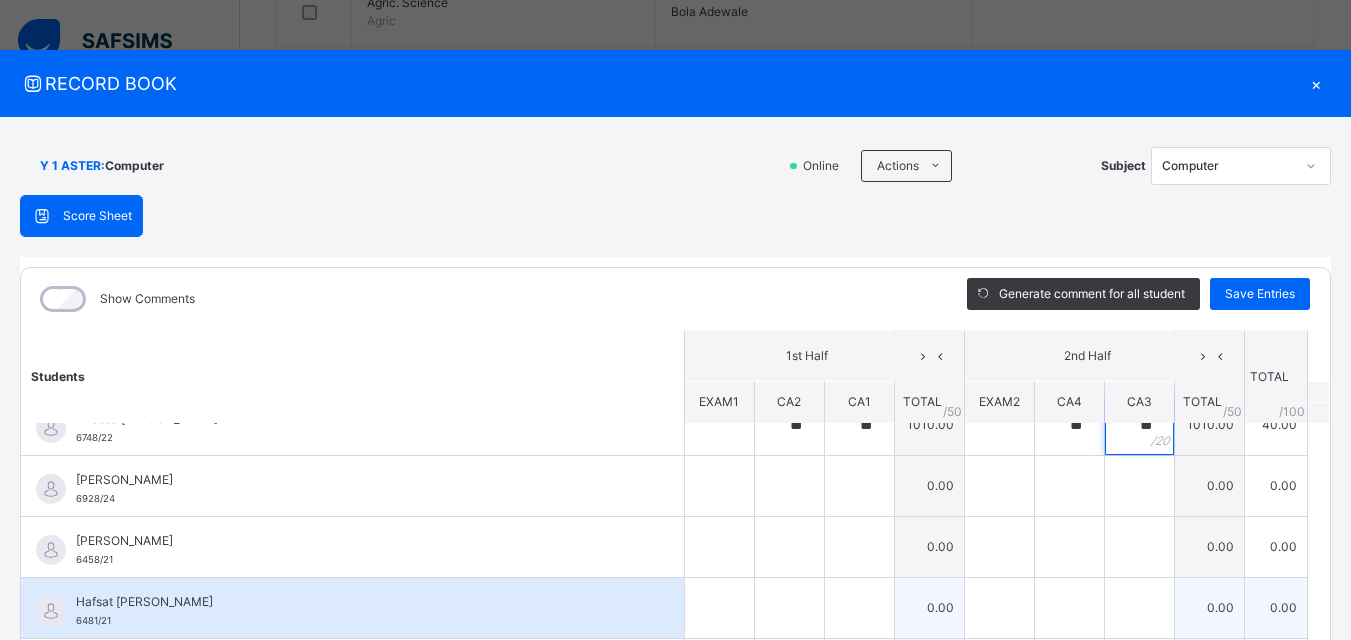 scroll, scrollTop: 300, scrollLeft: 0, axis: vertical 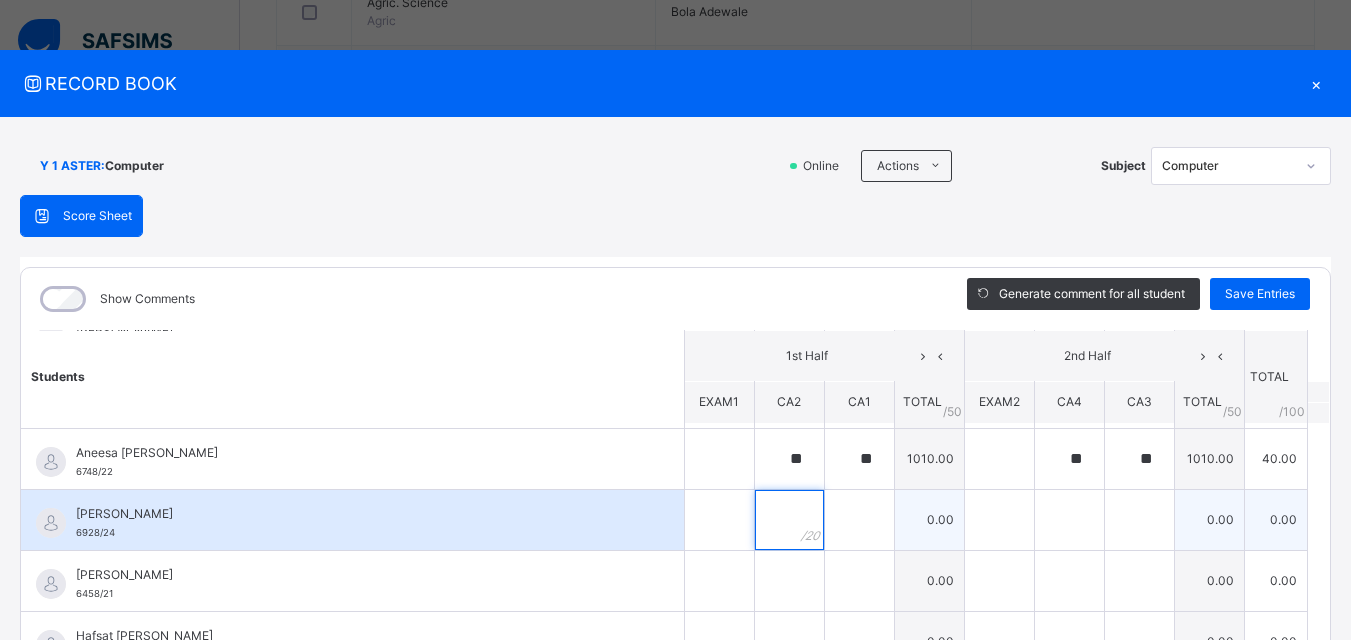 click at bounding box center (789, 520) 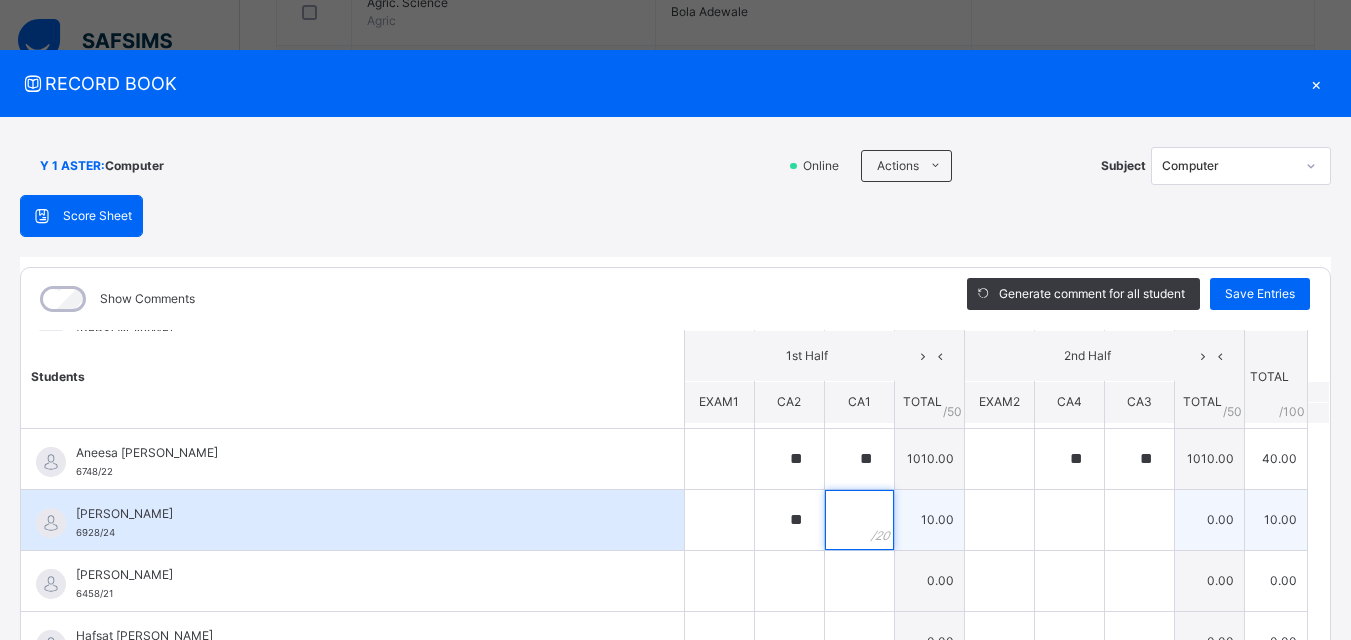 click at bounding box center [859, 520] 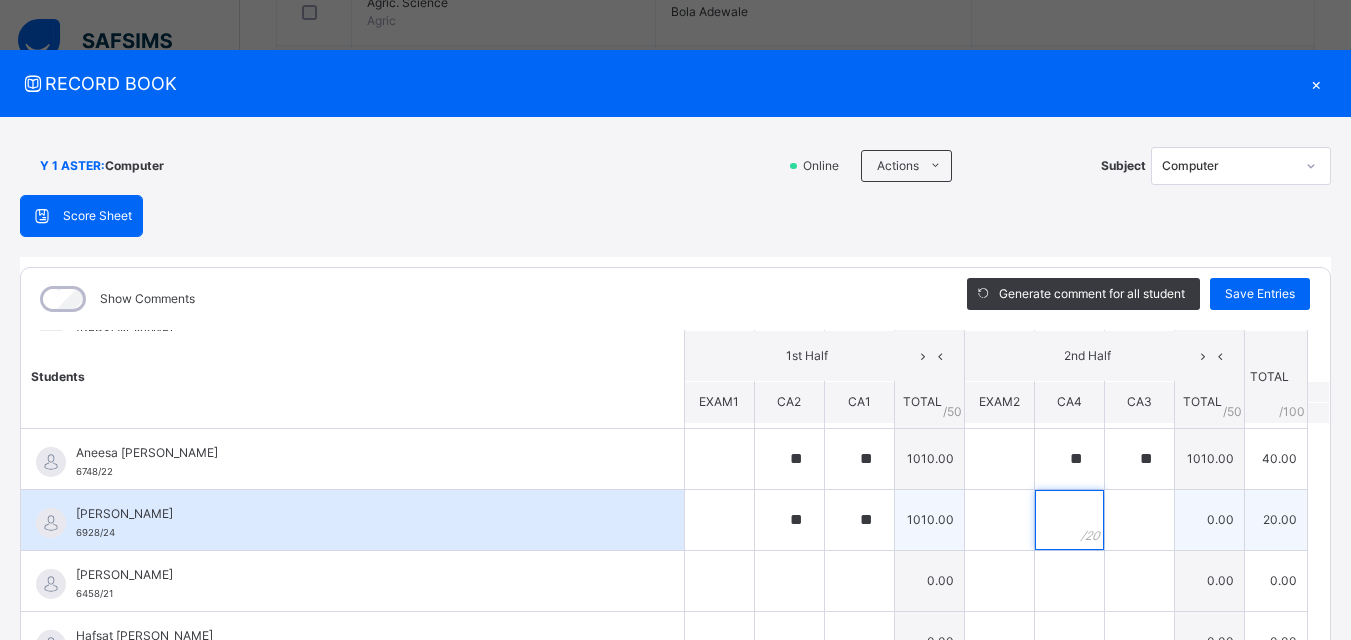 click at bounding box center (1069, 520) 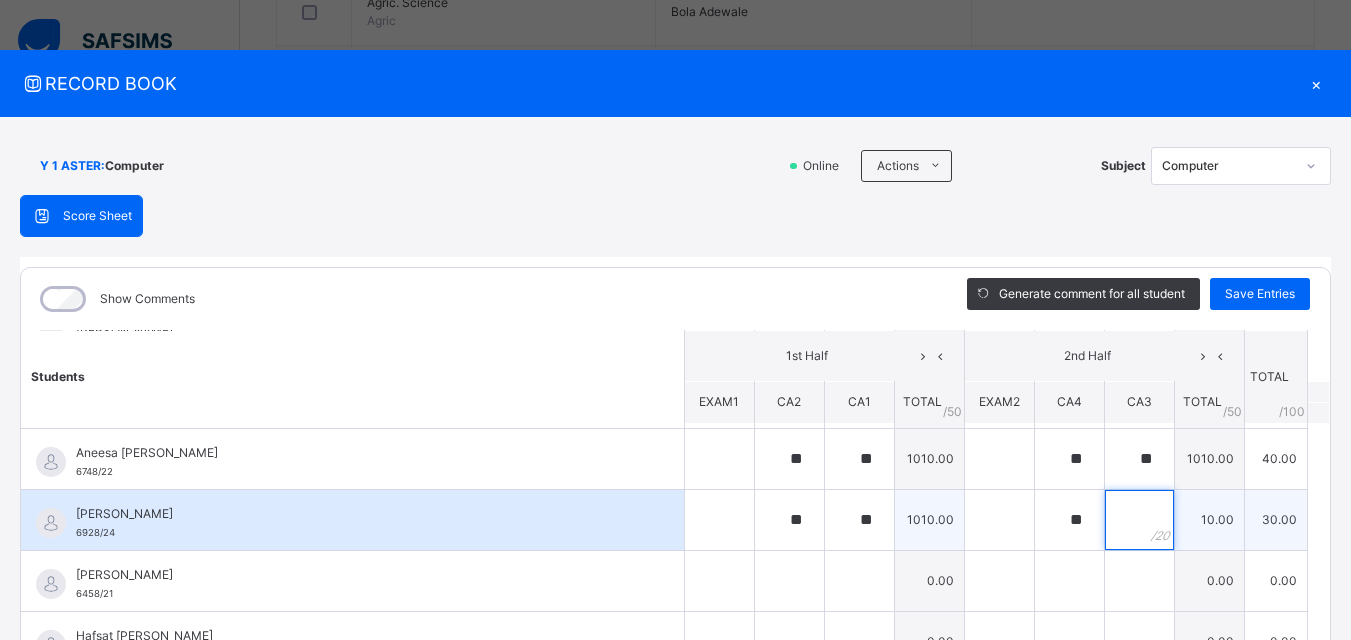click at bounding box center [1139, 520] 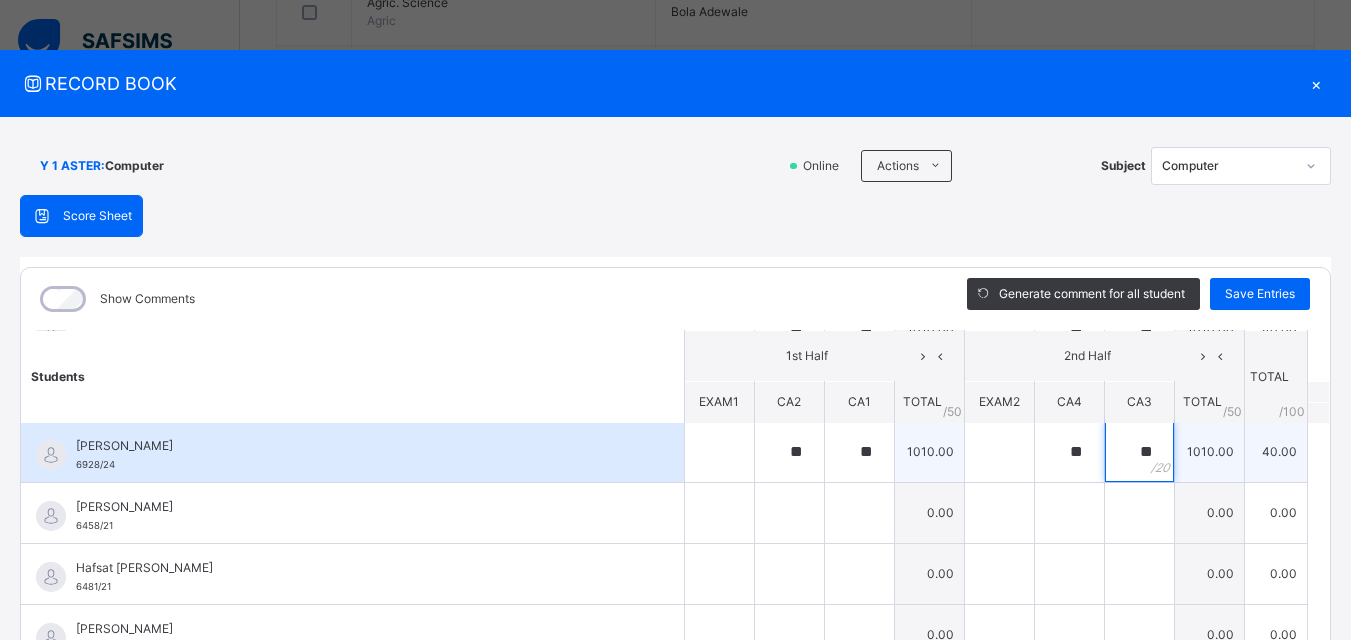 scroll, scrollTop: 400, scrollLeft: 0, axis: vertical 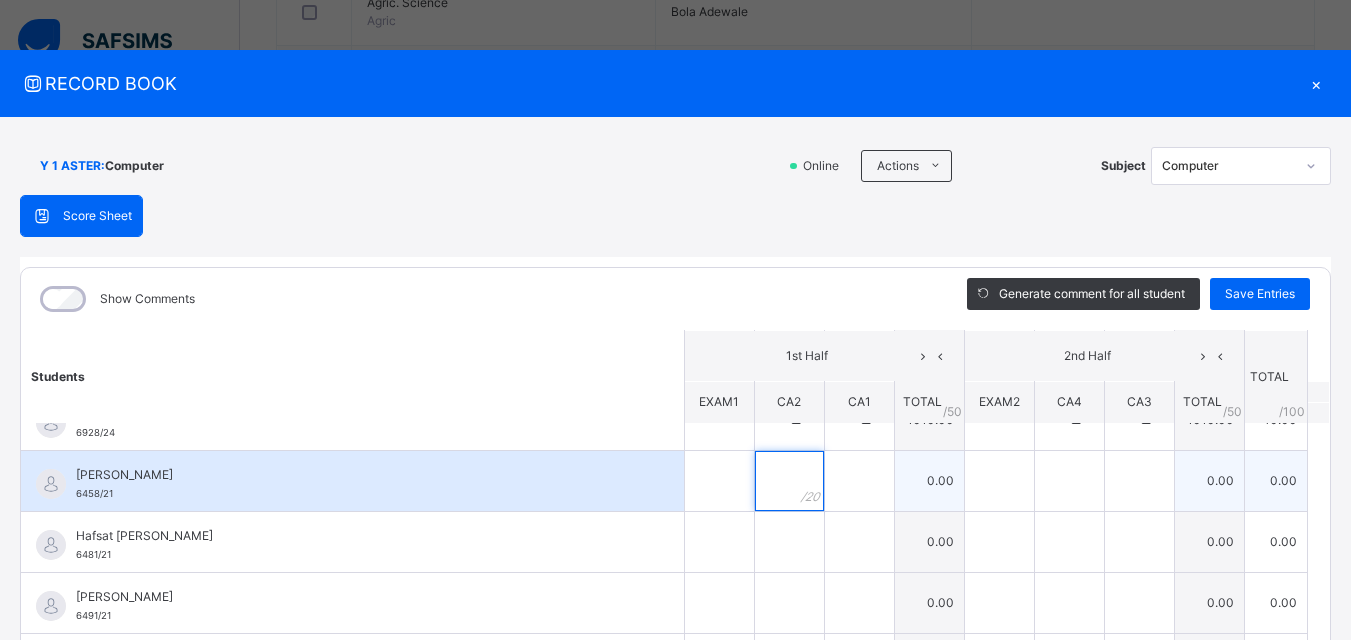 click at bounding box center [789, 481] 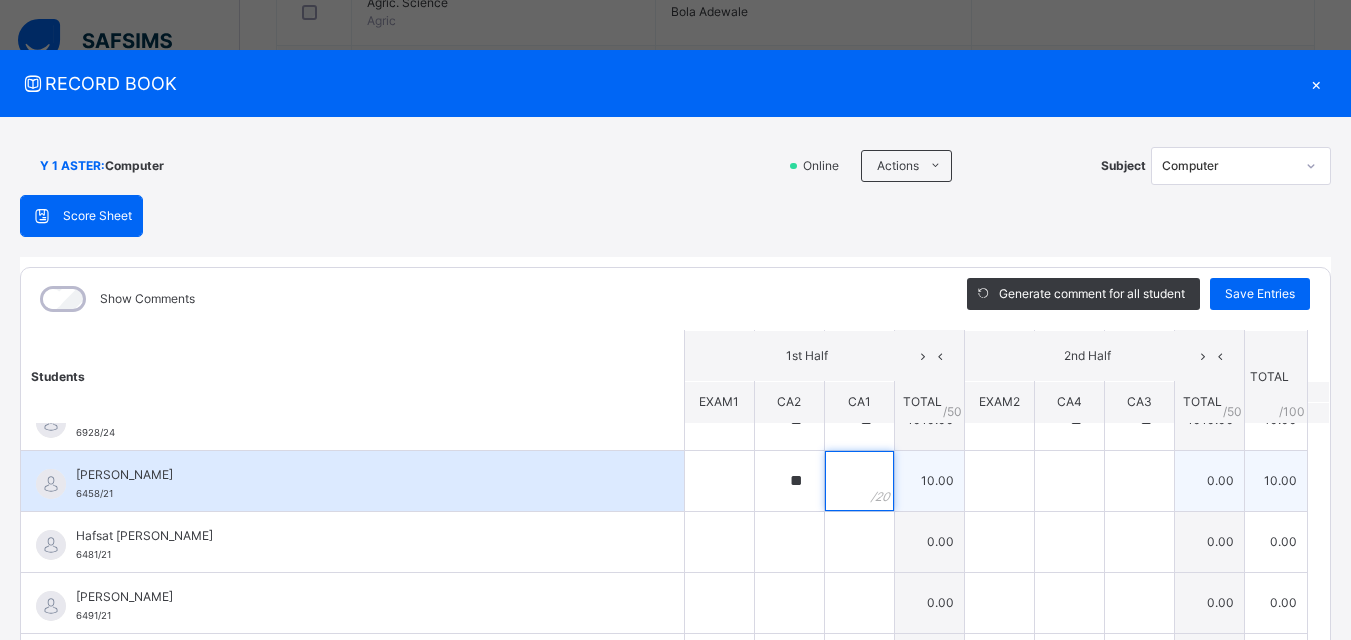 click at bounding box center [859, 481] 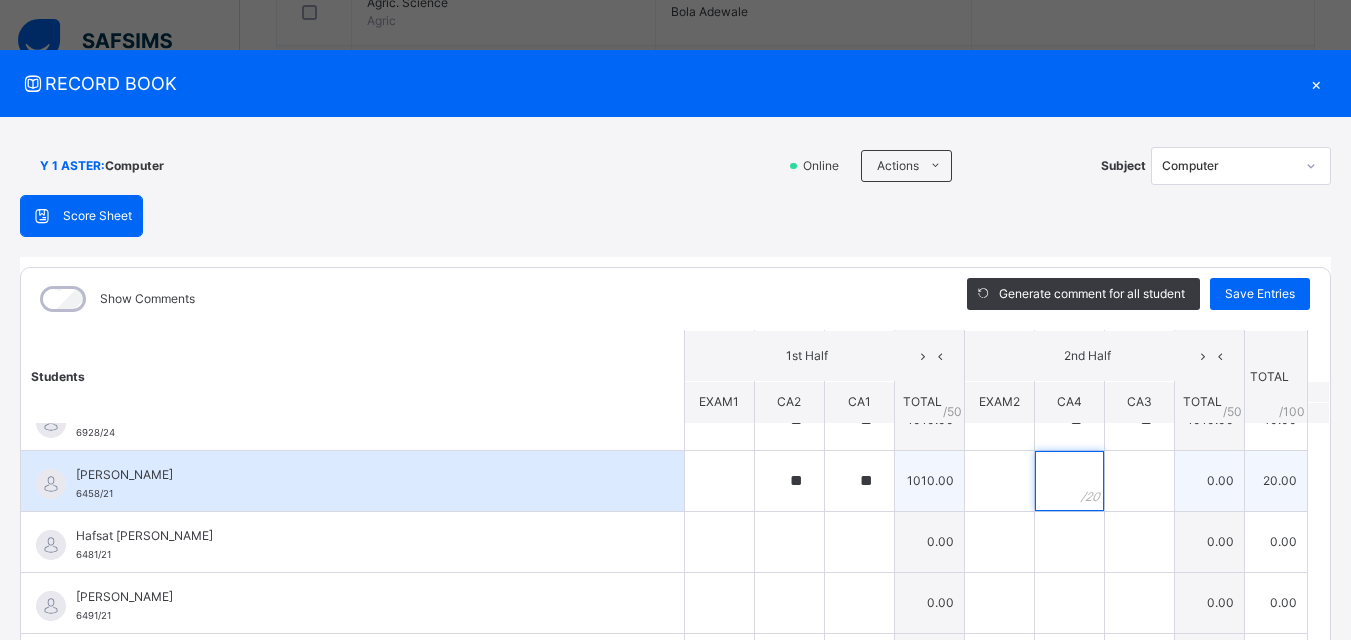 click at bounding box center [1069, 481] 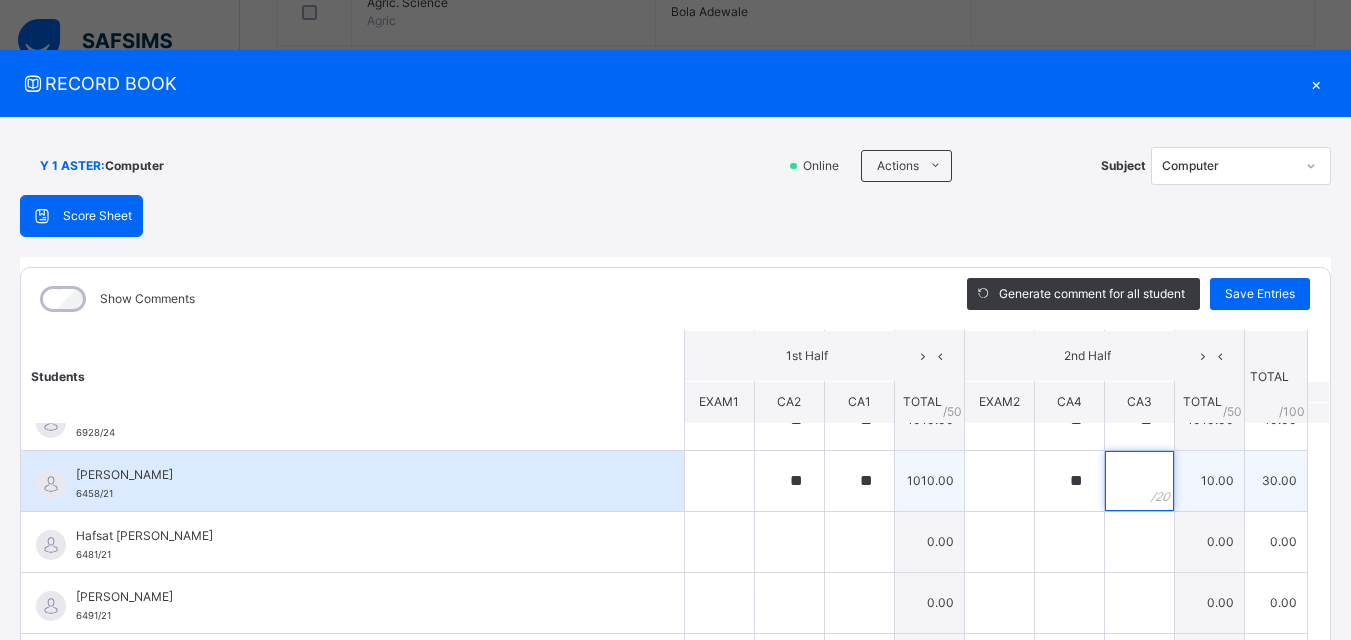 click at bounding box center [1139, 481] 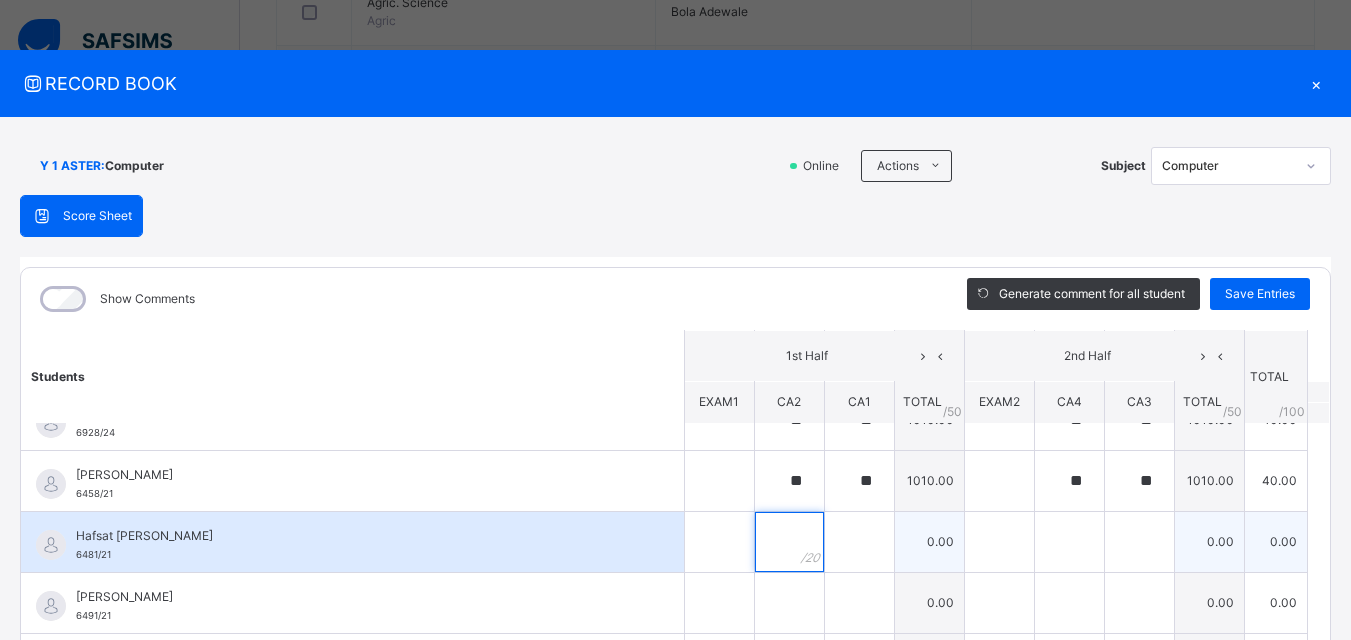 click at bounding box center (789, 542) 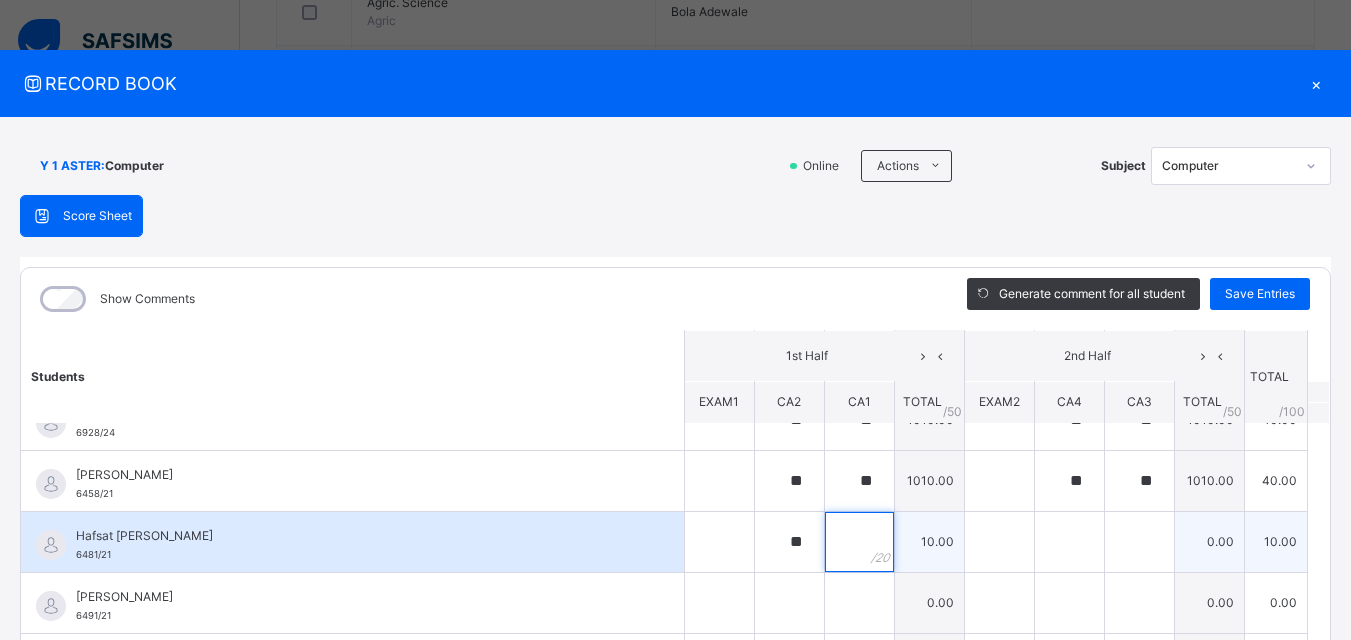 click at bounding box center [859, 542] 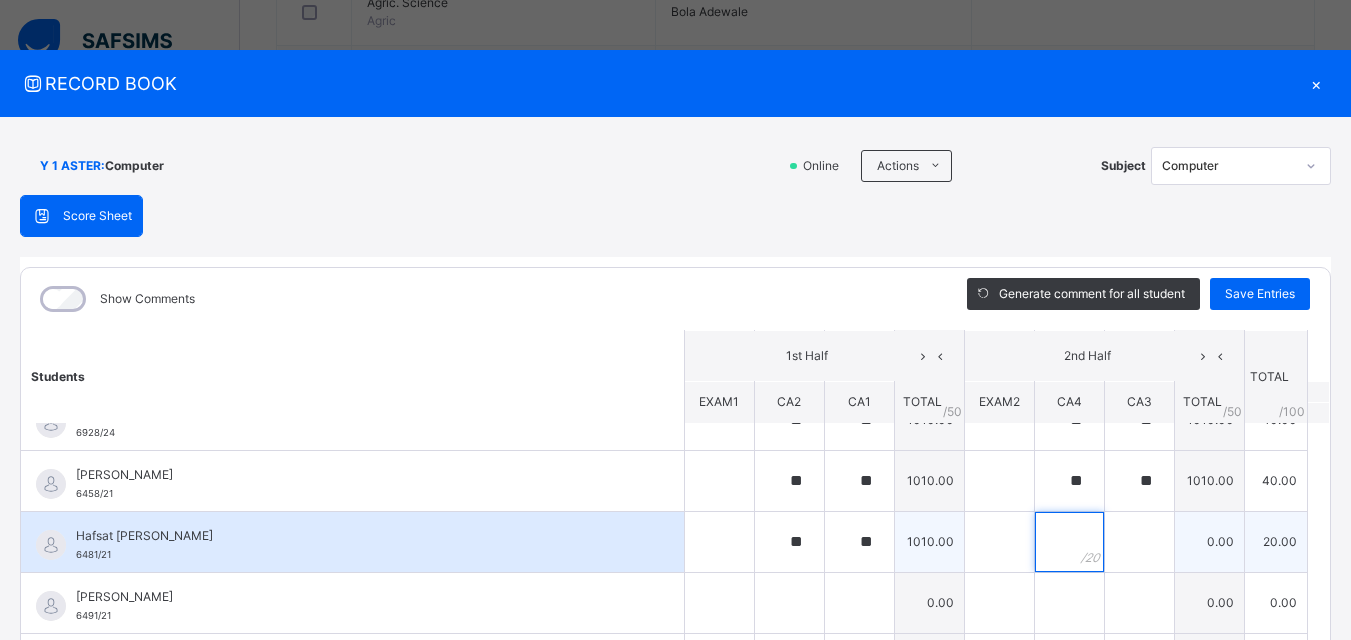 click at bounding box center [1069, 542] 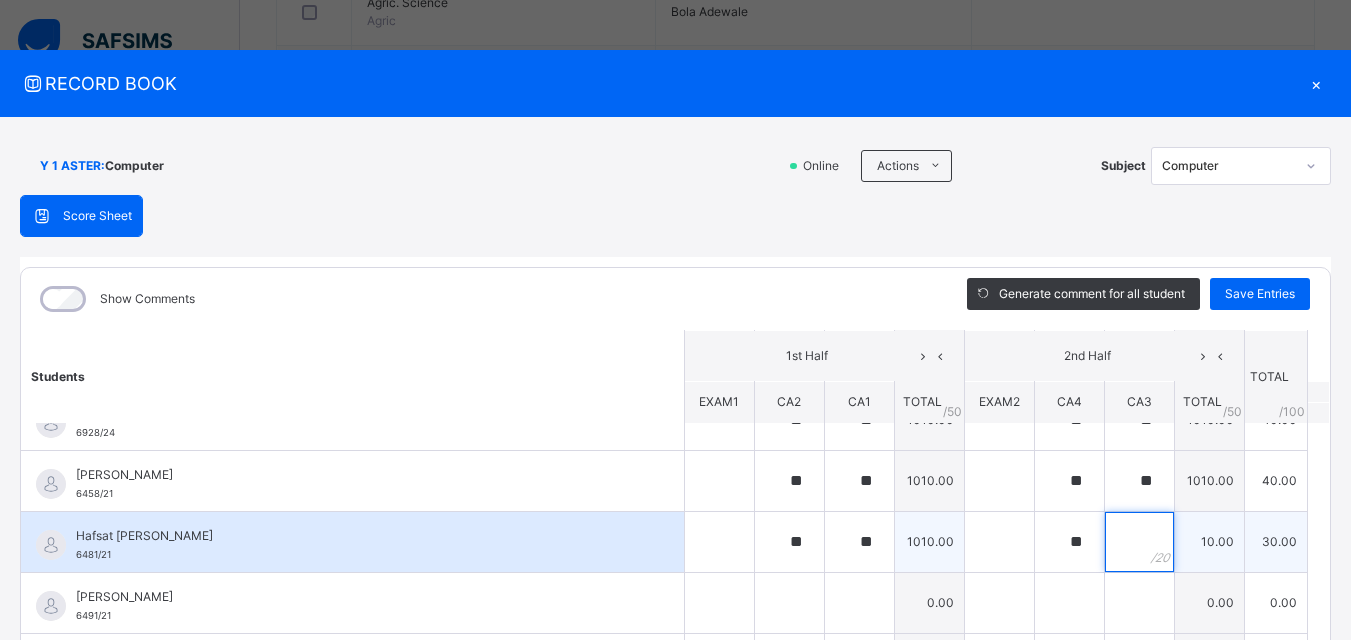 click at bounding box center [1139, 542] 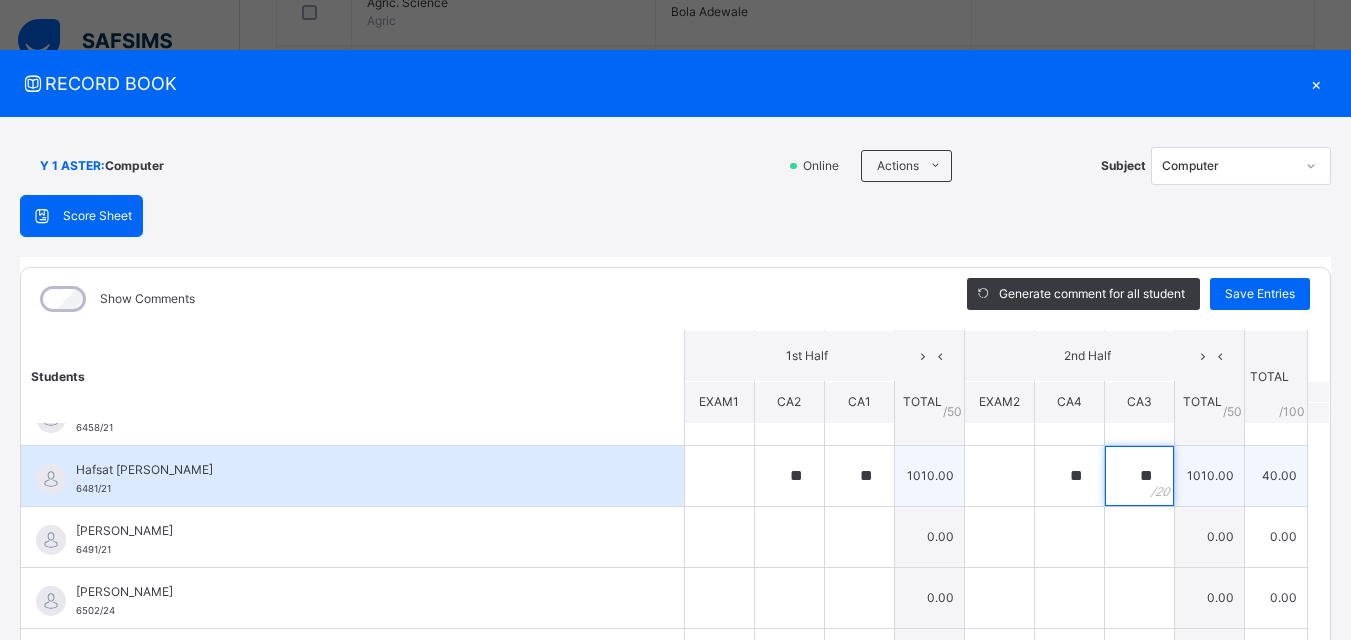 scroll, scrollTop: 500, scrollLeft: 0, axis: vertical 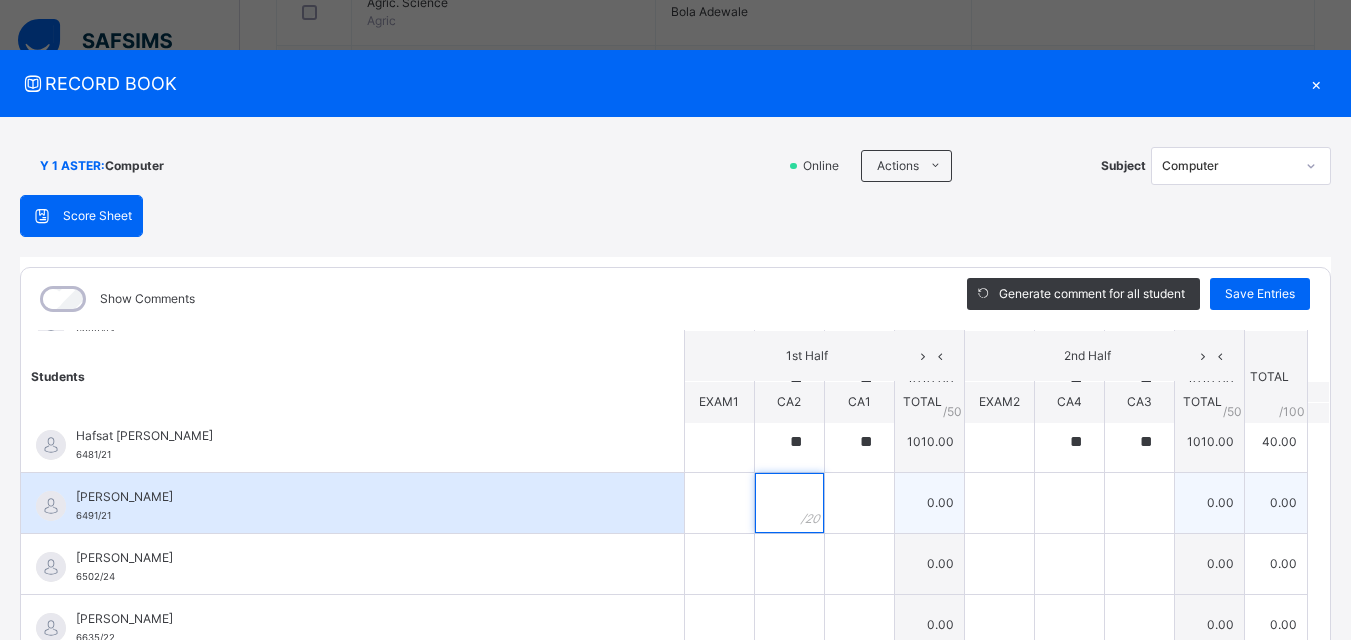 click at bounding box center [789, 503] 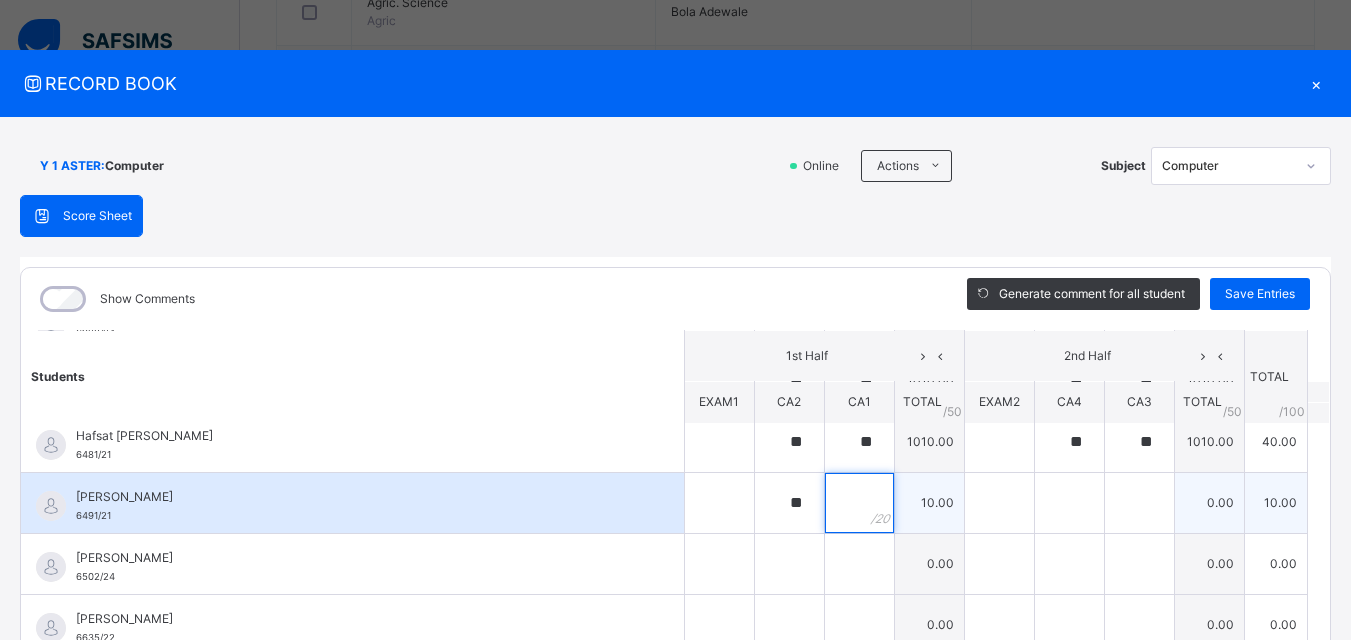 click at bounding box center (859, 503) 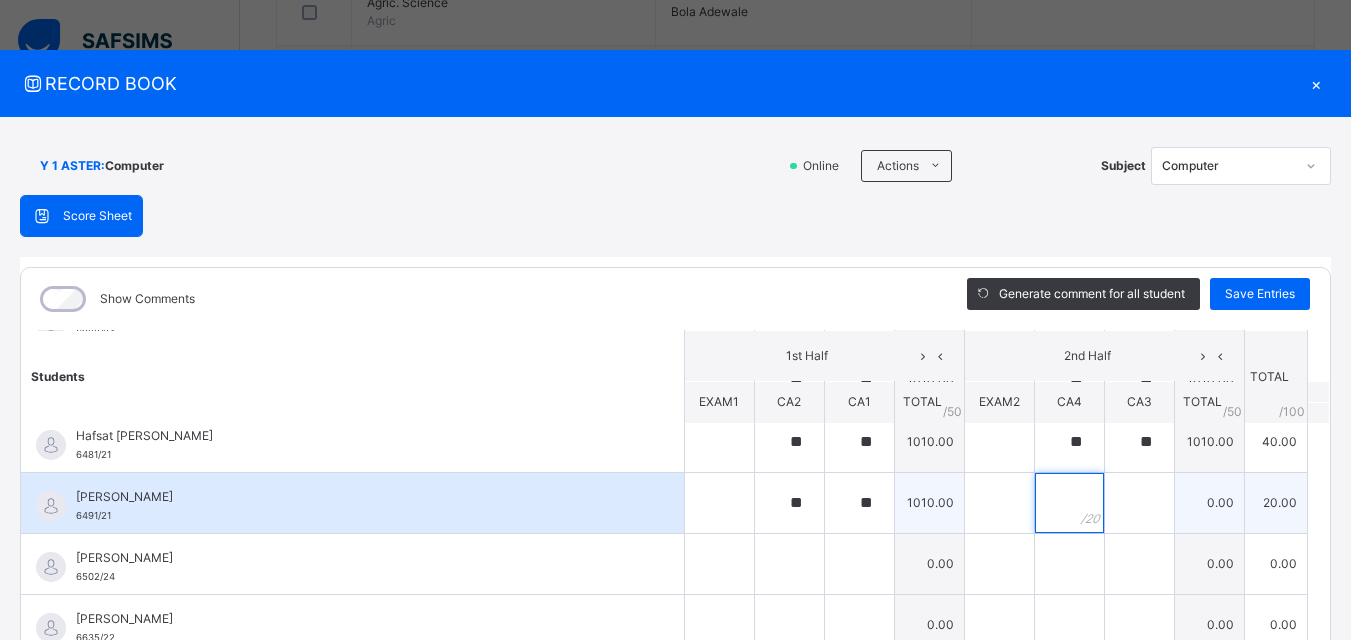 click at bounding box center (1069, 503) 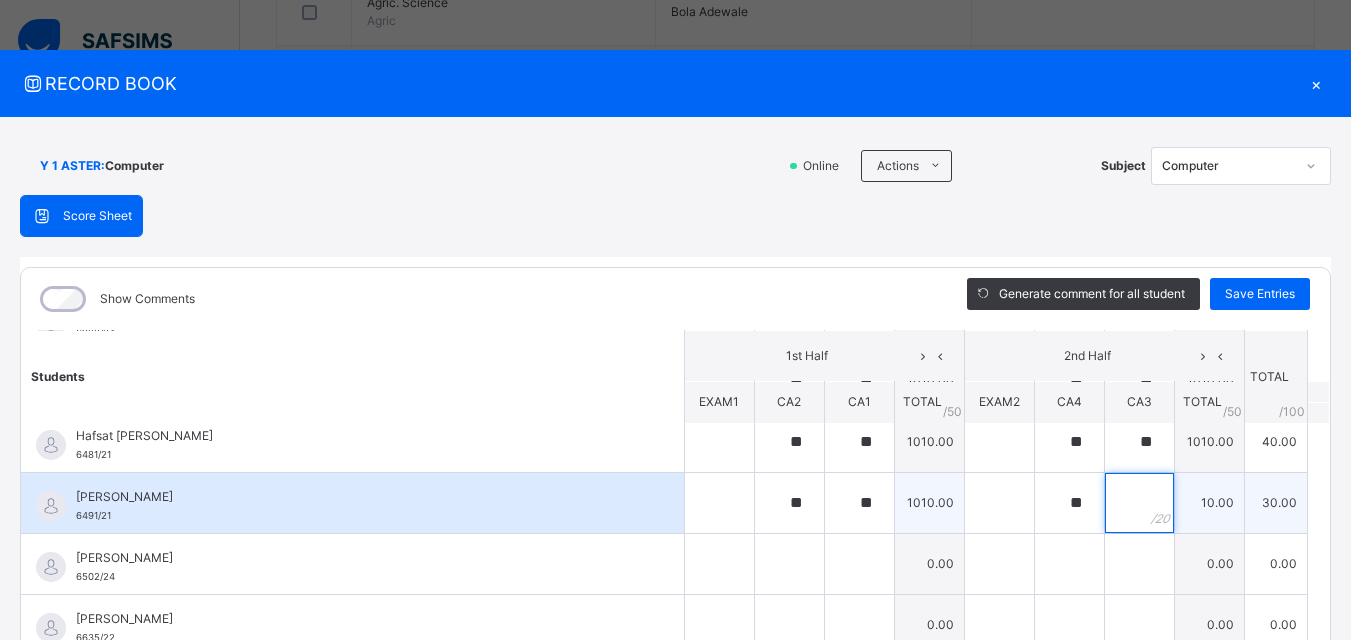 click at bounding box center (1139, 503) 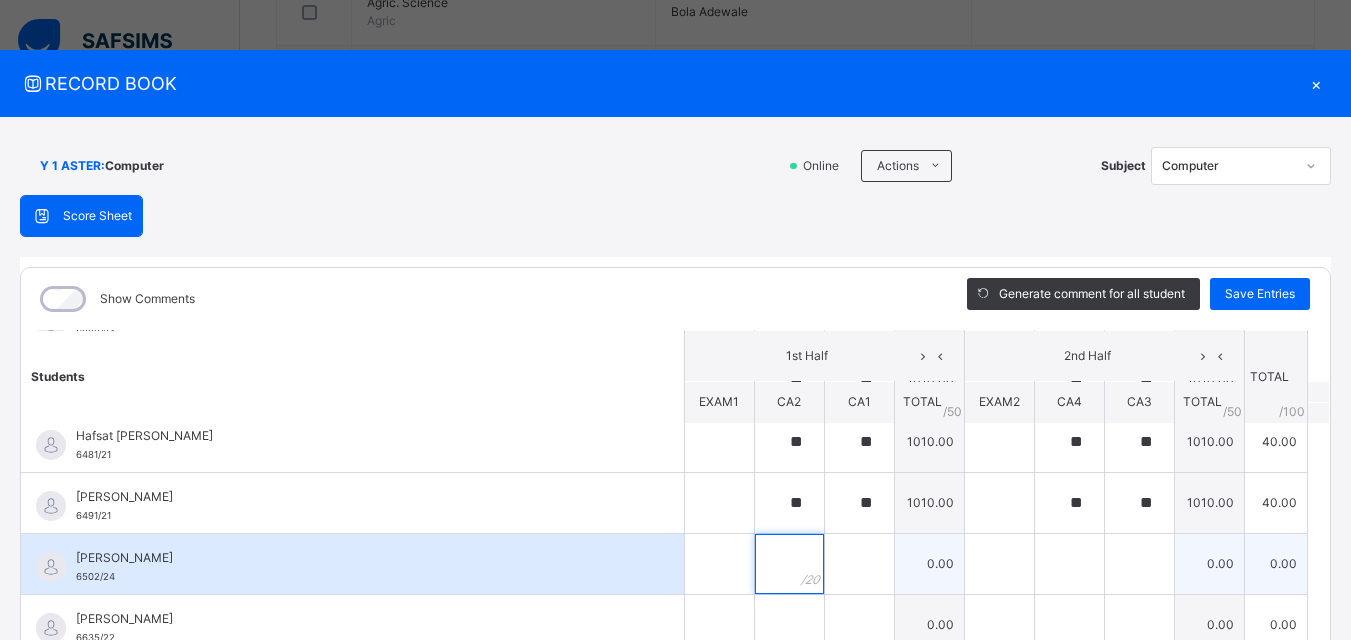 click at bounding box center (789, 564) 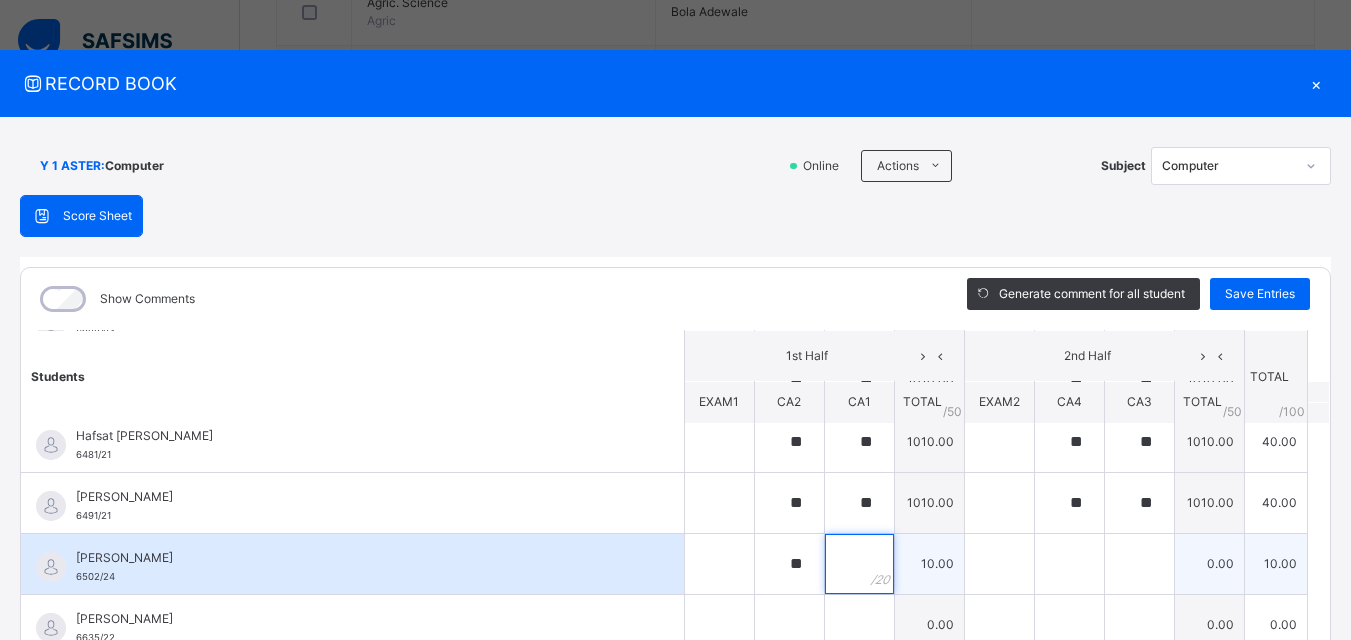 click at bounding box center (859, 564) 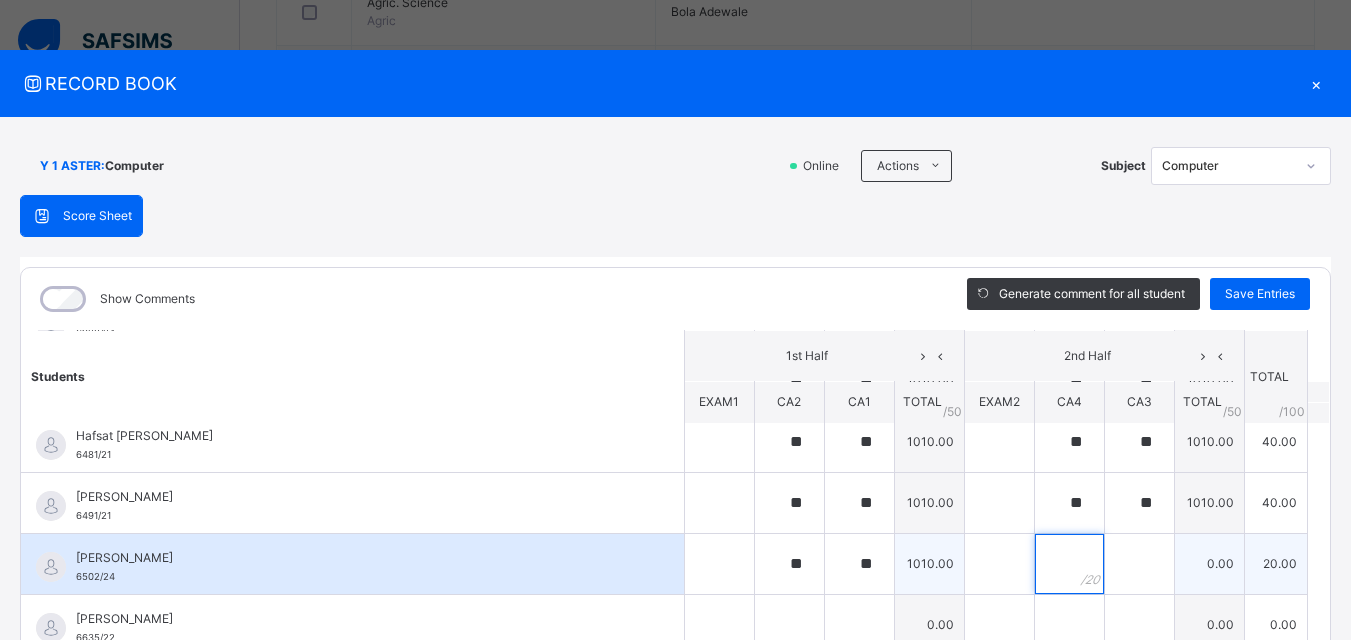 click at bounding box center (1069, 564) 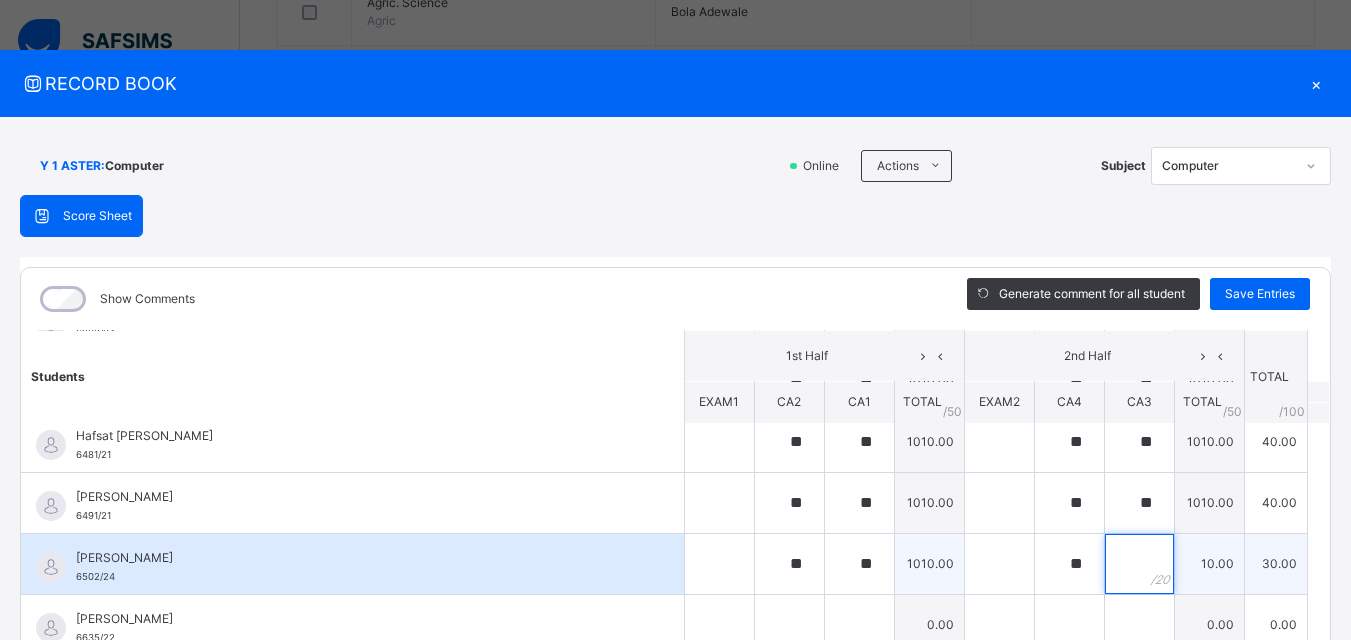 click at bounding box center (1139, 564) 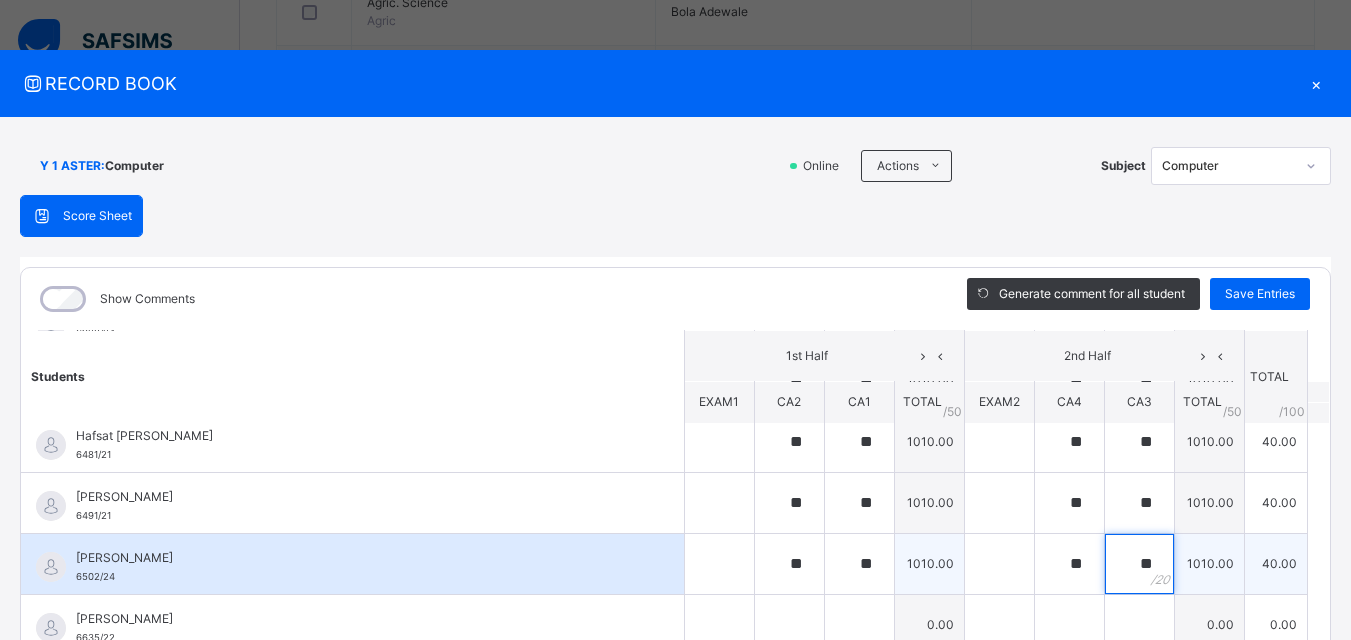 scroll, scrollTop: 600, scrollLeft: 0, axis: vertical 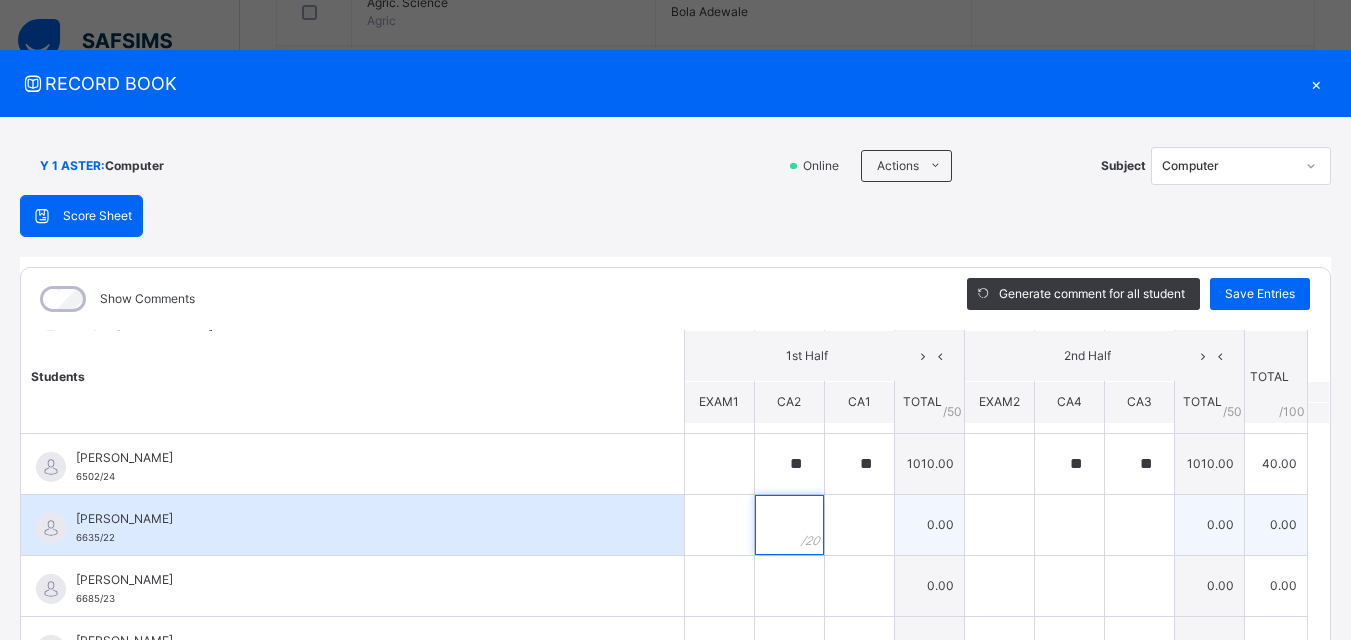 click at bounding box center [789, 525] 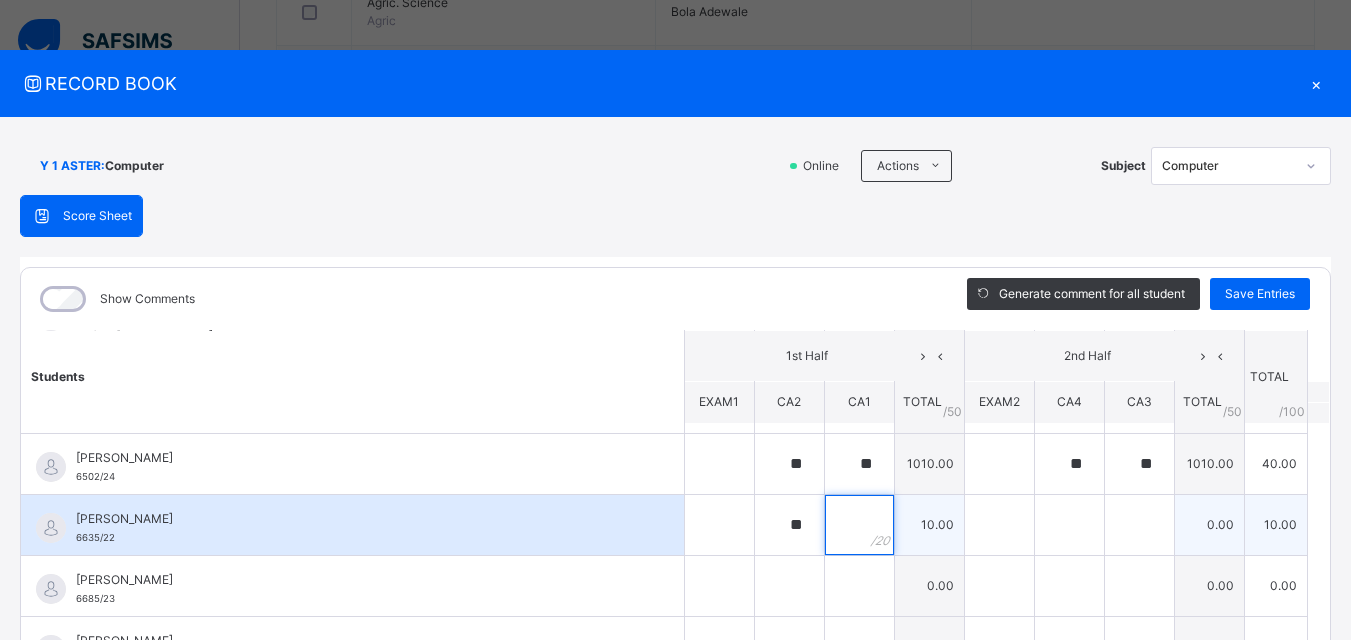 click at bounding box center (859, 525) 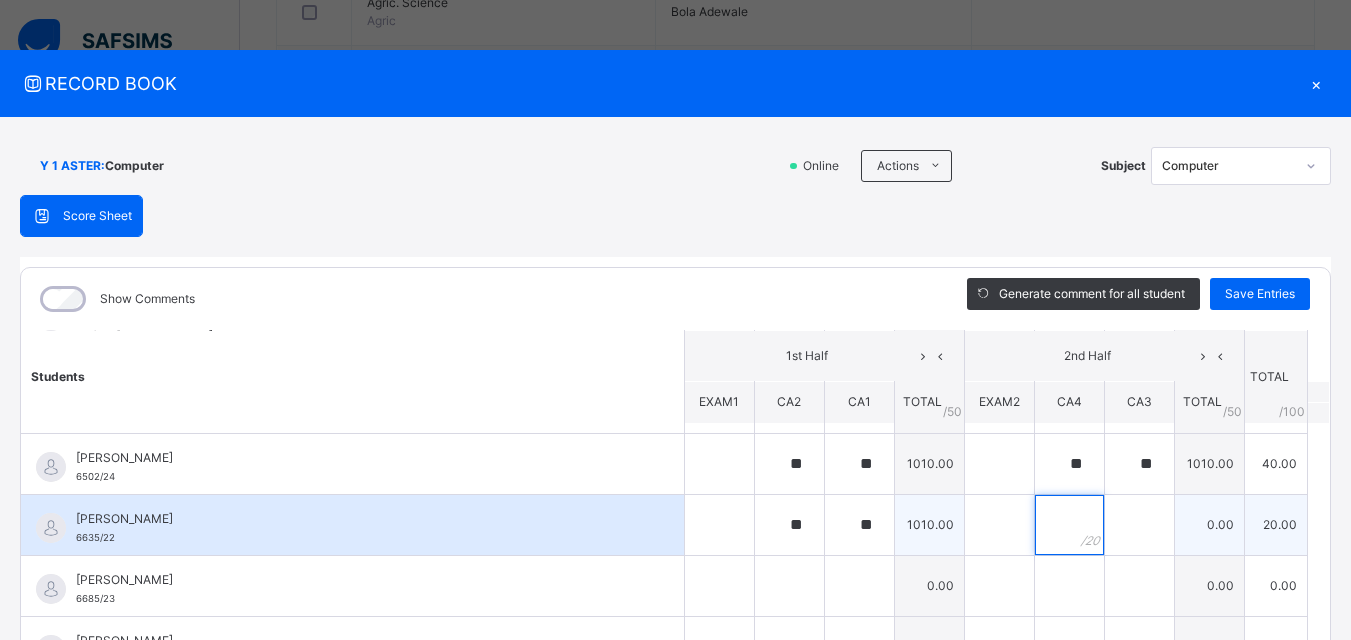 click at bounding box center [1069, 525] 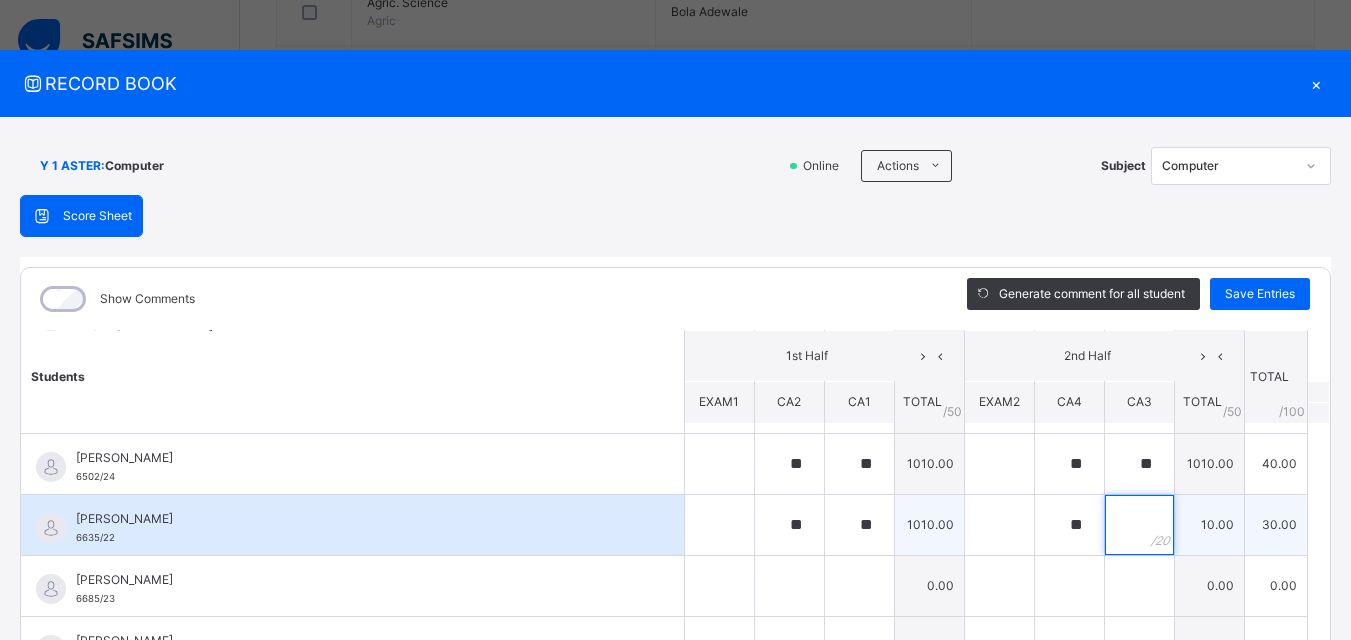 click at bounding box center [1139, 525] 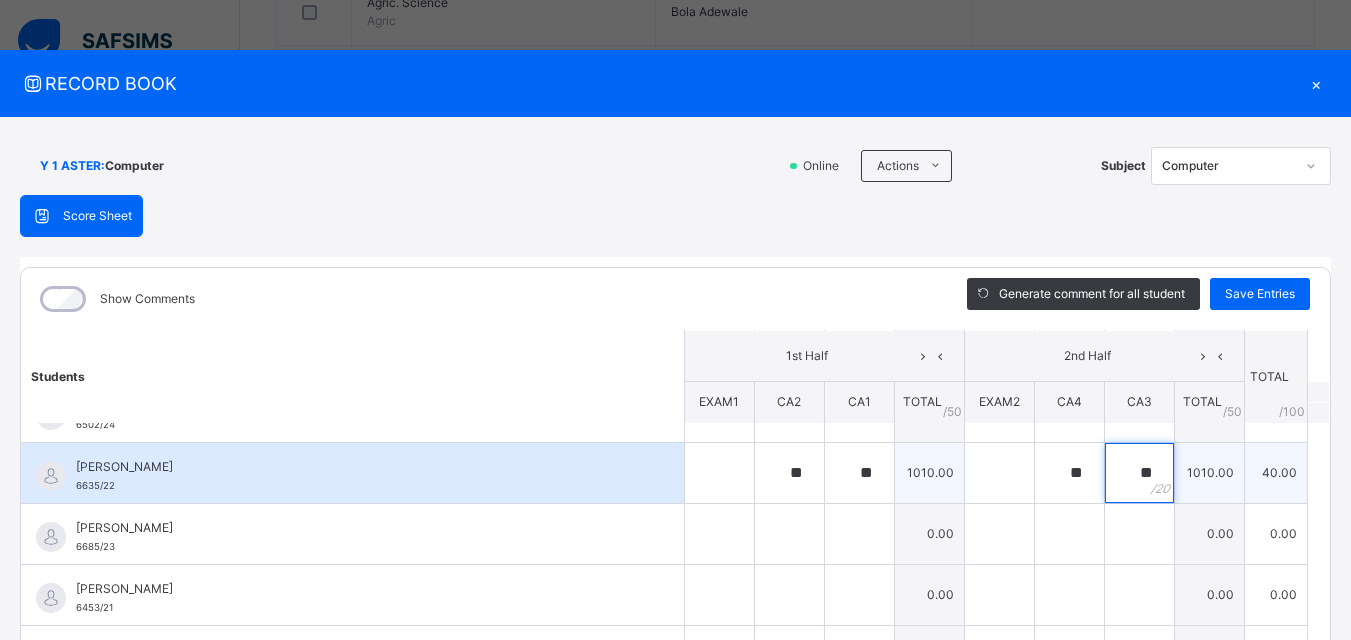 scroll, scrollTop: 700, scrollLeft: 0, axis: vertical 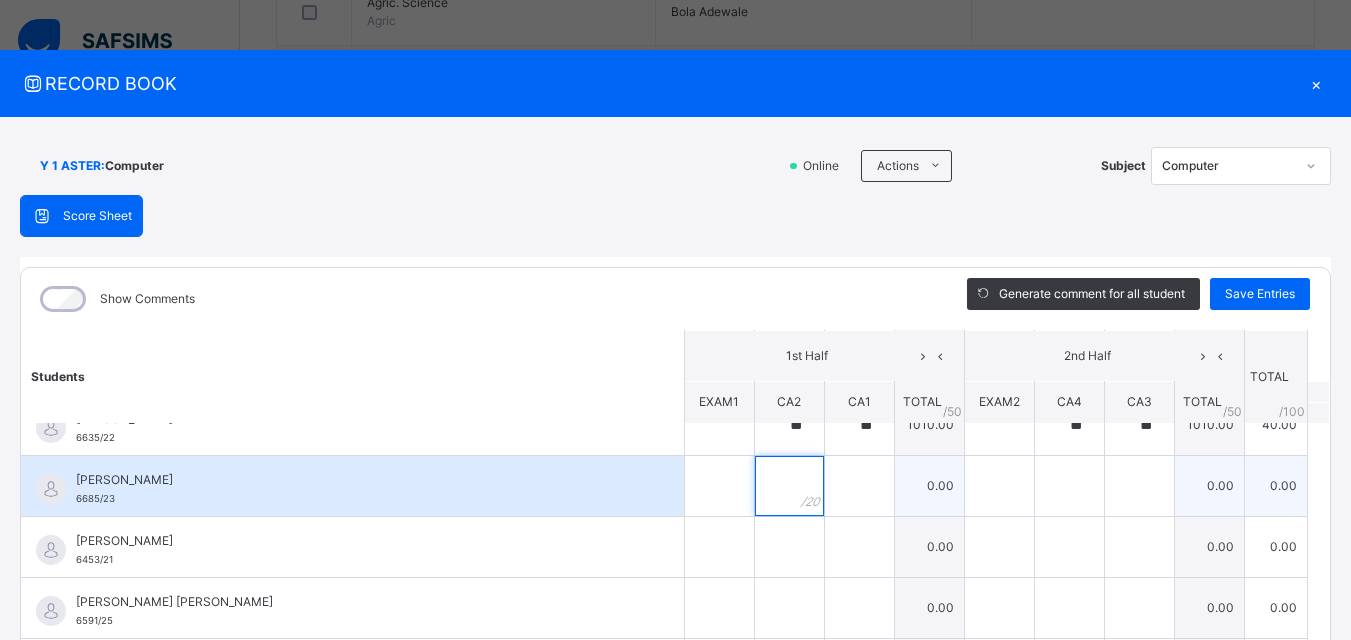 click at bounding box center [789, 486] 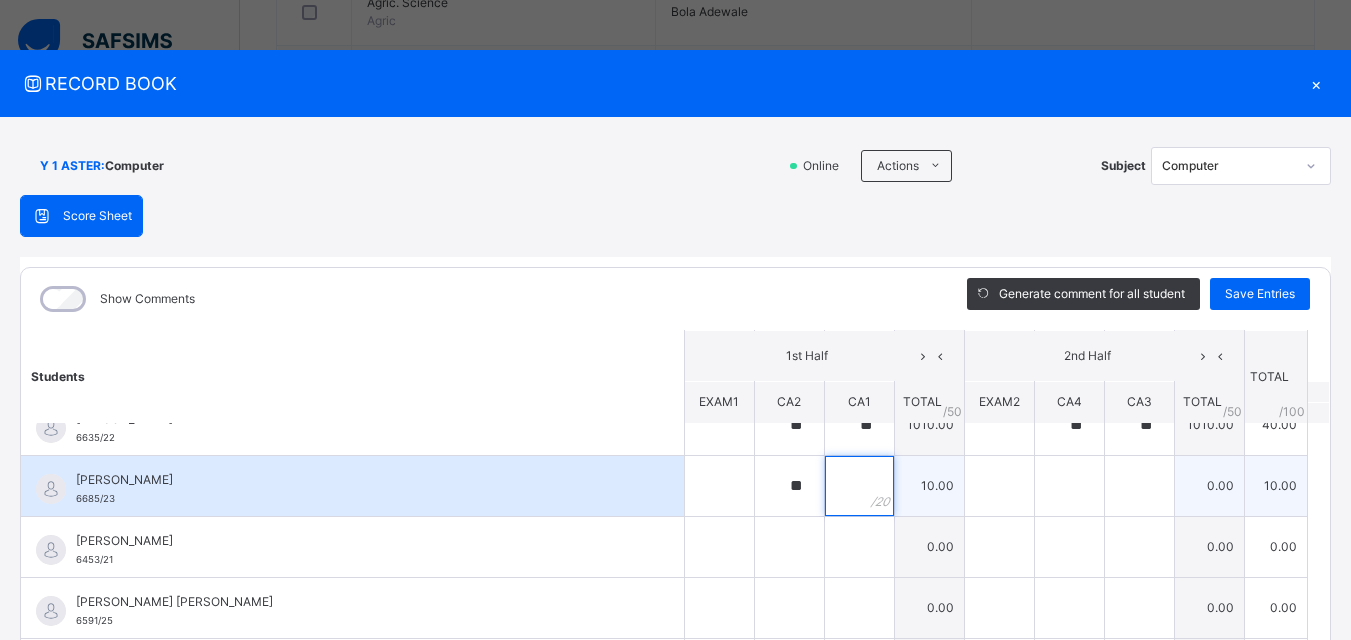 click at bounding box center (859, 486) 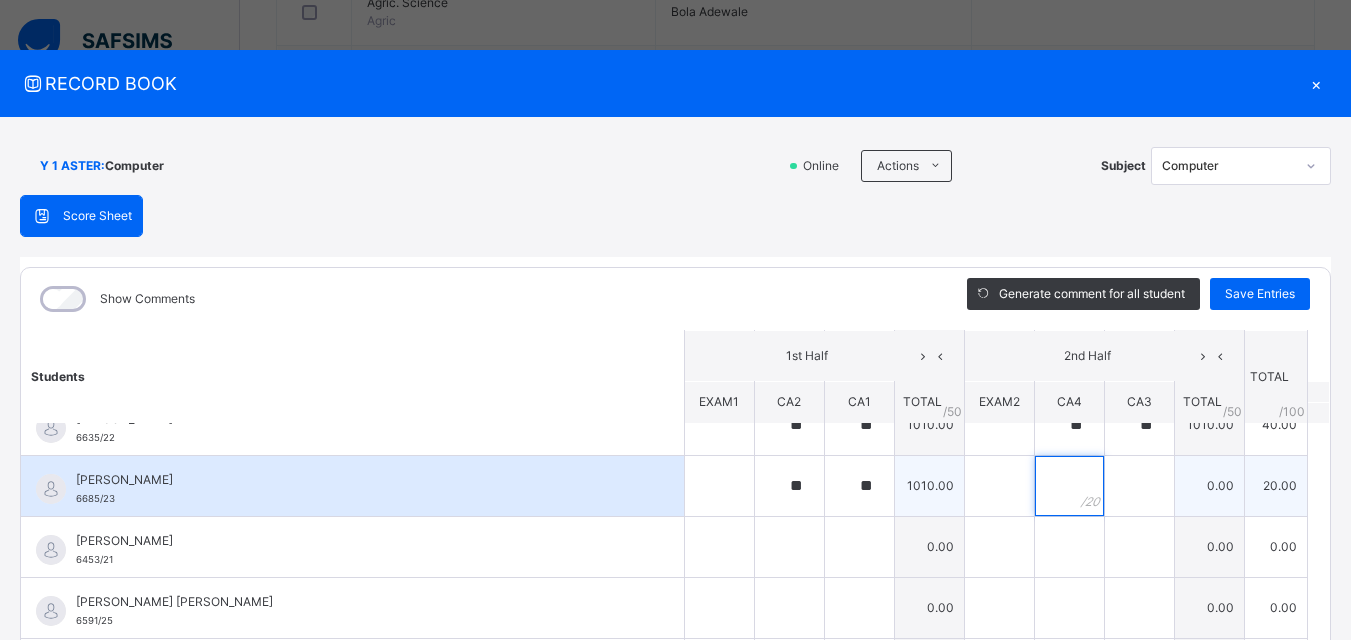 click at bounding box center [1069, 486] 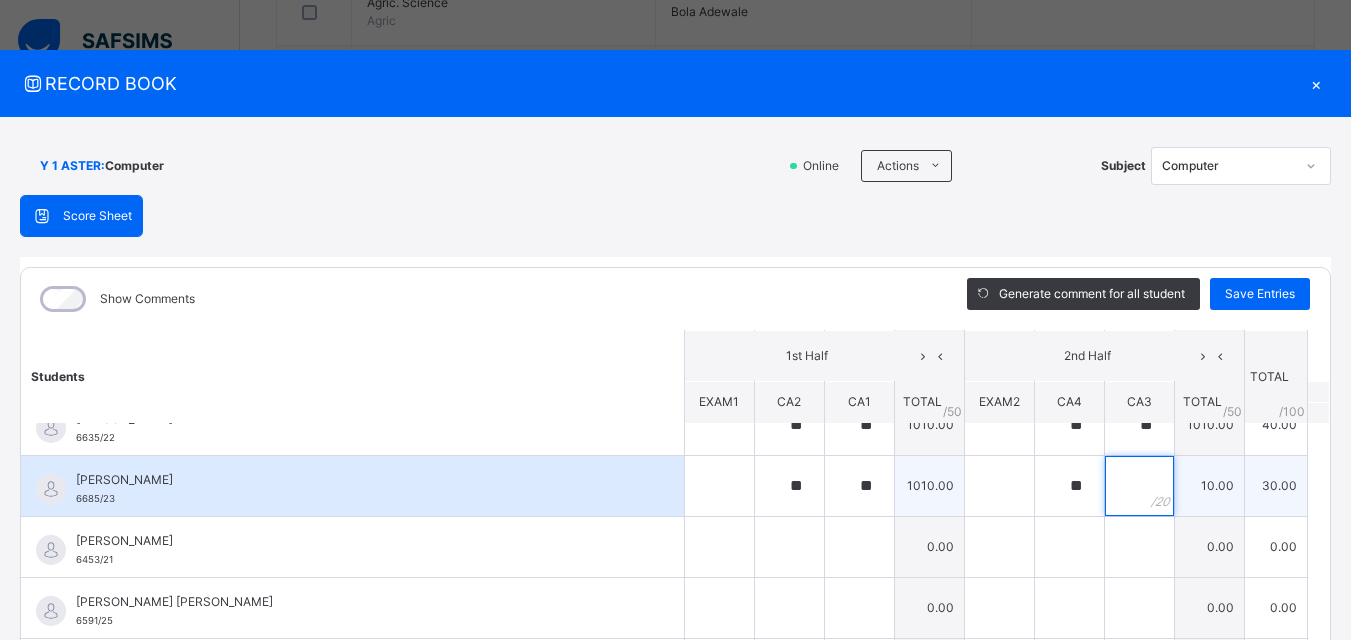 click at bounding box center (1139, 486) 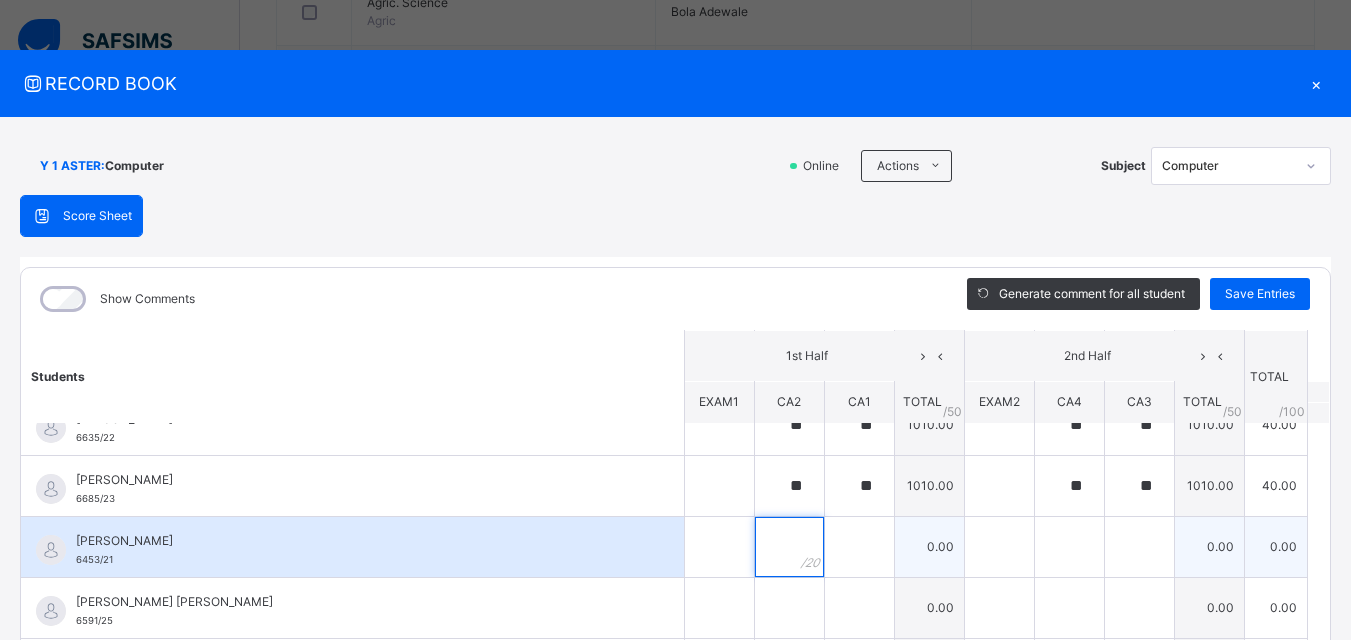 click at bounding box center [789, 547] 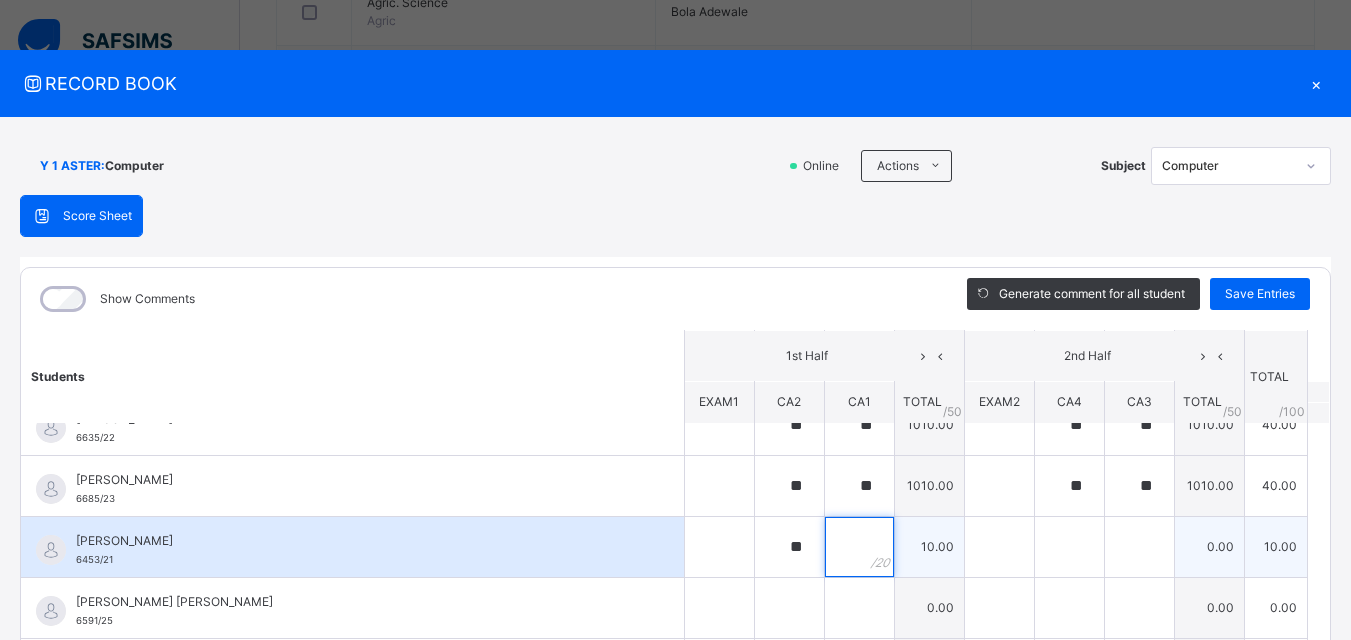 click at bounding box center [859, 547] 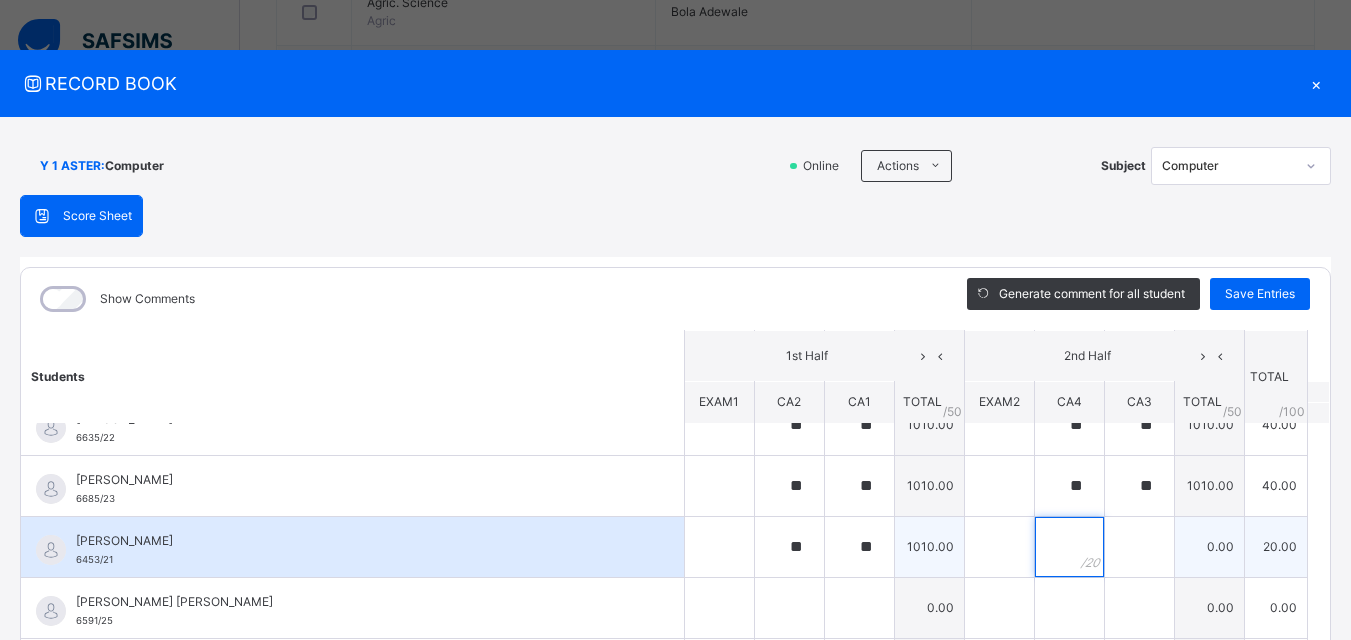 click at bounding box center (1069, 547) 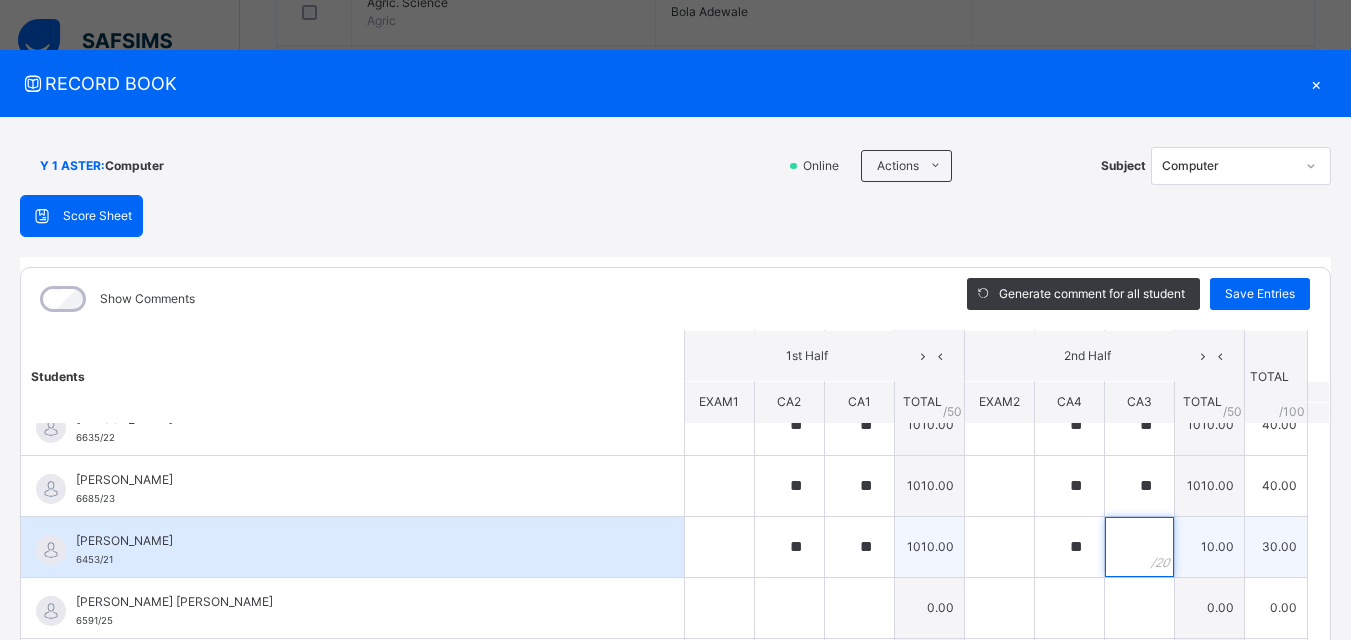 click at bounding box center (1139, 547) 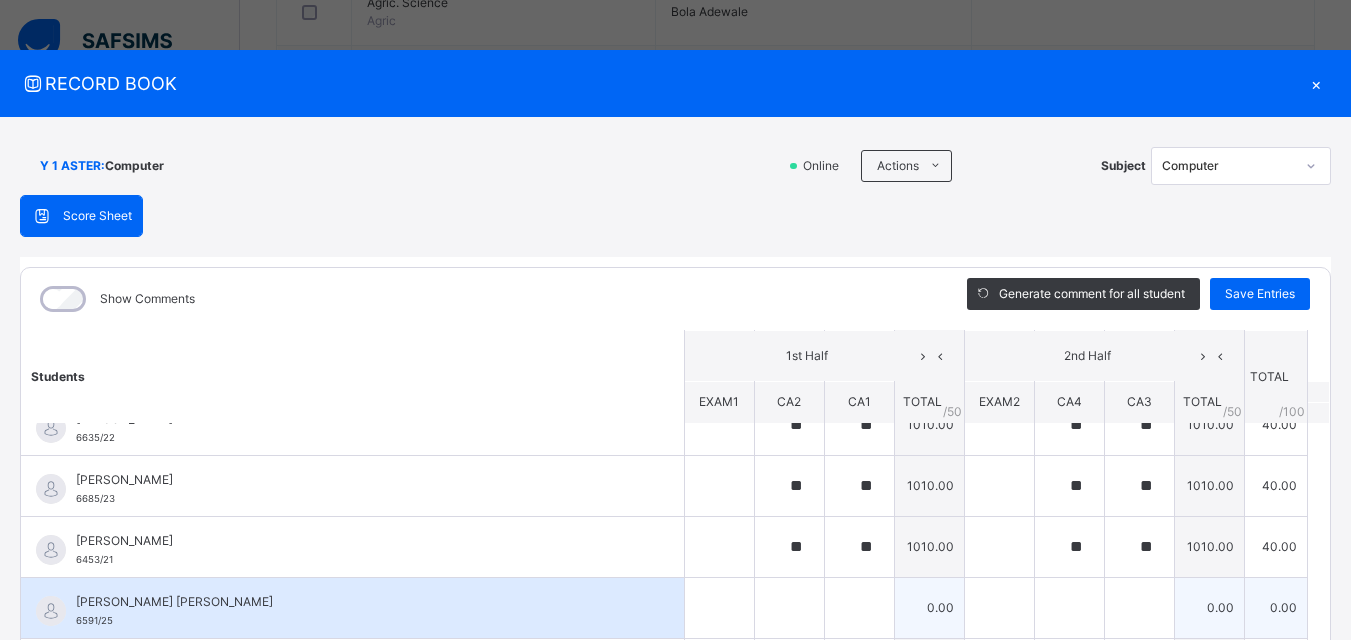 click at bounding box center (859, 607) 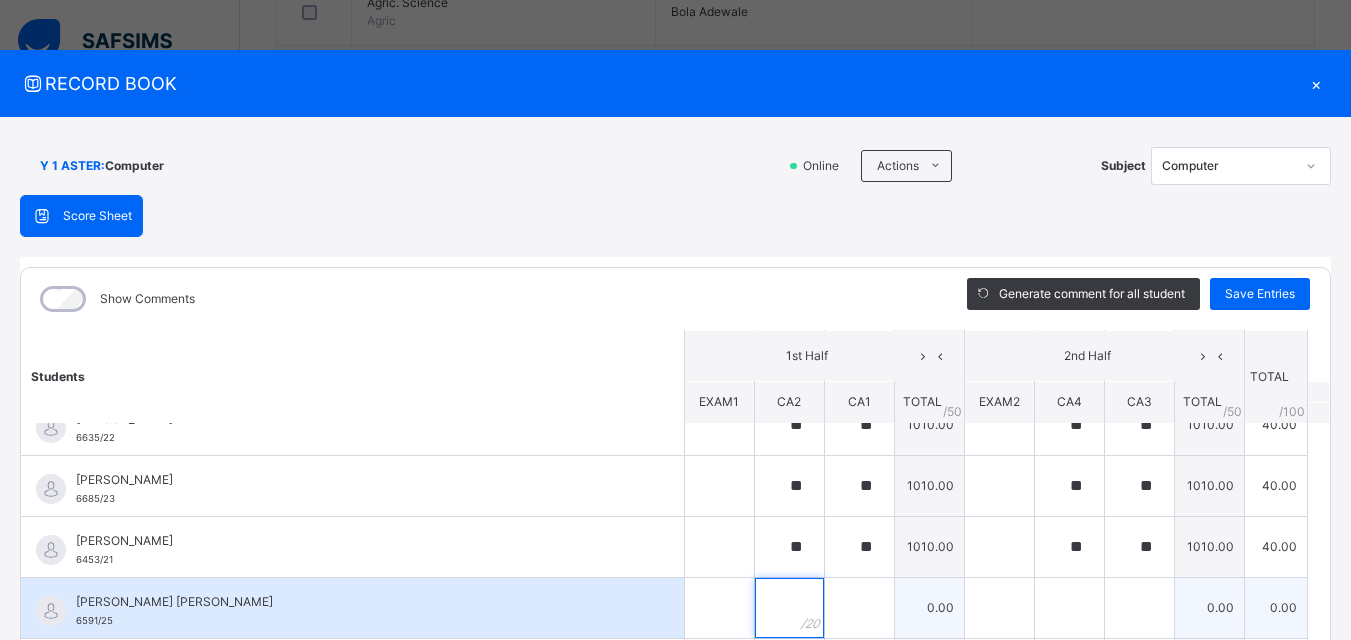 click at bounding box center (789, 608) 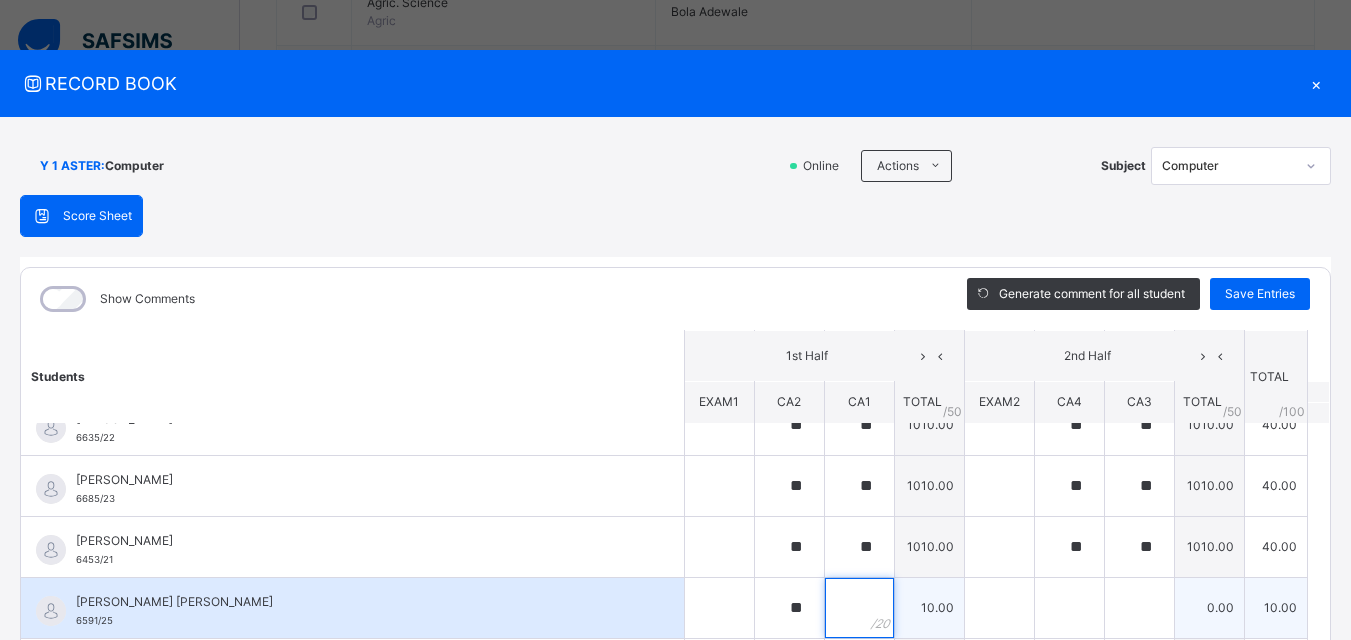 click at bounding box center (859, 608) 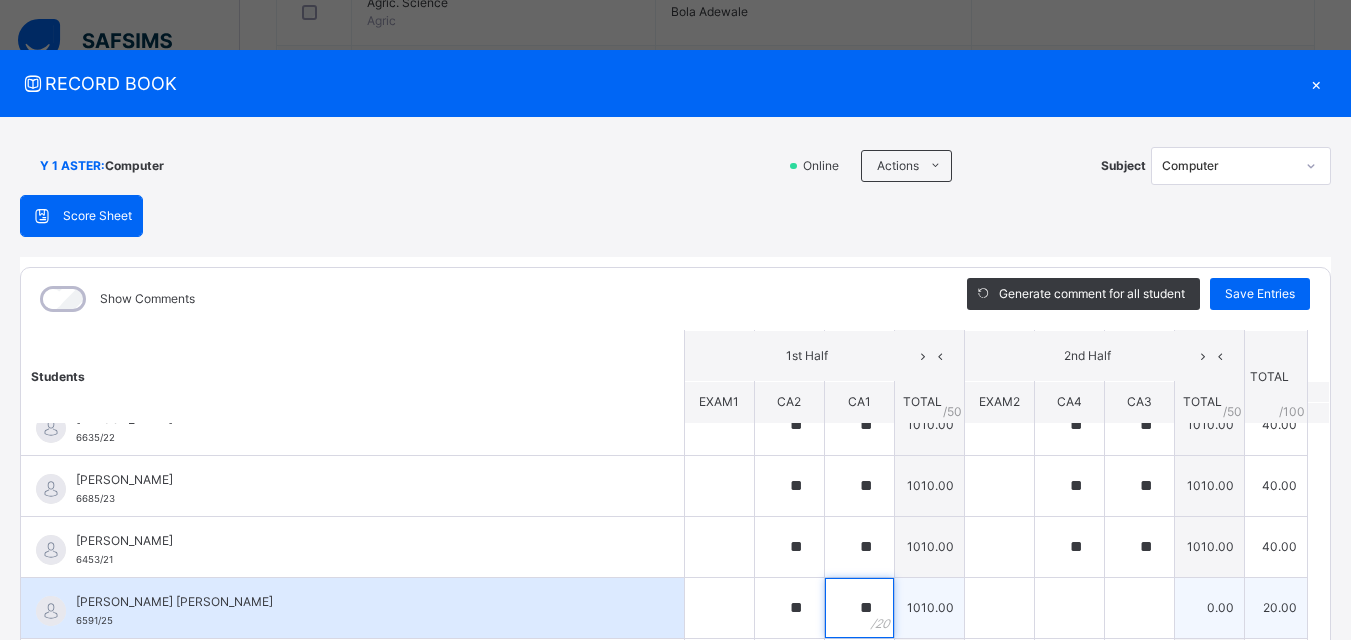 scroll, scrollTop: 800, scrollLeft: 0, axis: vertical 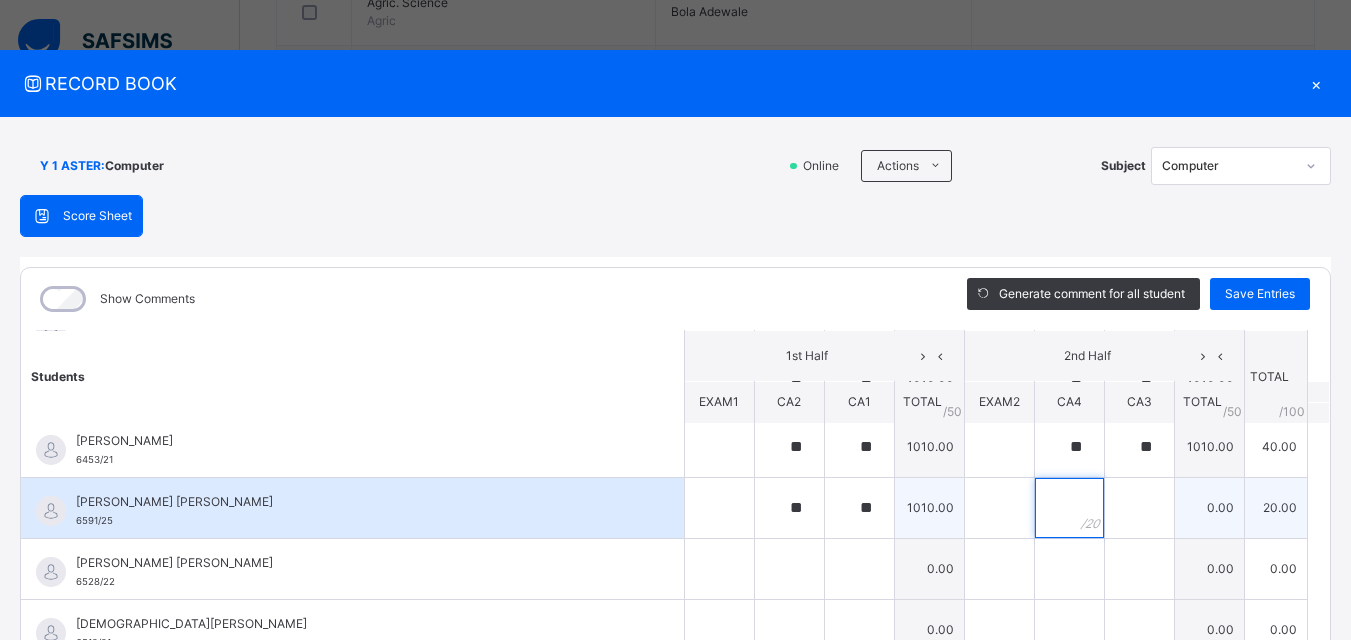 click at bounding box center (1069, 508) 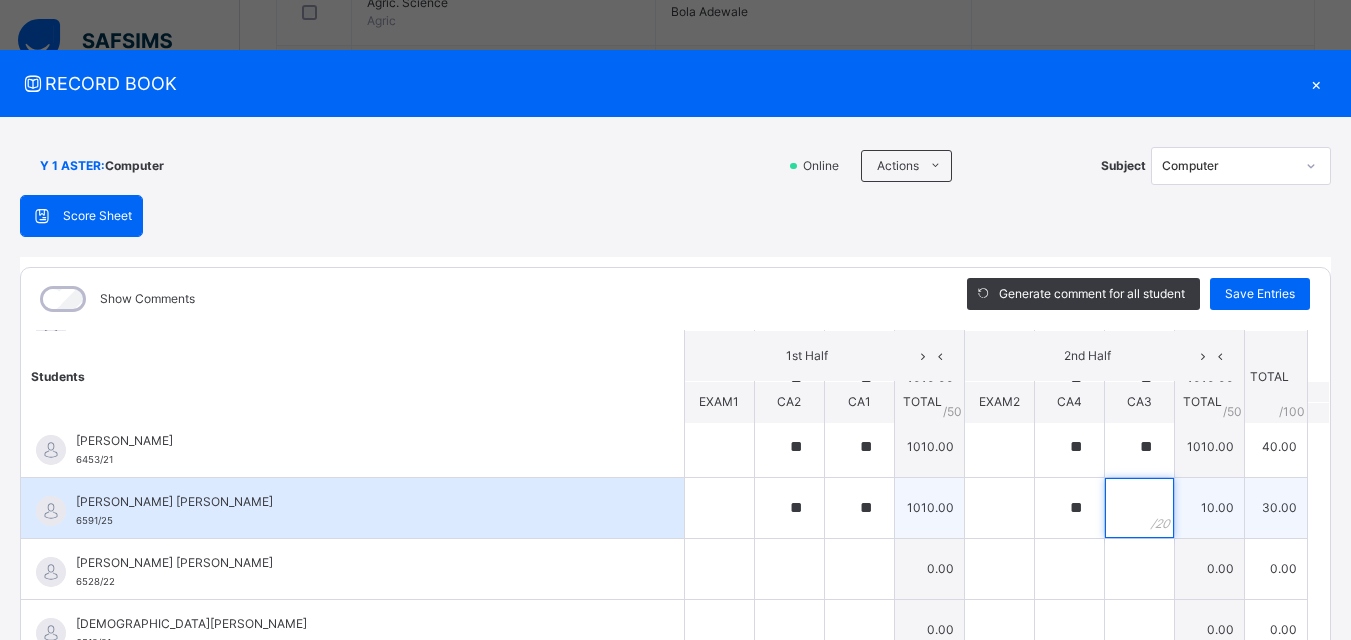 click at bounding box center [1139, 508] 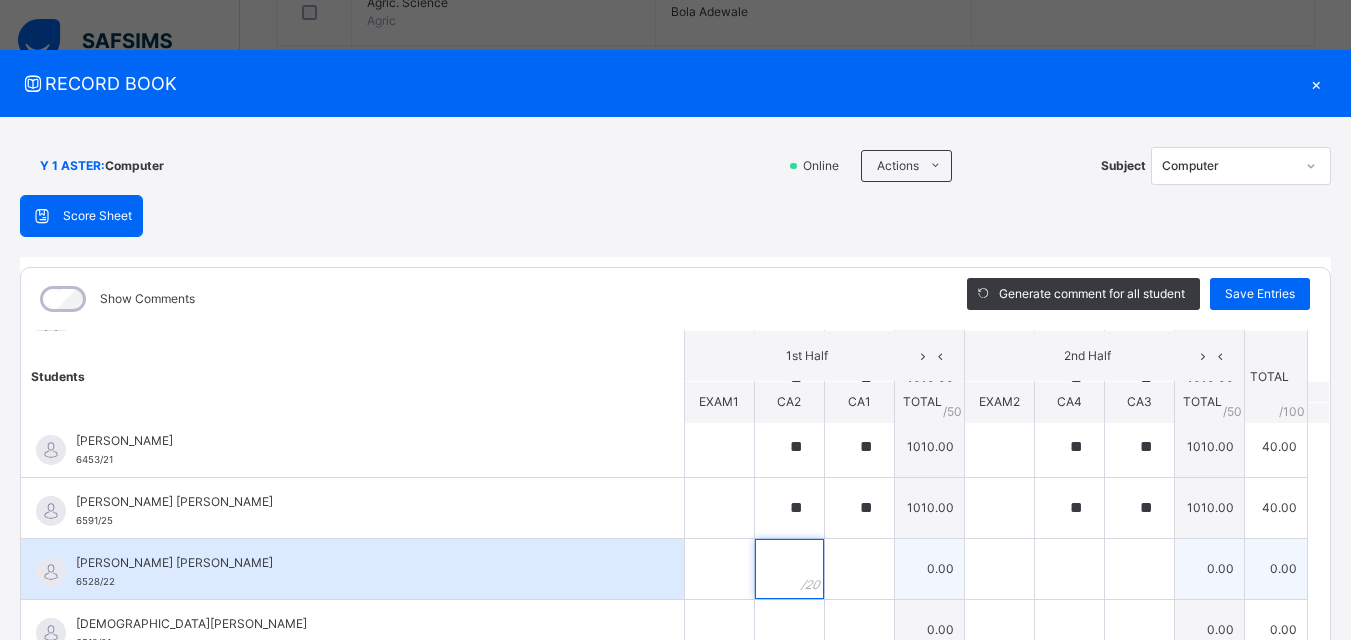 click at bounding box center (789, 569) 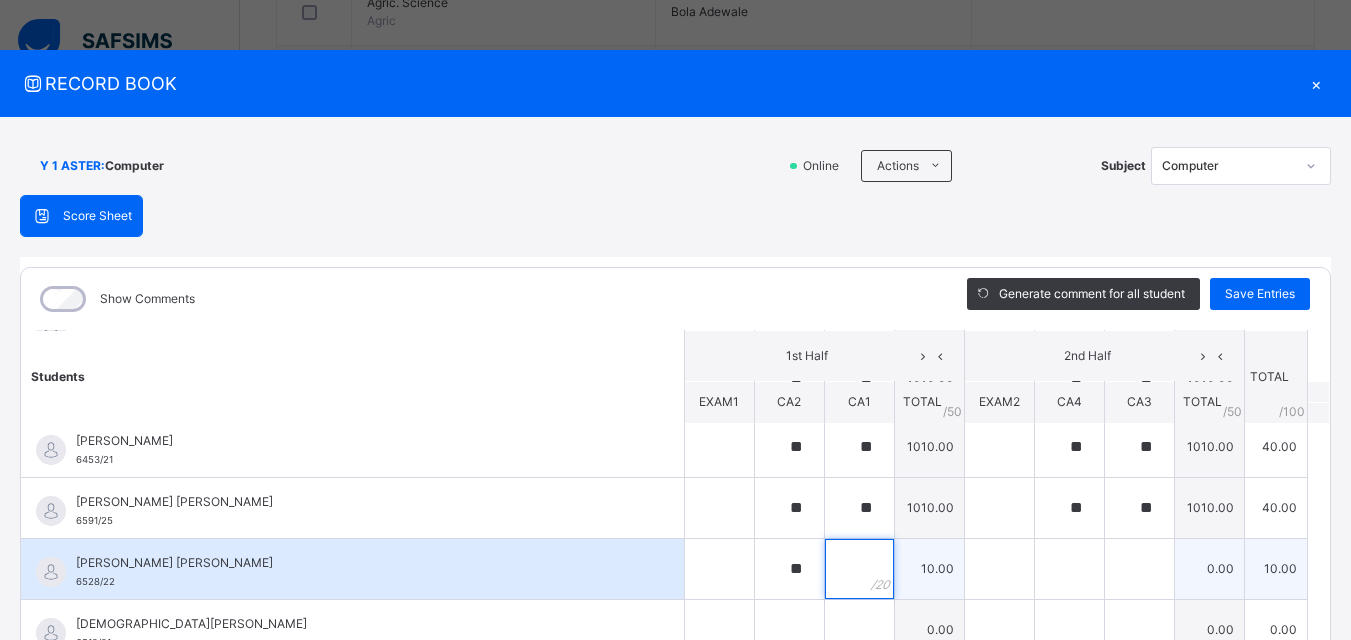 click at bounding box center (859, 569) 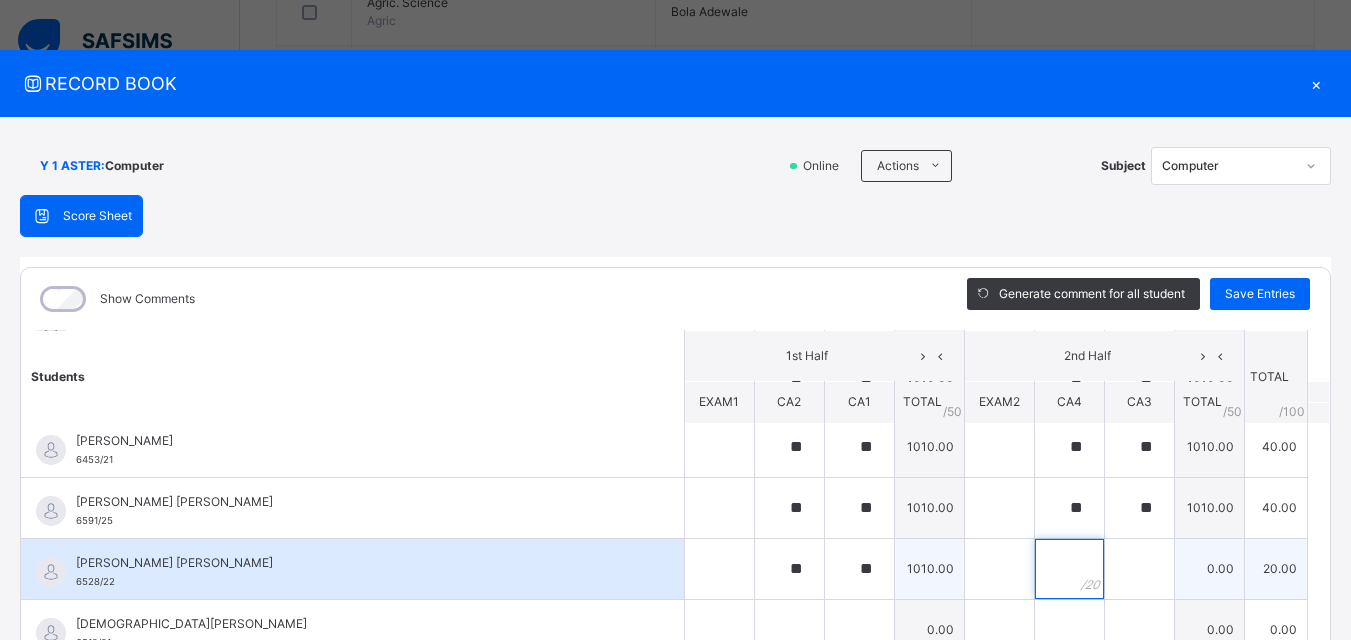 click at bounding box center [1069, 569] 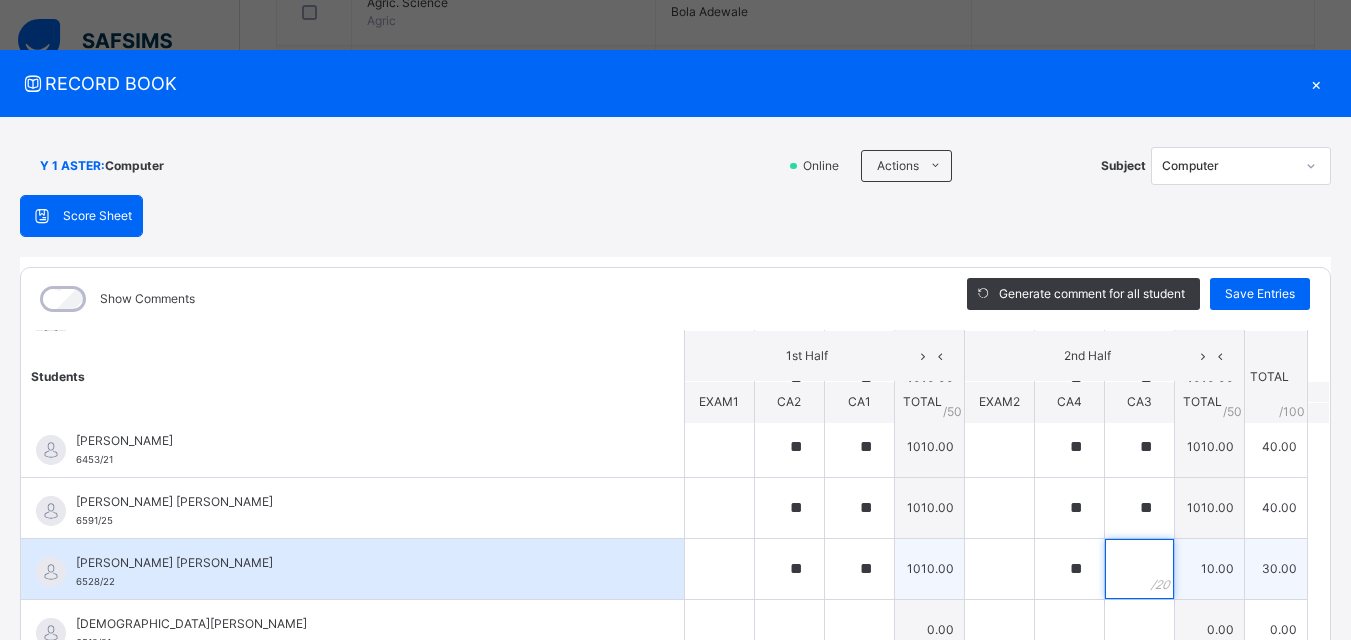 click at bounding box center [1139, 569] 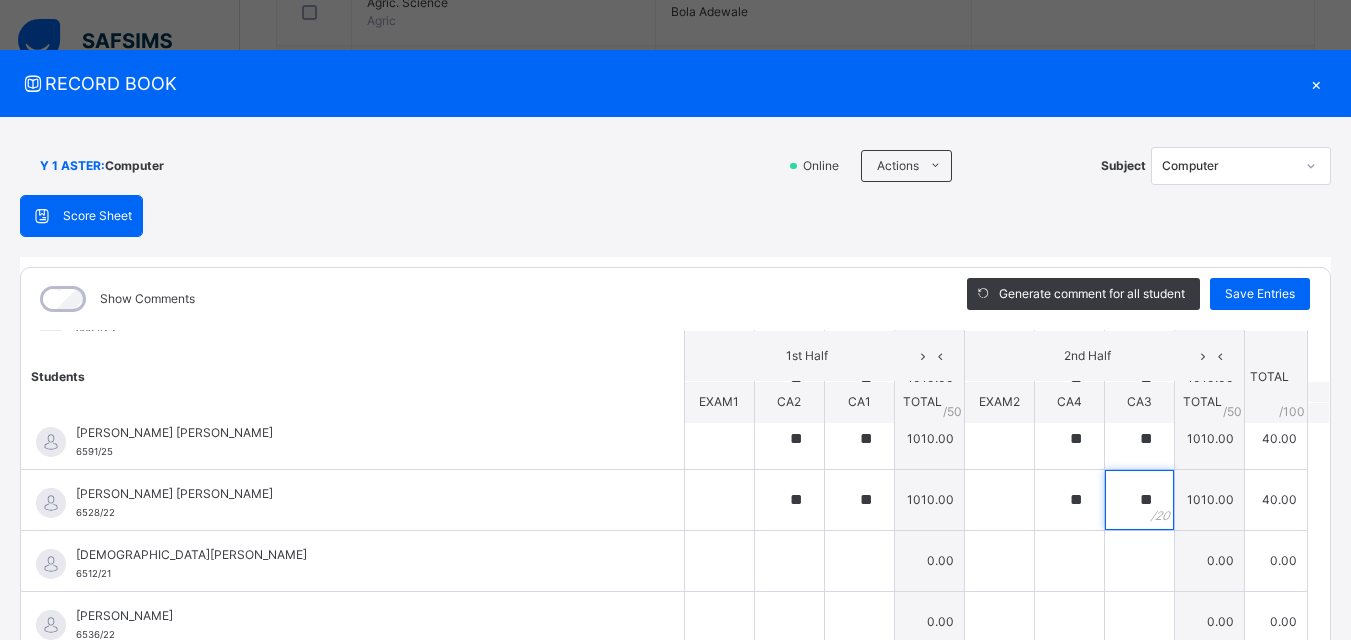 scroll, scrollTop: 900, scrollLeft: 0, axis: vertical 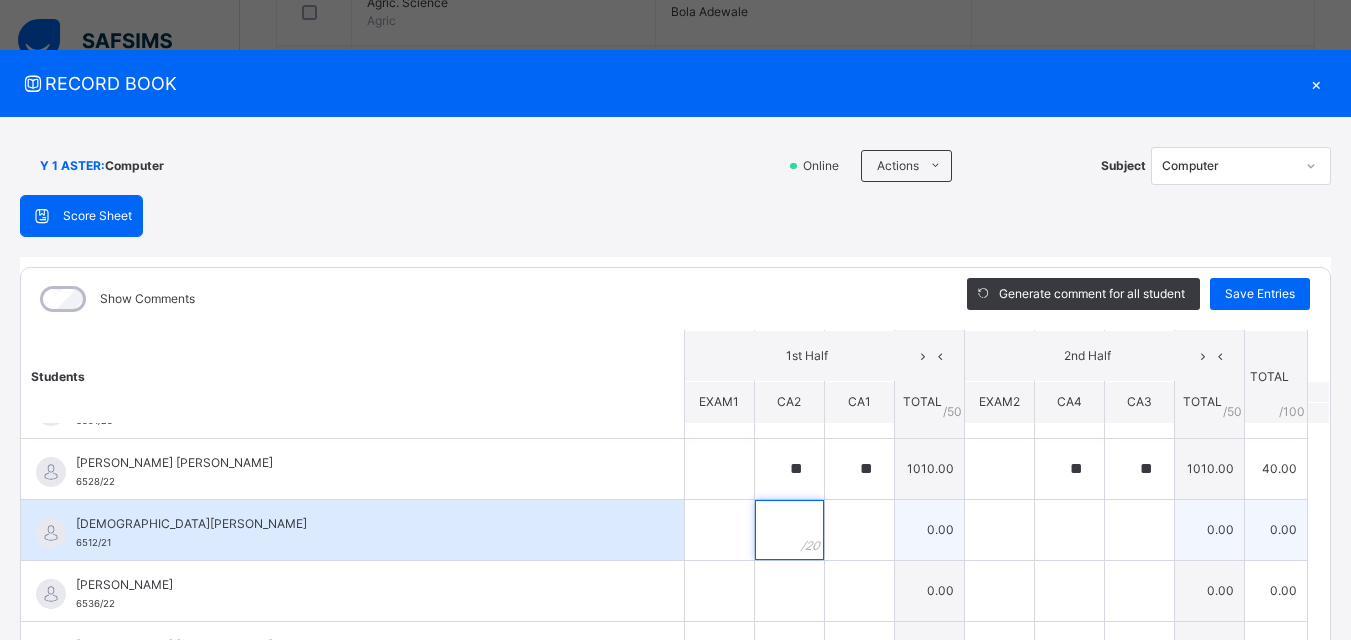 click at bounding box center (789, 530) 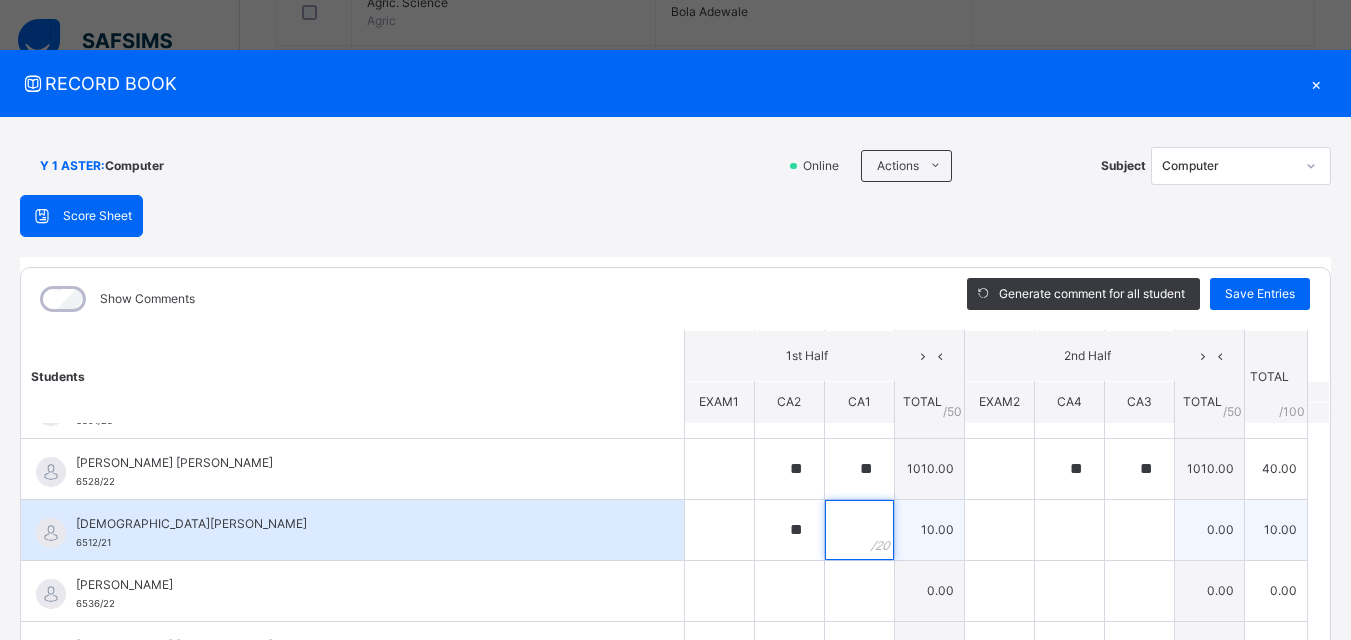 click at bounding box center (859, 530) 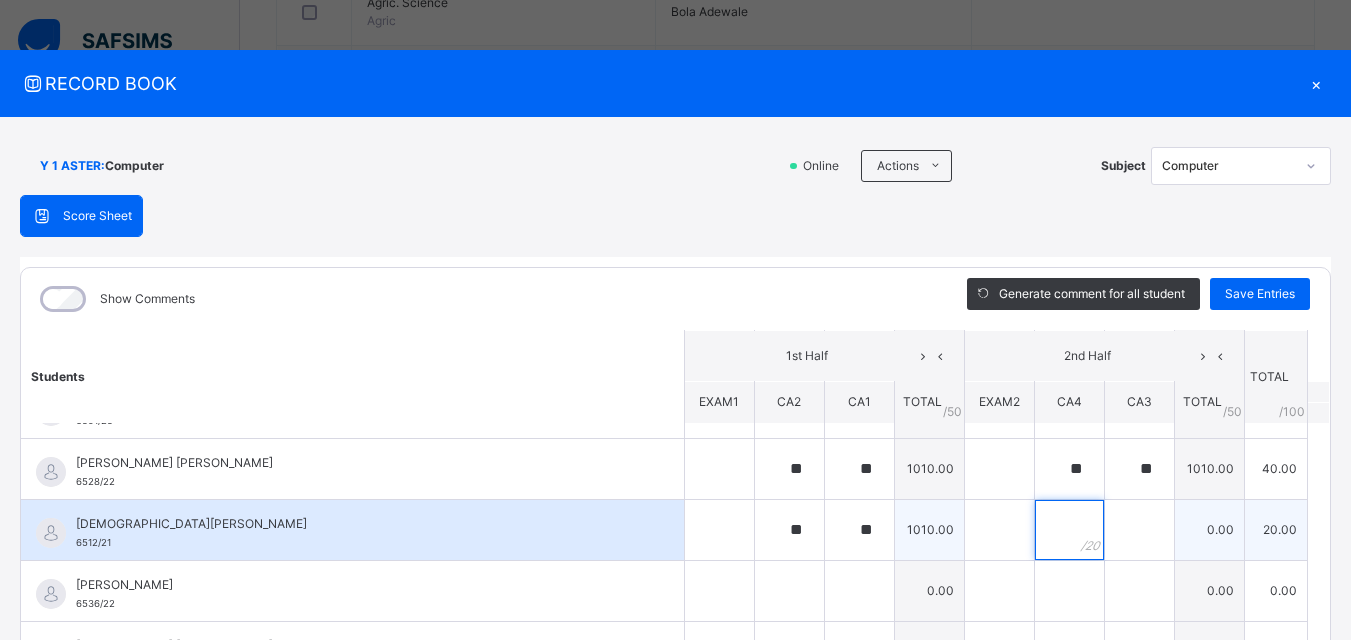 click at bounding box center [1069, 530] 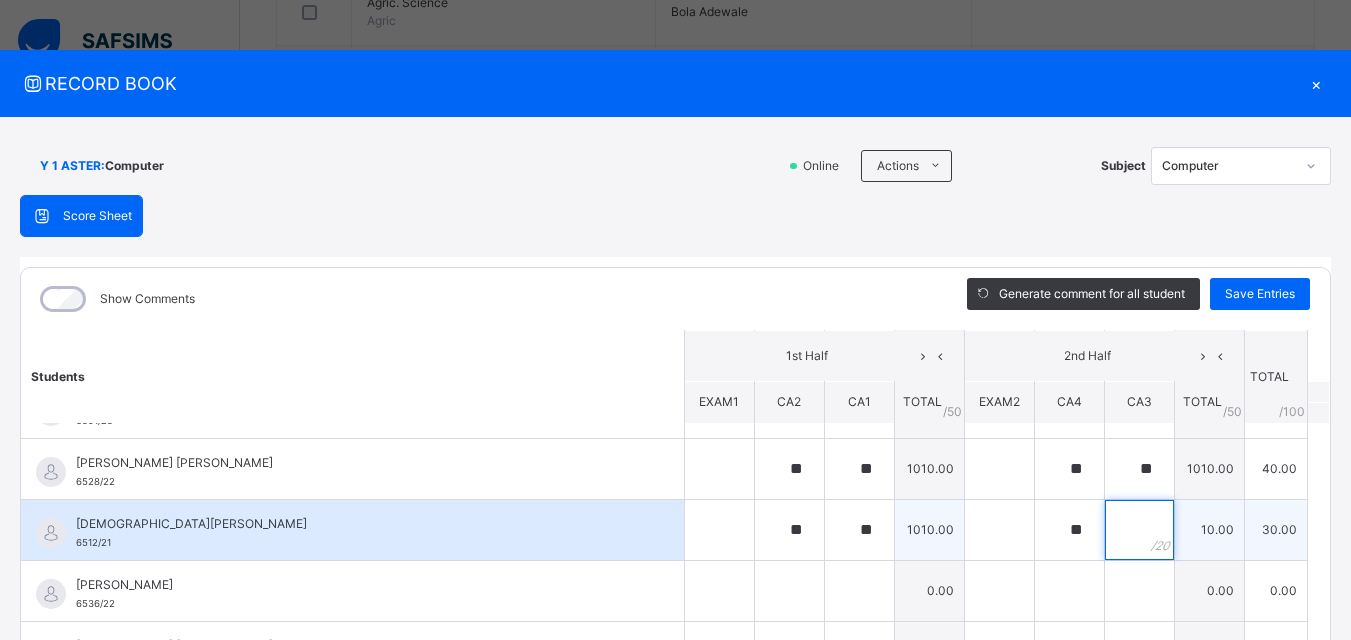 click at bounding box center [1139, 530] 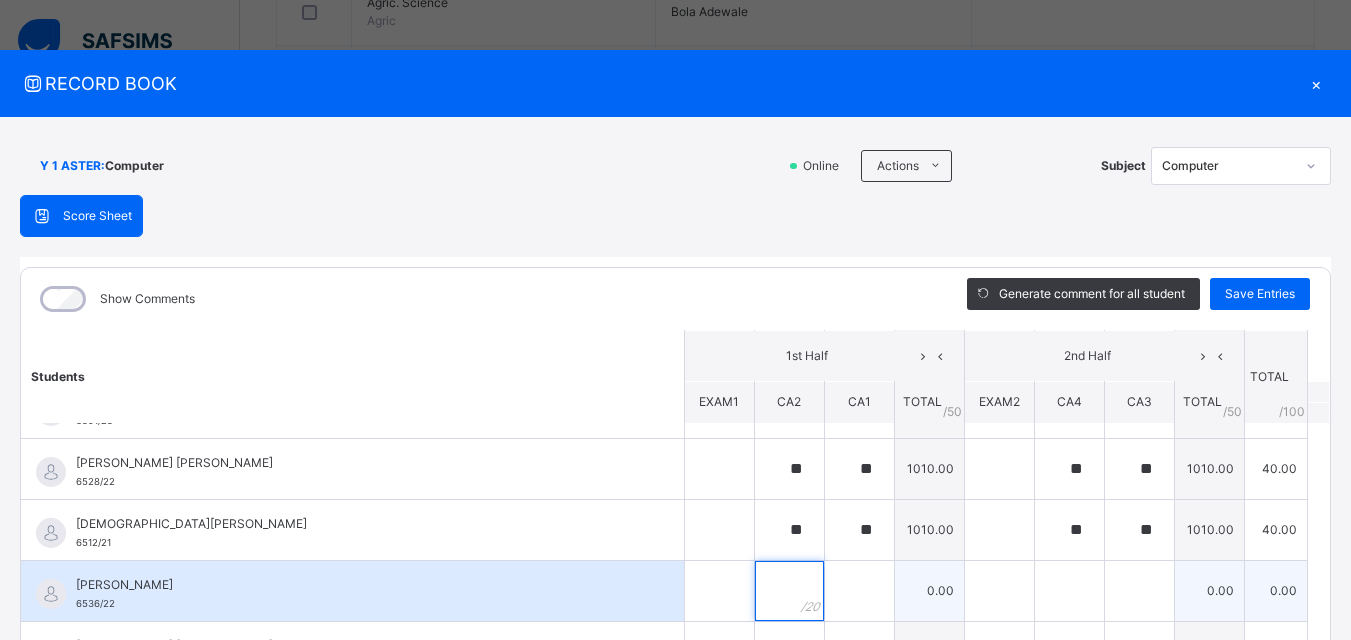 click at bounding box center [789, 591] 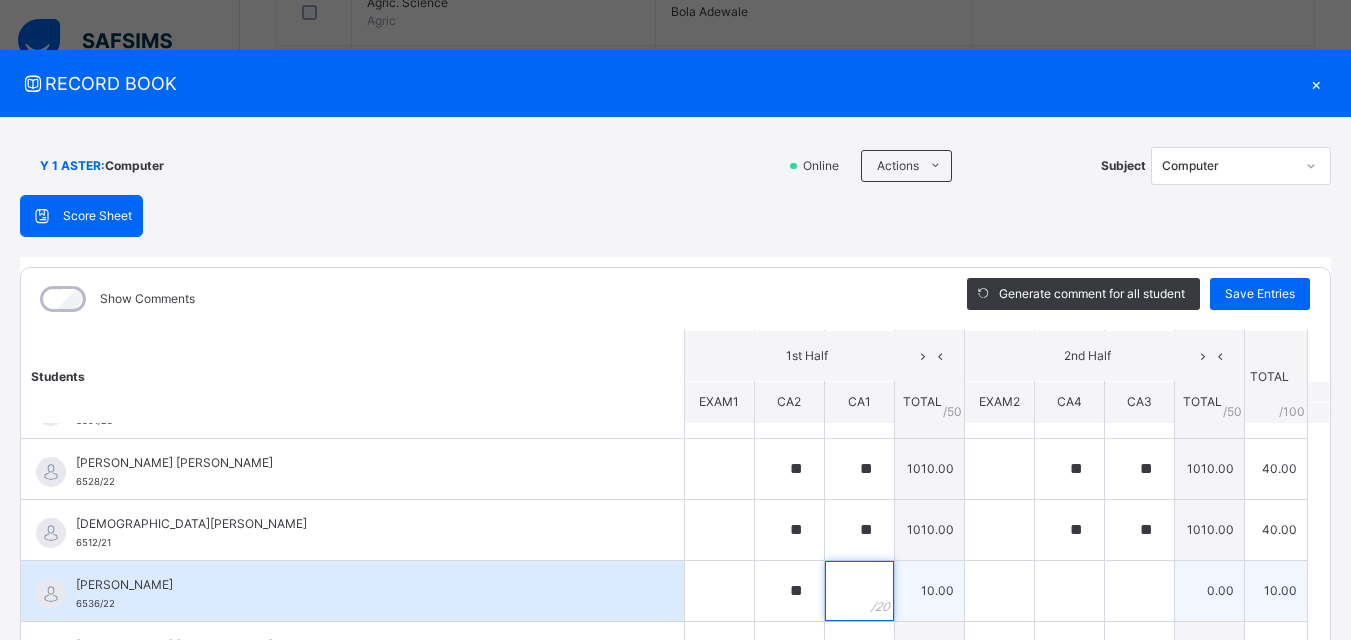 click at bounding box center (859, 591) 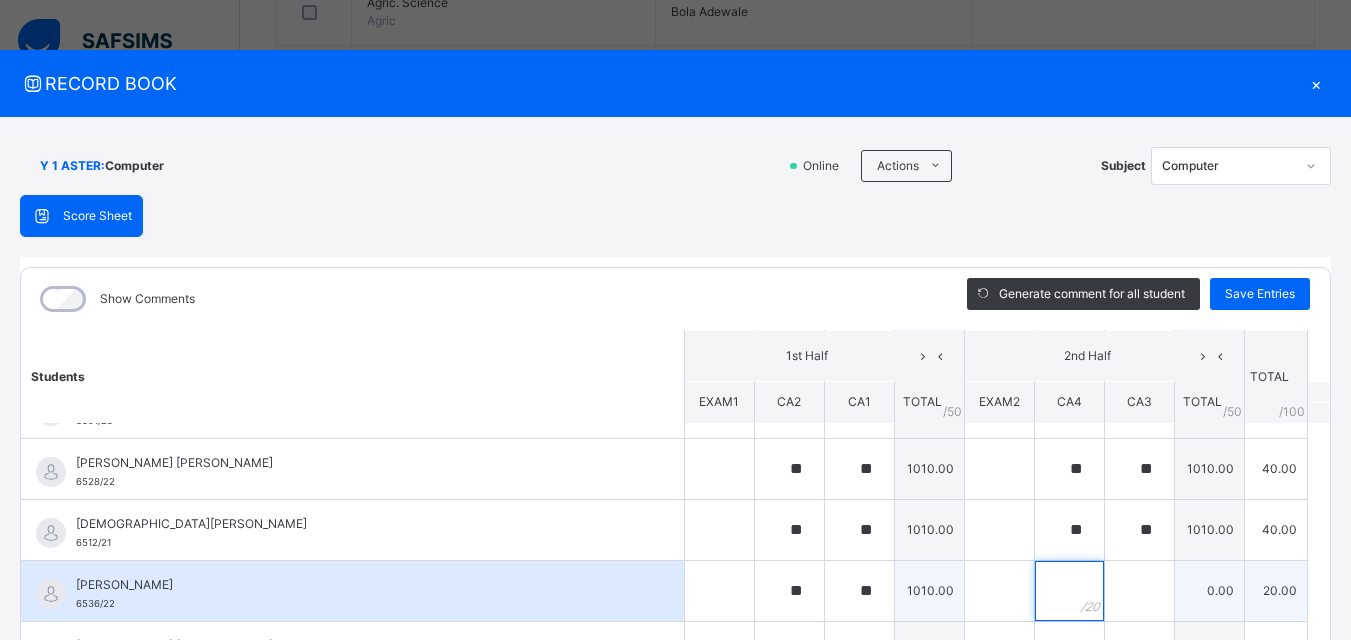 click at bounding box center [1069, 591] 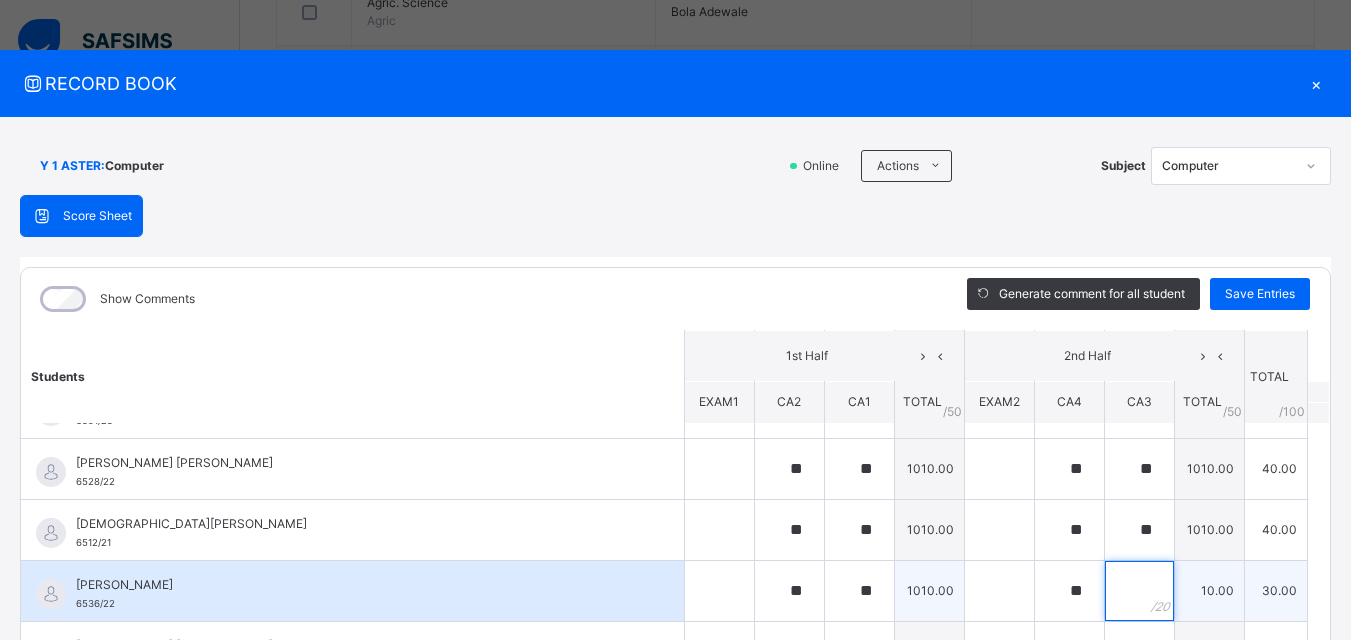 click at bounding box center [1139, 591] 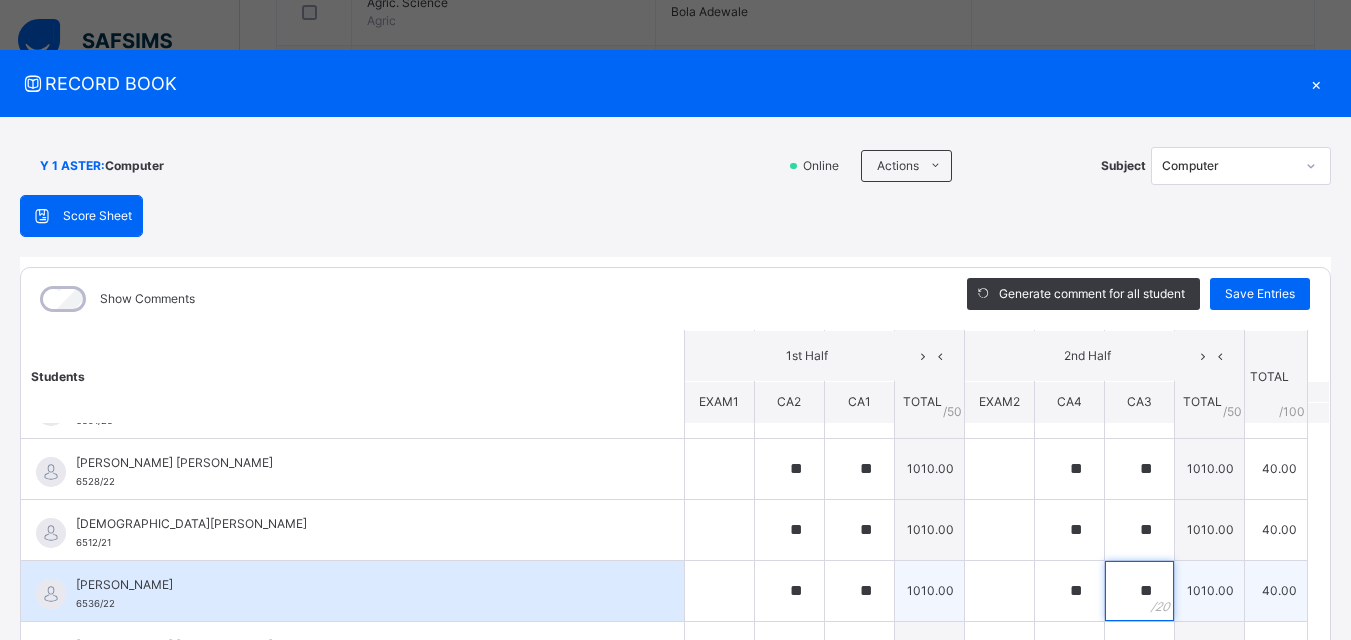 scroll, scrollTop: 1000, scrollLeft: 0, axis: vertical 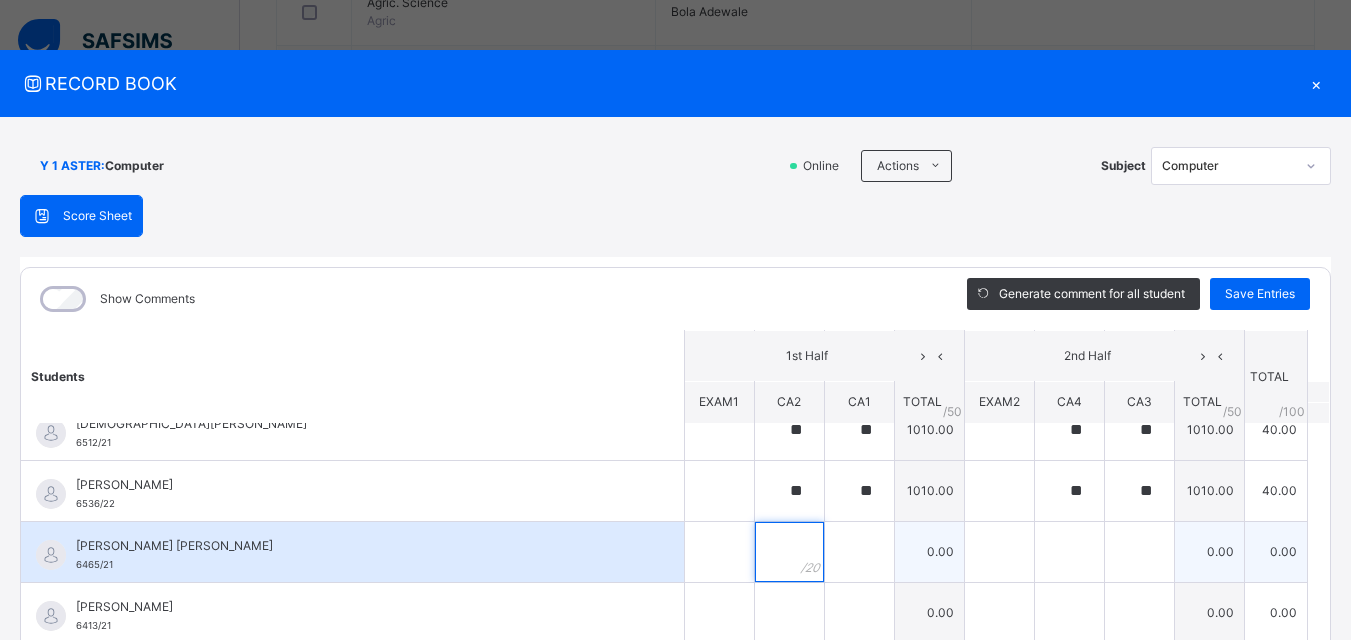 click at bounding box center (789, 552) 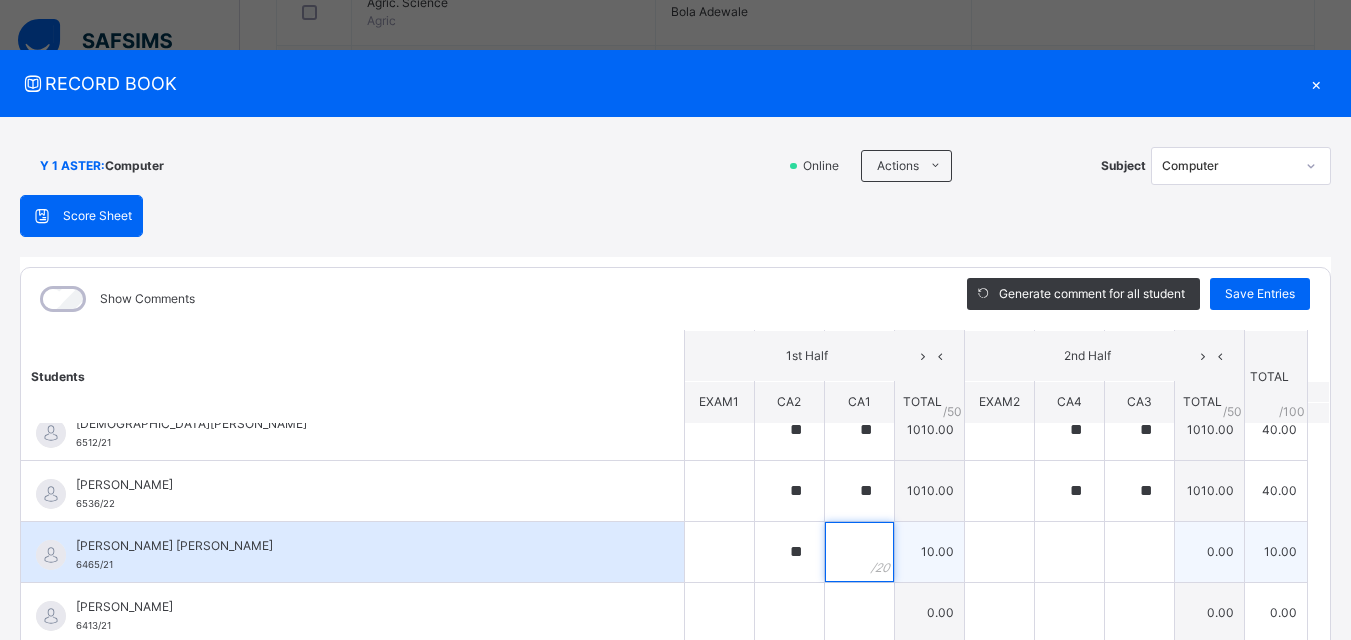 click at bounding box center (859, 552) 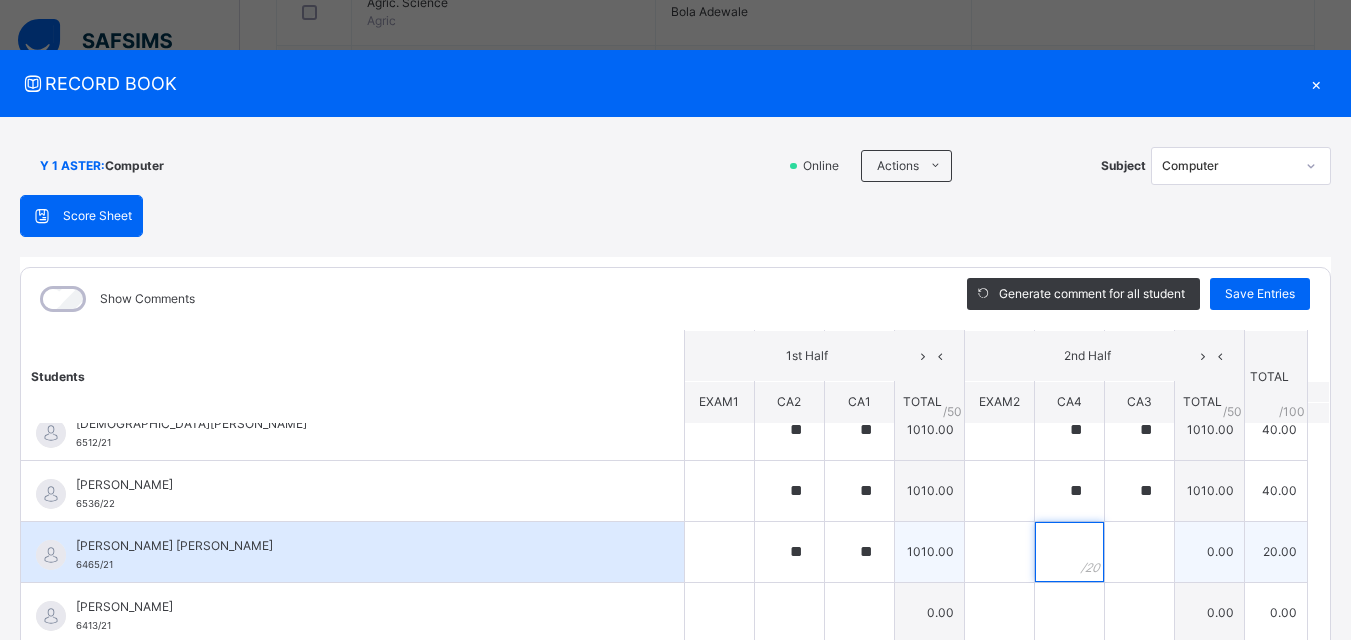 click at bounding box center (1069, 552) 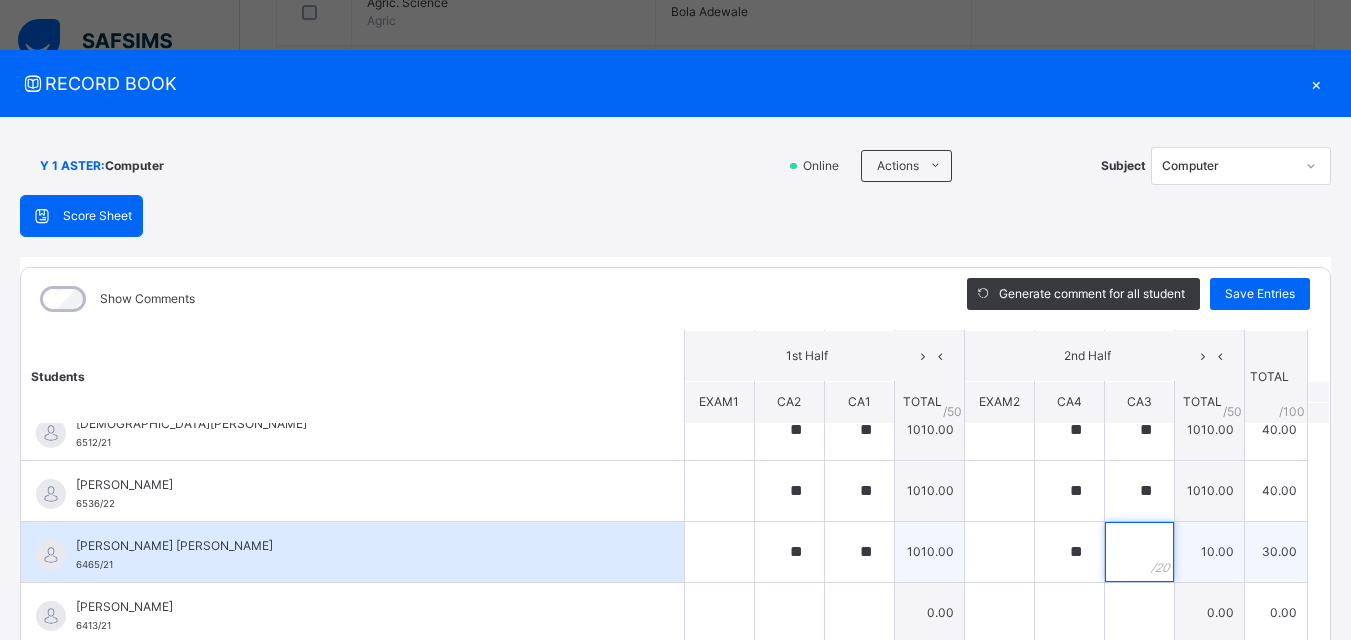 click at bounding box center [1139, 552] 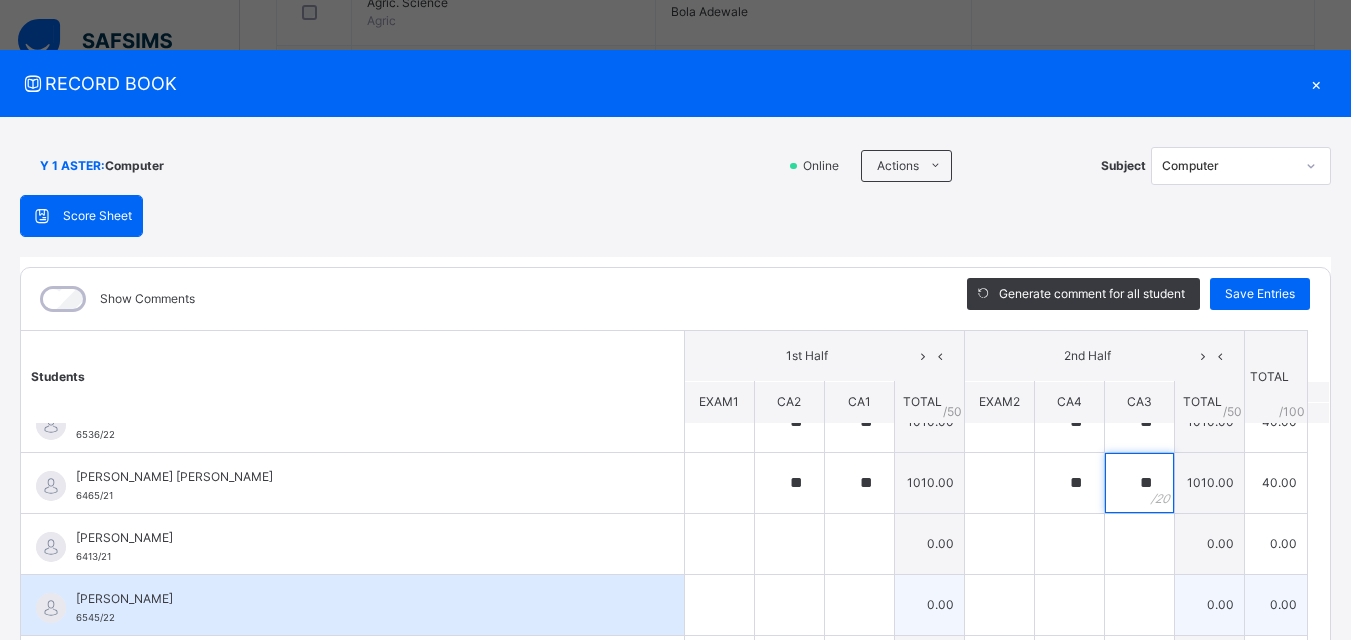 scroll, scrollTop: 1100, scrollLeft: 0, axis: vertical 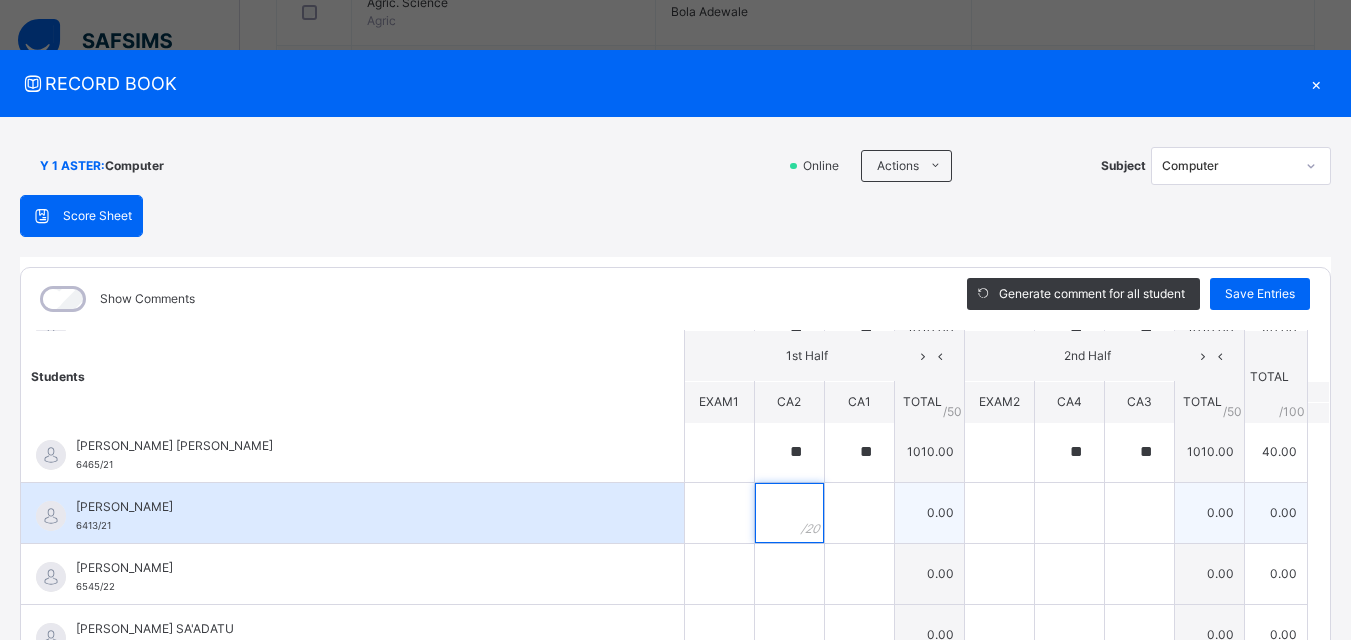 click at bounding box center (789, 513) 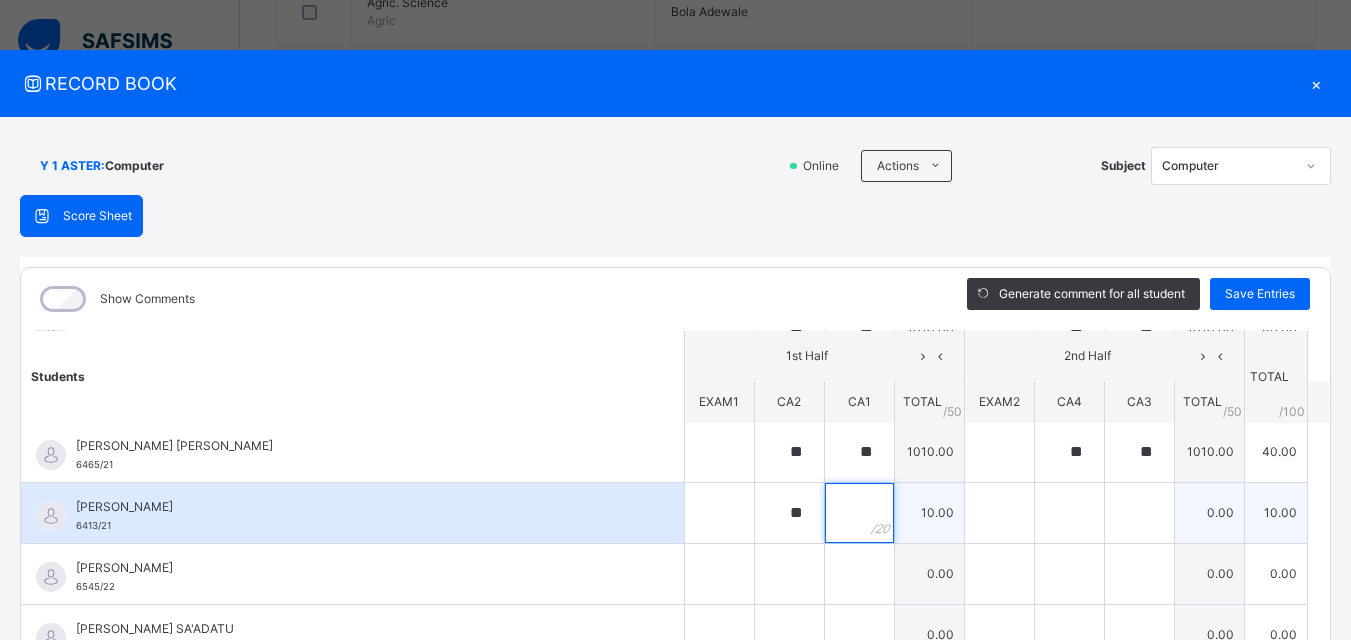 click at bounding box center (859, 513) 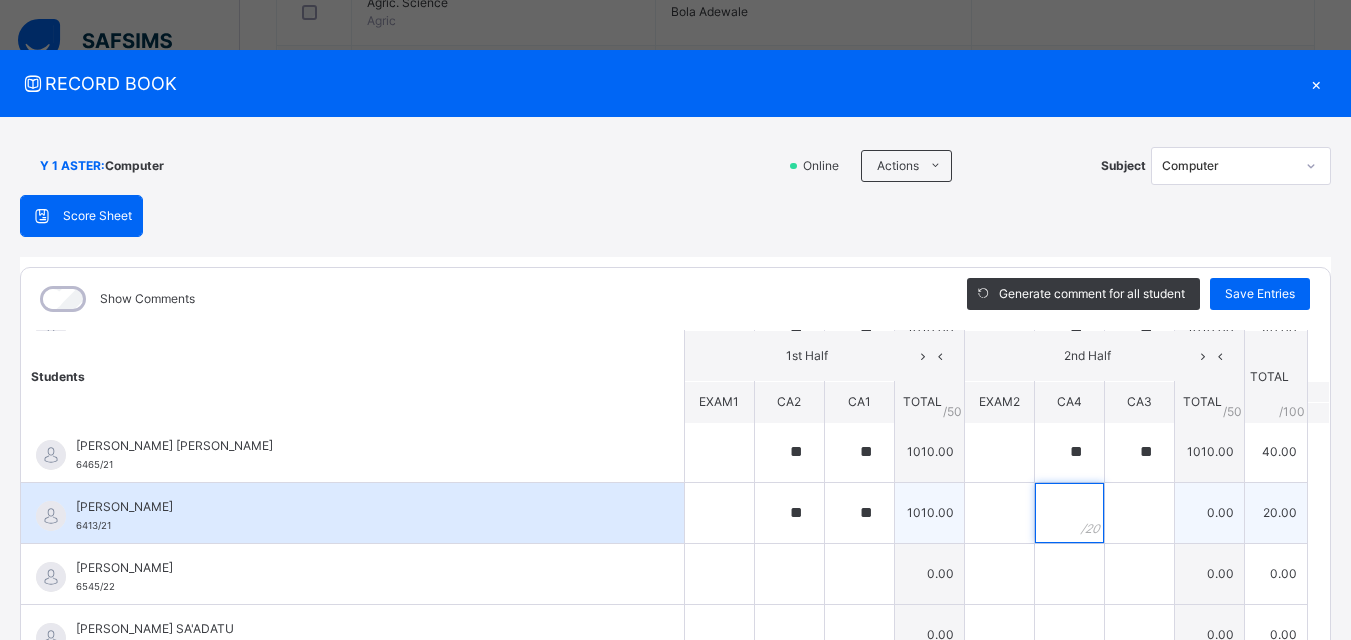 click at bounding box center [1069, 513] 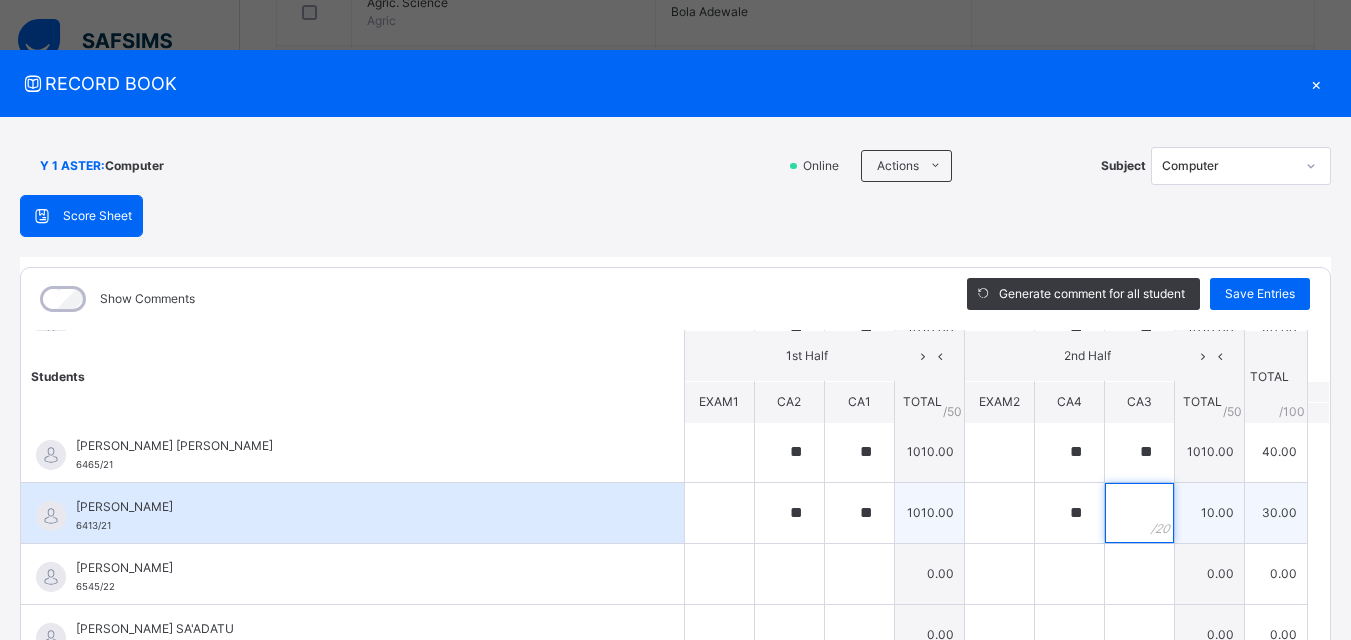 click at bounding box center (1139, 513) 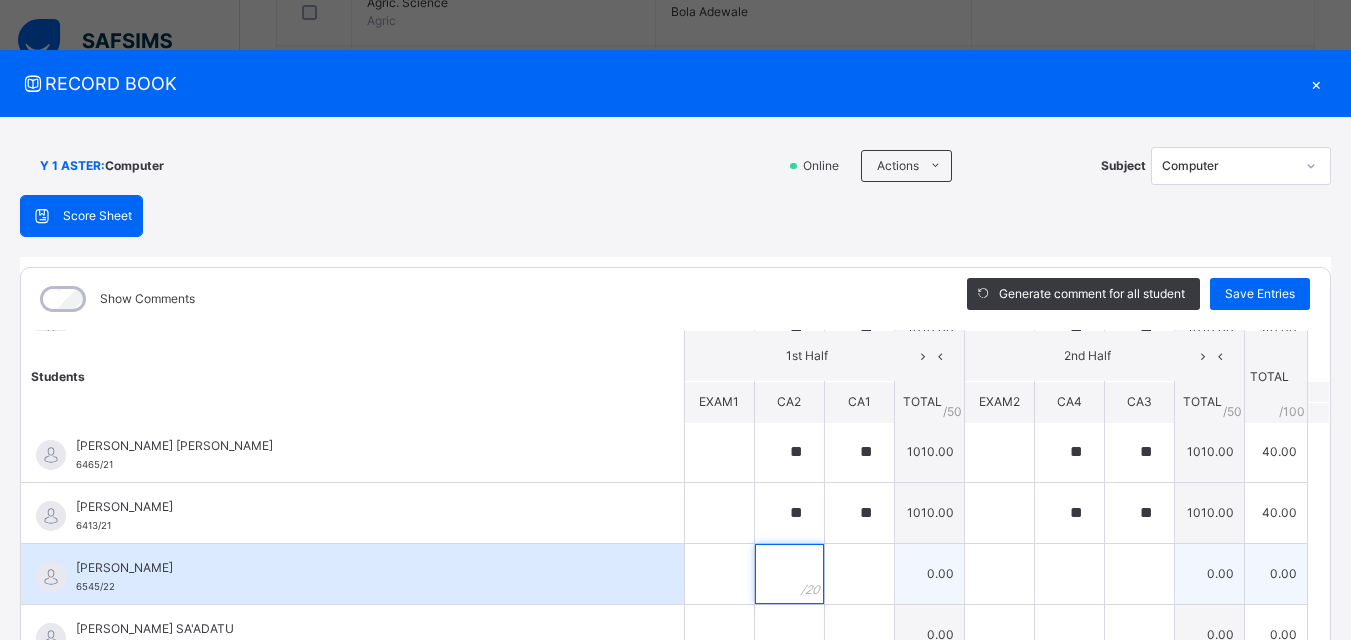 click at bounding box center (789, 574) 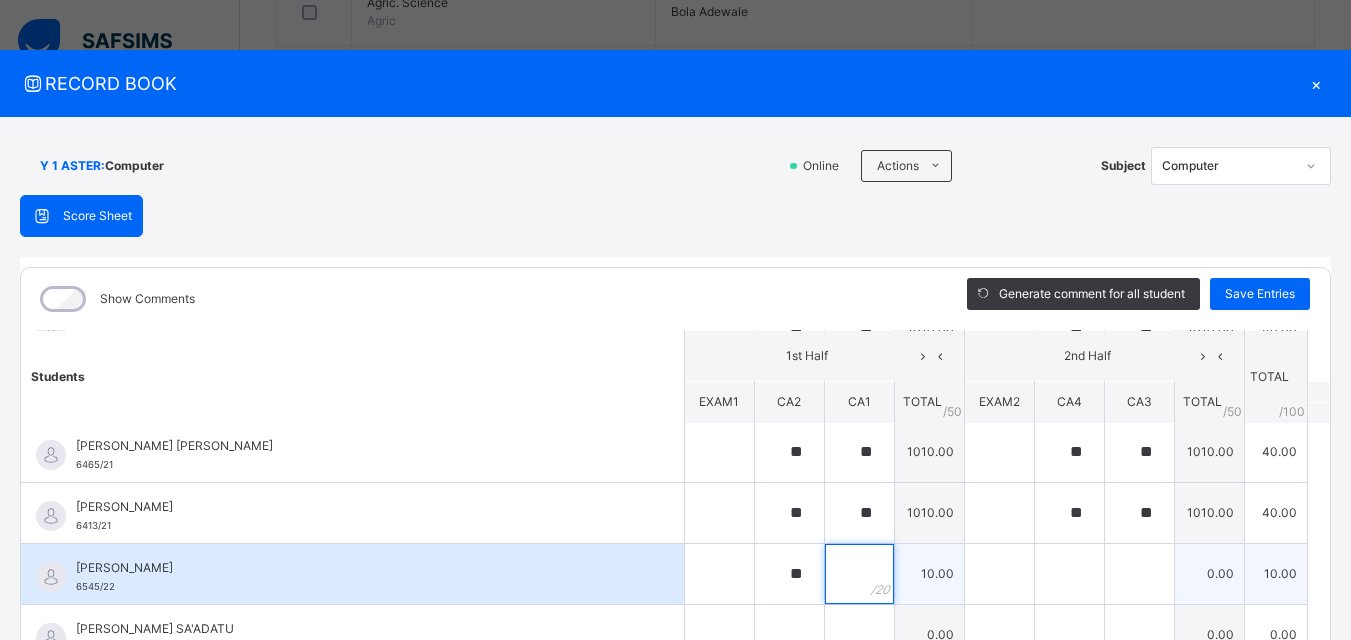 click at bounding box center [859, 574] 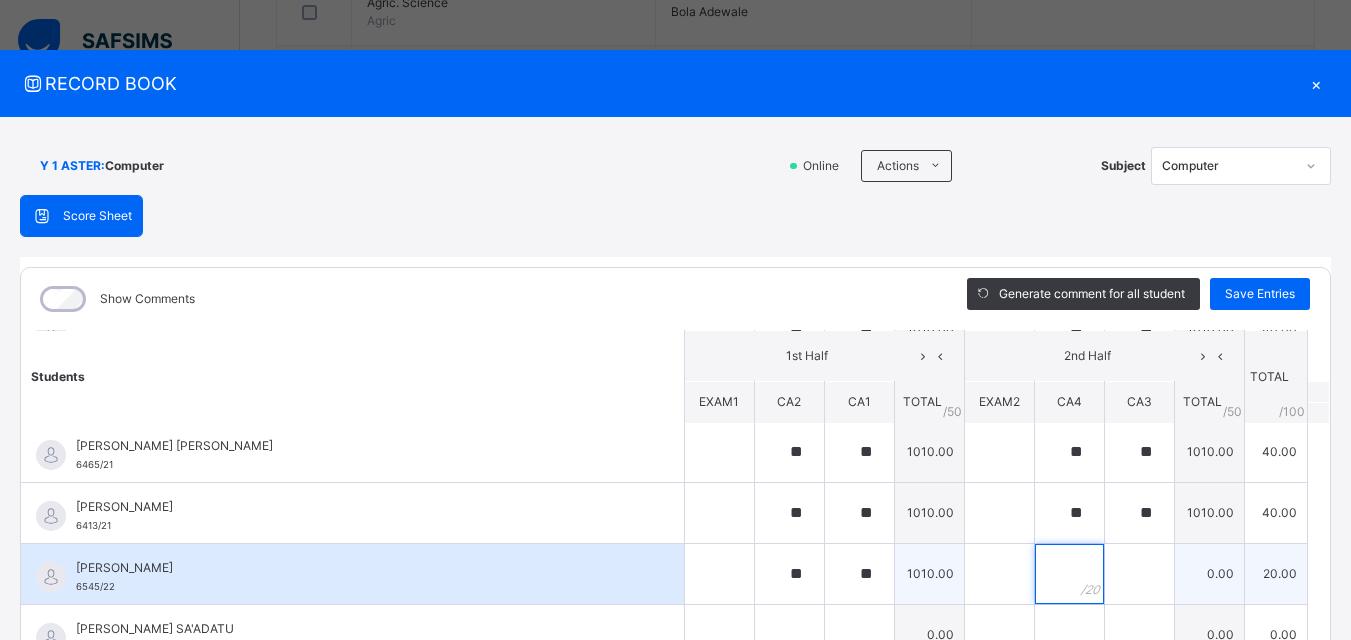 click at bounding box center (1069, 574) 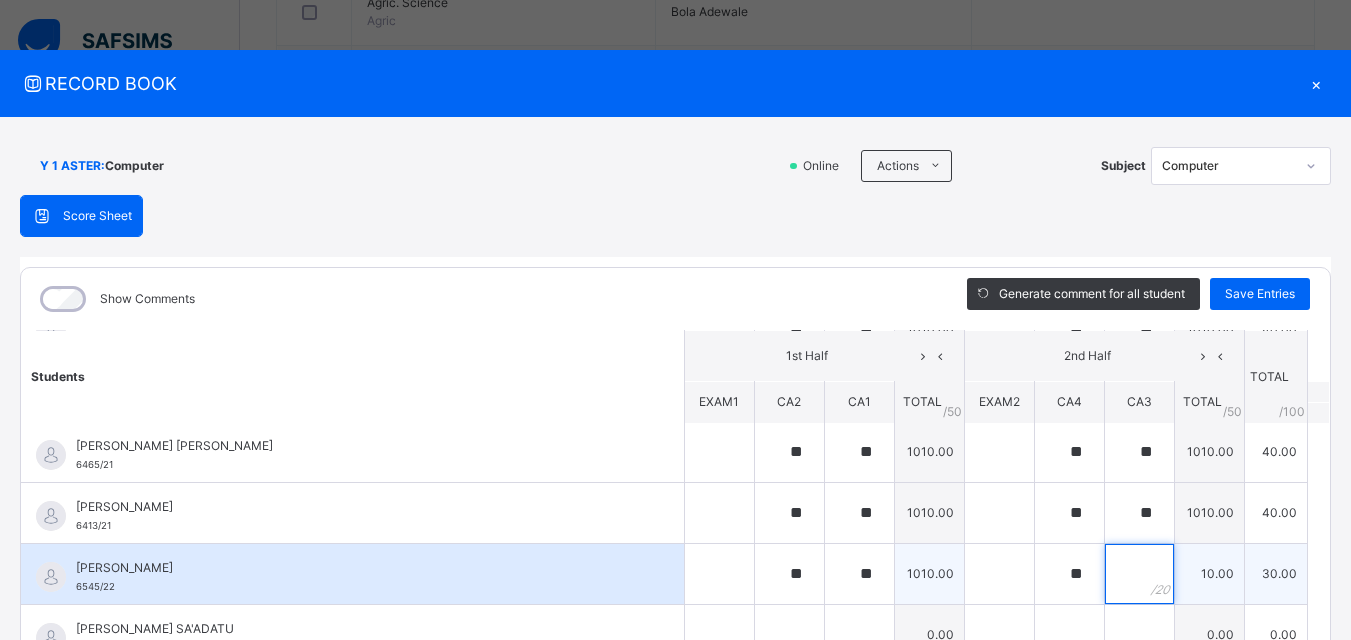 click at bounding box center (1139, 574) 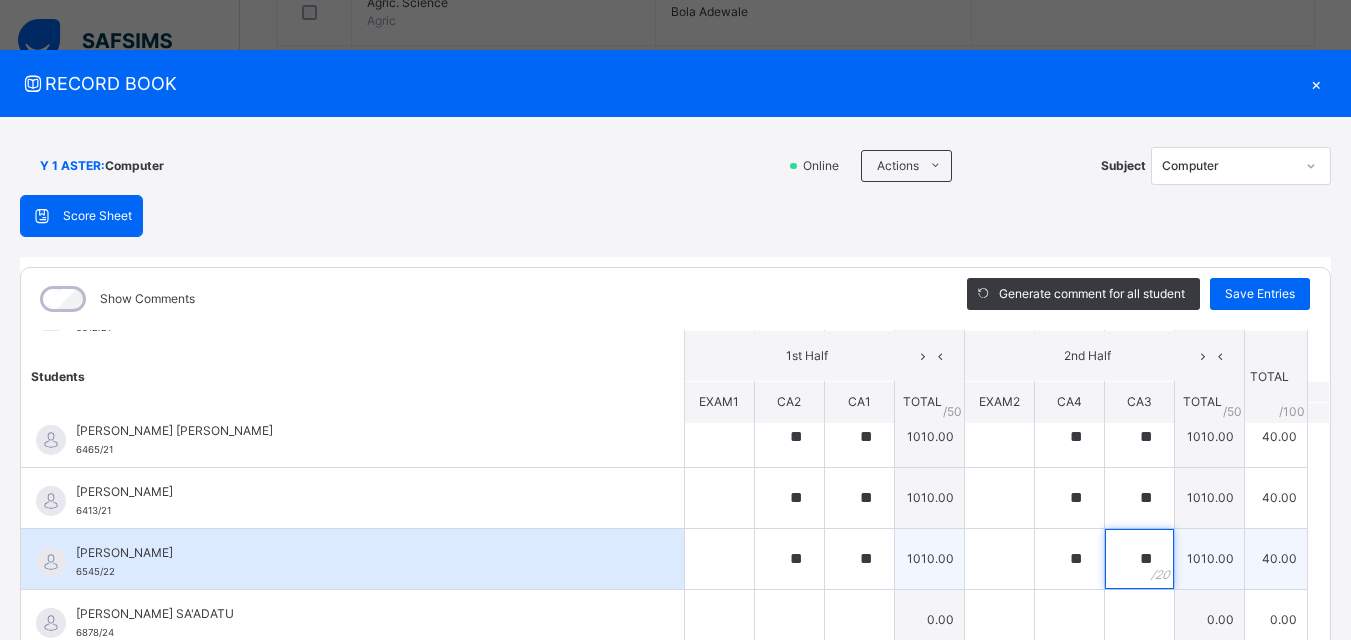 scroll, scrollTop: 1119, scrollLeft: 0, axis: vertical 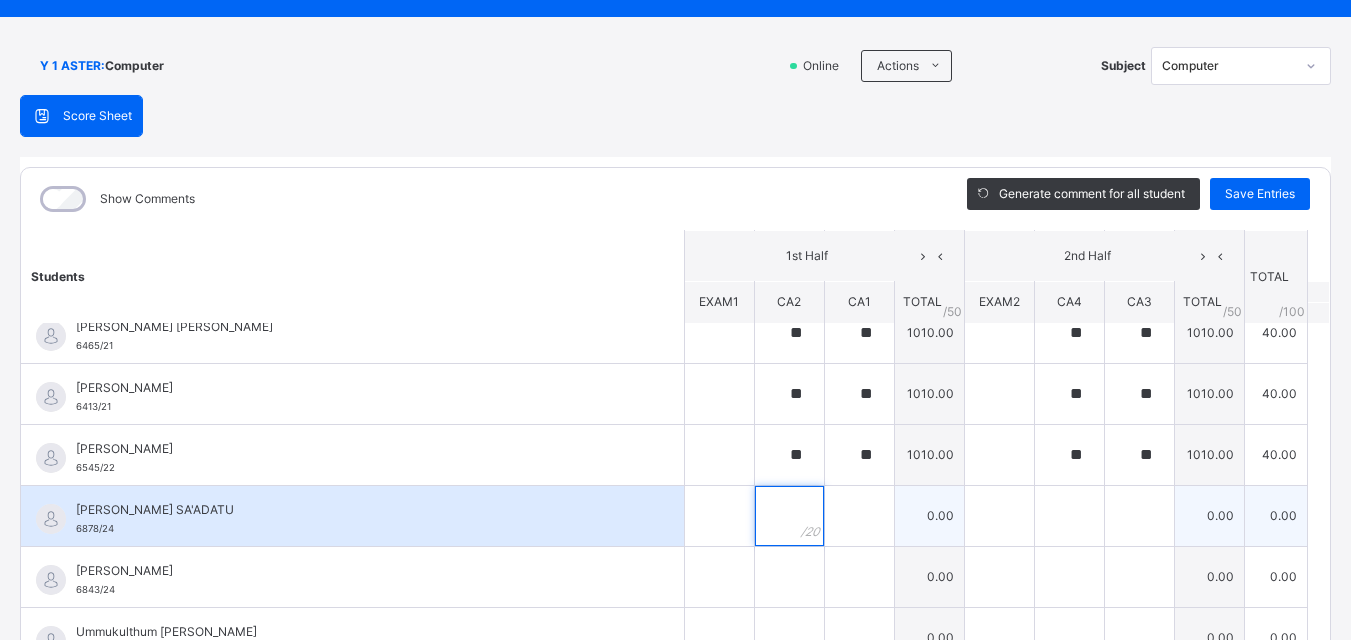 click at bounding box center (789, 516) 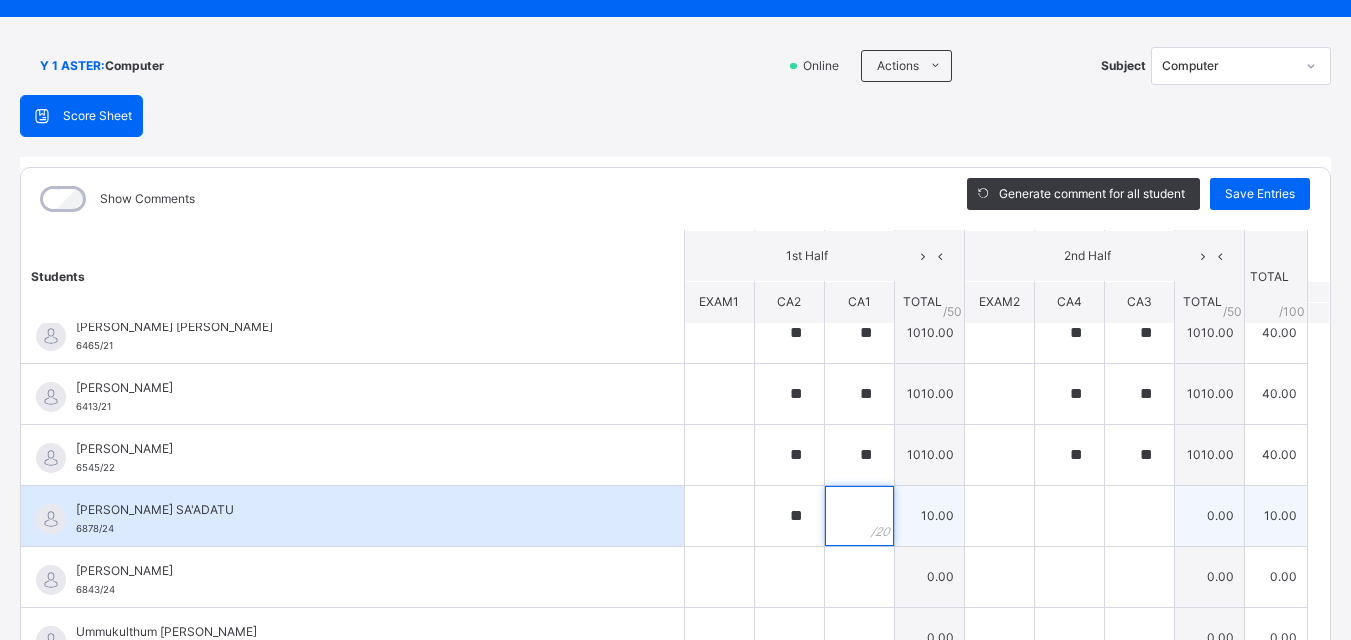 click at bounding box center (859, 516) 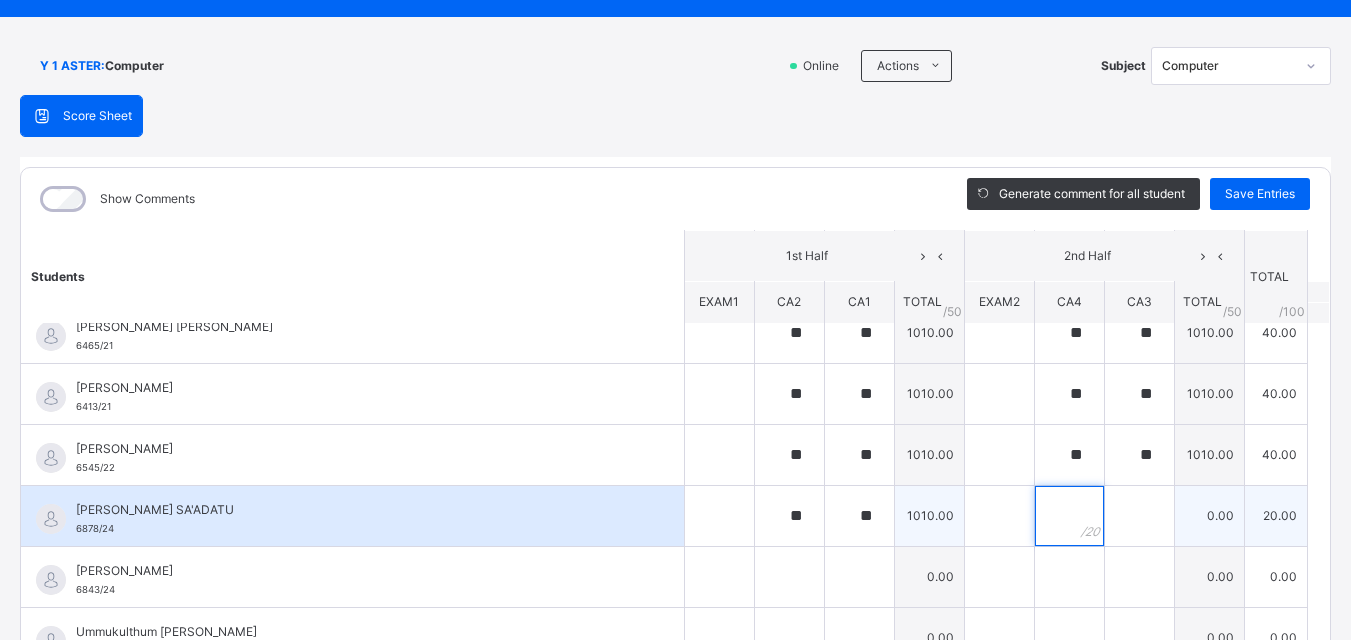 click at bounding box center (1069, 516) 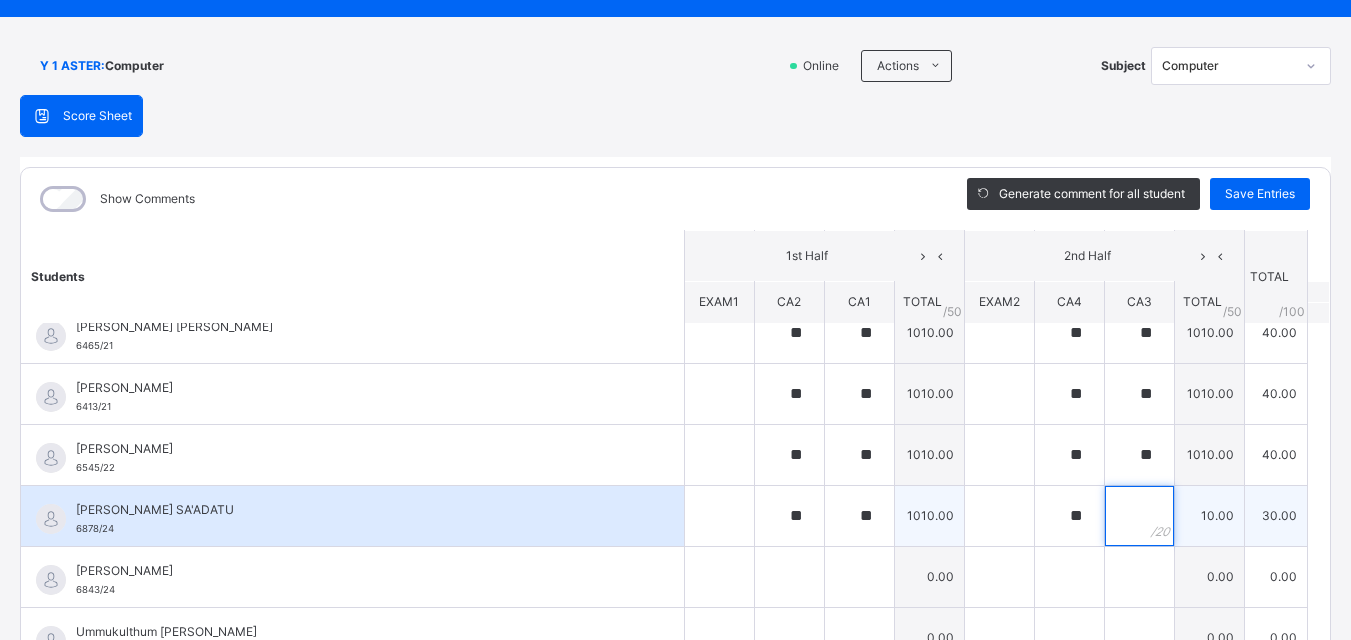 click at bounding box center [1139, 516] 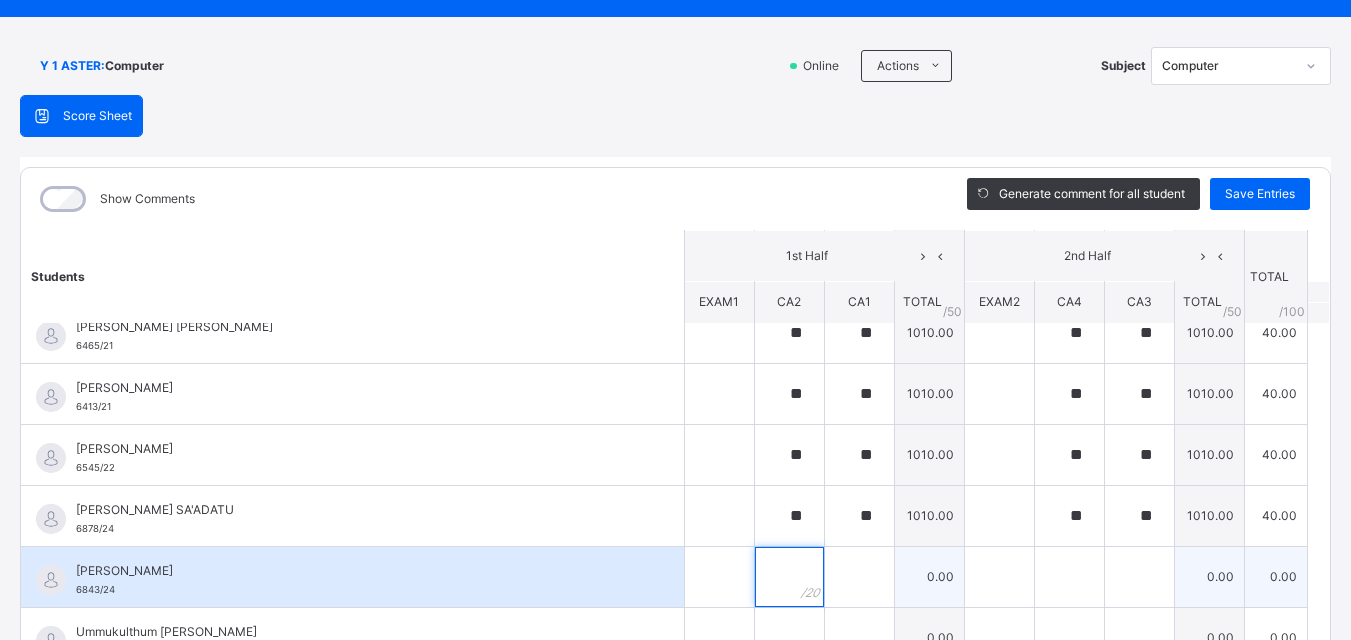 click at bounding box center (789, 577) 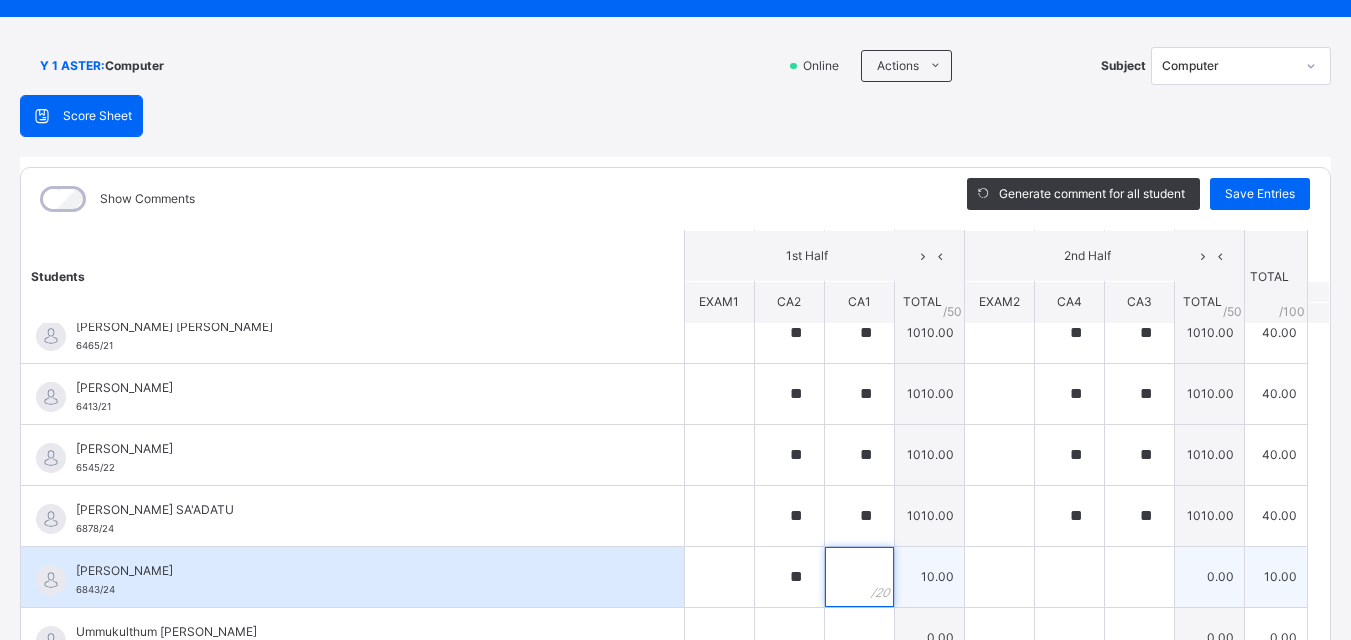 click at bounding box center [859, 577] 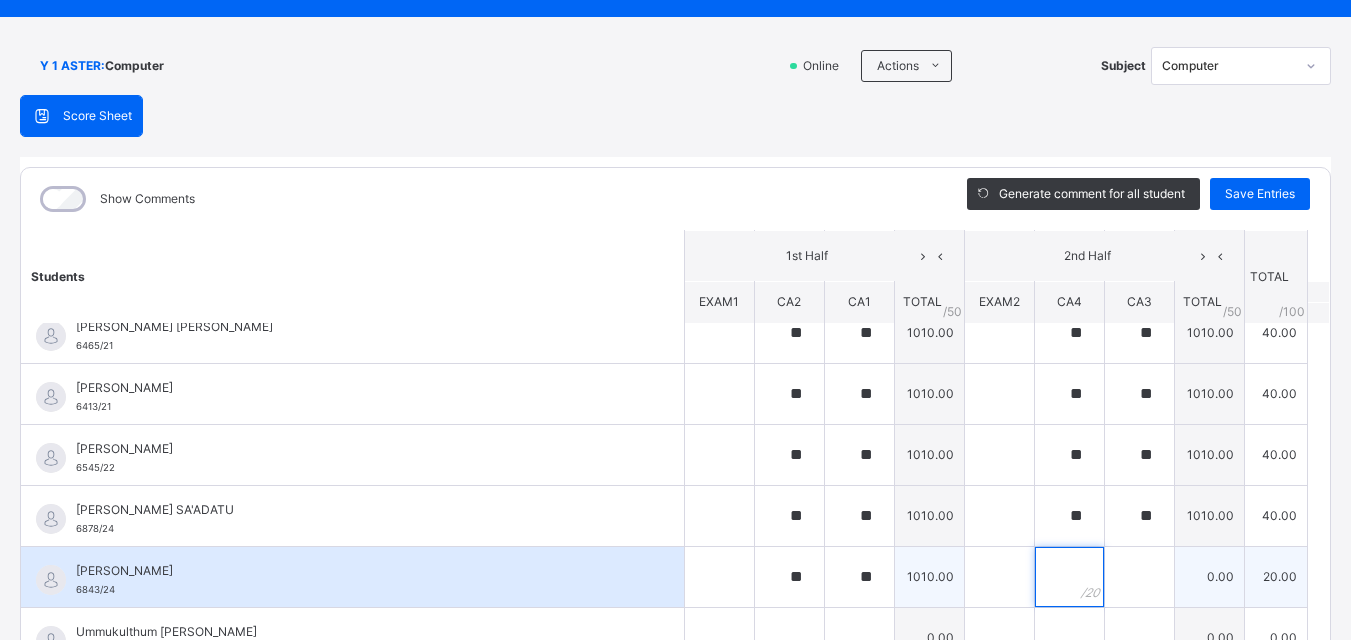 click at bounding box center [1069, 577] 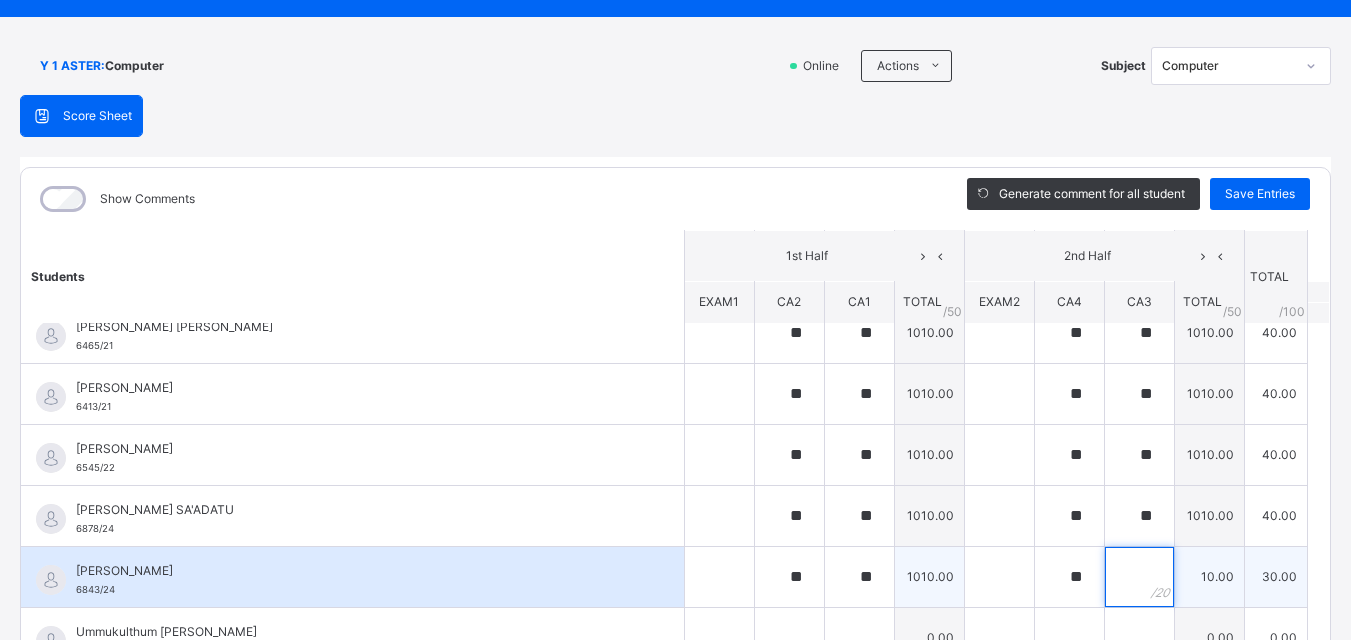 click at bounding box center (1139, 577) 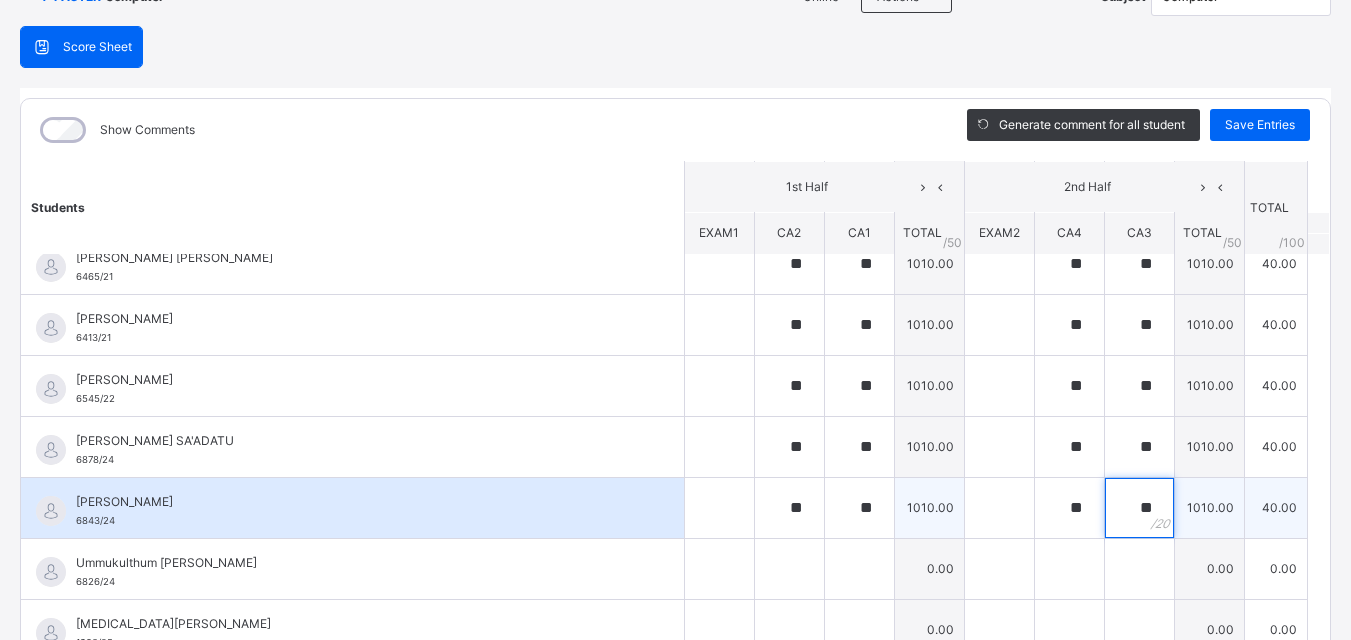 scroll, scrollTop: 200, scrollLeft: 0, axis: vertical 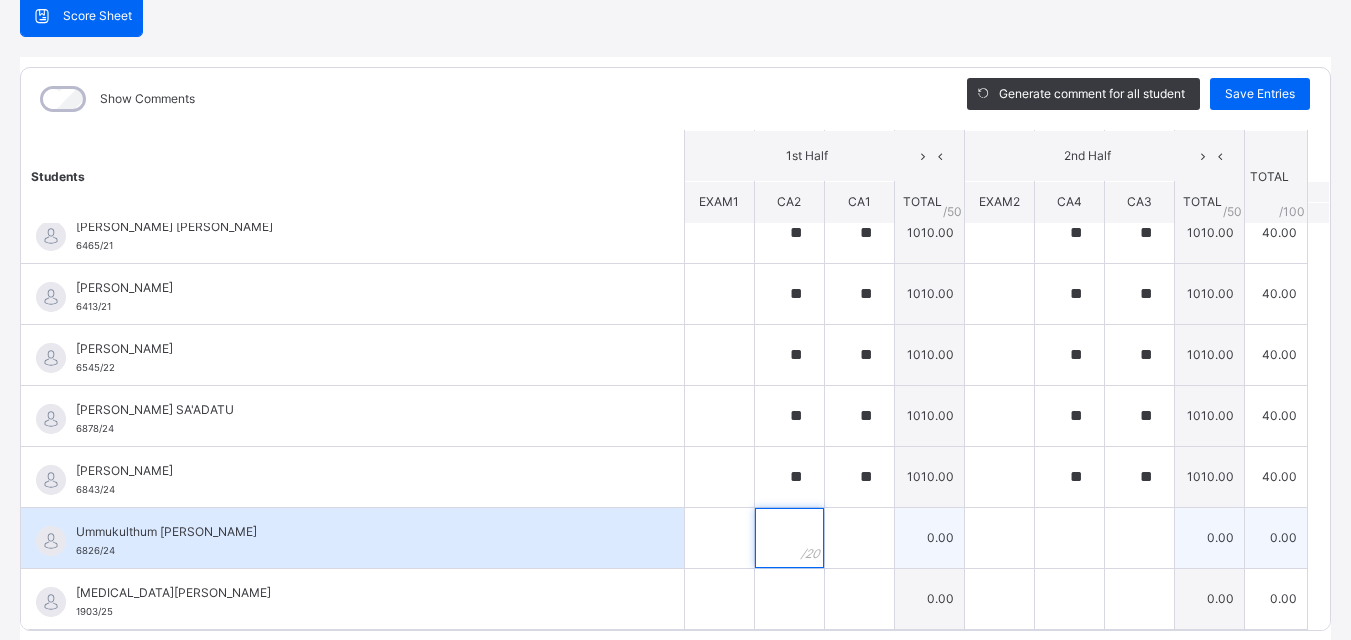 click at bounding box center [789, 538] 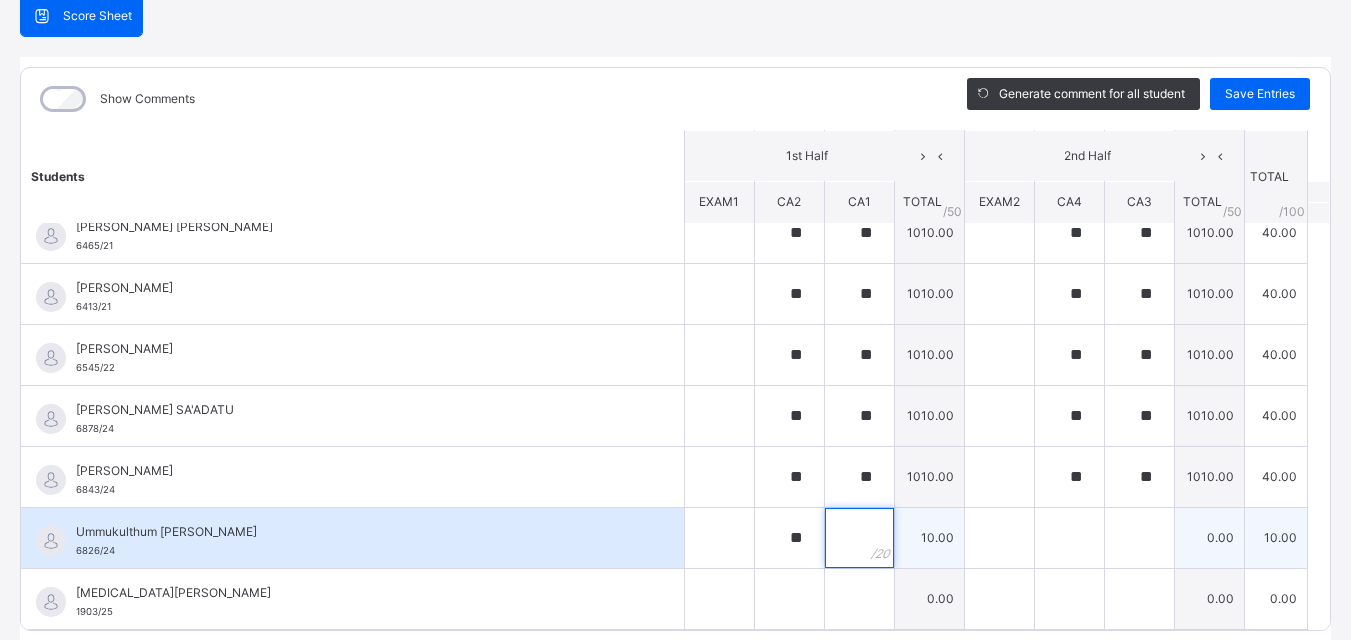 click at bounding box center [859, 538] 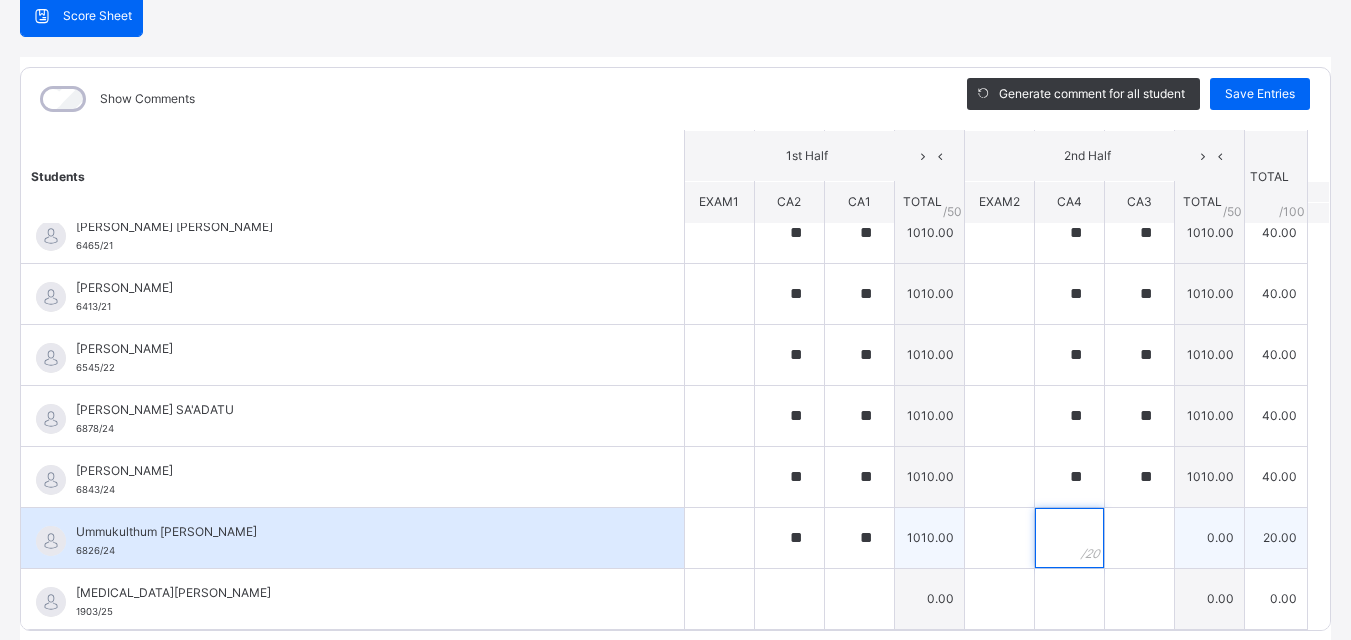 click at bounding box center [1069, 538] 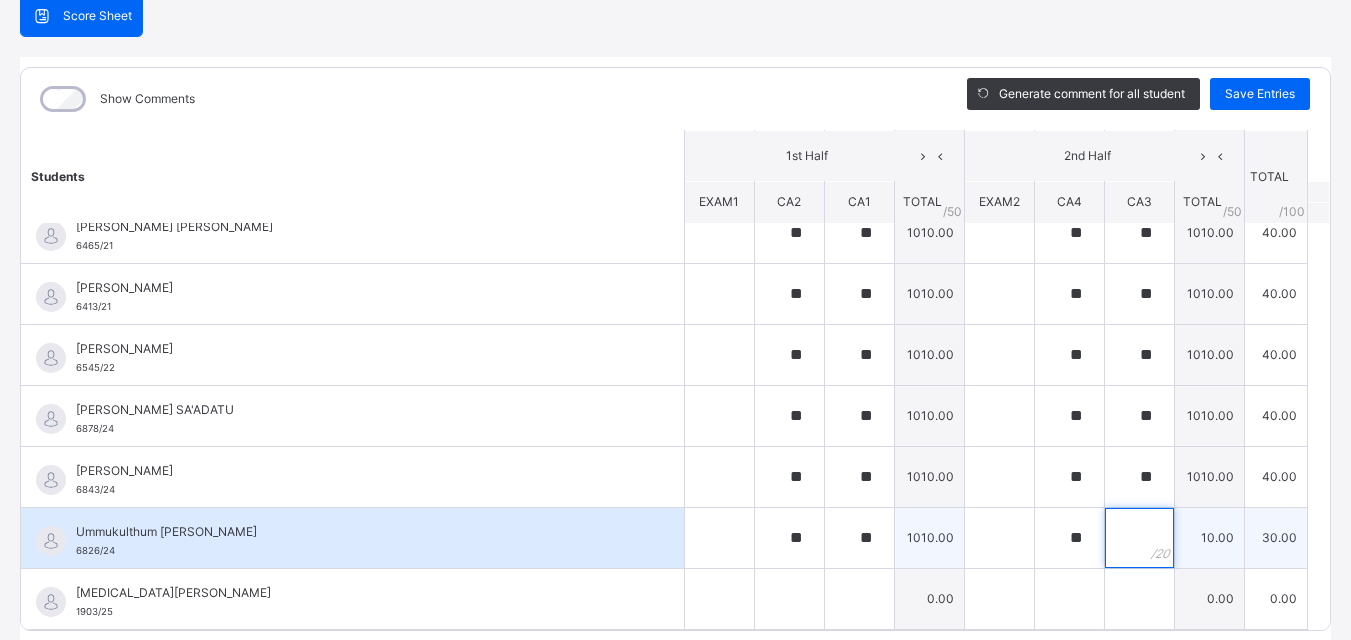 click at bounding box center (1139, 538) 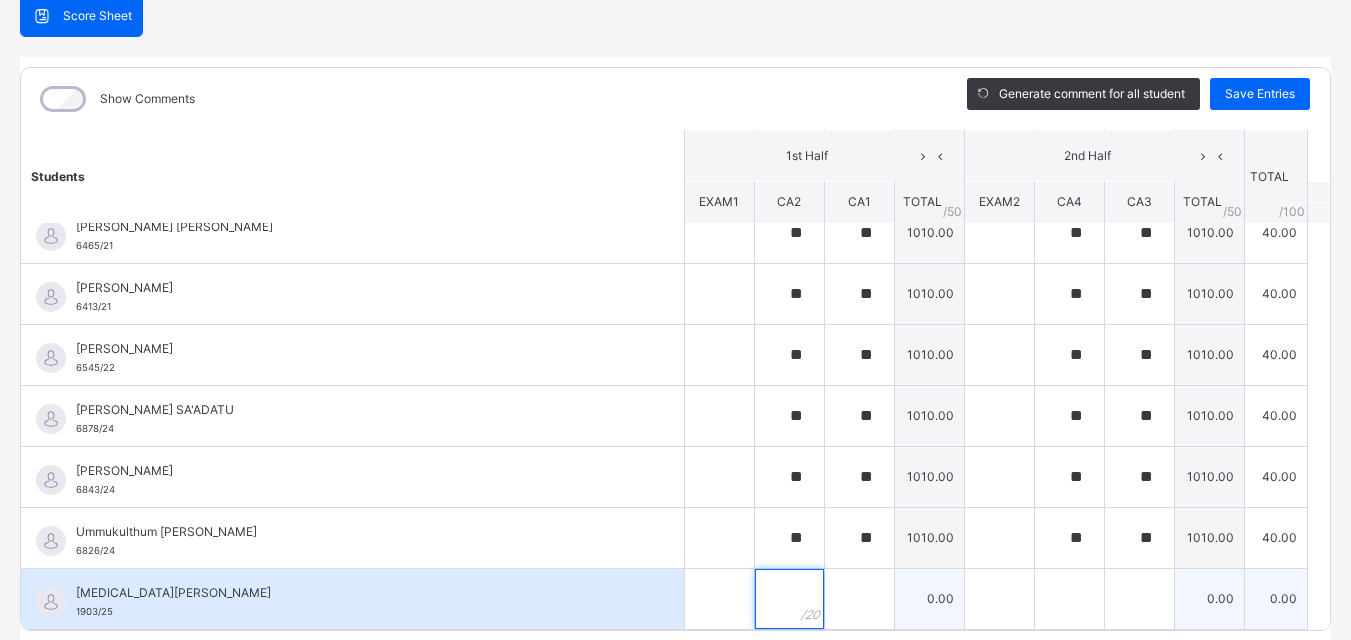 click at bounding box center [789, 599] 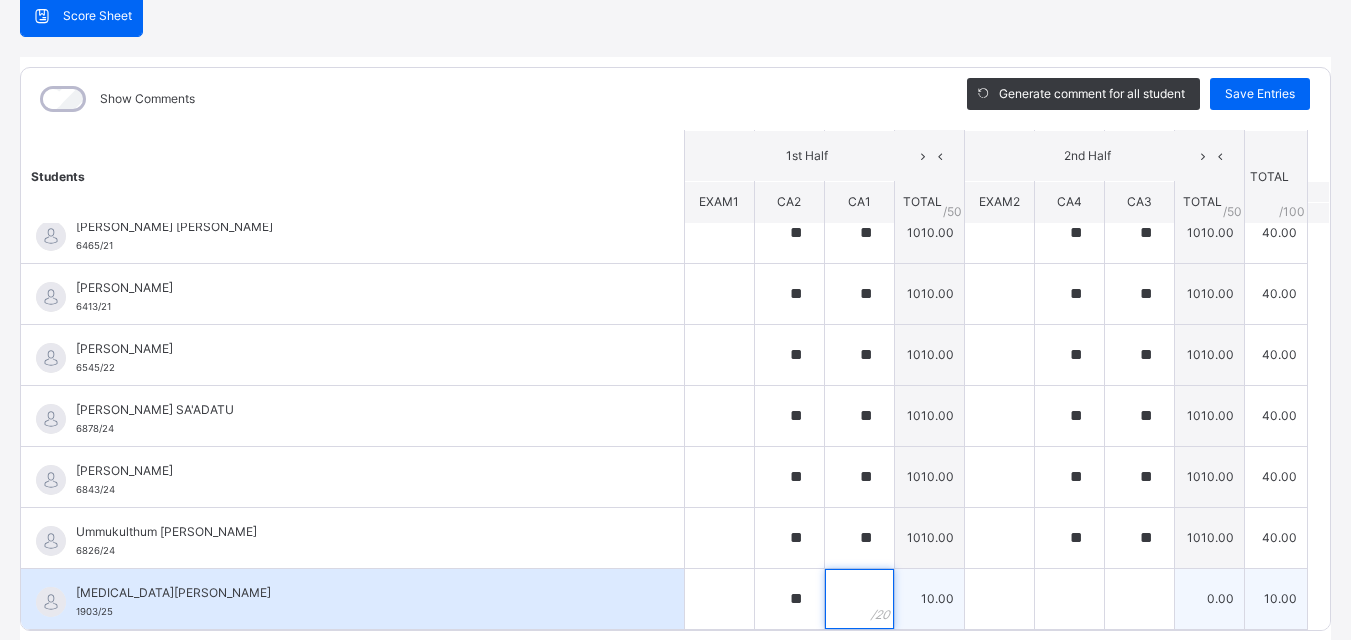 click at bounding box center (859, 599) 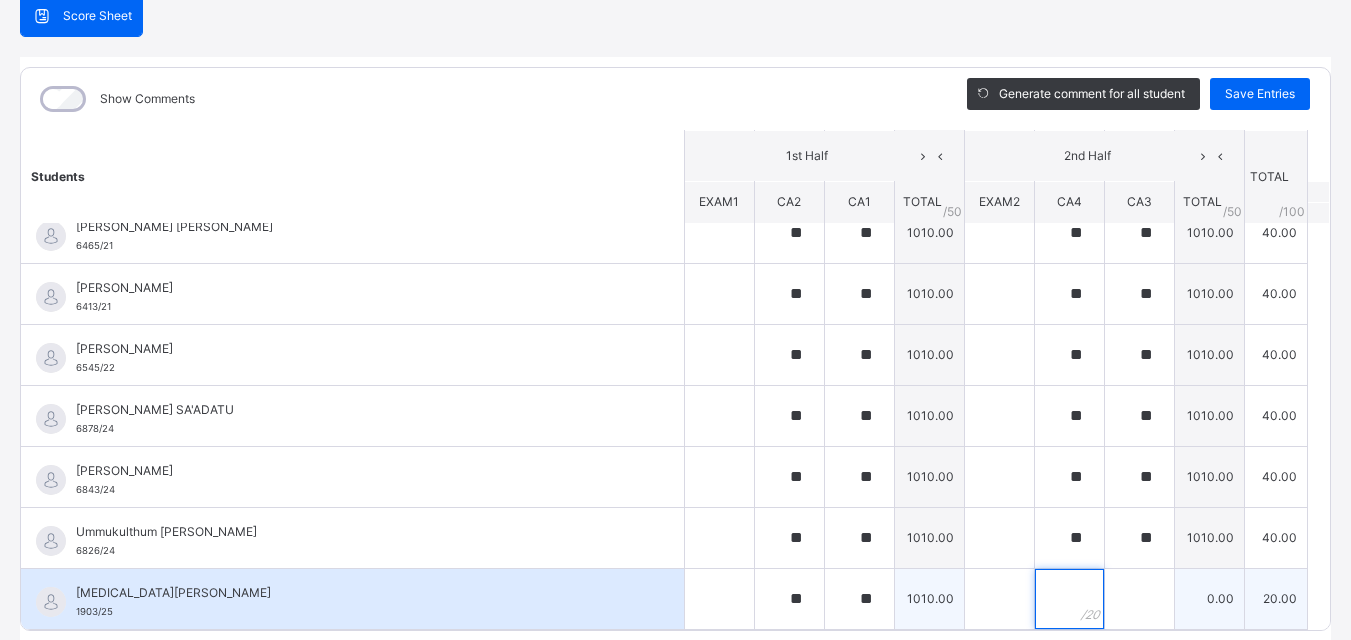 click at bounding box center [1069, 599] 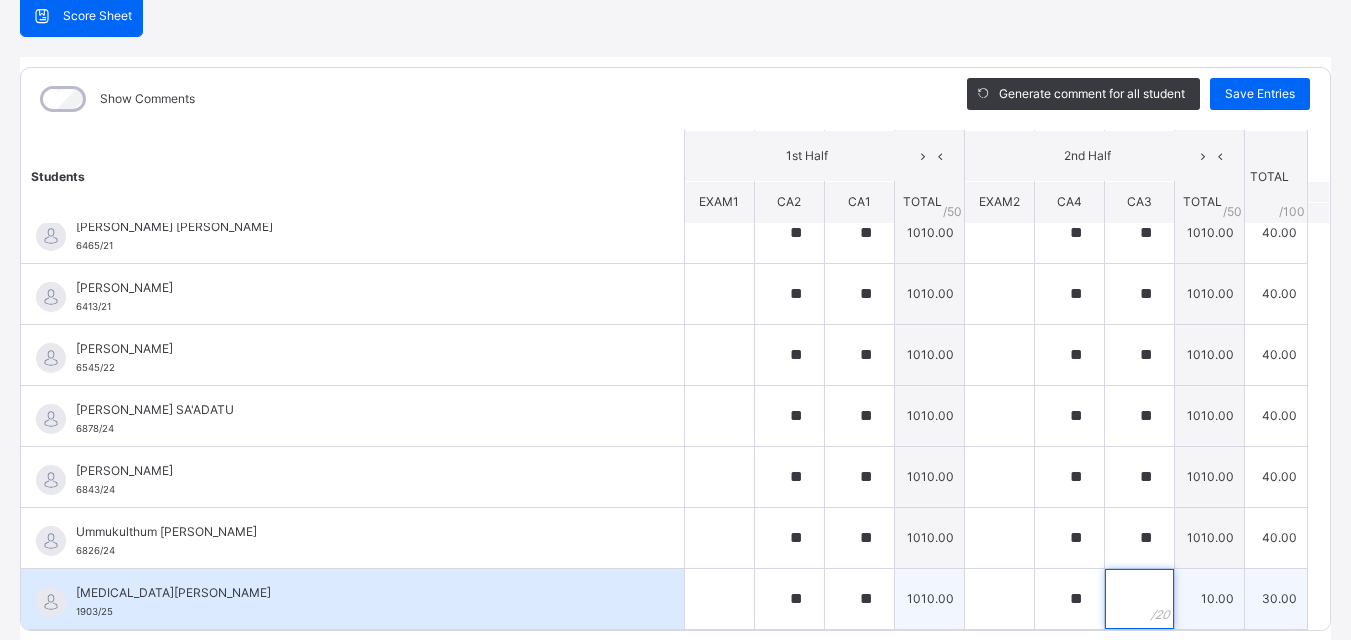 click at bounding box center (1139, 599) 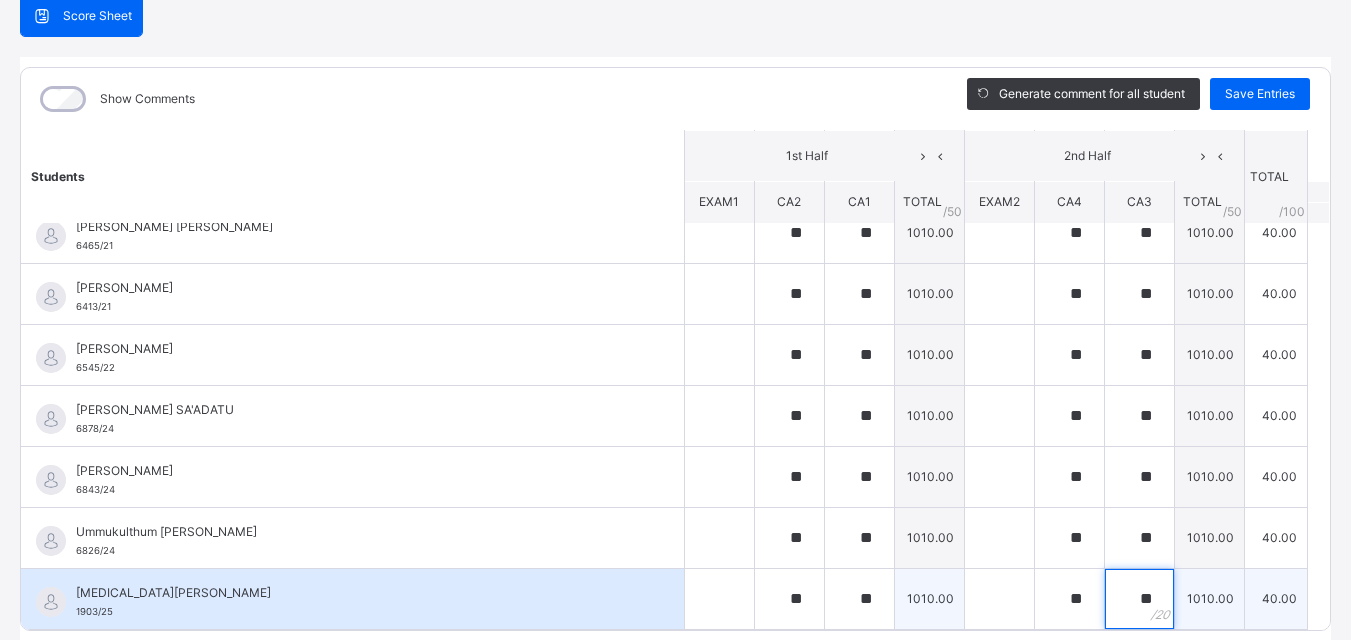 scroll, scrollTop: 271, scrollLeft: 0, axis: vertical 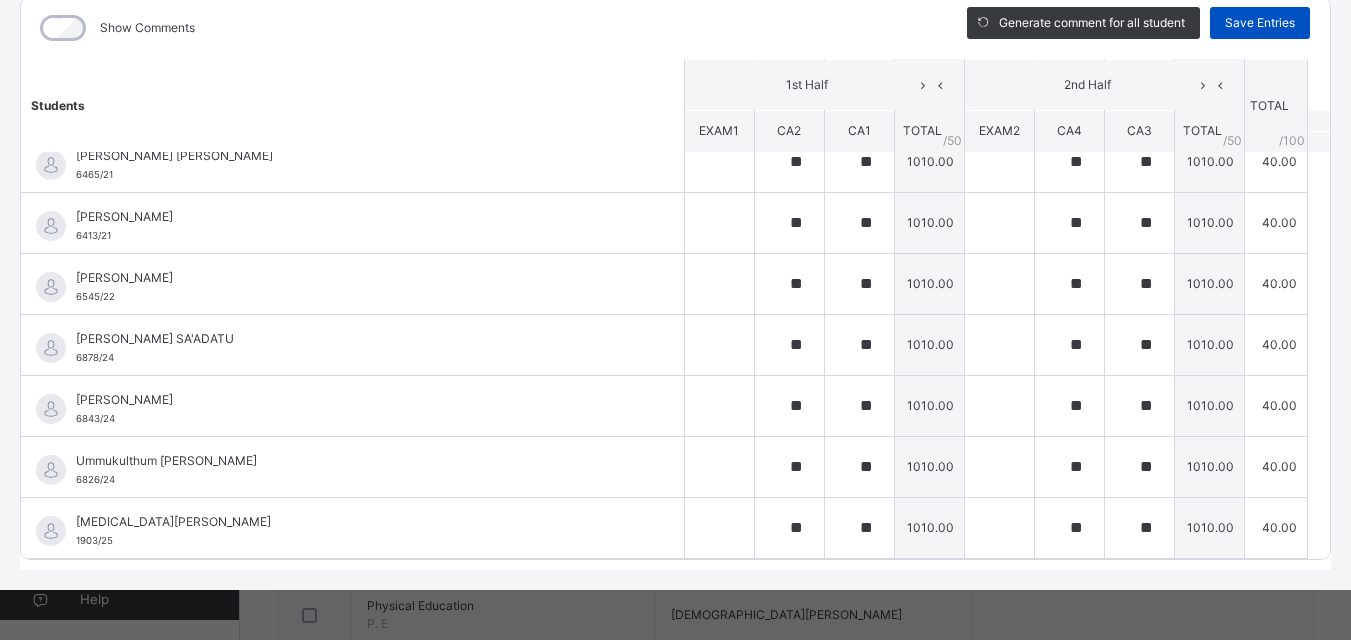 click on "Save Entries" at bounding box center (1260, 23) 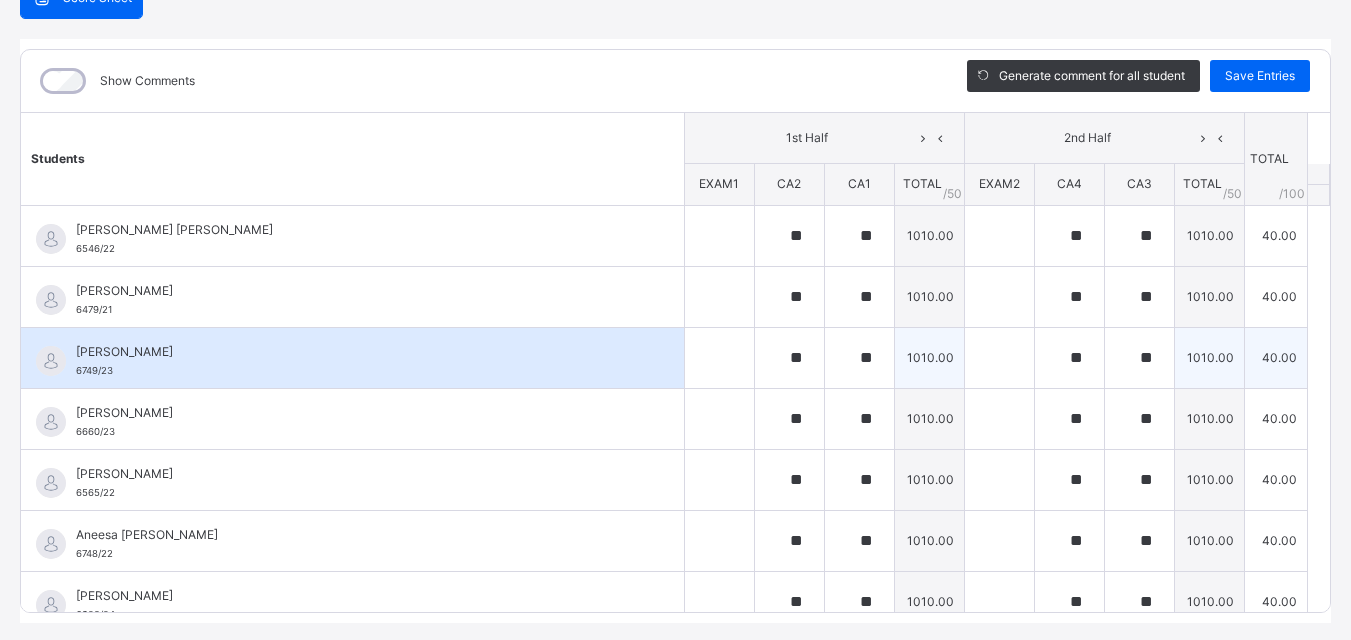 scroll, scrollTop: 271, scrollLeft: 0, axis: vertical 